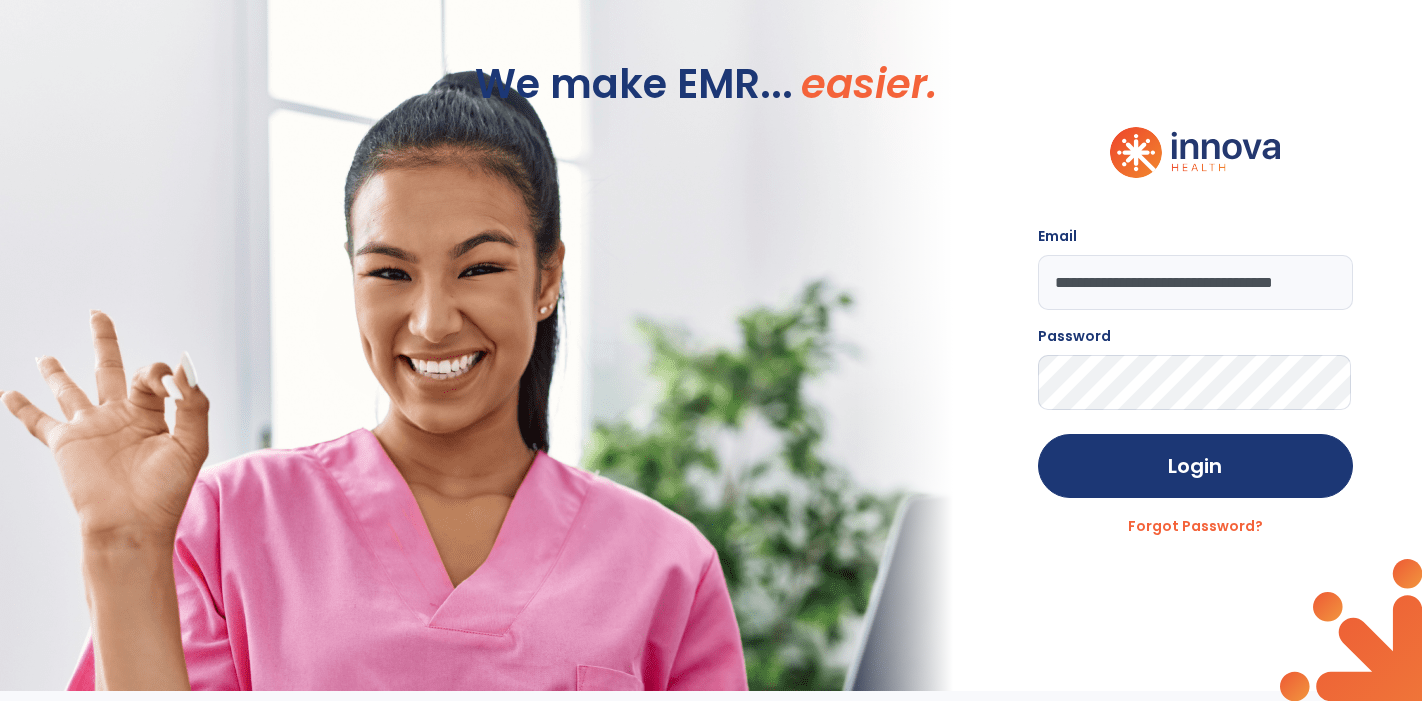 scroll, scrollTop: 0, scrollLeft: 0, axis: both 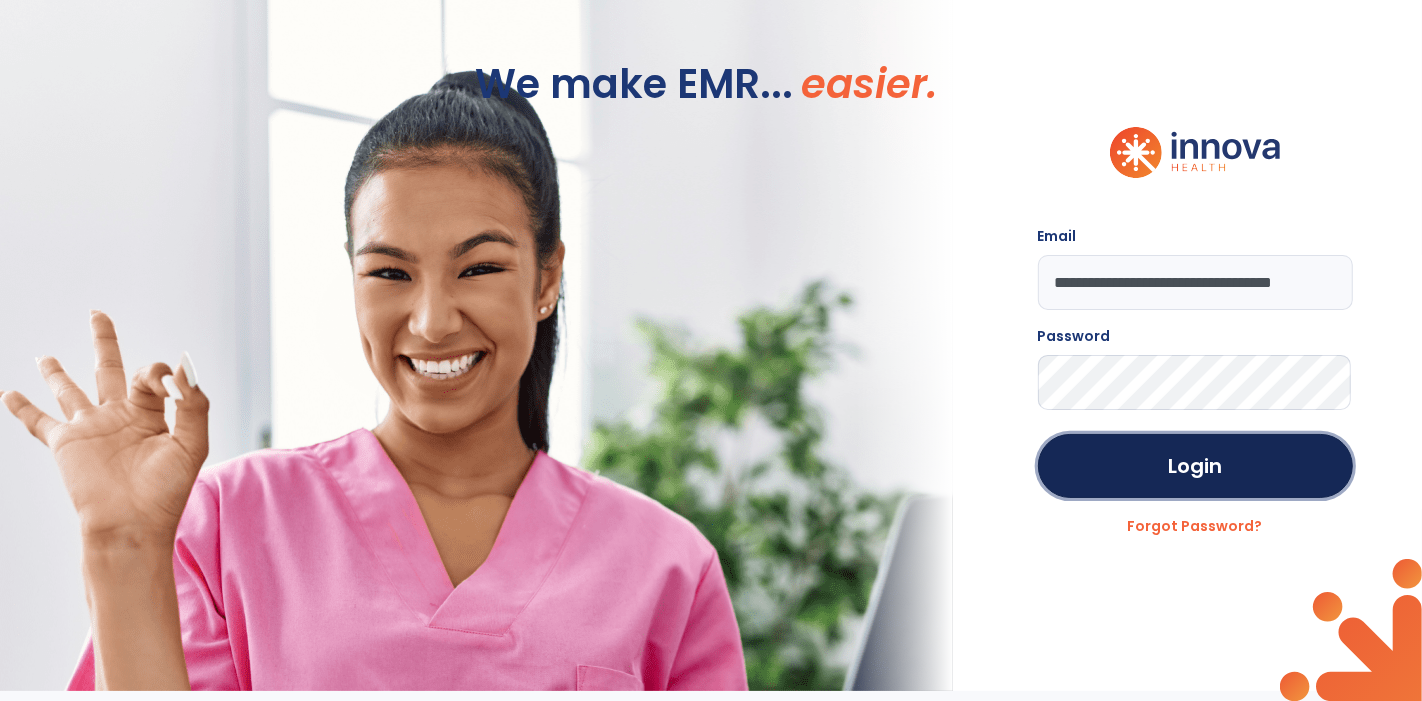 click on "Login" 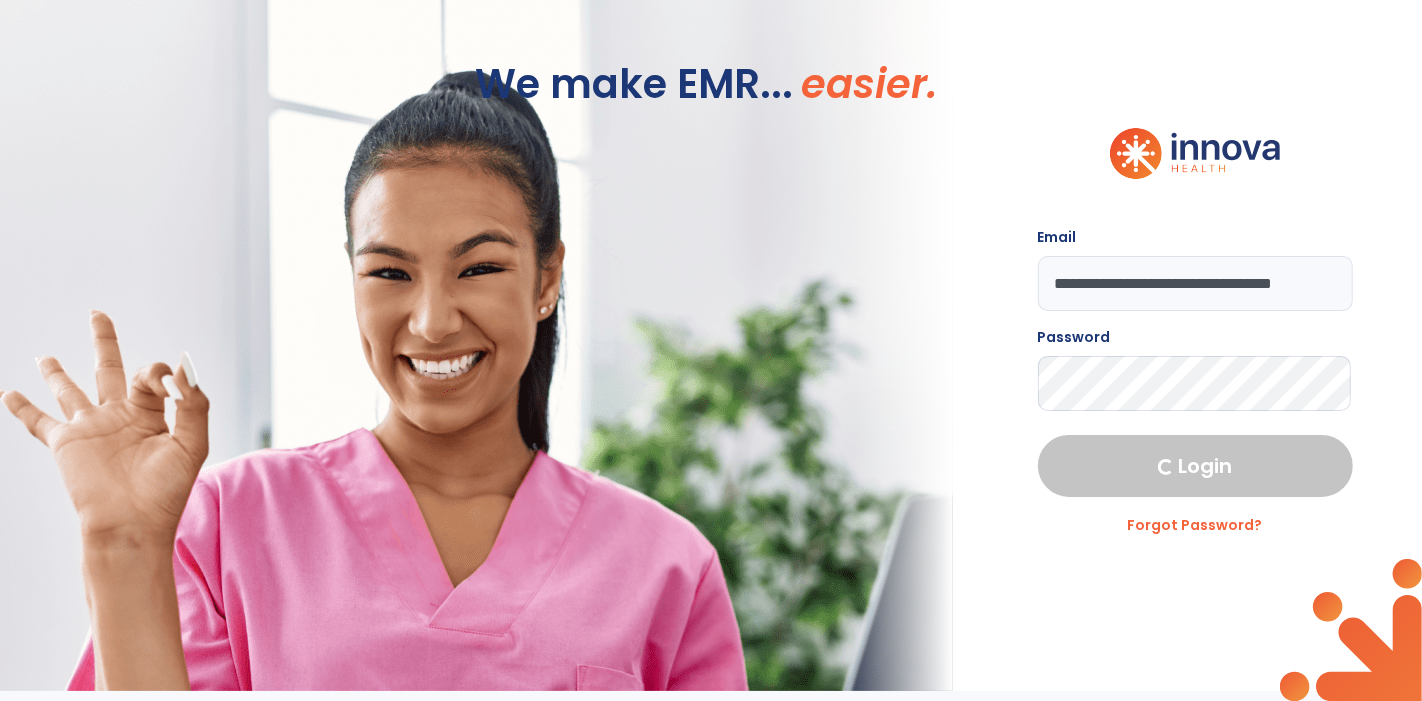select on "****" 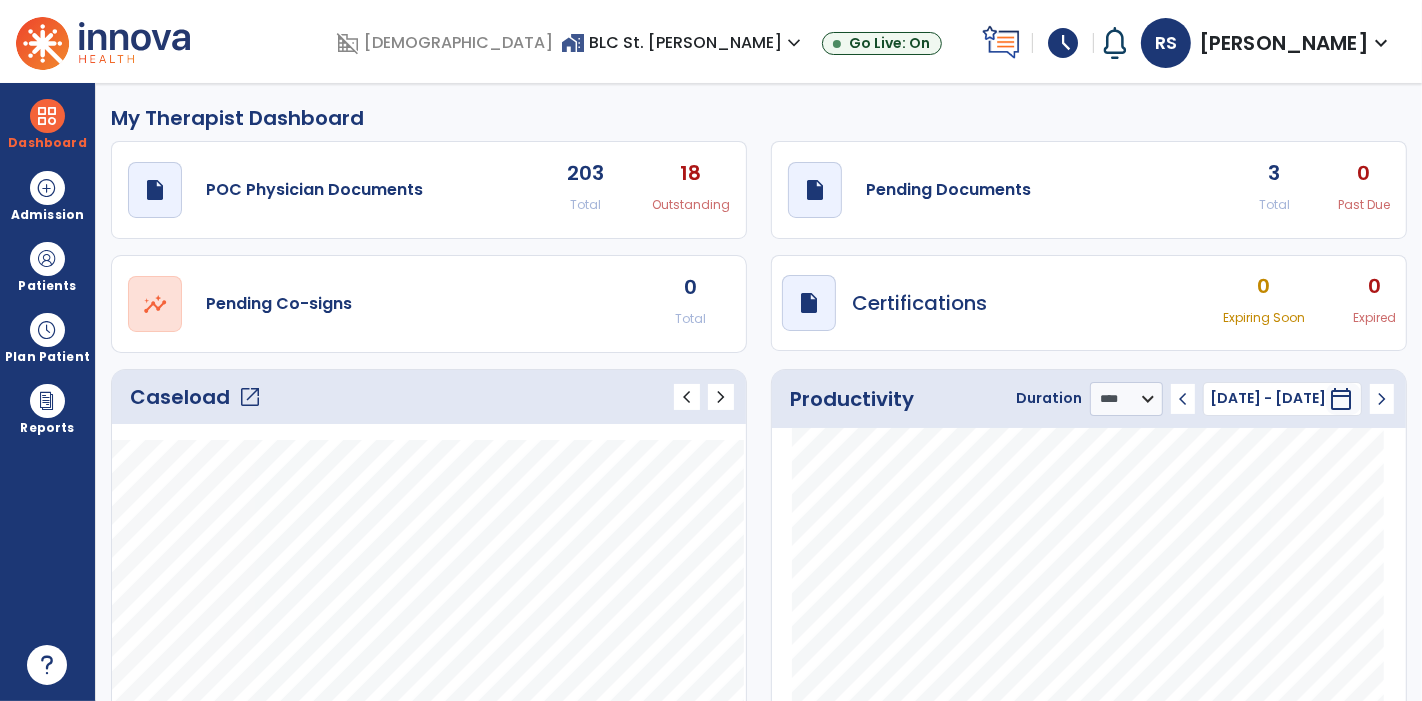 click on "open_in_new" 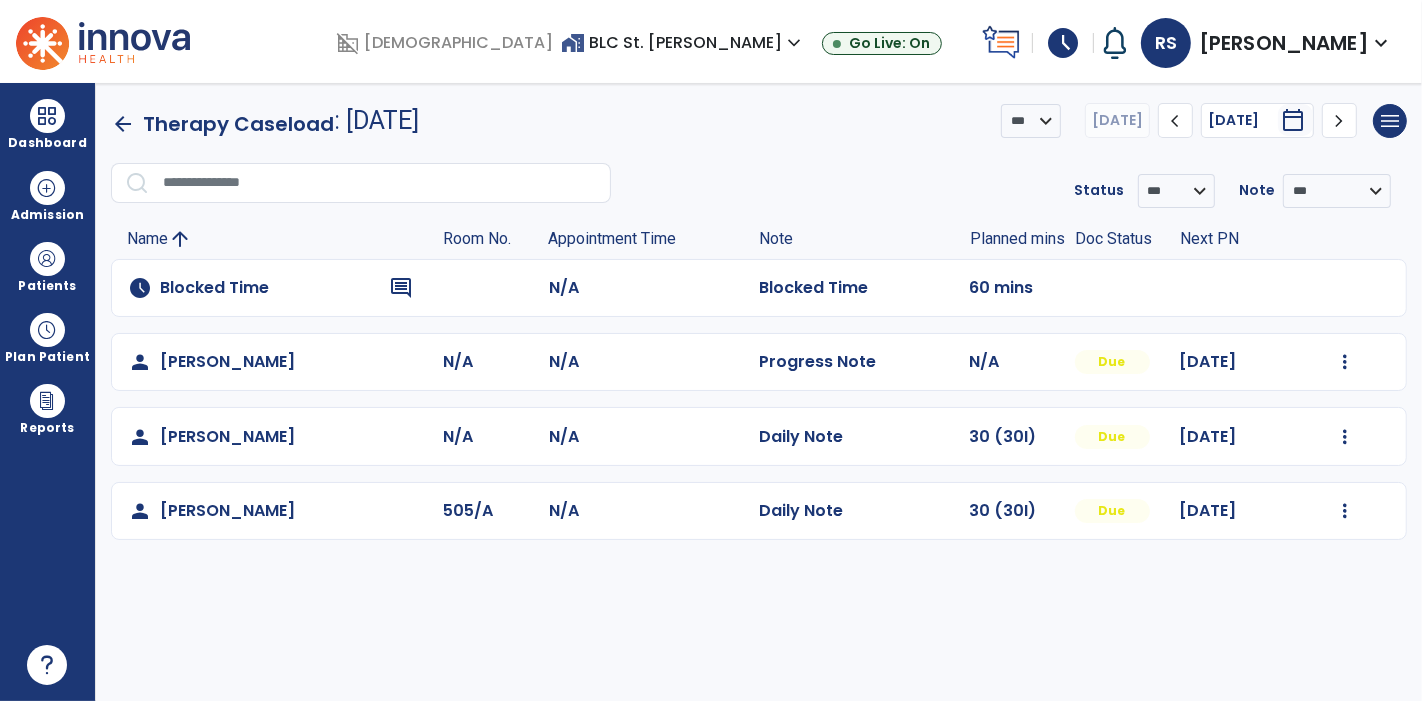 click on "Mark Visit As Complete   Reset Note   Open Document   G + C Mins" 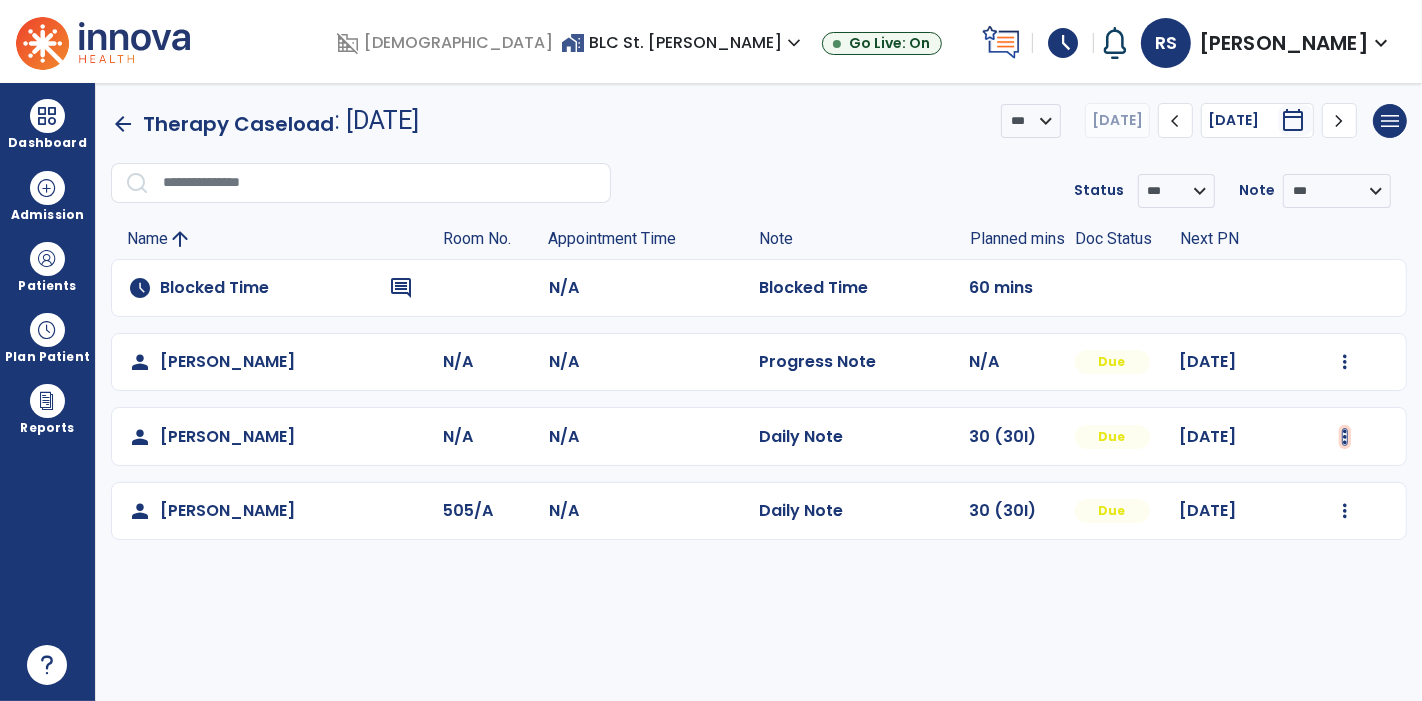 click at bounding box center (1345, 362) 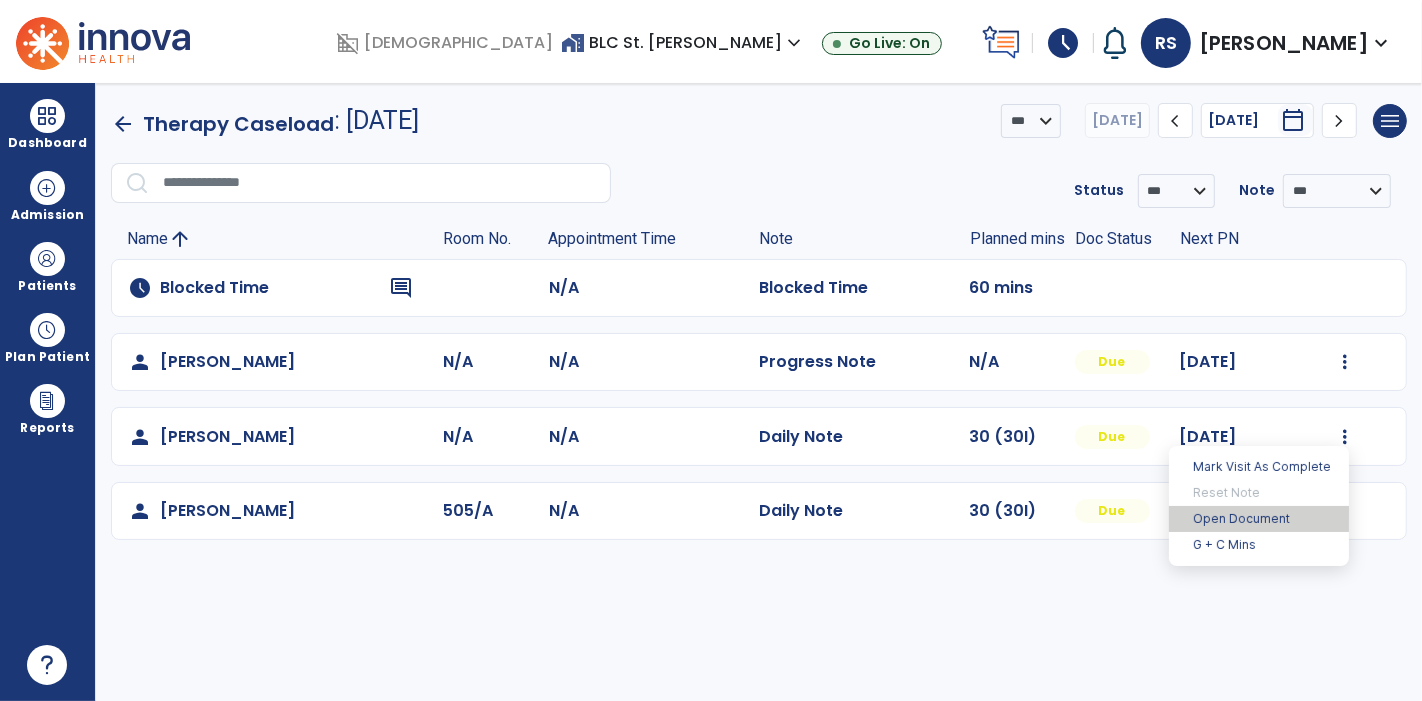 click on "Open Document" at bounding box center (1259, 519) 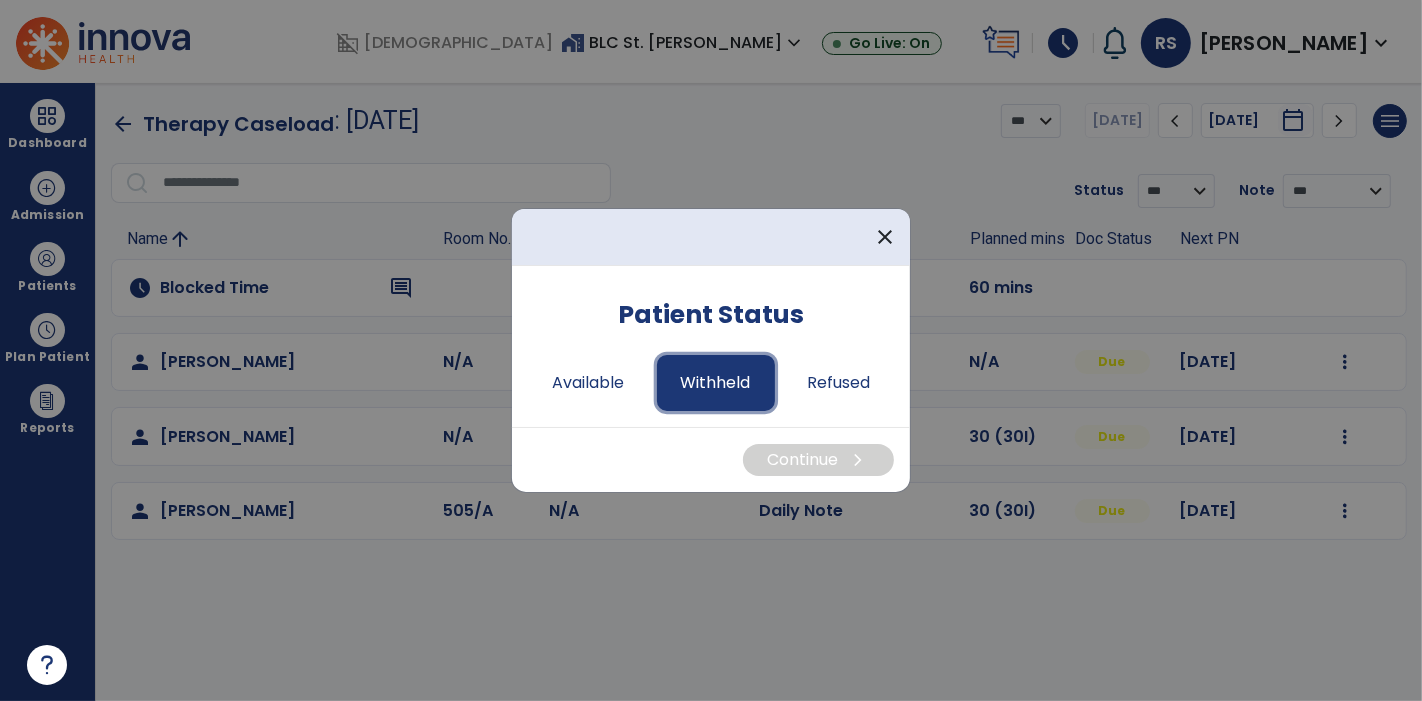 click on "Withheld" at bounding box center [716, 383] 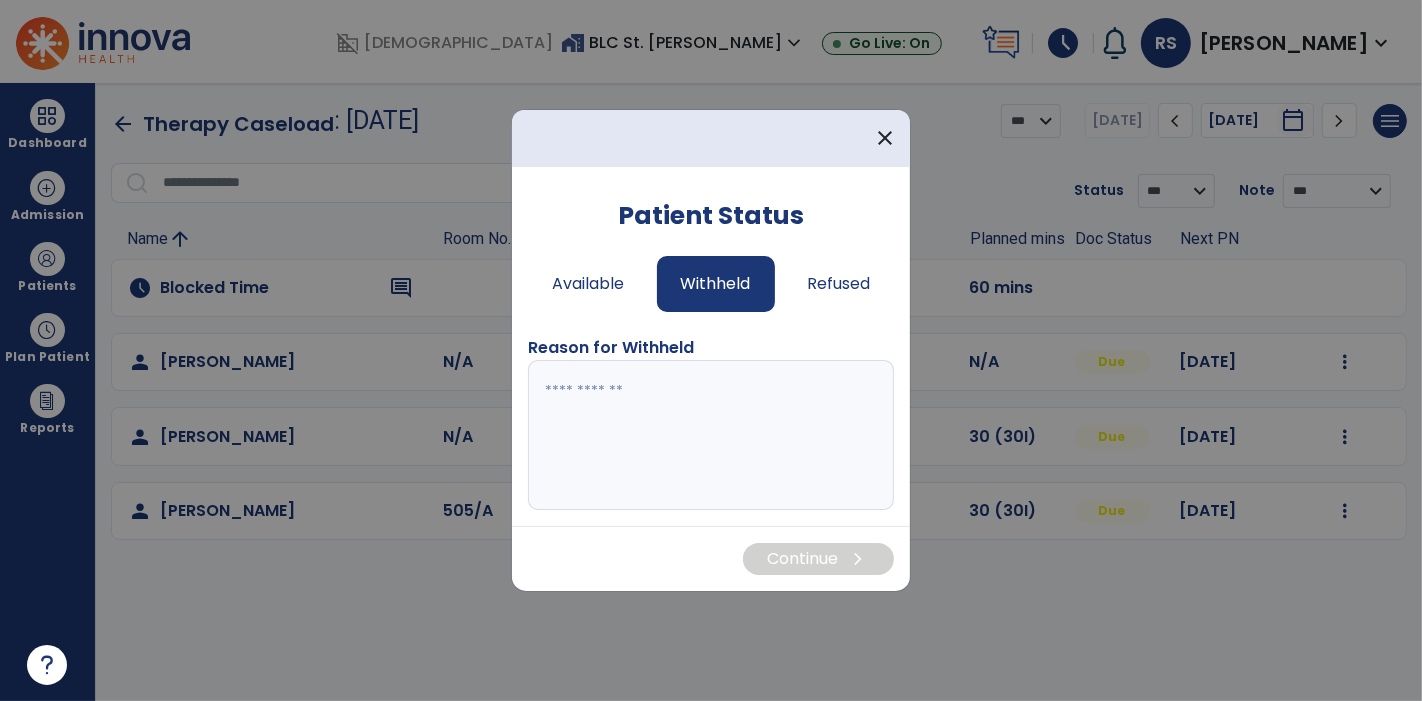 click at bounding box center [711, 435] 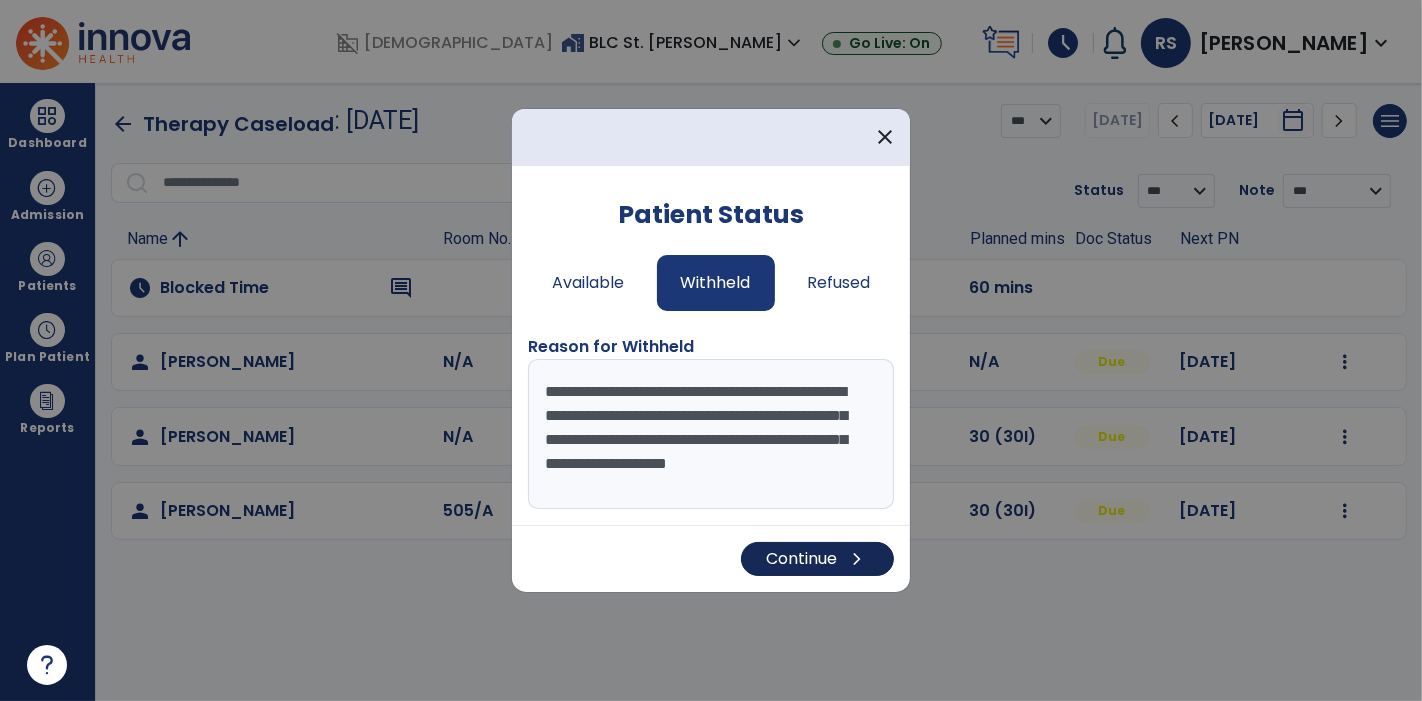 type on "**********" 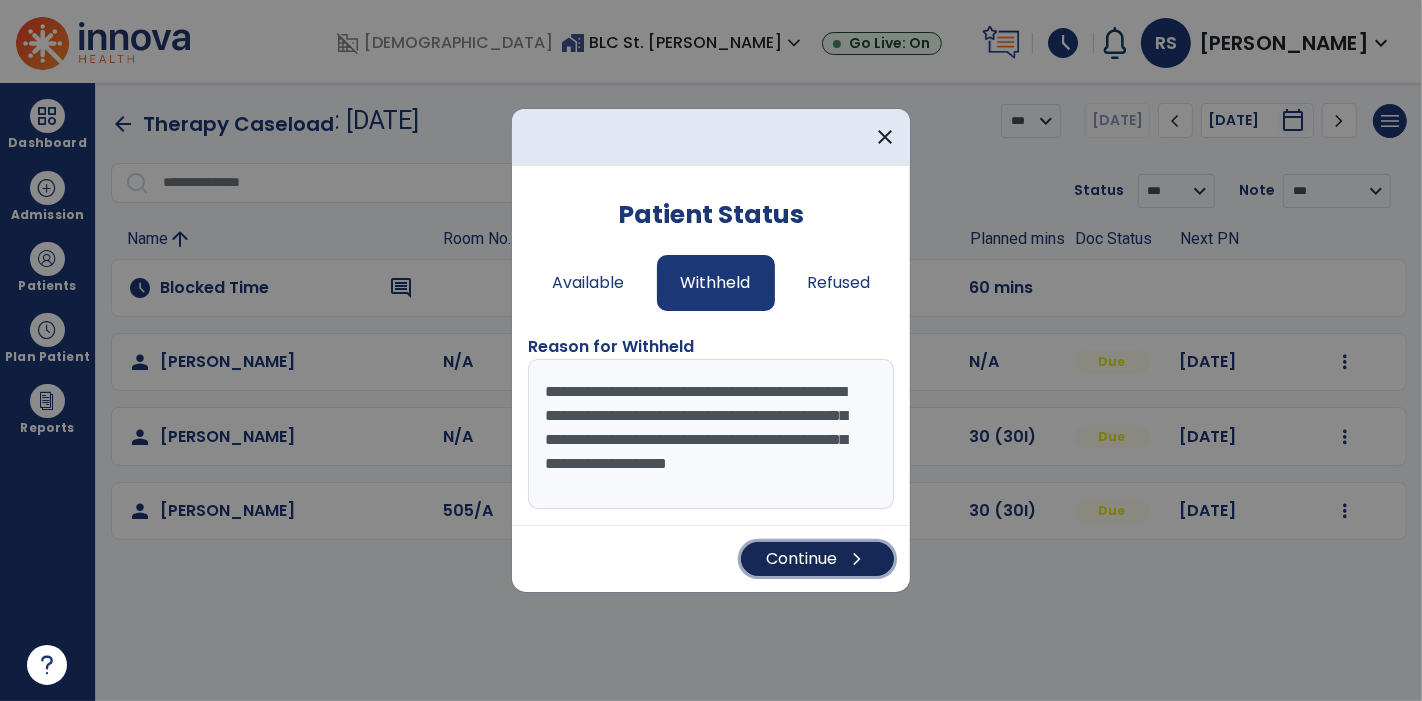 click on "Continue   chevron_right" at bounding box center (817, 559) 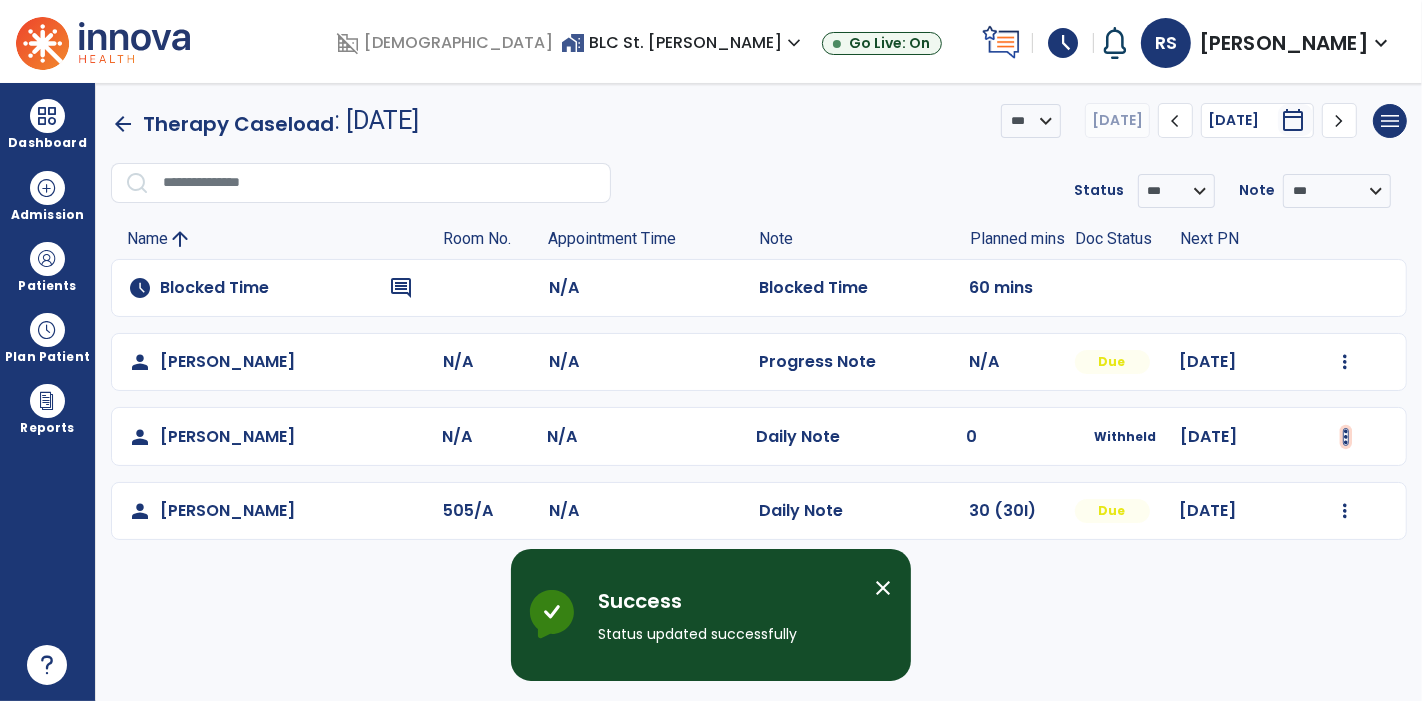 click at bounding box center [1345, 362] 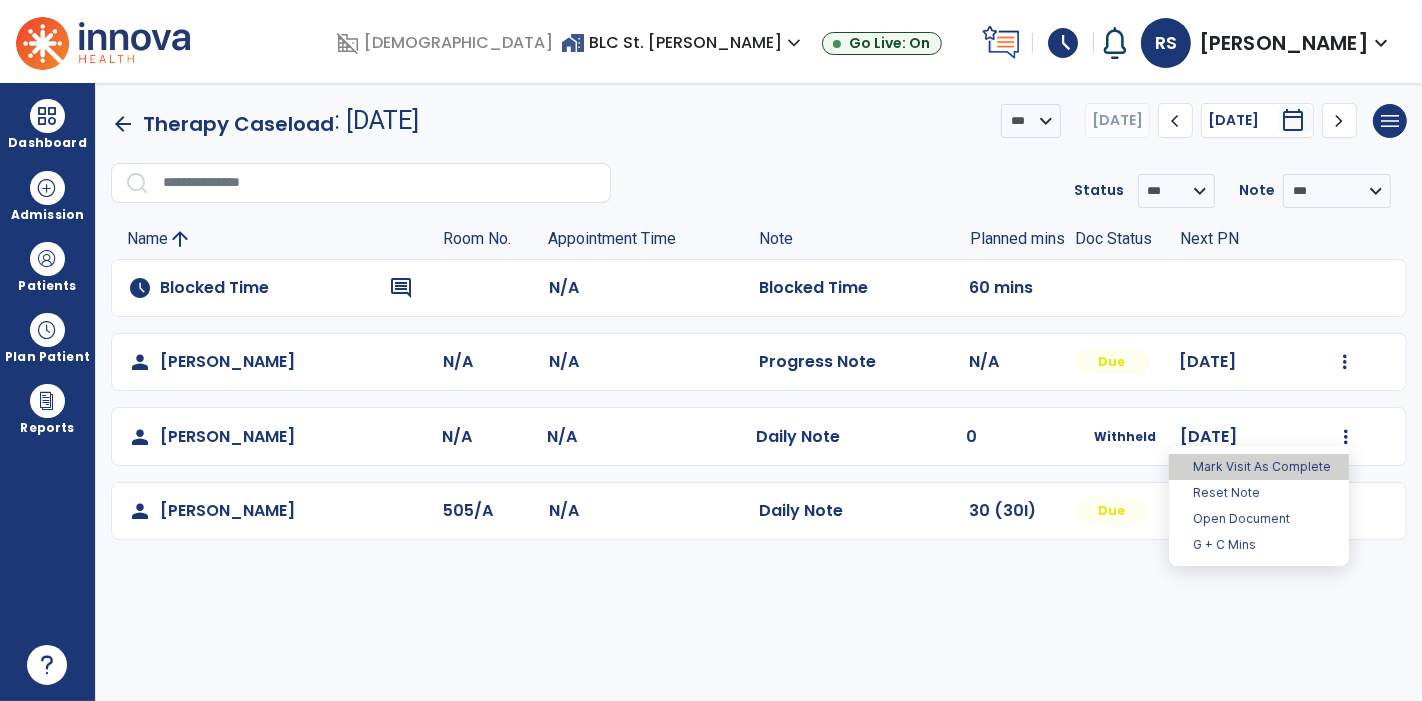 click on "Mark Visit As Complete" at bounding box center (1259, 467) 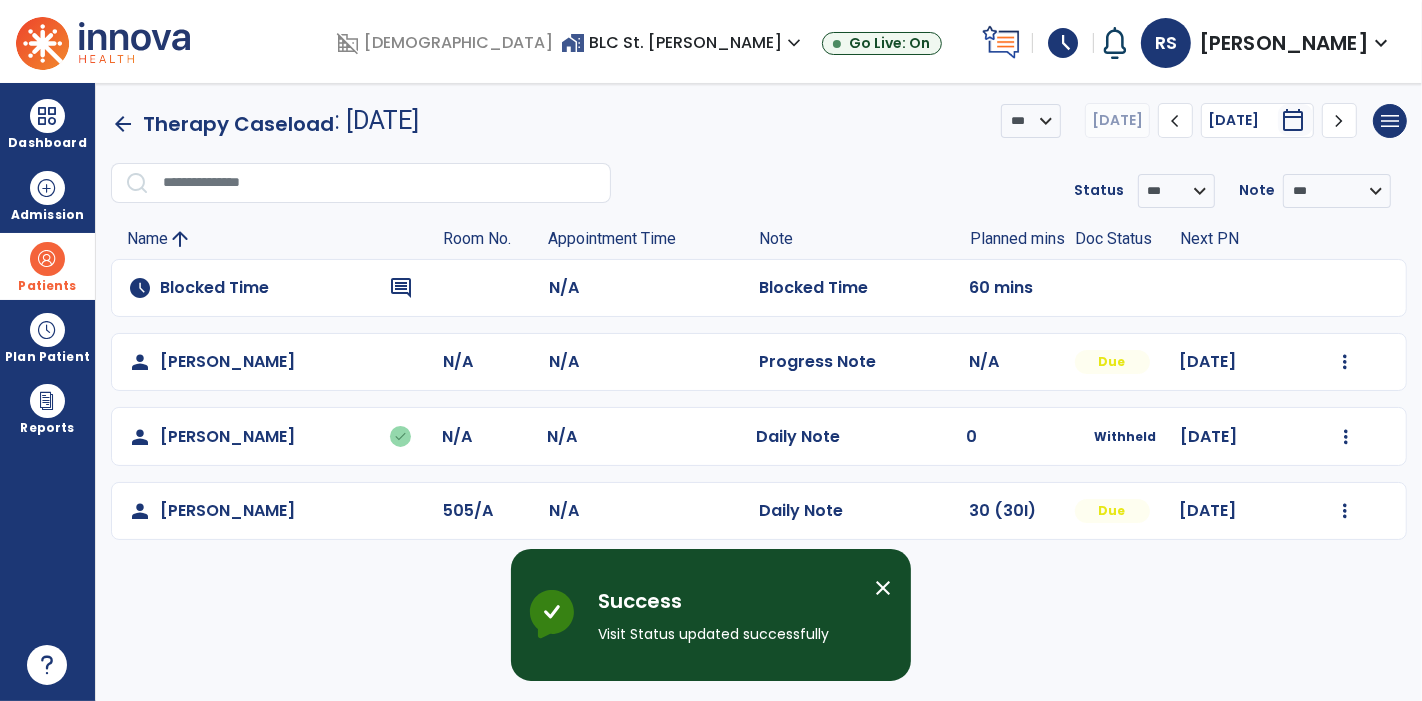 click at bounding box center (47, 259) 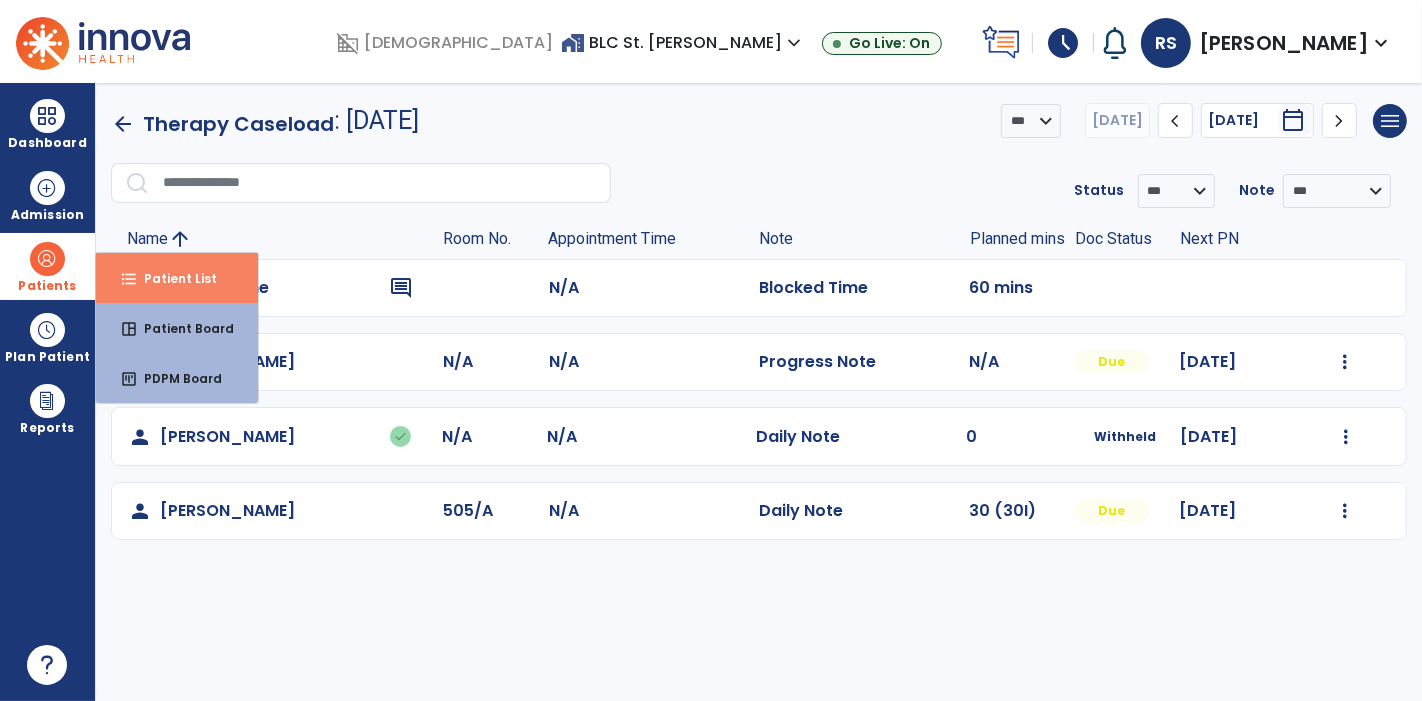 click on "Patient List" at bounding box center (172, 278) 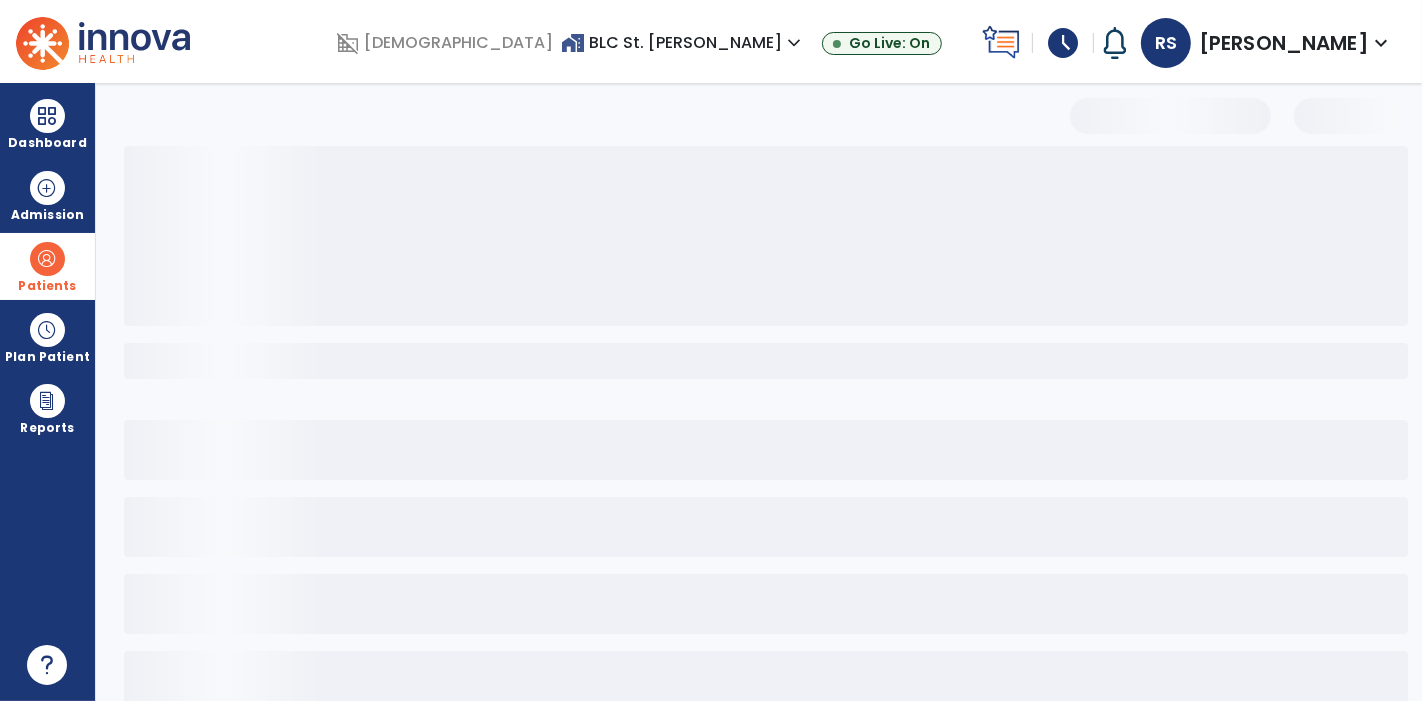 select on "***" 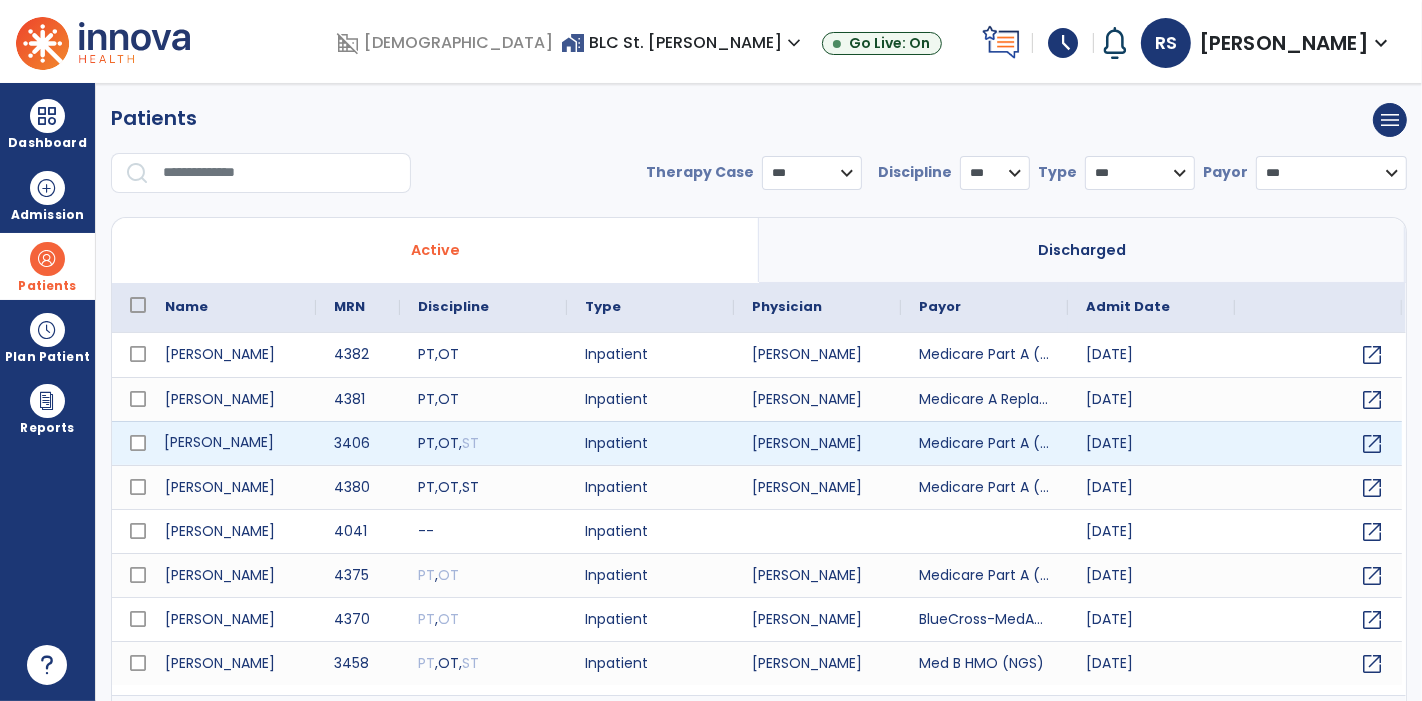 click on "[PERSON_NAME]" at bounding box center [231, 443] 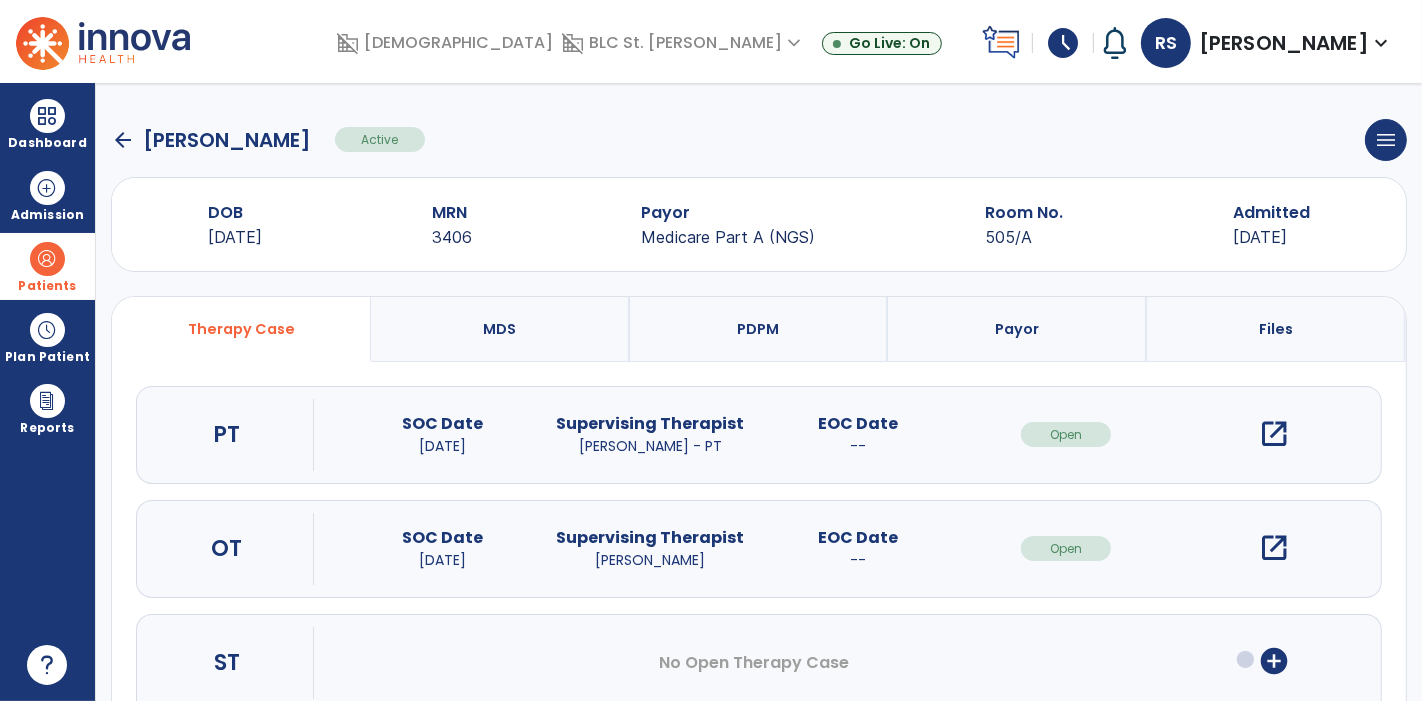 click on "open_in_new" at bounding box center [1274, 434] 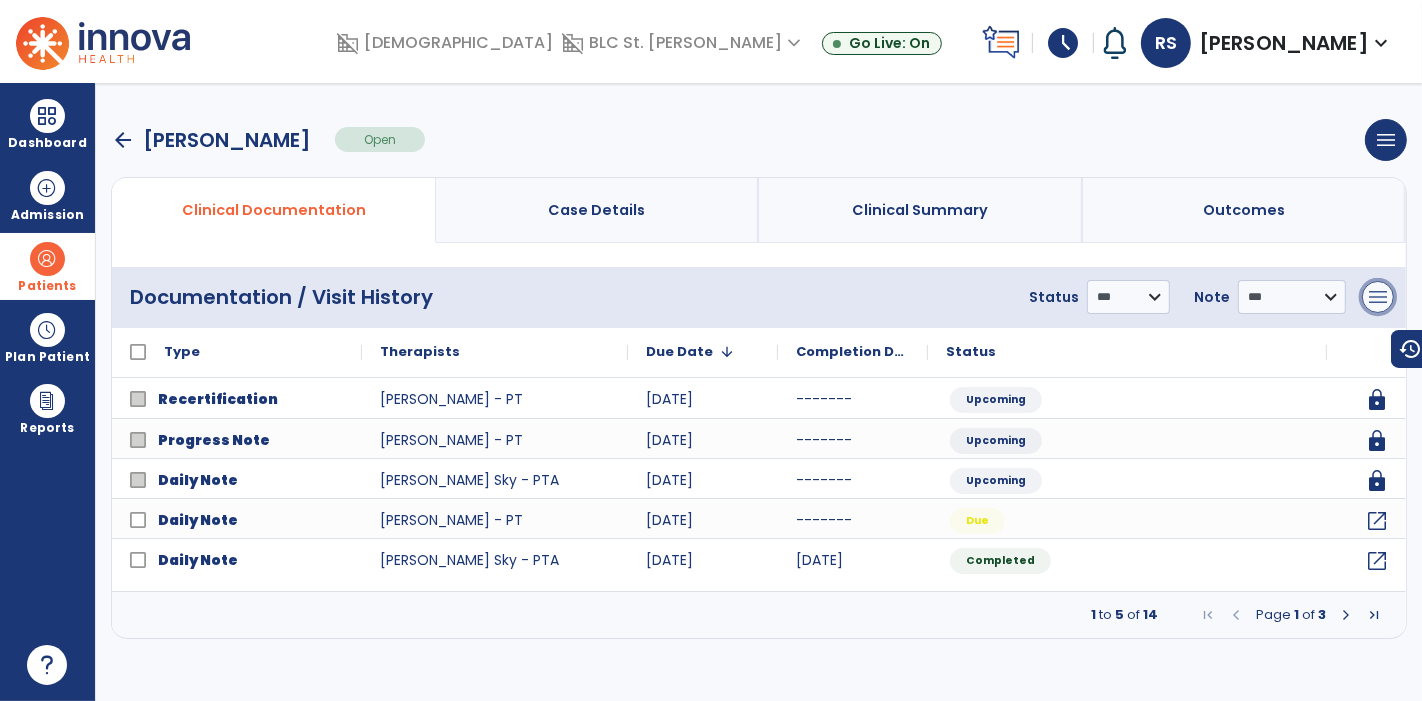 click on "menu" at bounding box center [1378, 297] 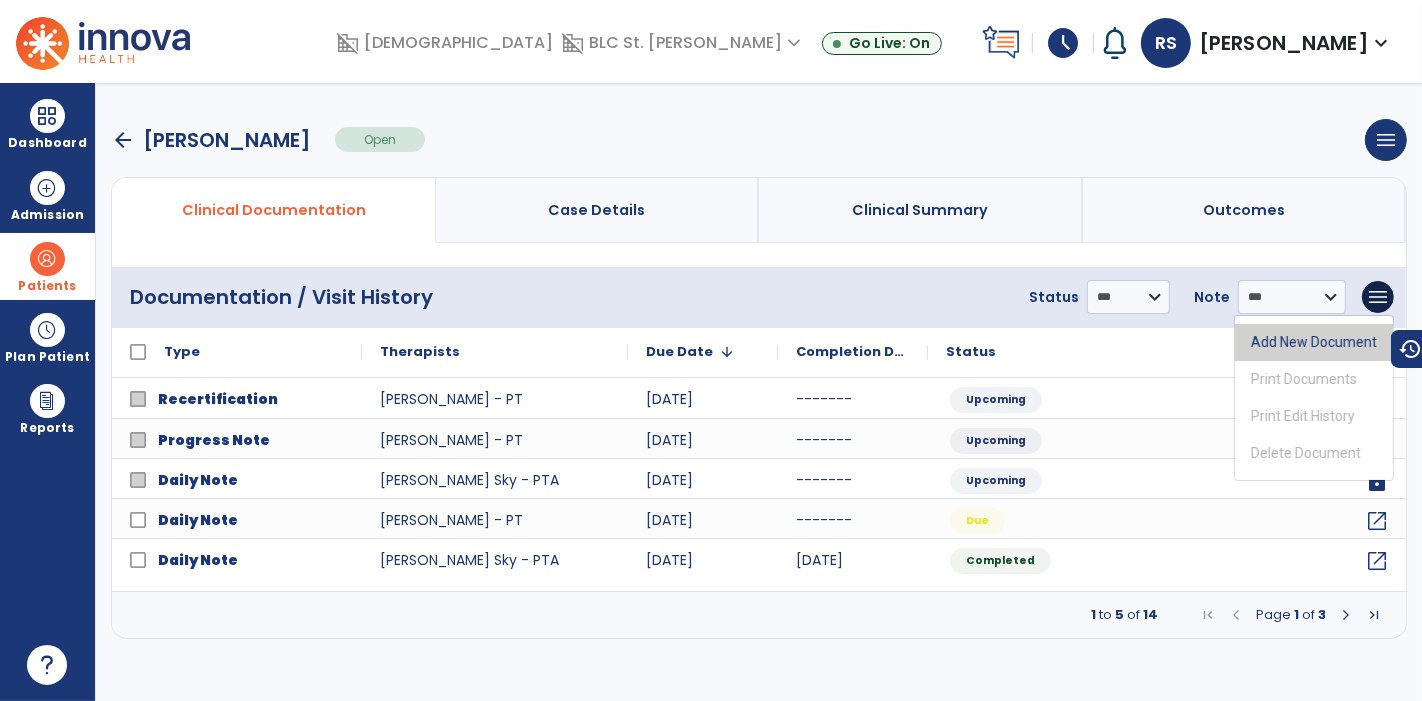 click on "Add New Document" at bounding box center (1314, 342) 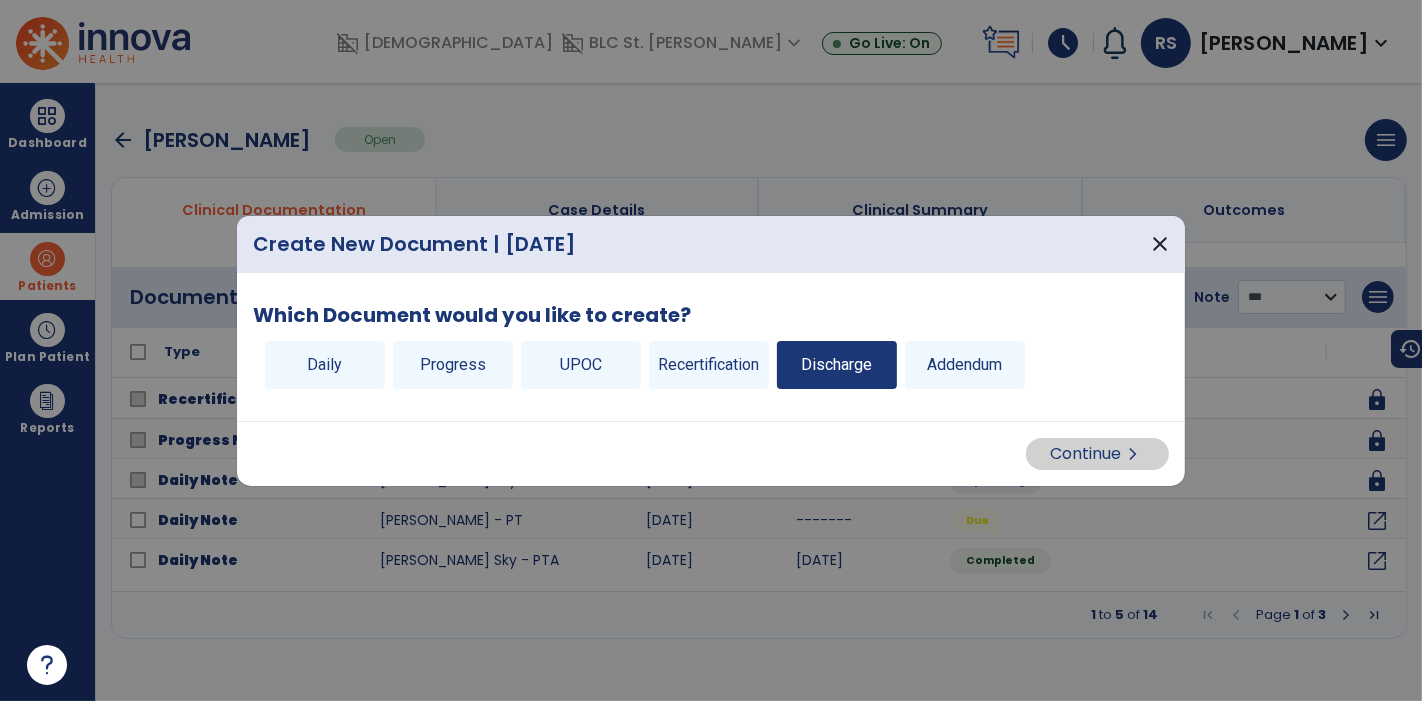 click on "Discharge" at bounding box center (837, 365) 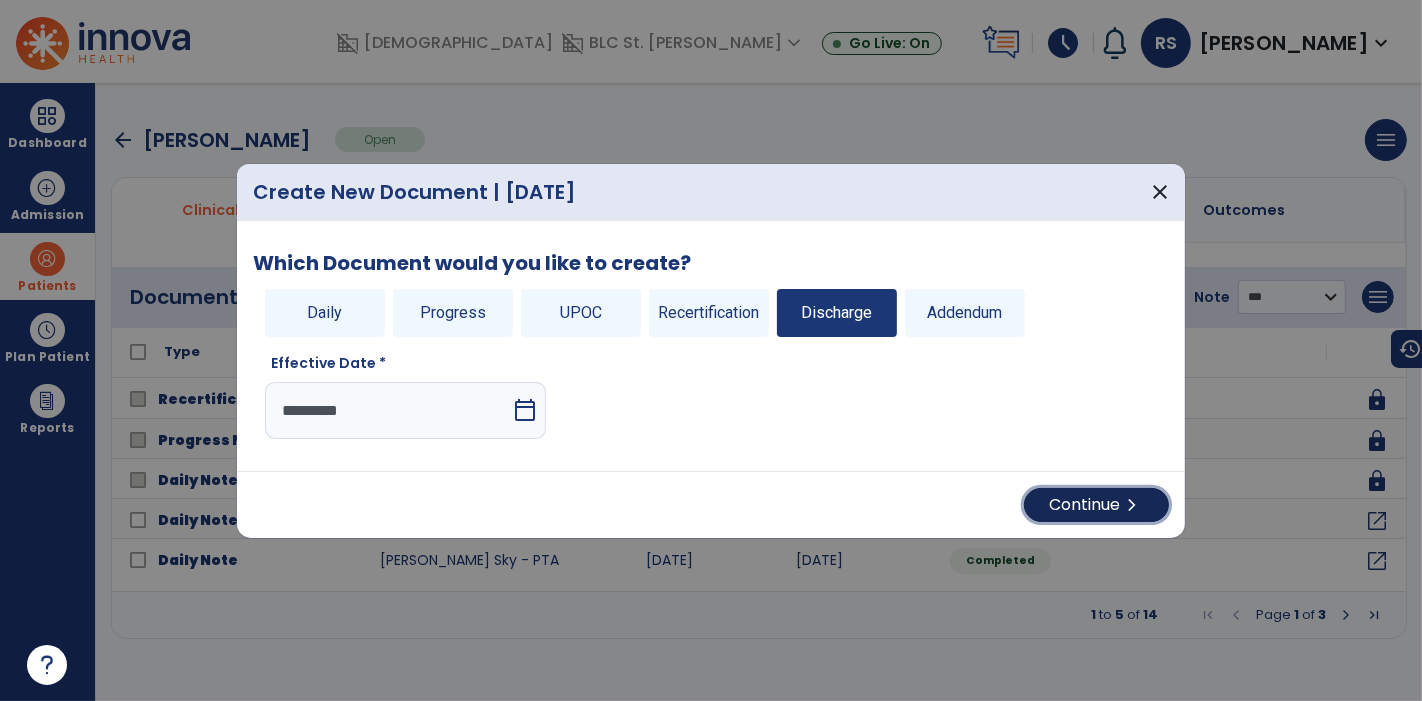 click on "Continue   chevron_right" at bounding box center (1096, 505) 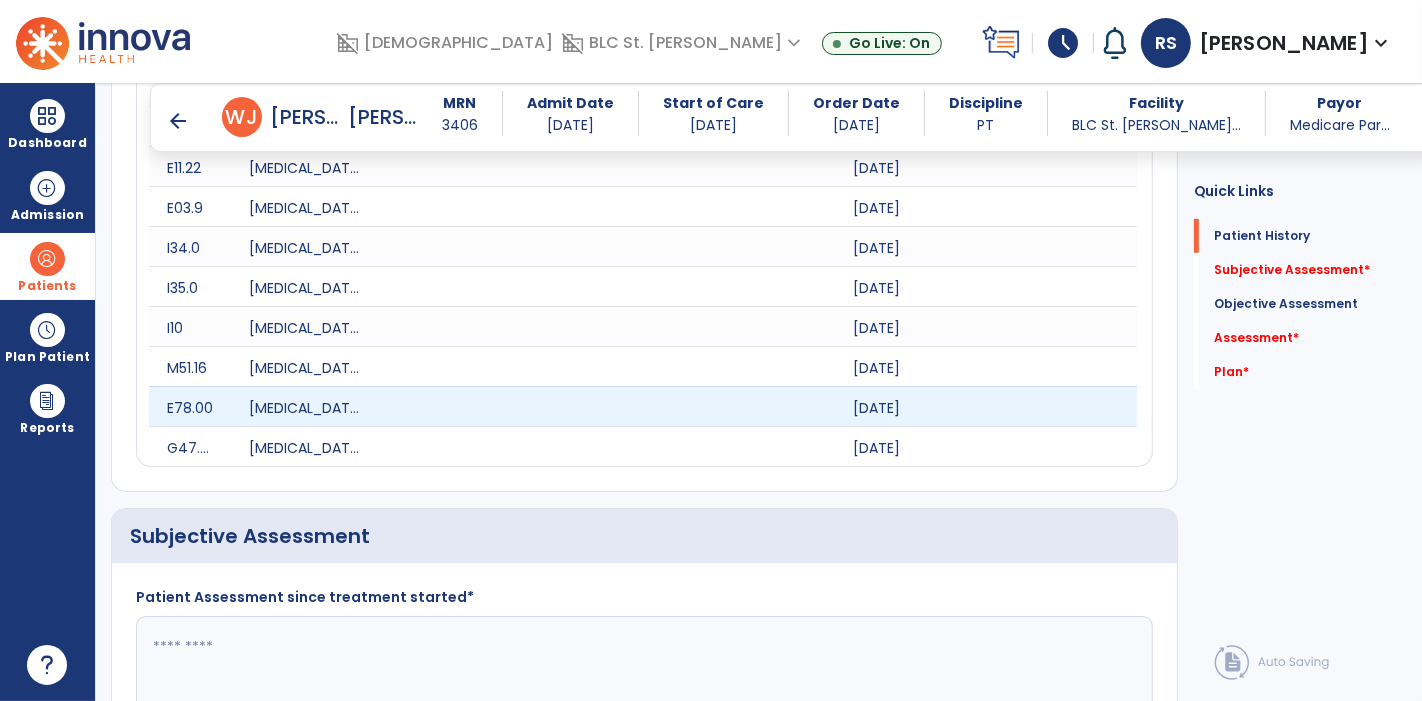 scroll, scrollTop: 784, scrollLeft: 0, axis: vertical 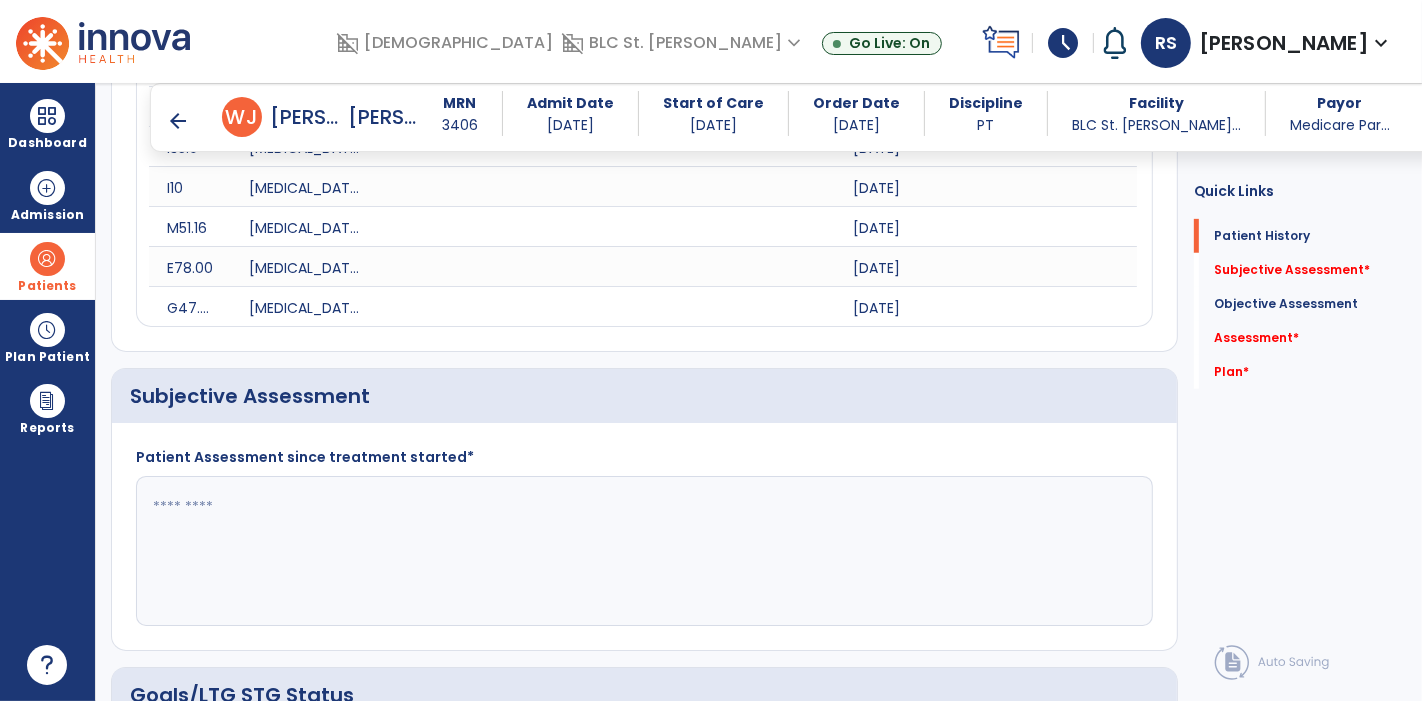 click 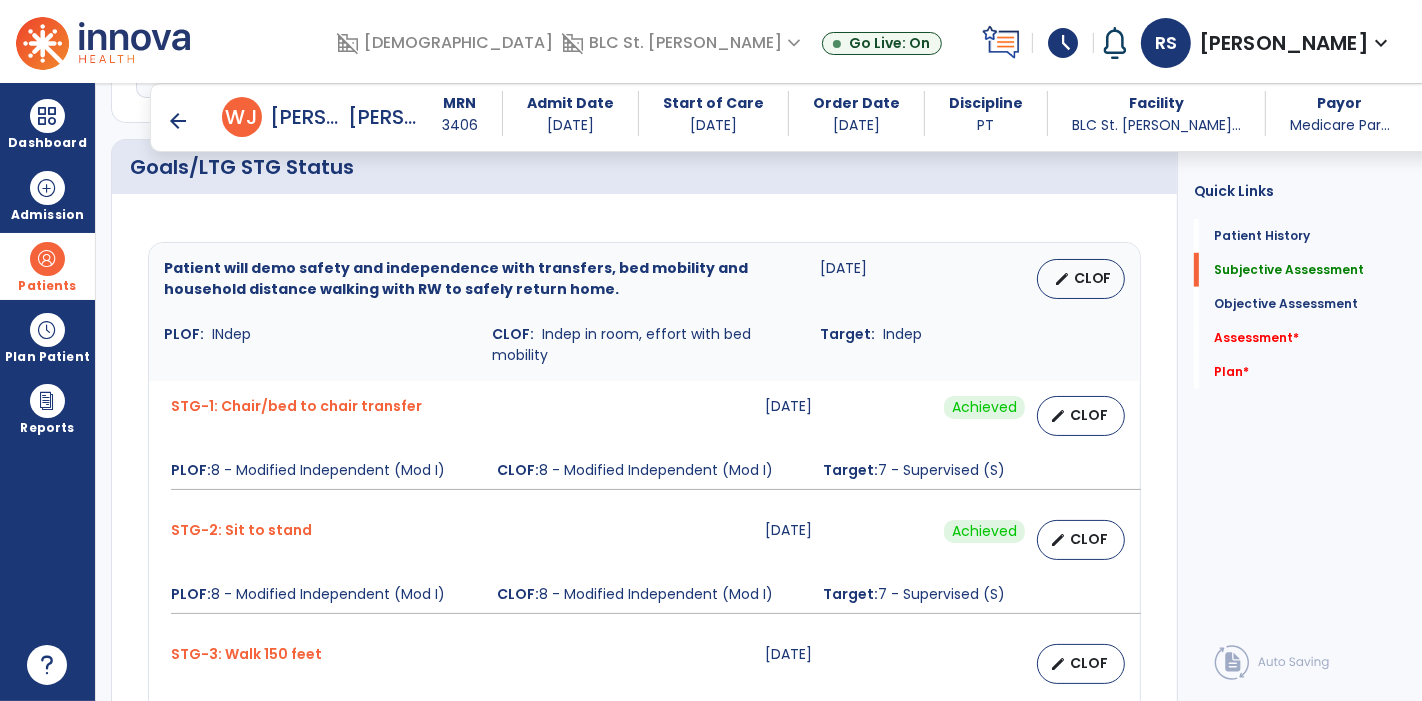 scroll, scrollTop: 1313, scrollLeft: 0, axis: vertical 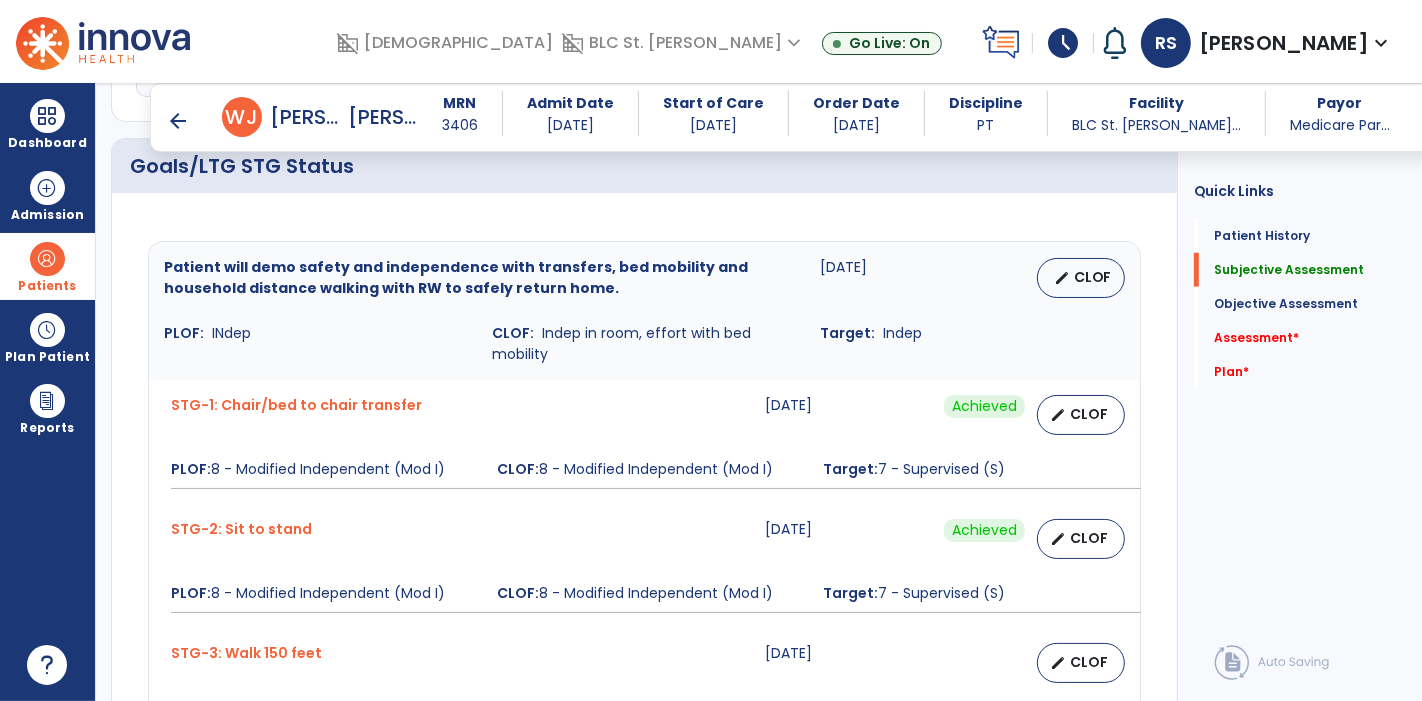 type on "**********" 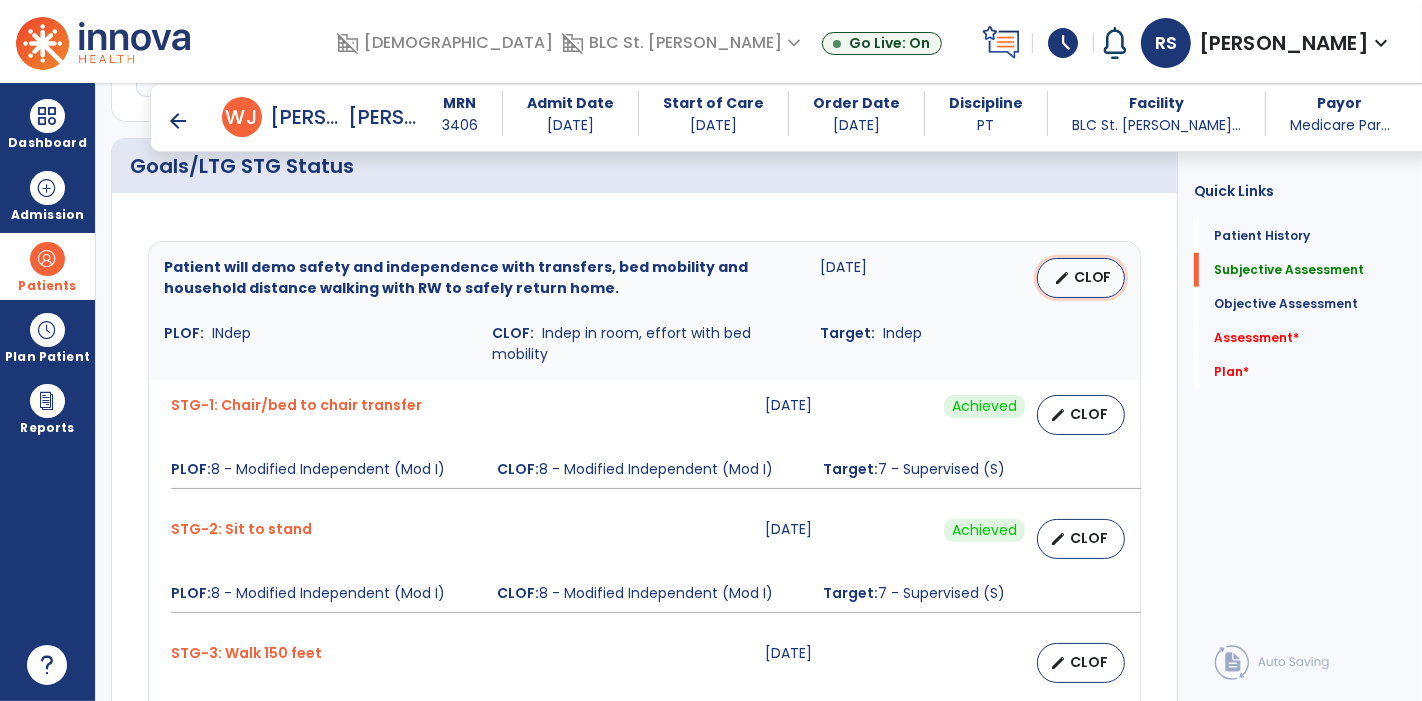 click on "edit   CLOF" at bounding box center (1081, 278) 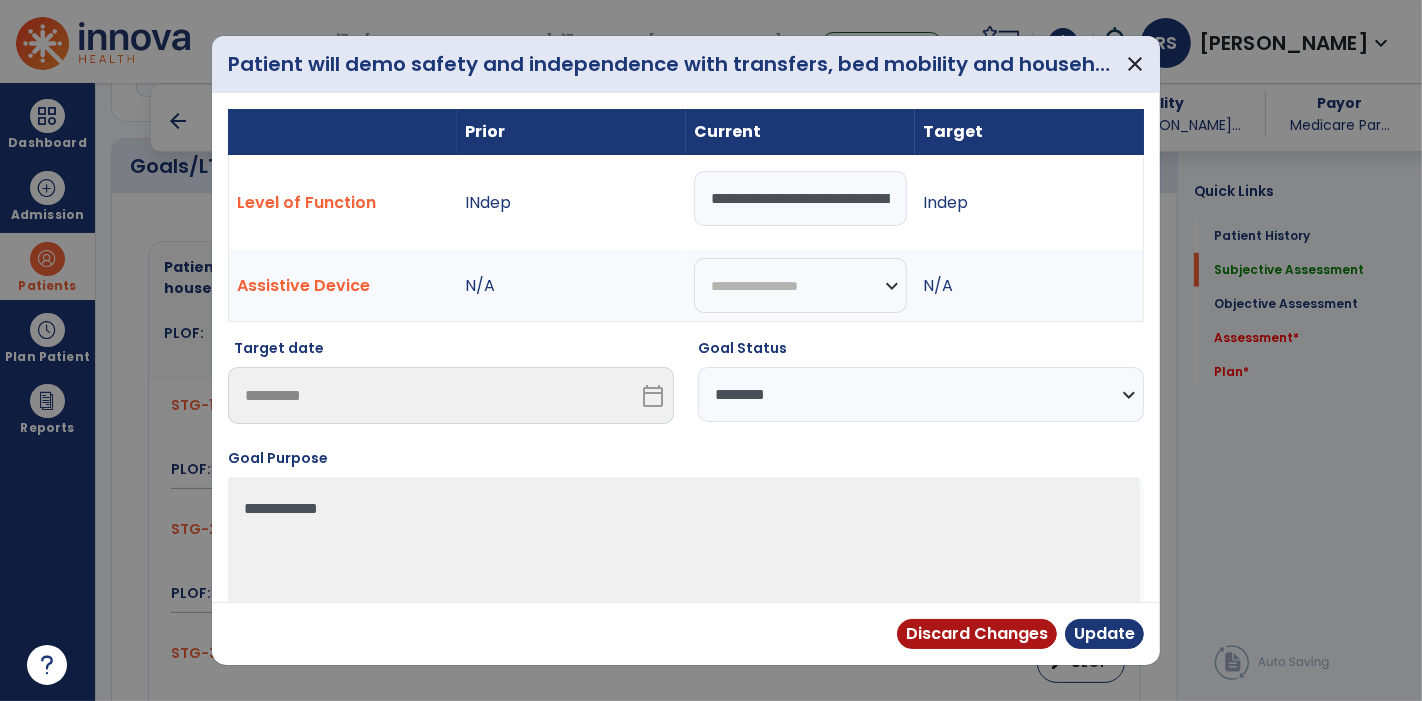 click on "**********" at bounding box center [800, 198] 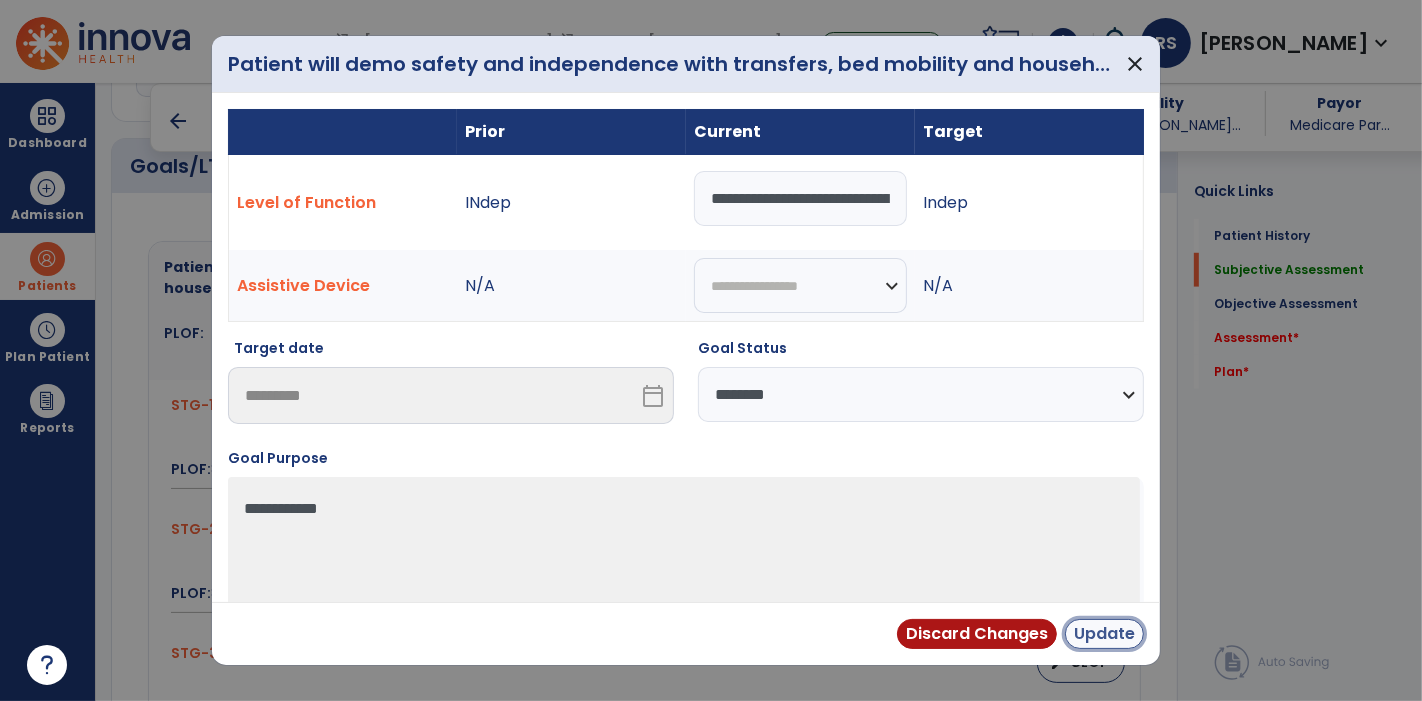 click on "Update" at bounding box center [1104, 634] 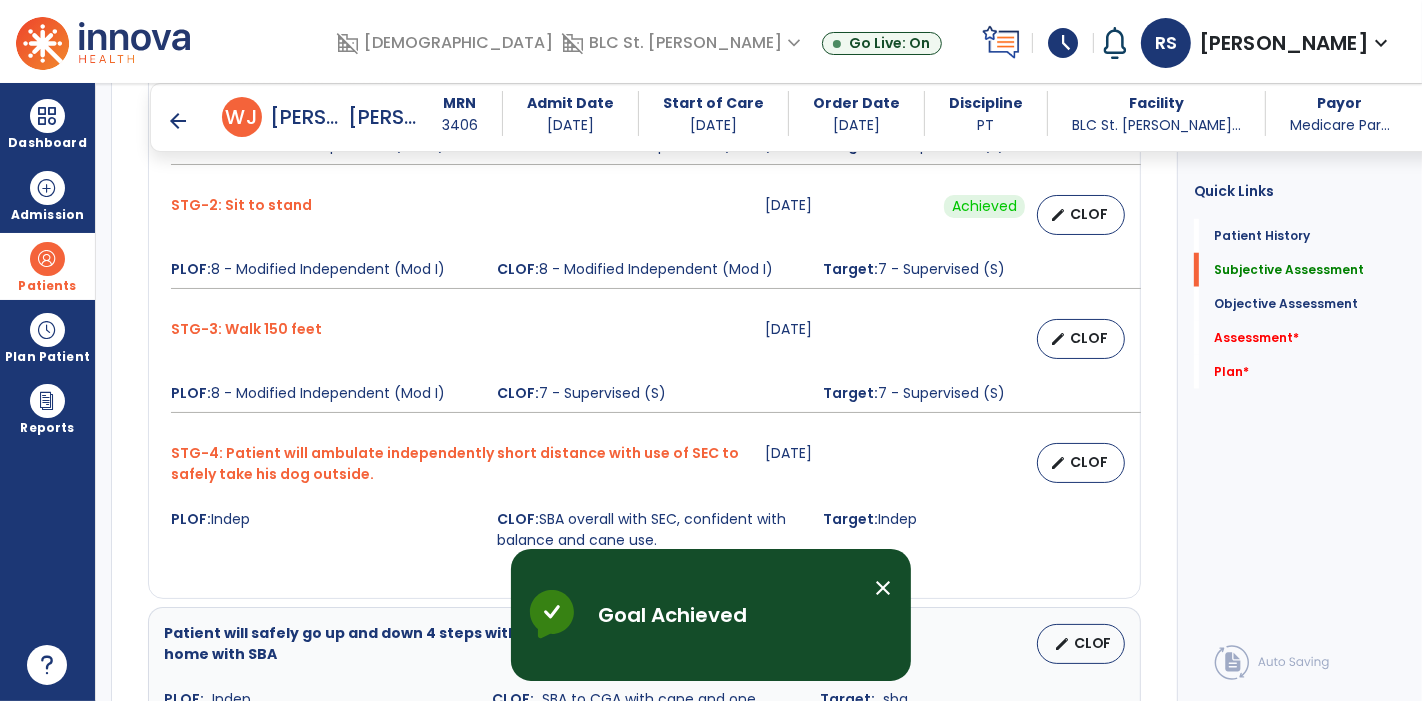 scroll, scrollTop: 1670, scrollLeft: 0, axis: vertical 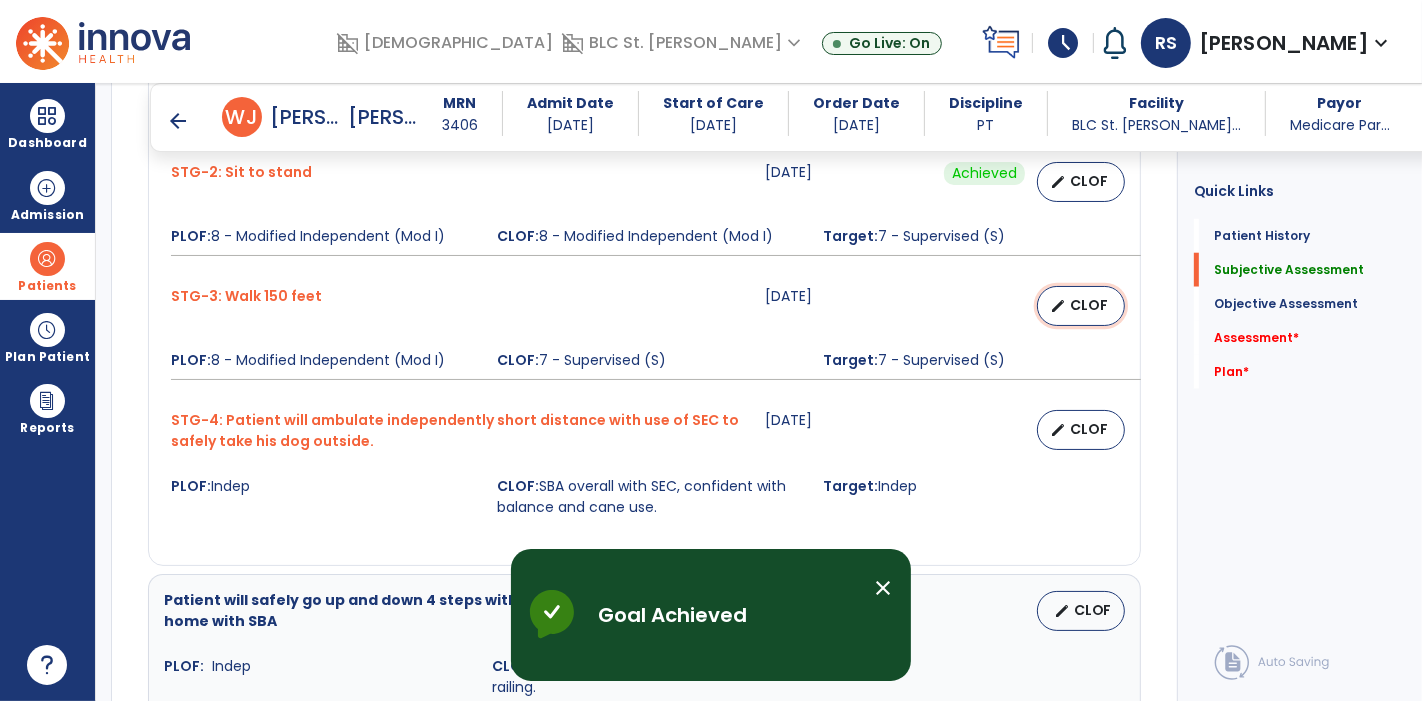 click on "CLOF" at bounding box center [1089, 305] 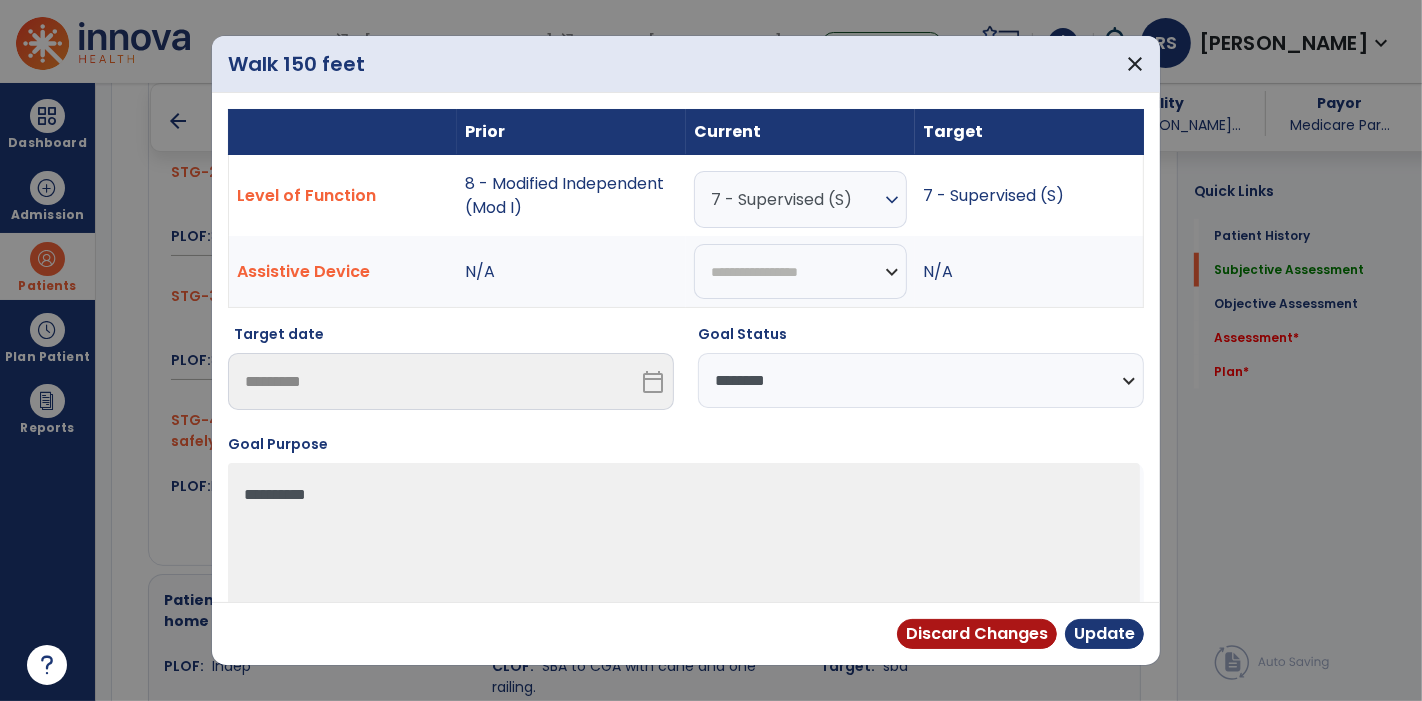 click on "**********" at bounding box center (921, 380) 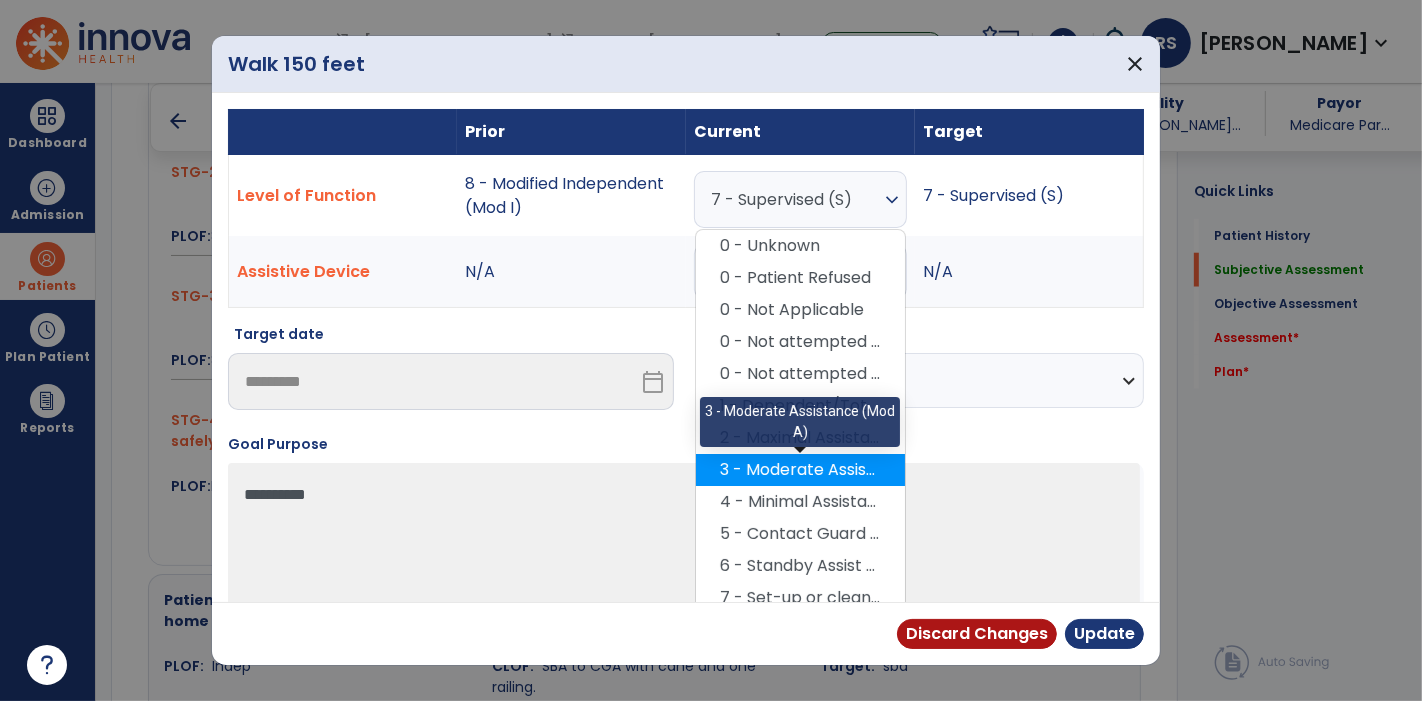 scroll, scrollTop: 105, scrollLeft: 0, axis: vertical 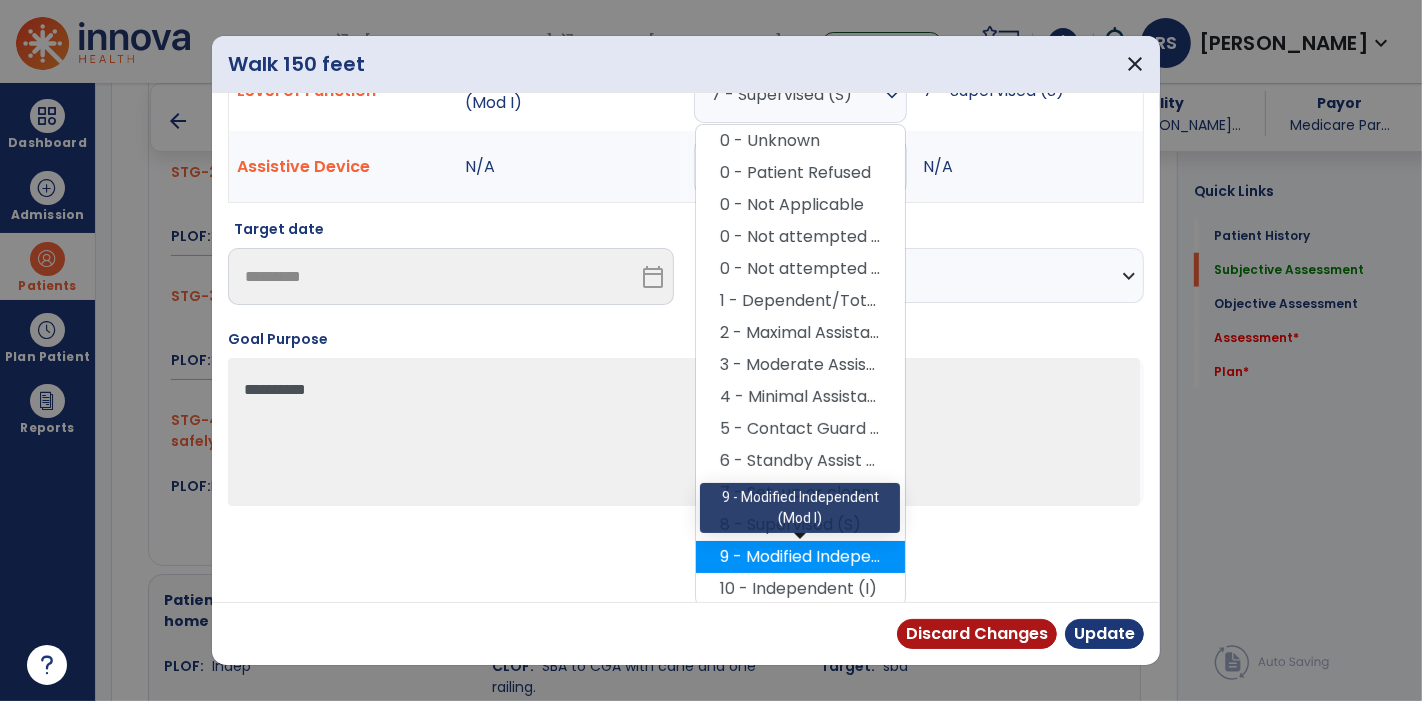 click on "9 - Modified Independent (Mod I)" at bounding box center [800, 557] 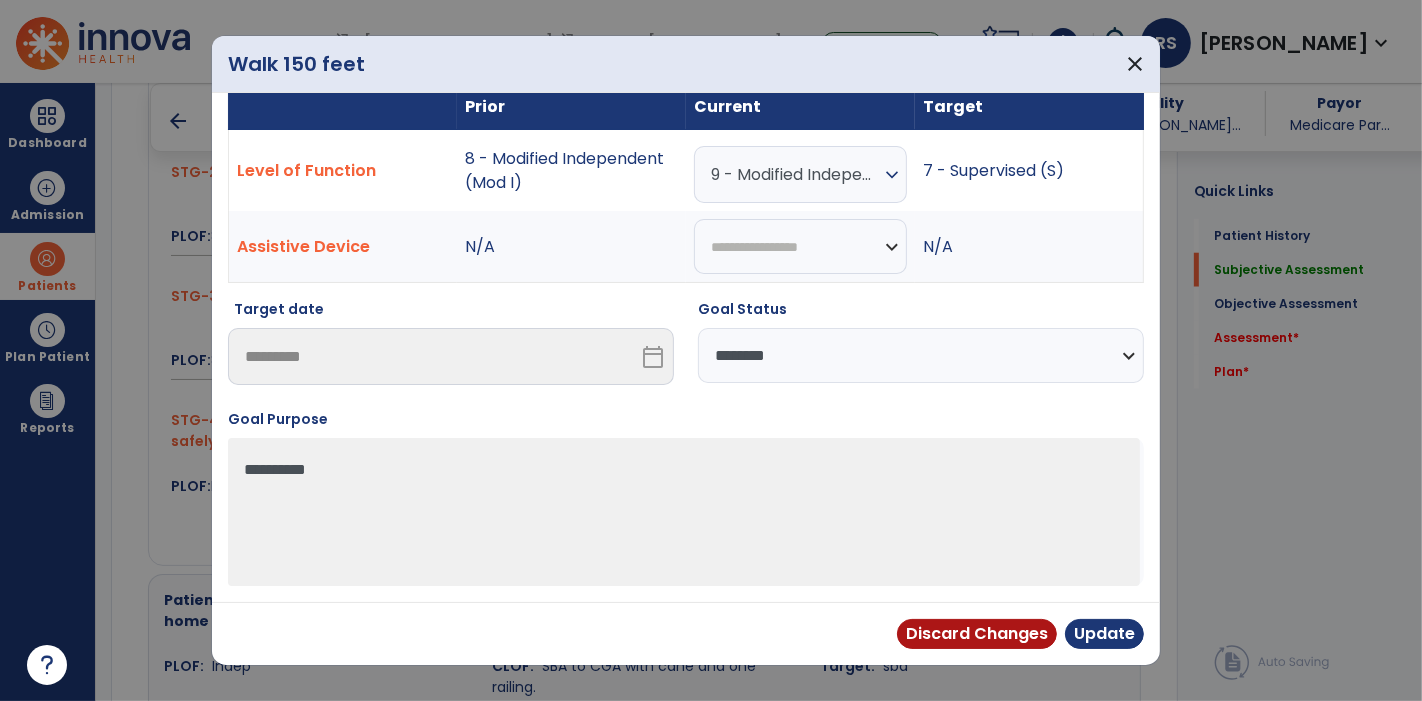 scroll, scrollTop: 20, scrollLeft: 0, axis: vertical 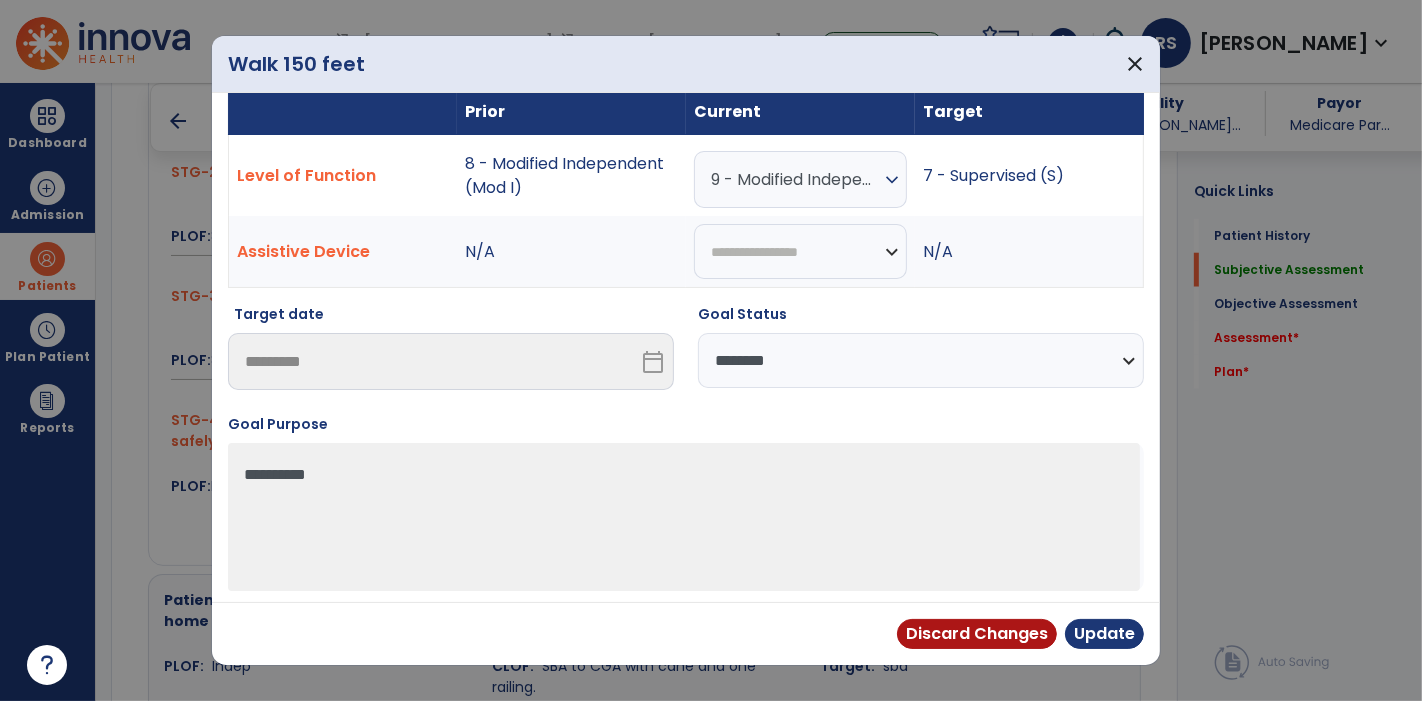 click on "**********" at bounding box center [921, 360] 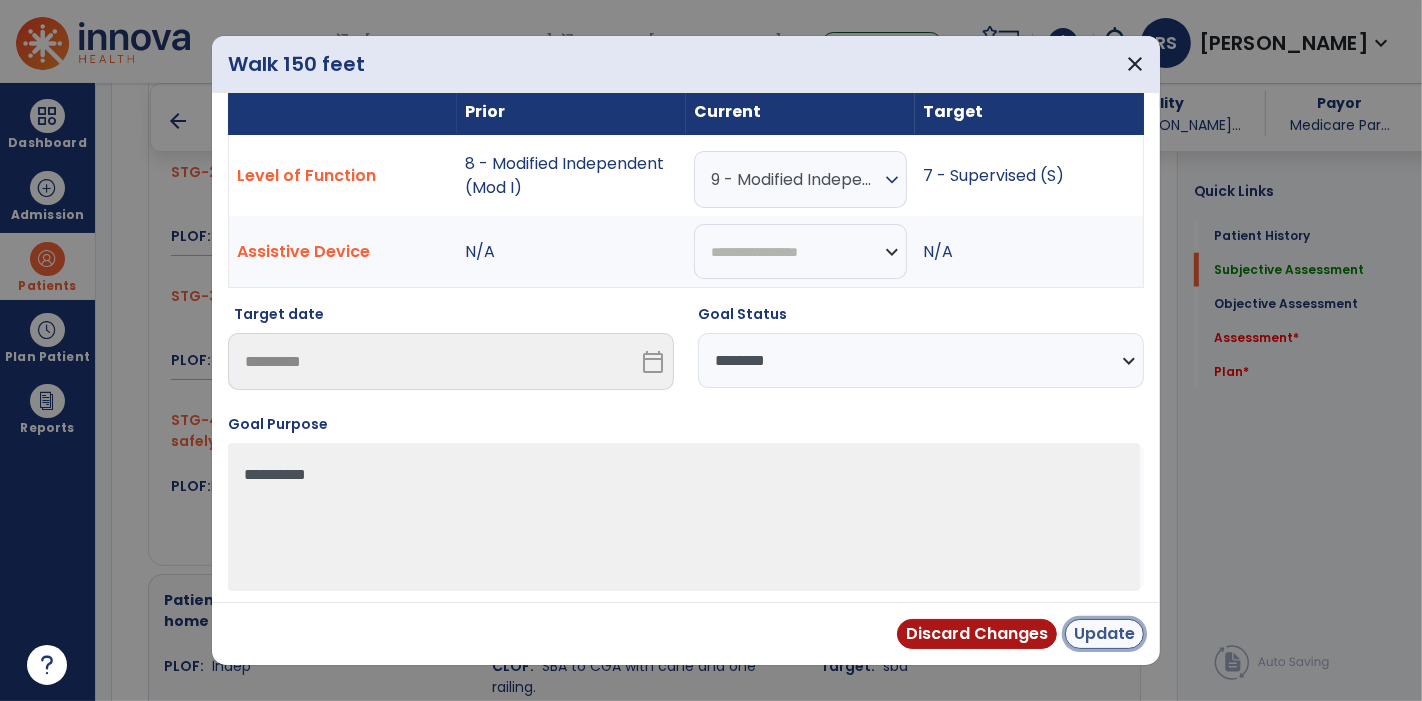 click on "Update" at bounding box center [1104, 634] 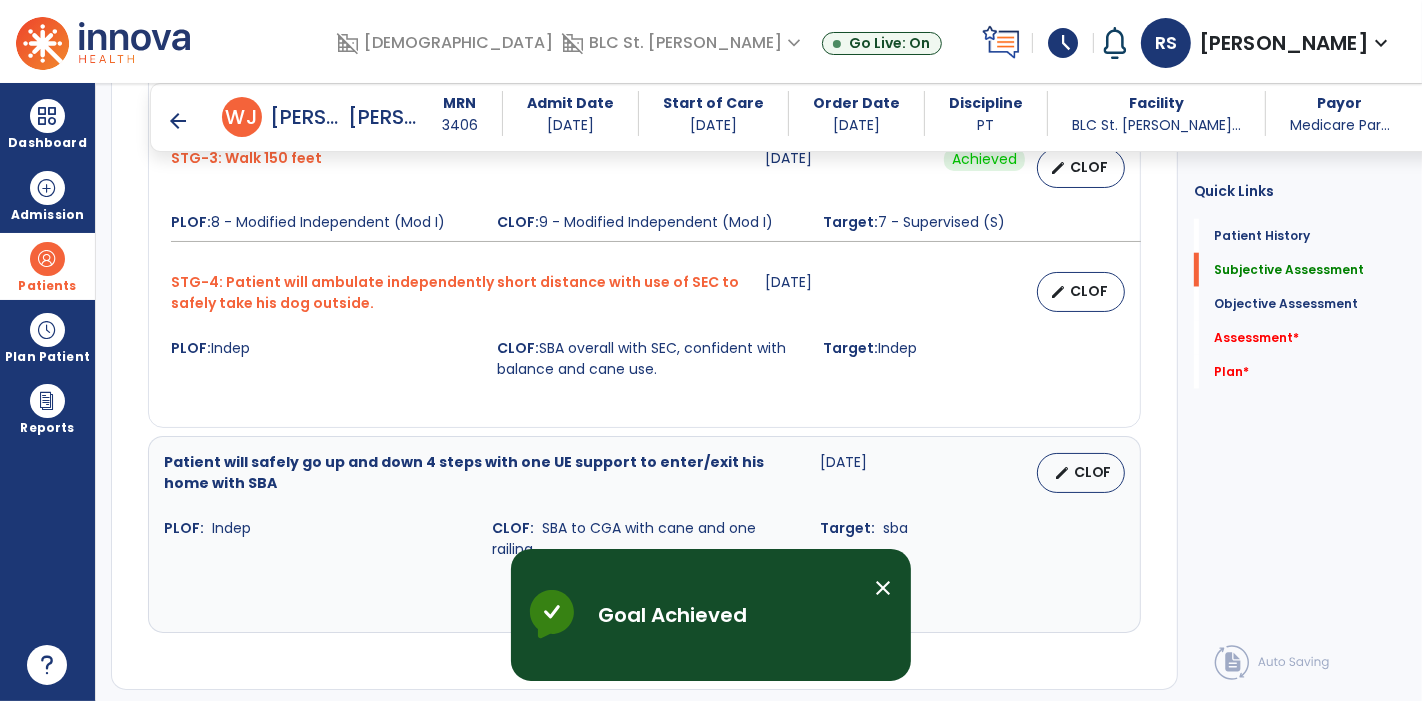 scroll, scrollTop: 1817, scrollLeft: 0, axis: vertical 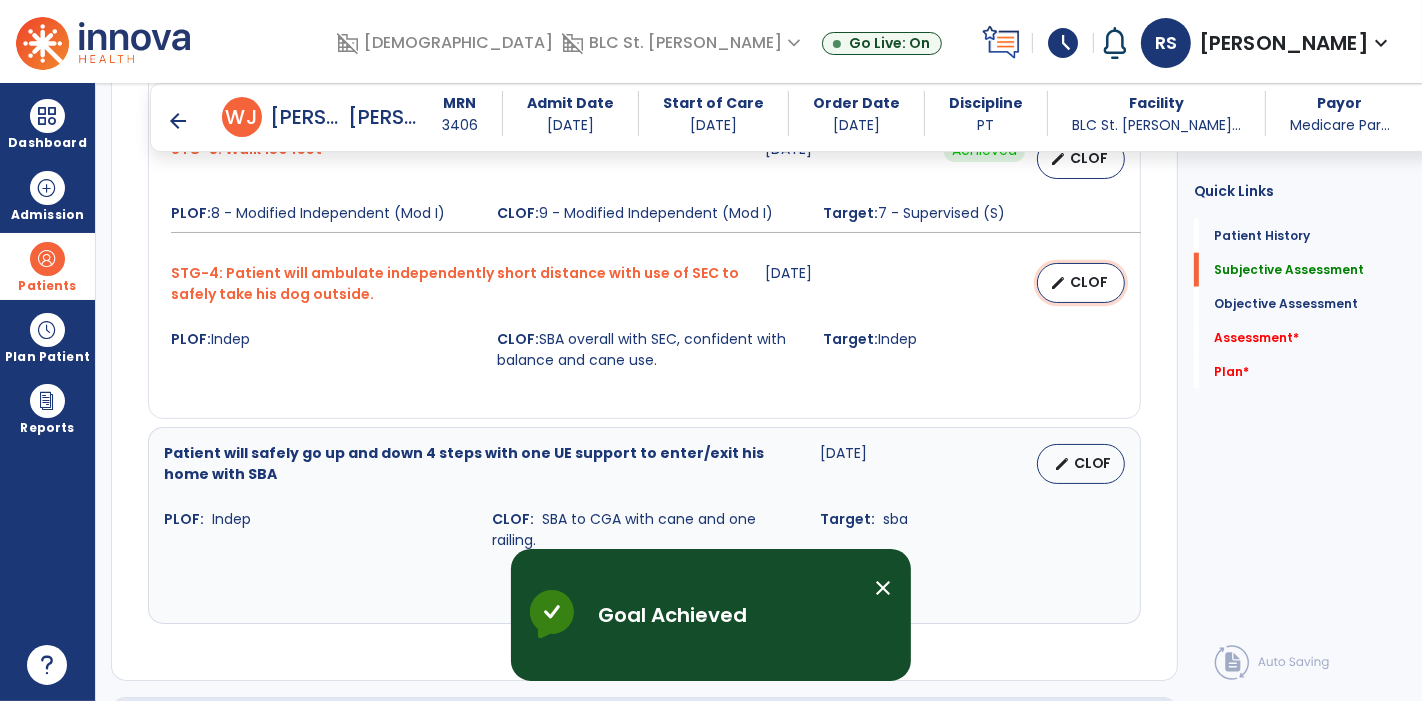 click on "CLOF" at bounding box center [1089, 282] 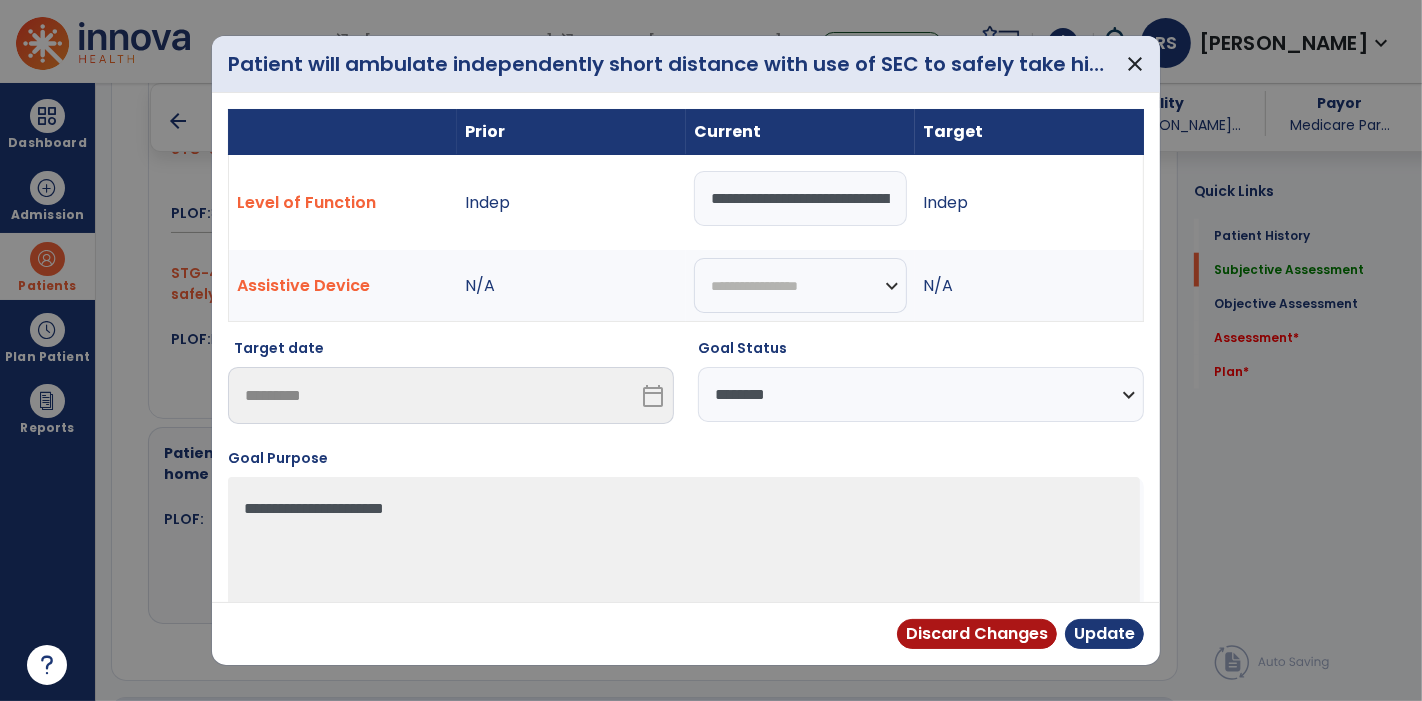 drag, startPoint x: 868, startPoint y: 199, endPoint x: 622, endPoint y: 190, distance: 246.16458 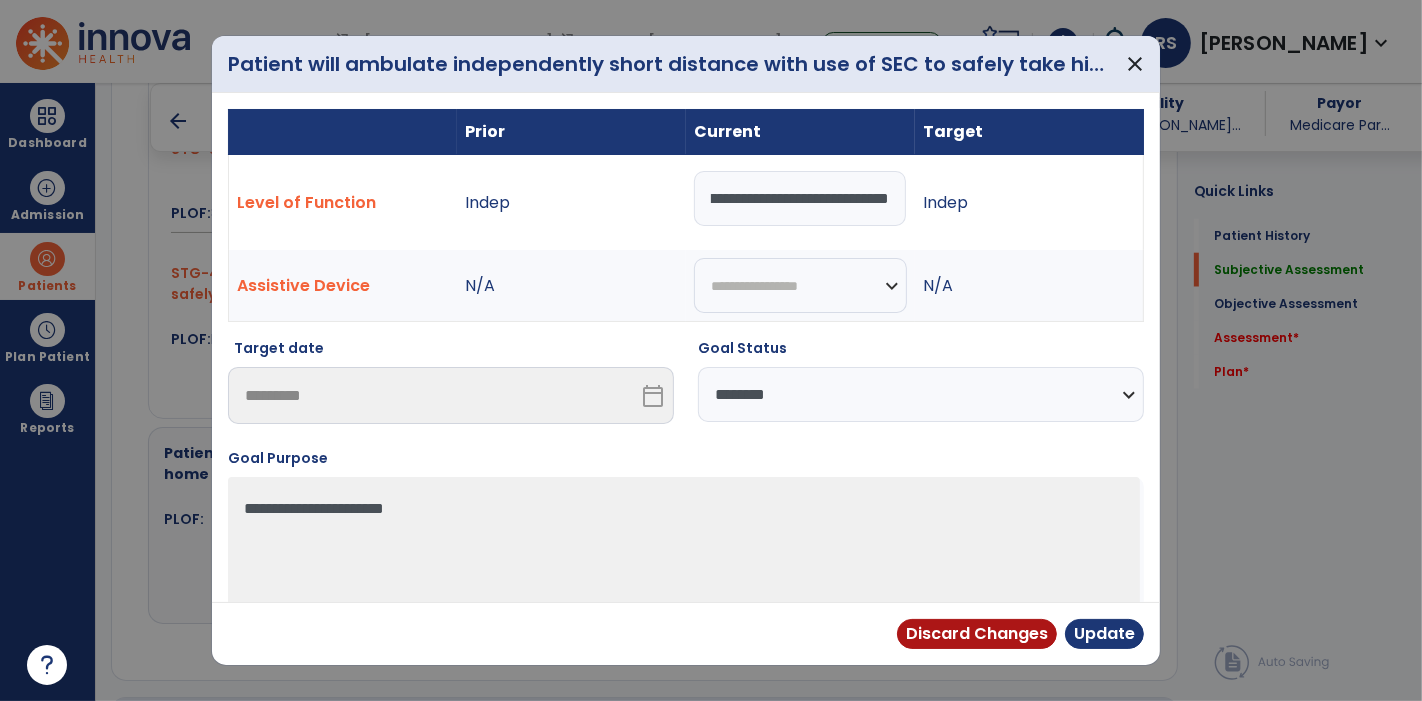 scroll, scrollTop: 0, scrollLeft: 659, axis: horizontal 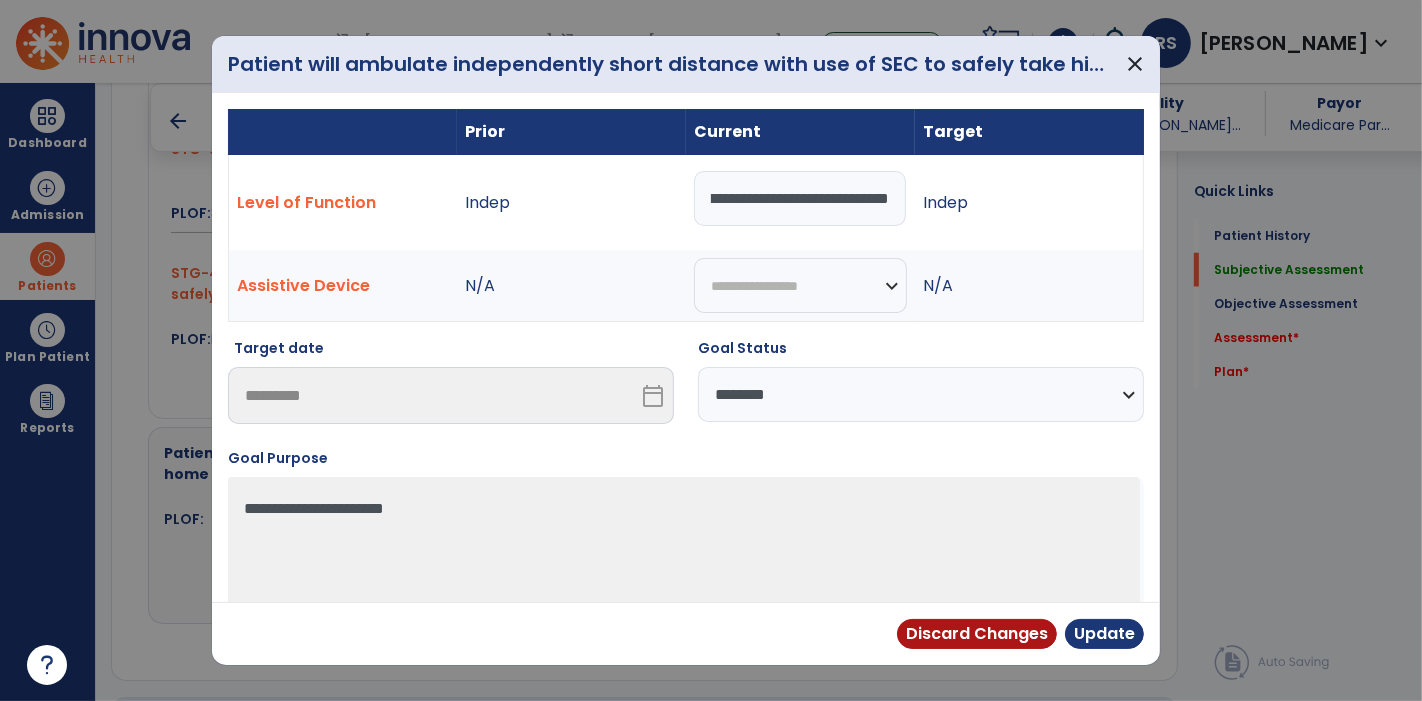type on "**********" 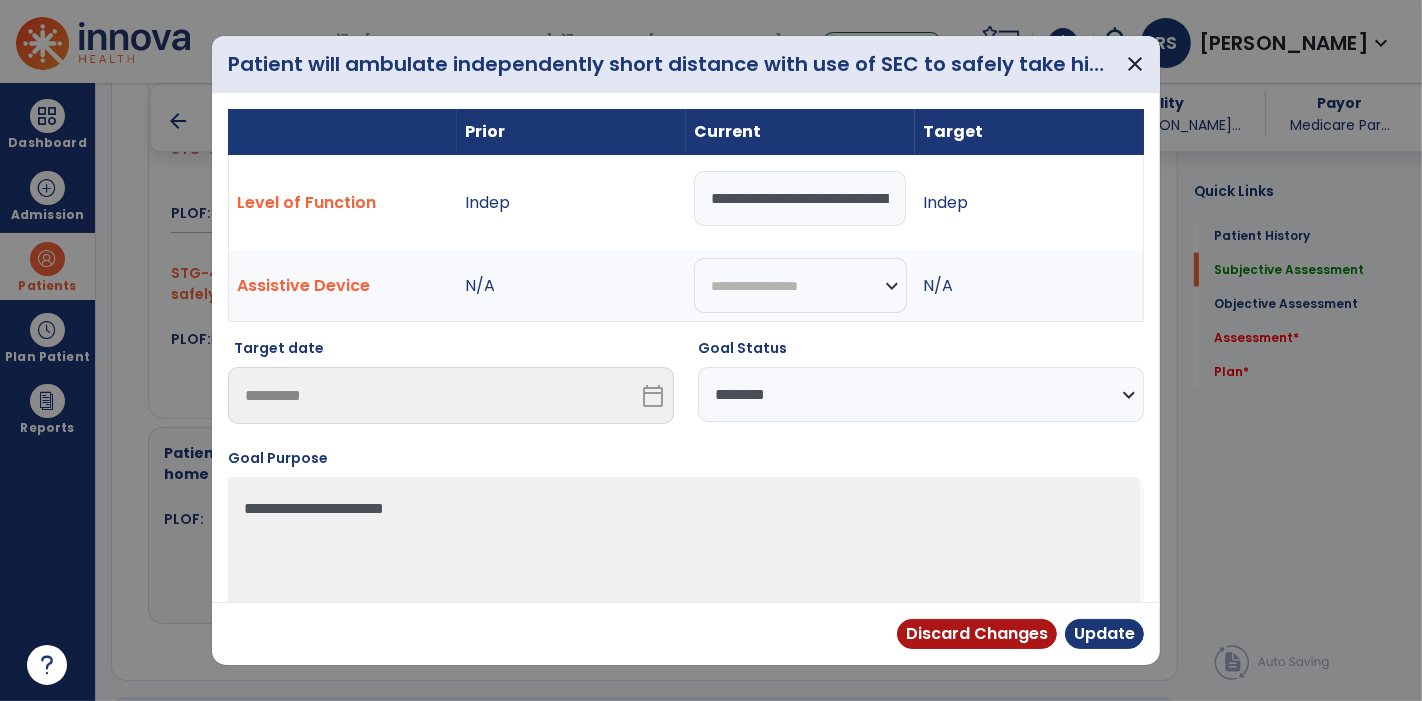 select on "********" 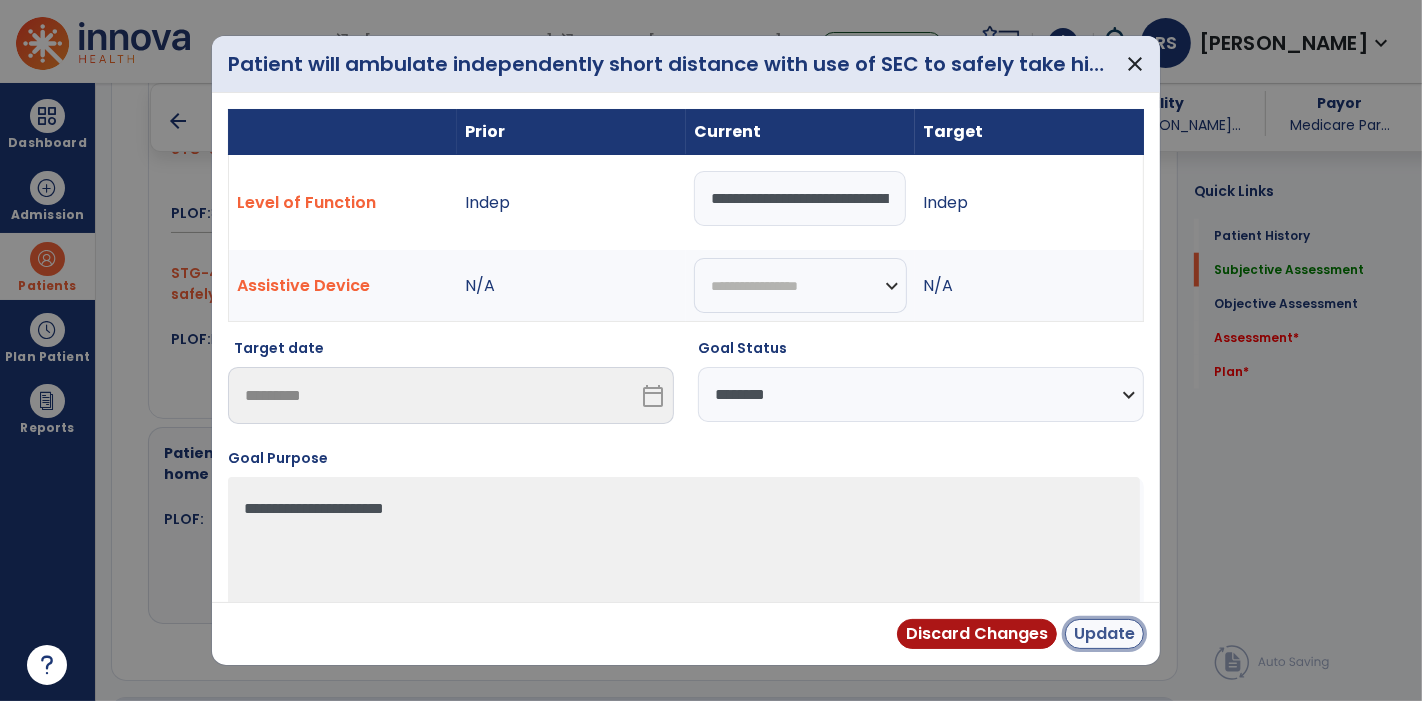 click on "Update" at bounding box center (1104, 634) 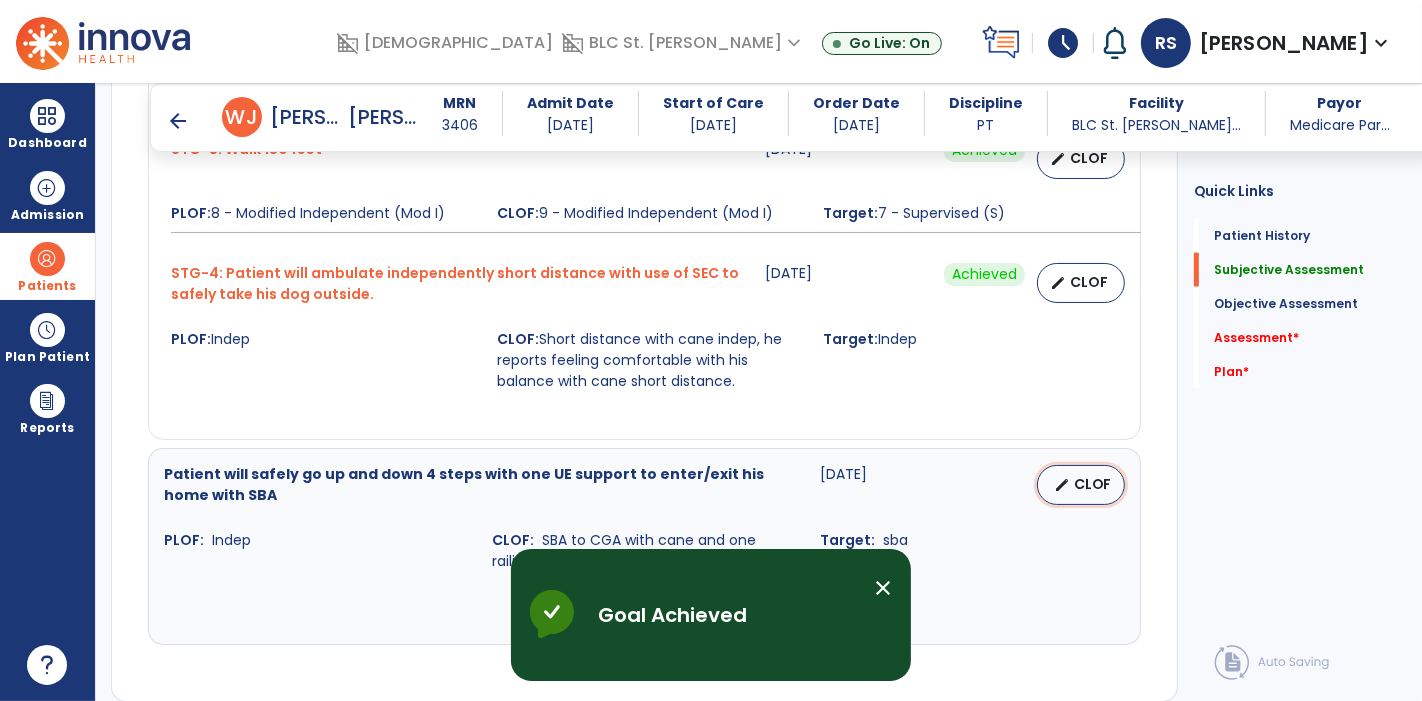 click on "CLOF" at bounding box center [1093, 484] 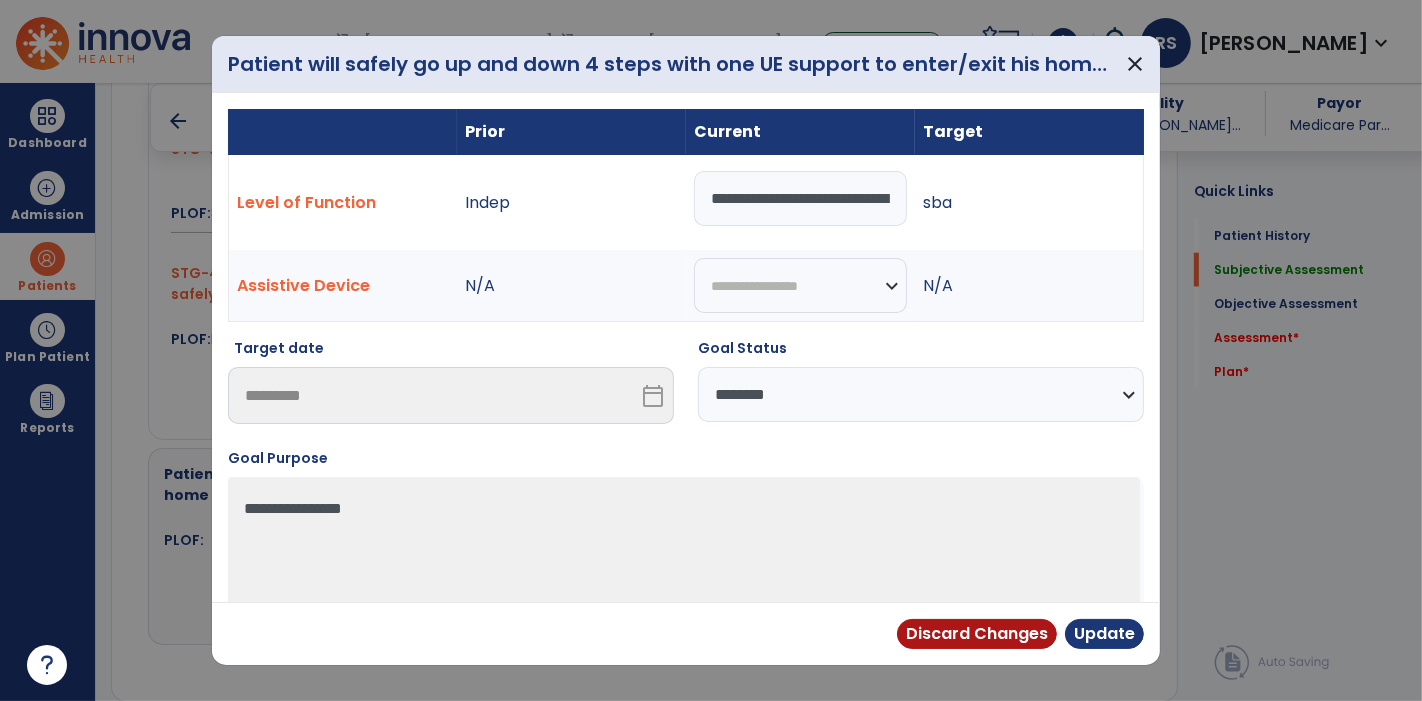 scroll, scrollTop: 0, scrollLeft: 122, axis: horizontal 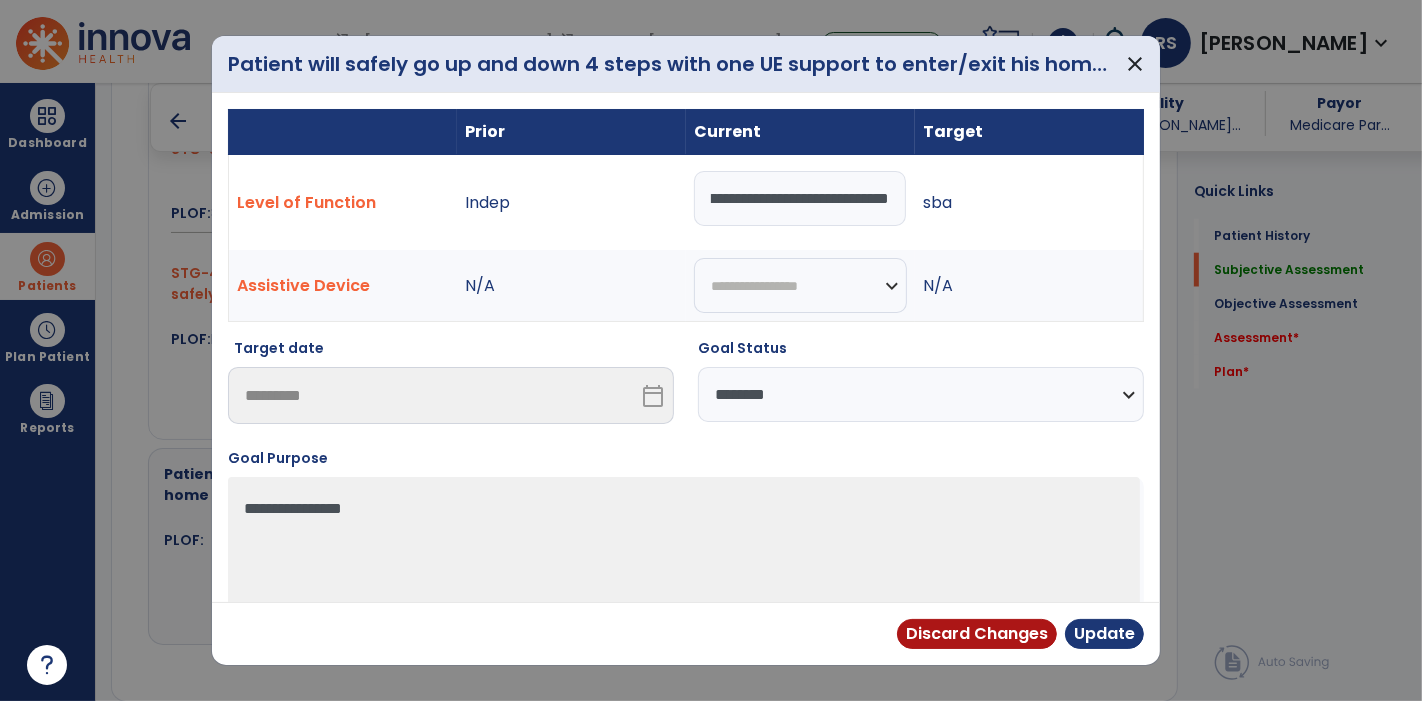 drag, startPoint x: 744, startPoint y: 198, endPoint x: 1063, endPoint y: 234, distance: 321.02493 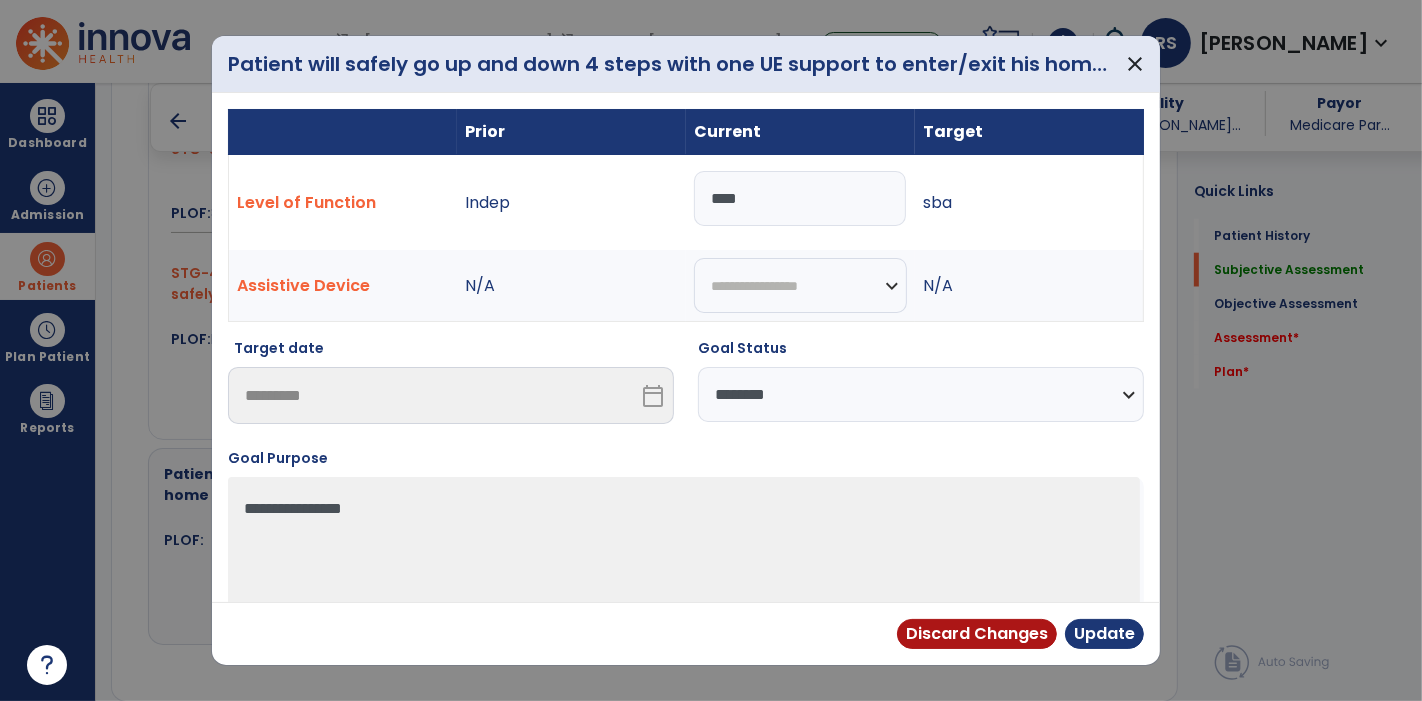 scroll, scrollTop: 0, scrollLeft: 0, axis: both 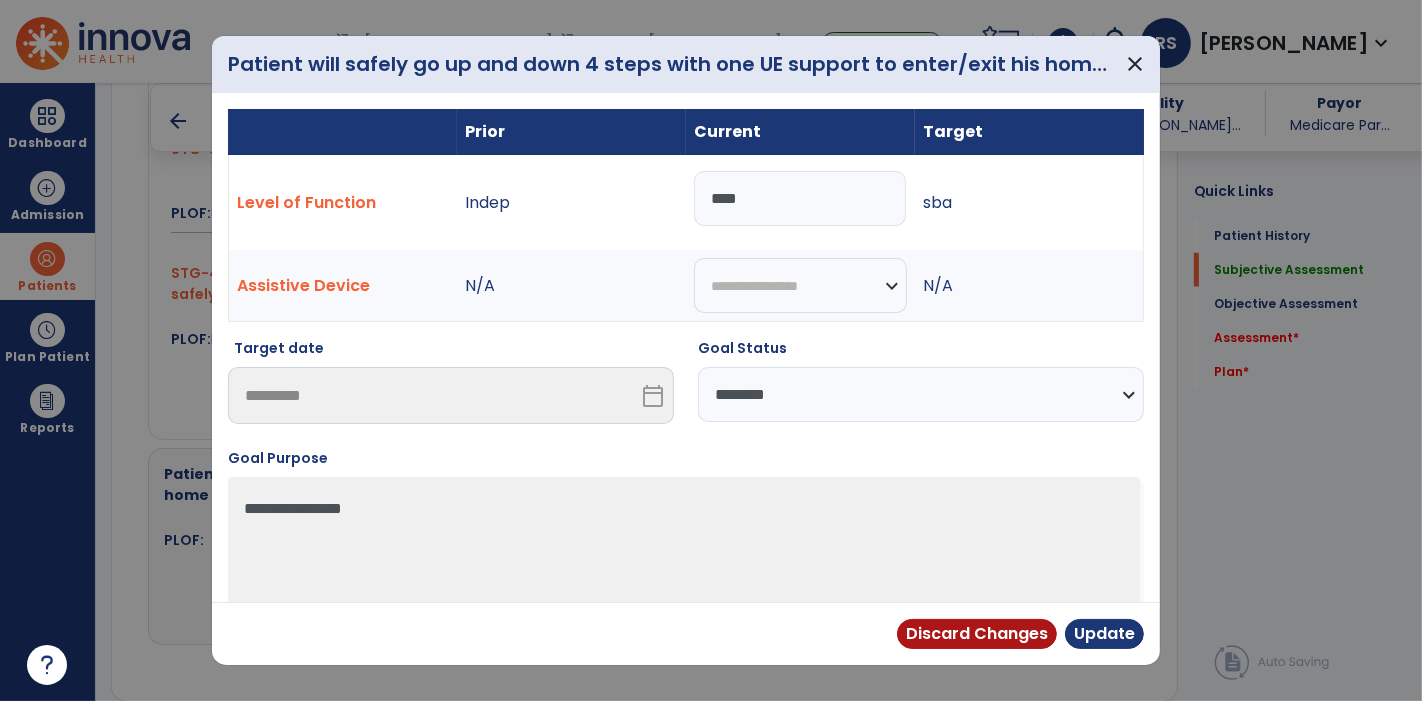 type on "***" 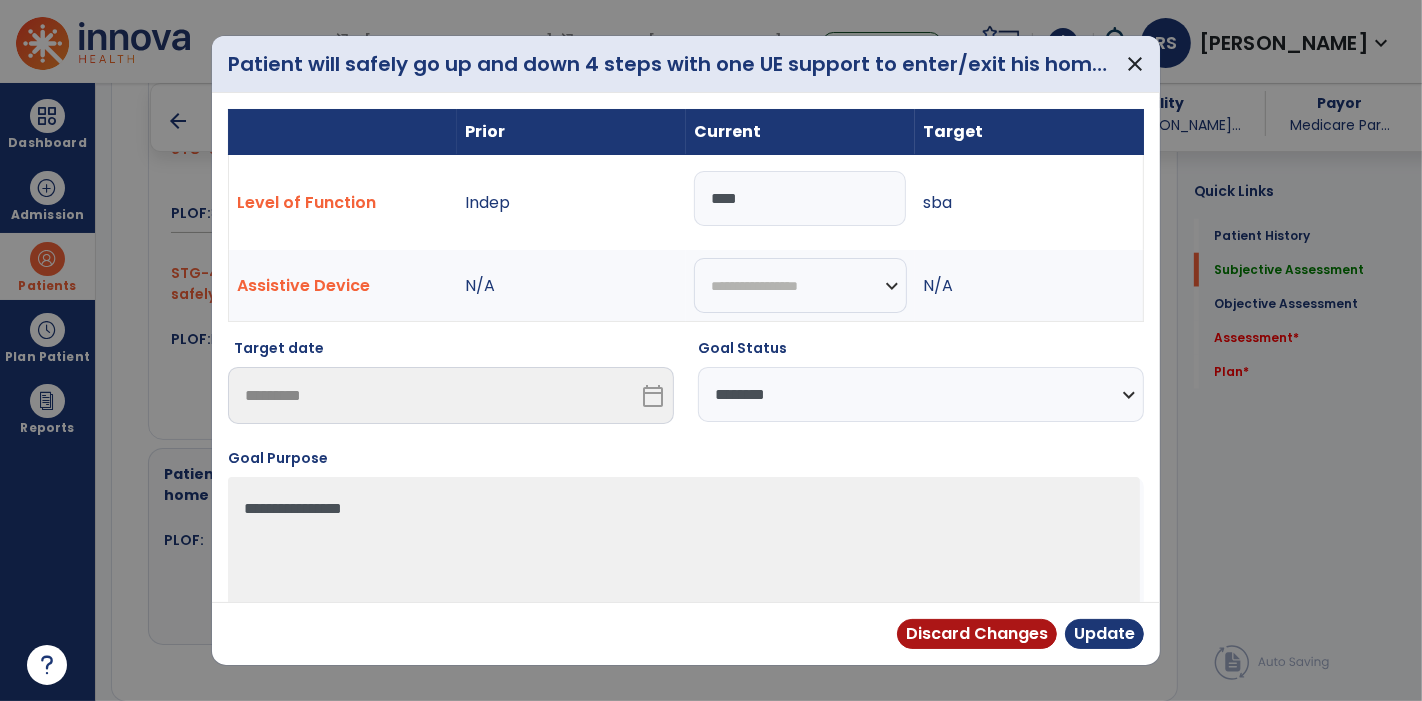 select on "********" 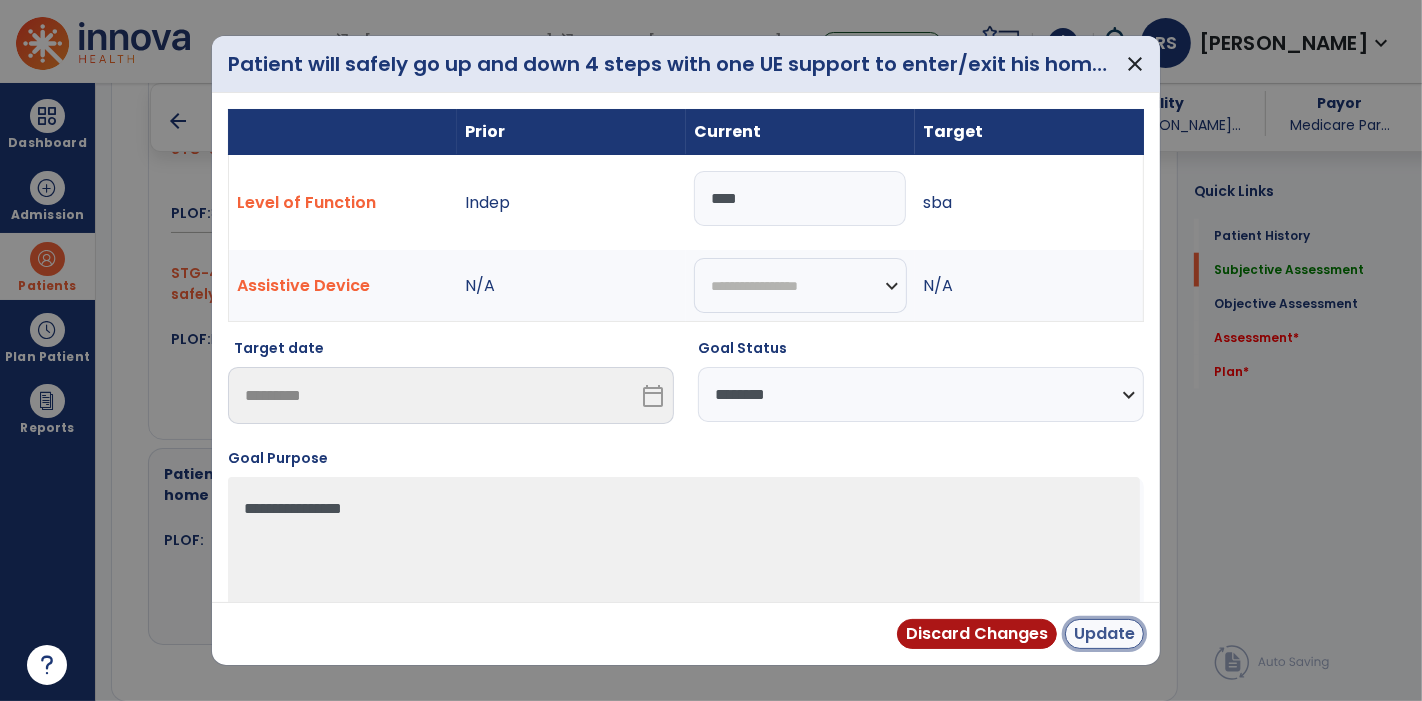 click on "Update" at bounding box center [1104, 634] 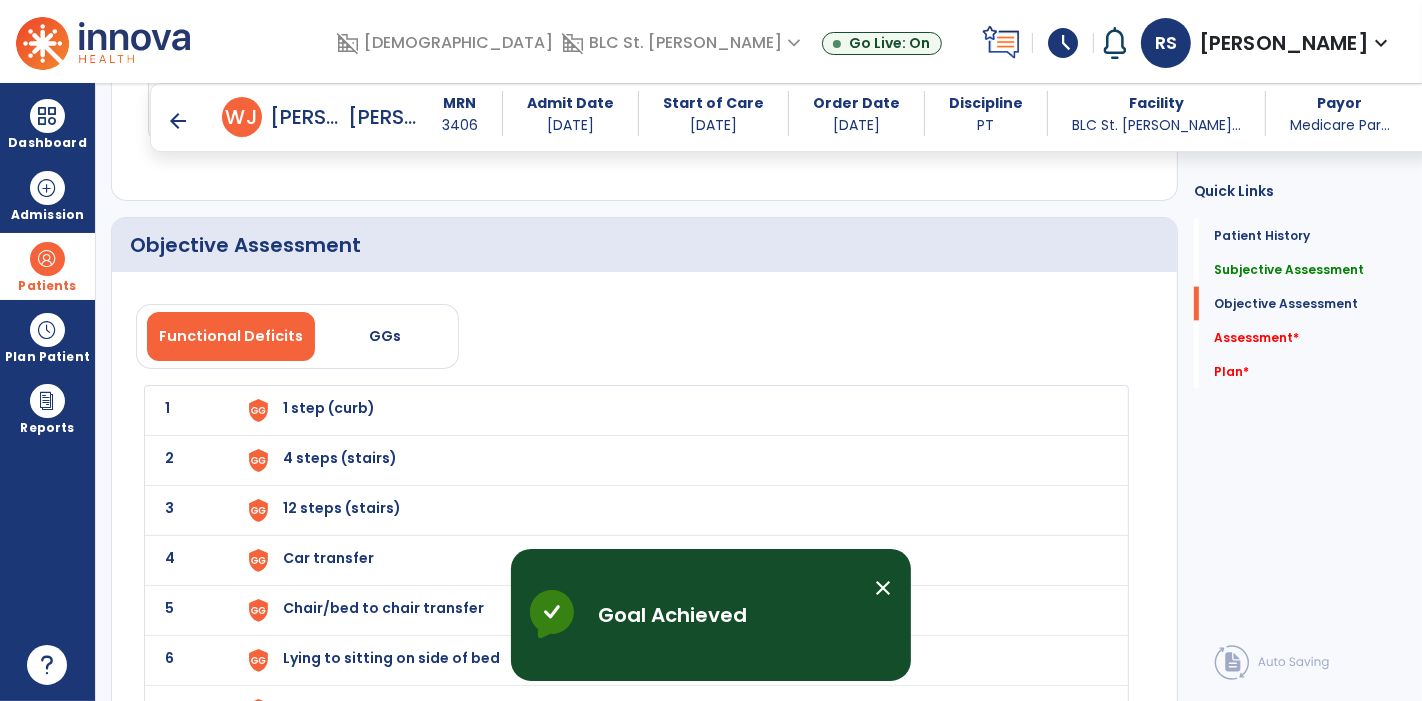 scroll, scrollTop: 2411, scrollLeft: 0, axis: vertical 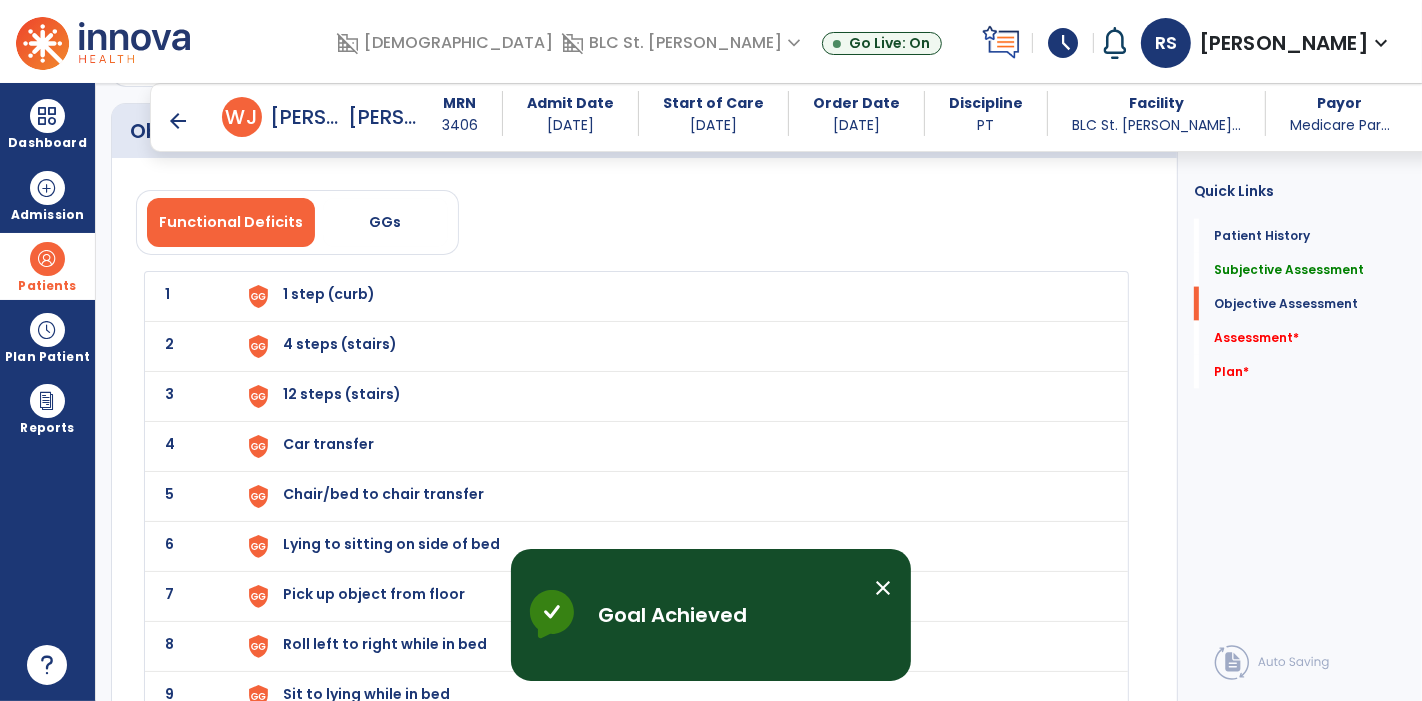 click on "1 step (curb)" at bounding box center [329, 294] 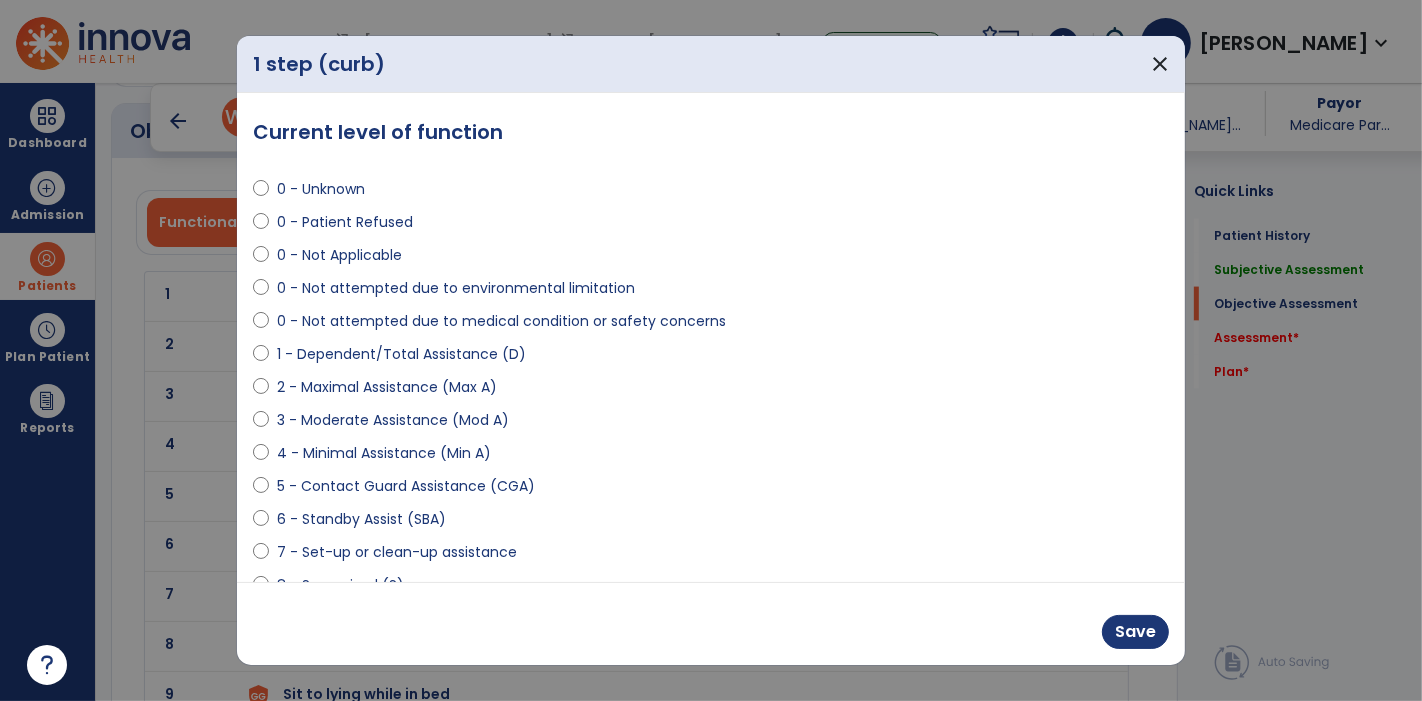 click on "6 - Standby Assist (SBA)" at bounding box center [361, 519] 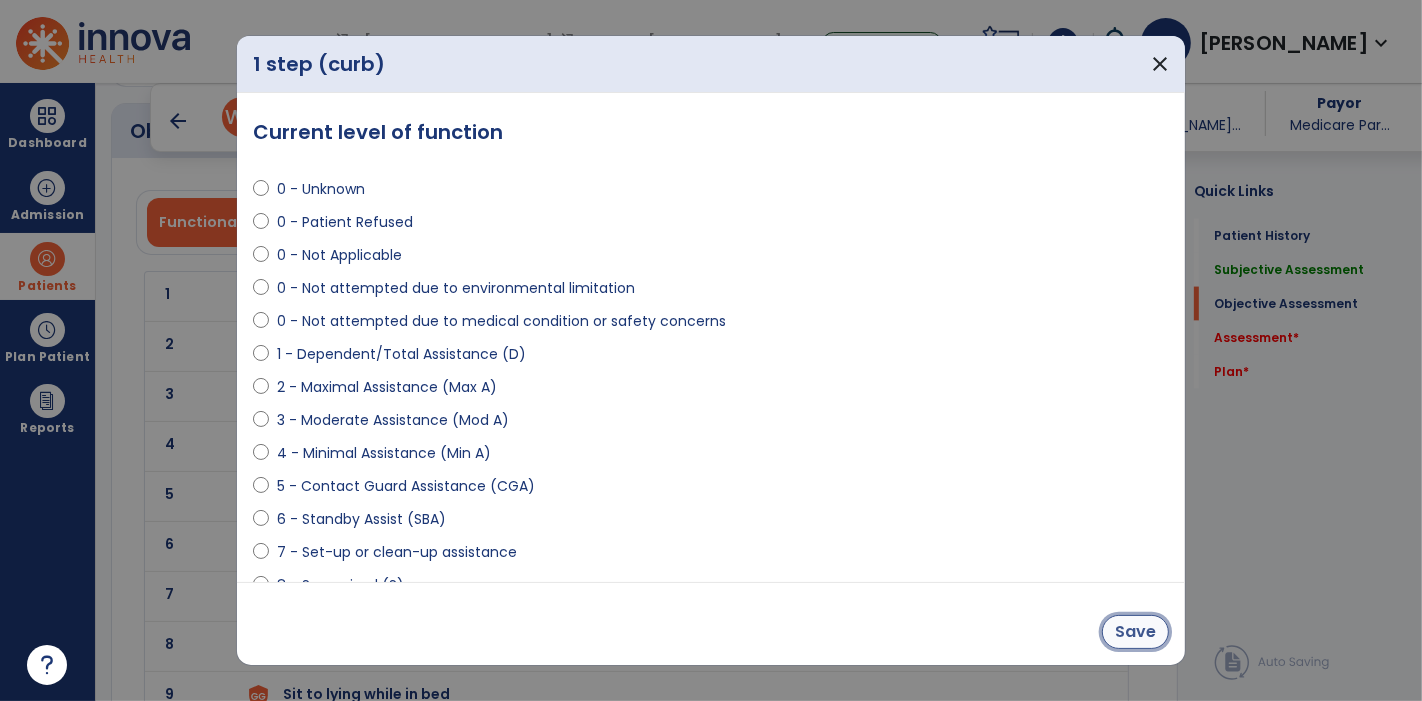 click on "Save" at bounding box center (1135, 632) 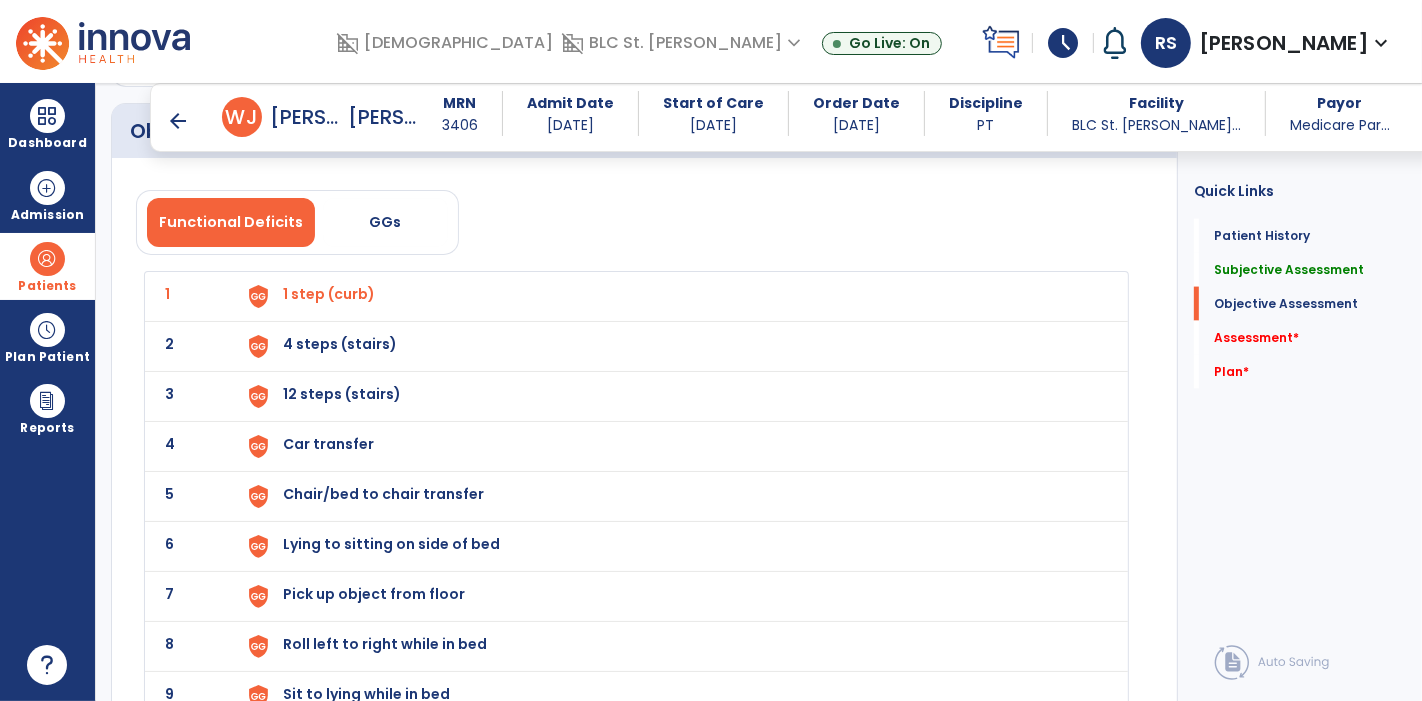 click on "2 4 steps (stairs)" 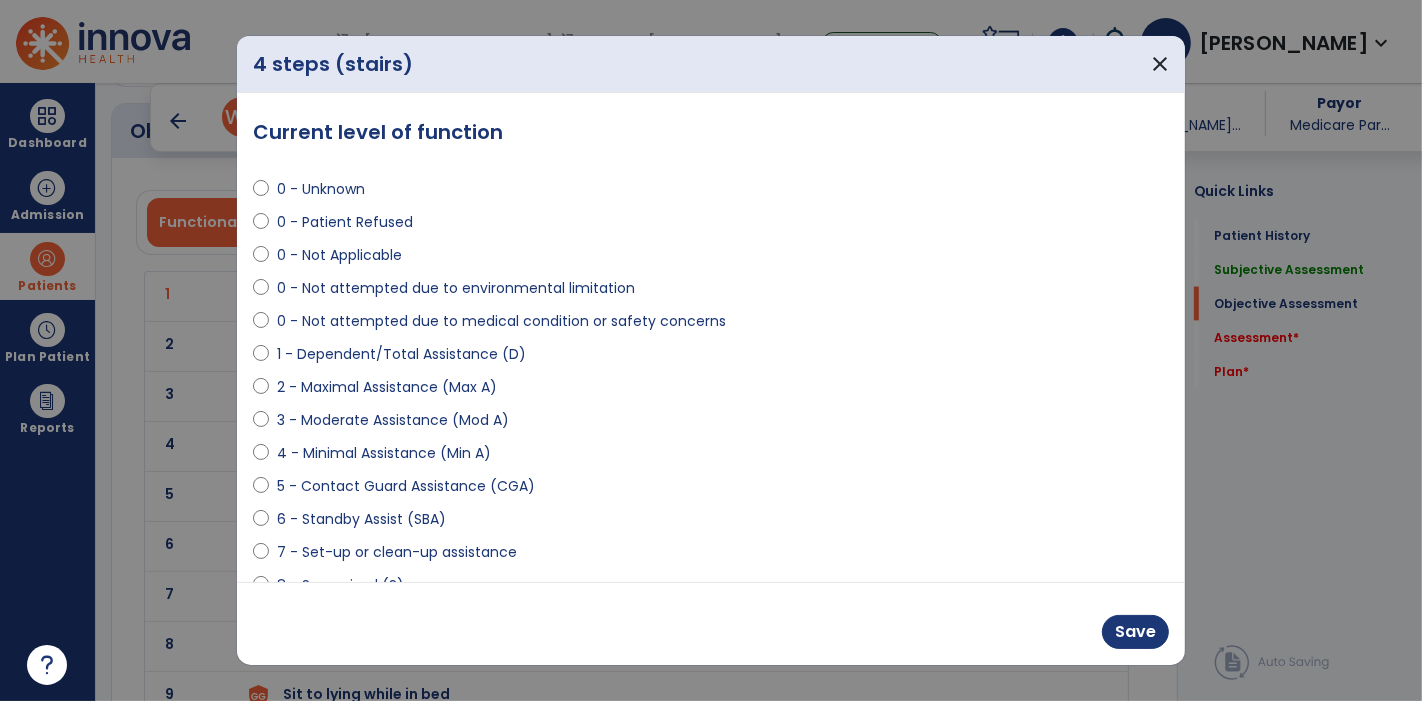 click on "6 - Standby Assist (SBA)" at bounding box center (361, 519) 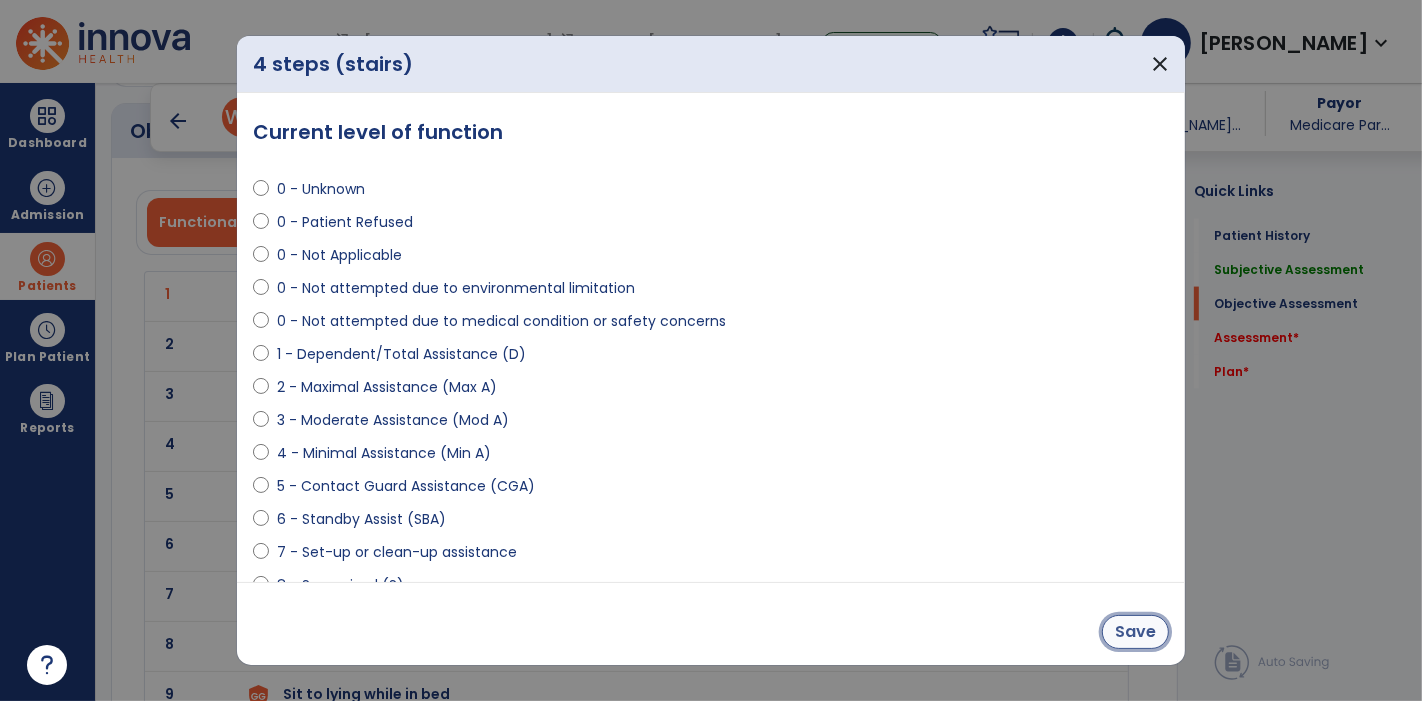 click on "Save" at bounding box center (1135, 632) 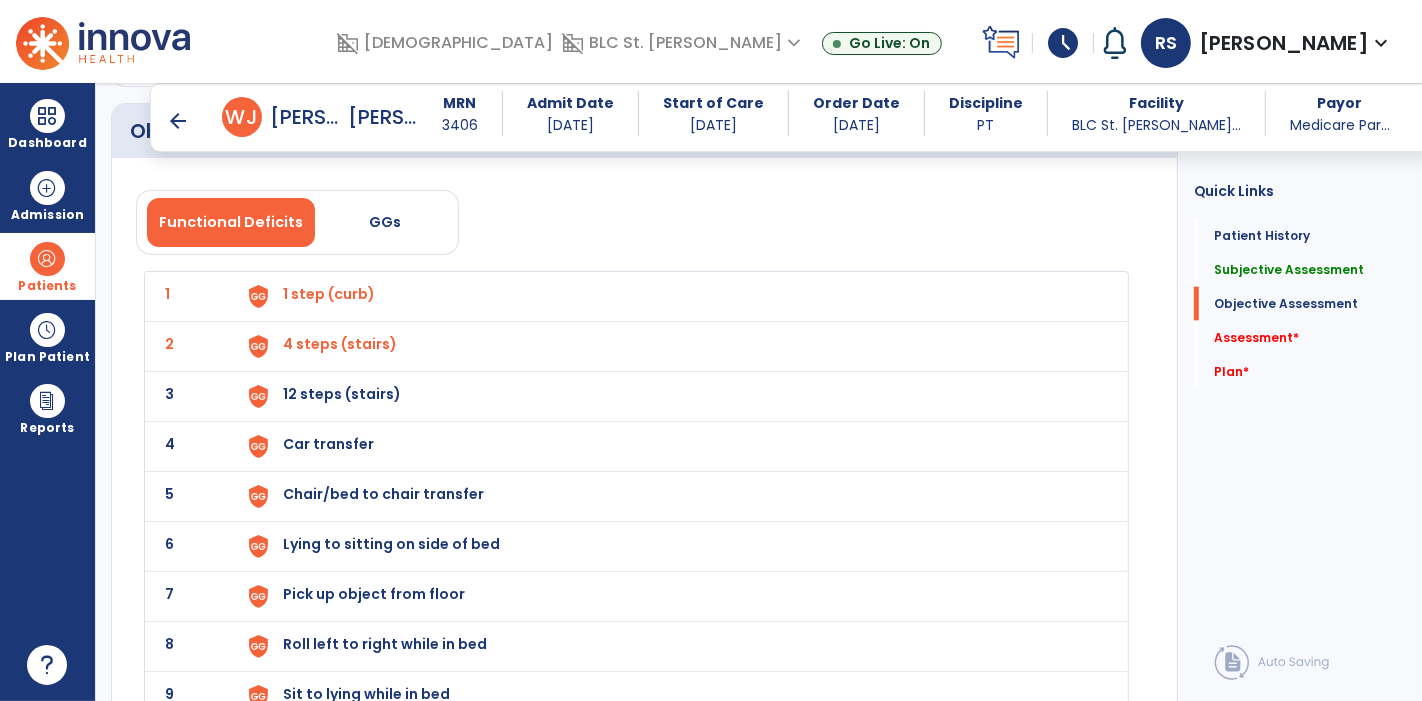 click on "12 steps (stairs)" at bounding box center [329, 294] 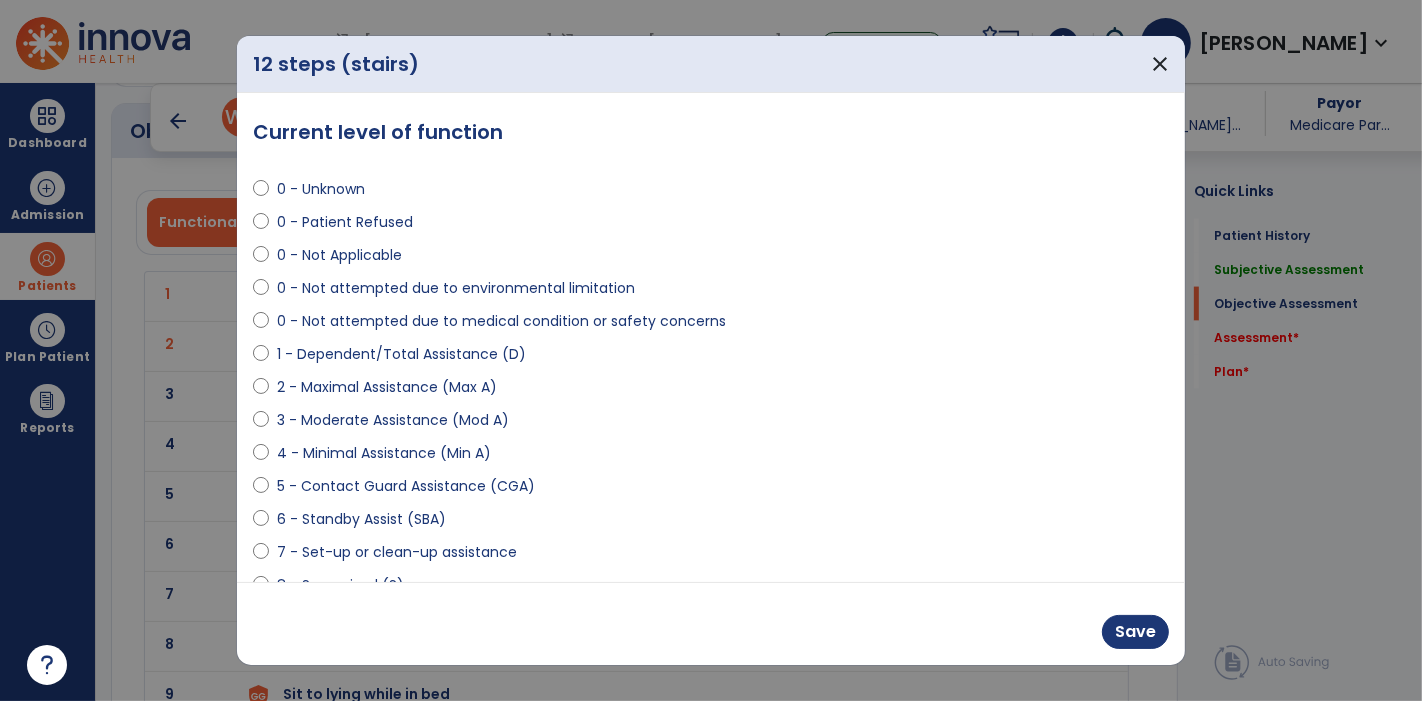 click on "0 - Not Applicable" at bounding box center [339, 255] 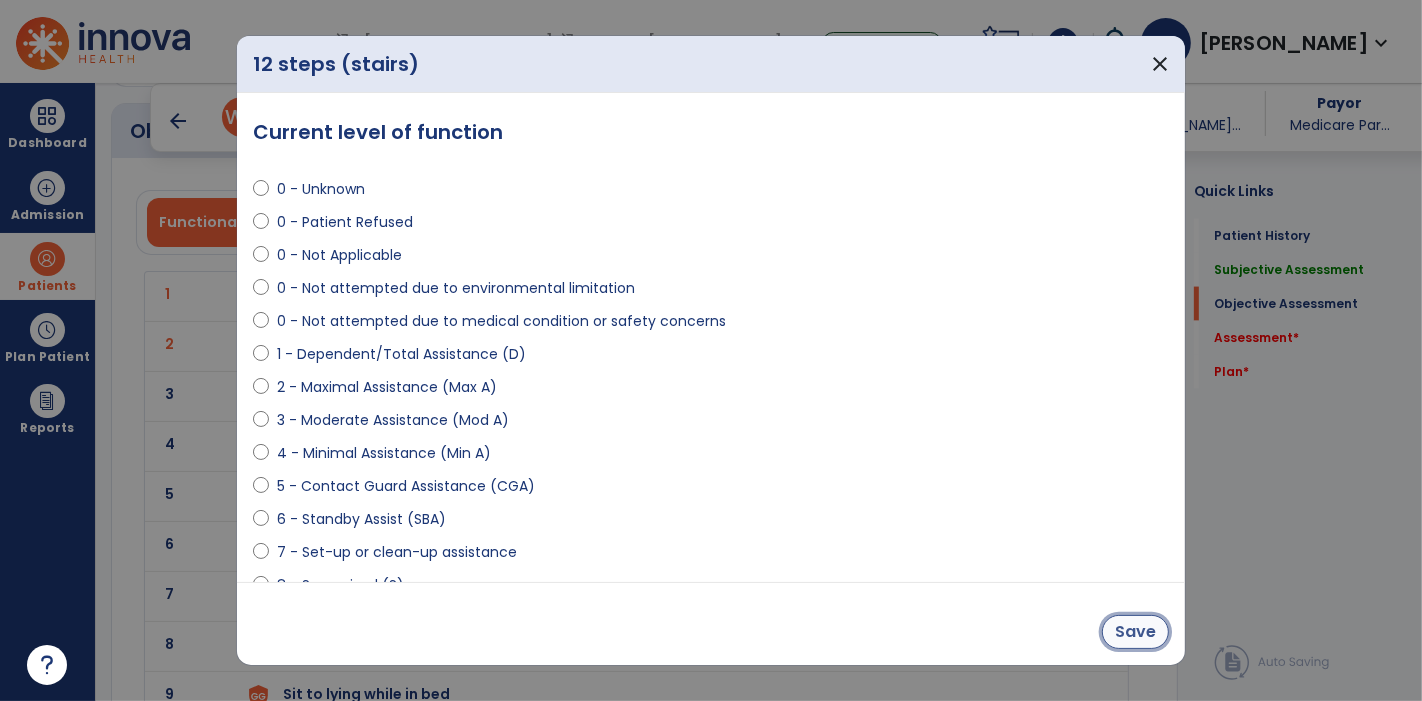 click on "Save" at bounding box center (1135, 632) 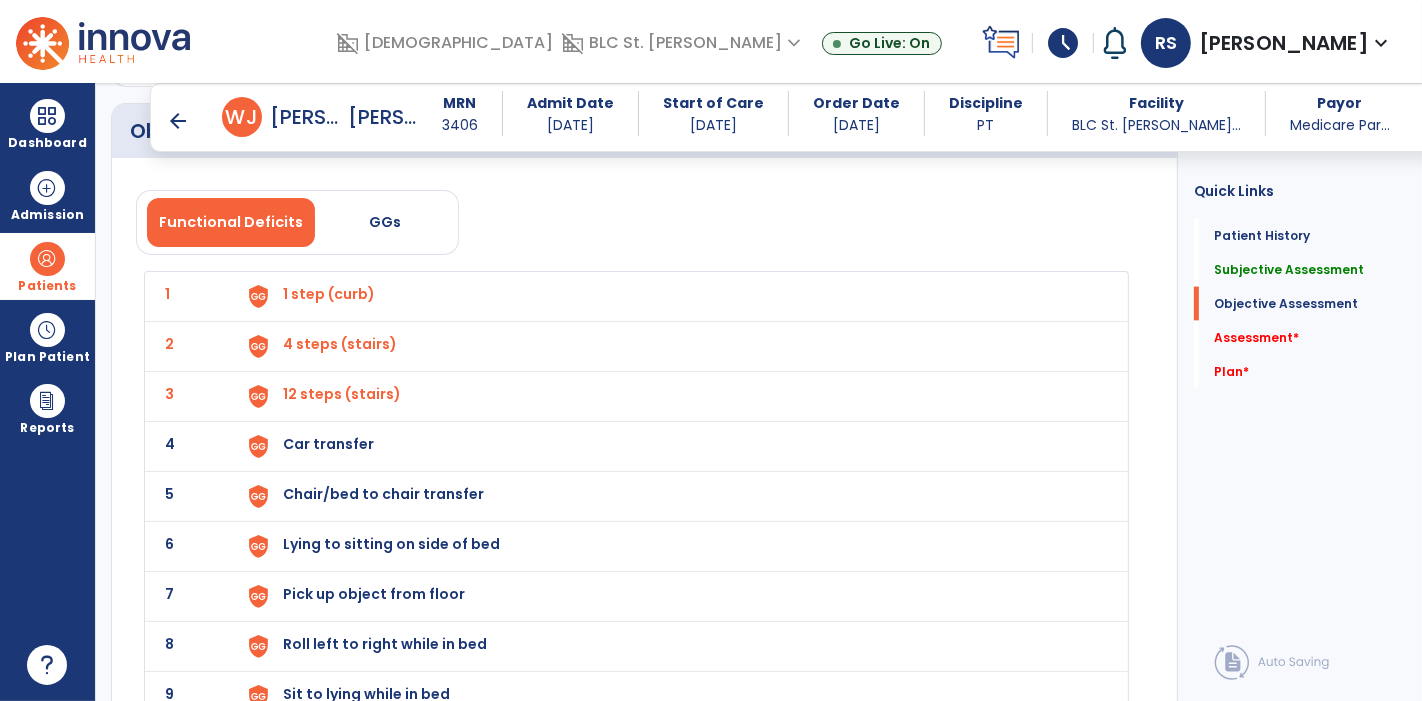 click on "Car transfer" at bounding box center [329, 294] 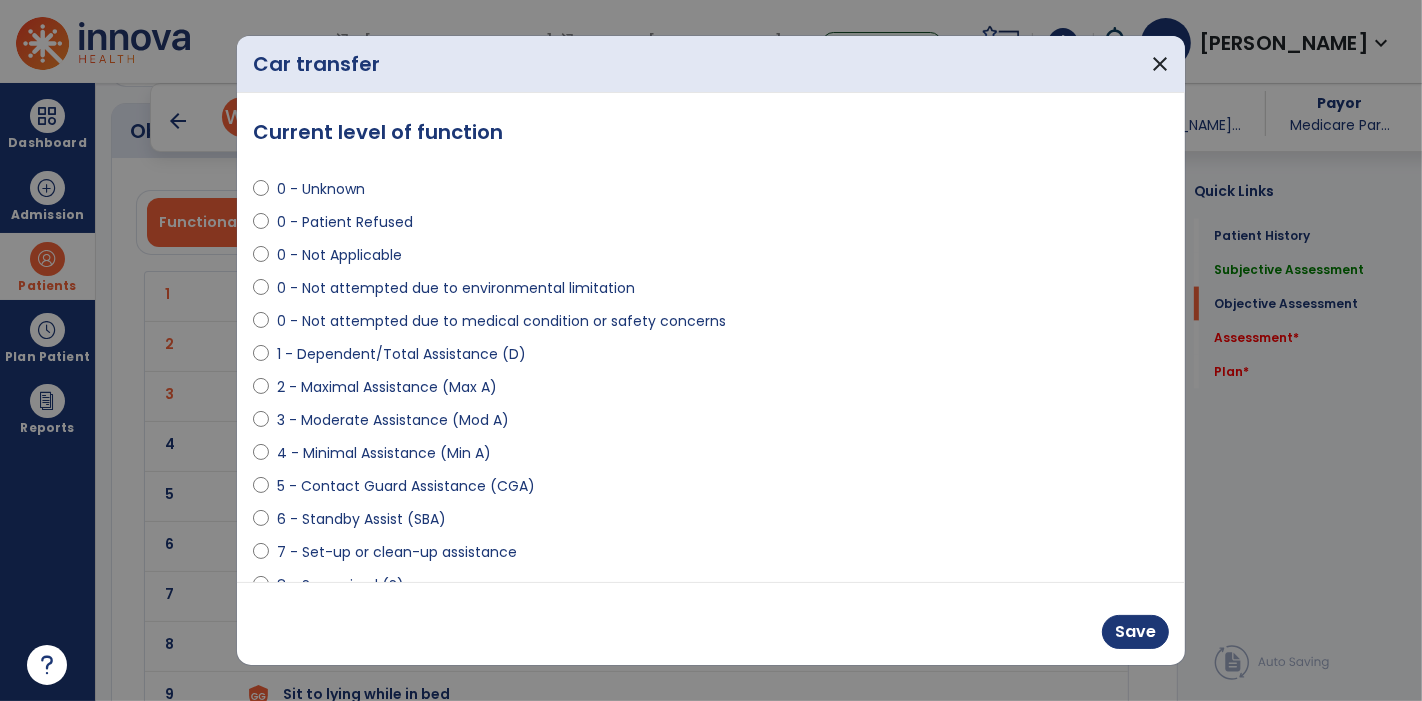 click on "0 - Not attempted due to environmental limitation" at bounding box center (456, 288) 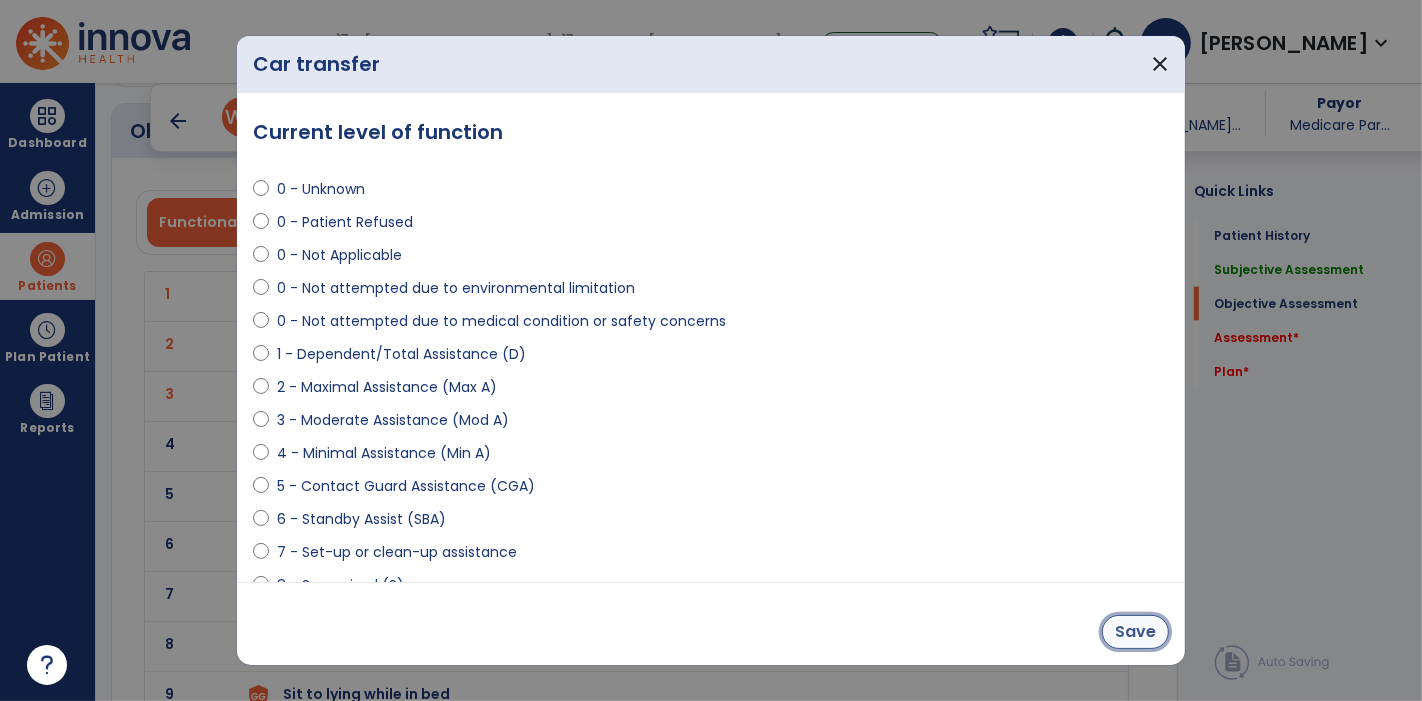 click on "Save" at bounding box center [1135, 632] 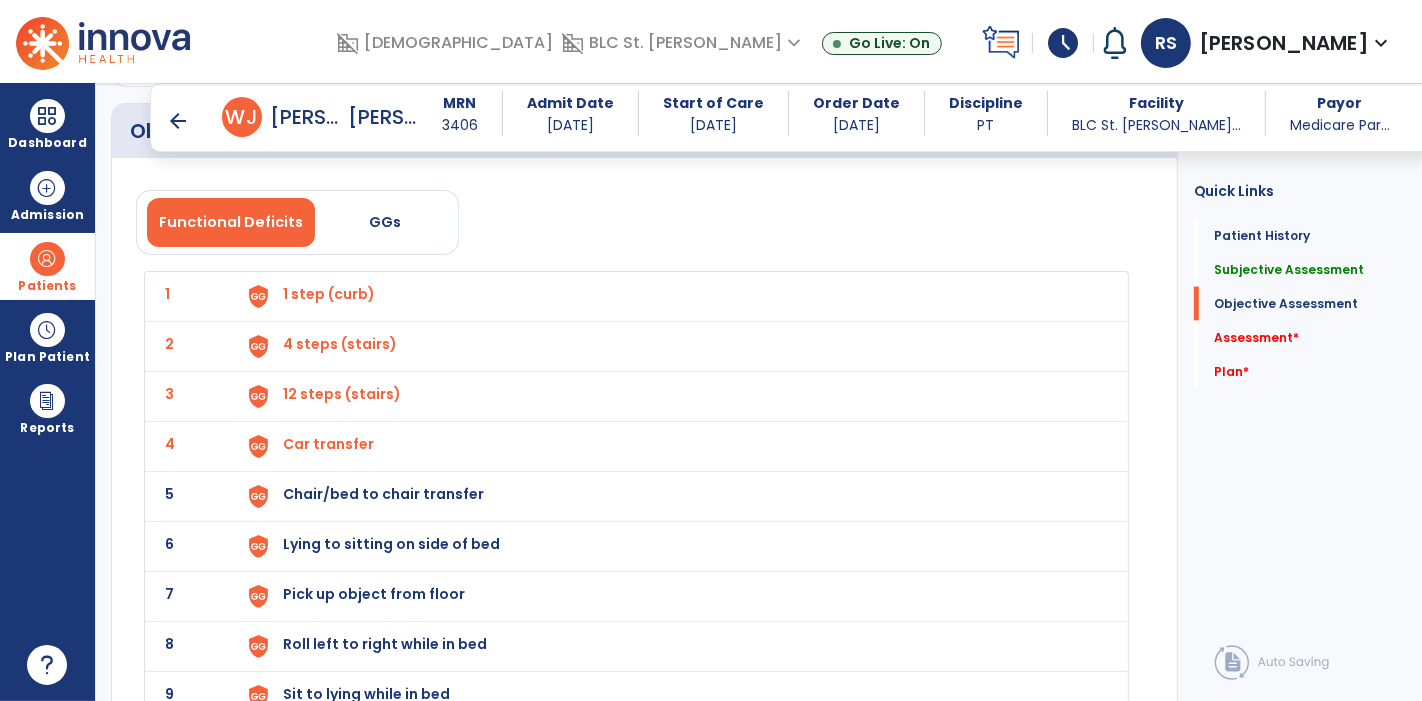 click on "Chair/bed to chair transfer" at bounding box center (329, 294) 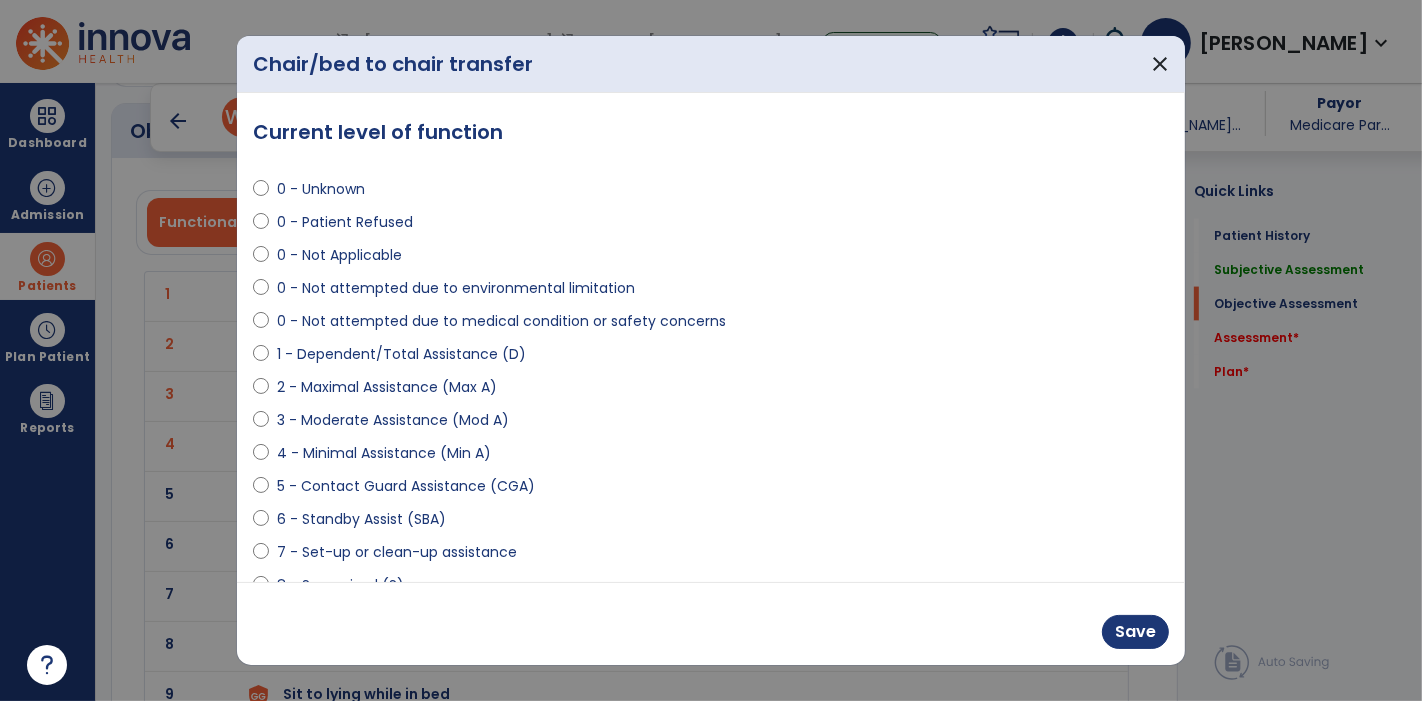 scroll, scrollTop: 144, scrollLeft: 0, axis: vertical 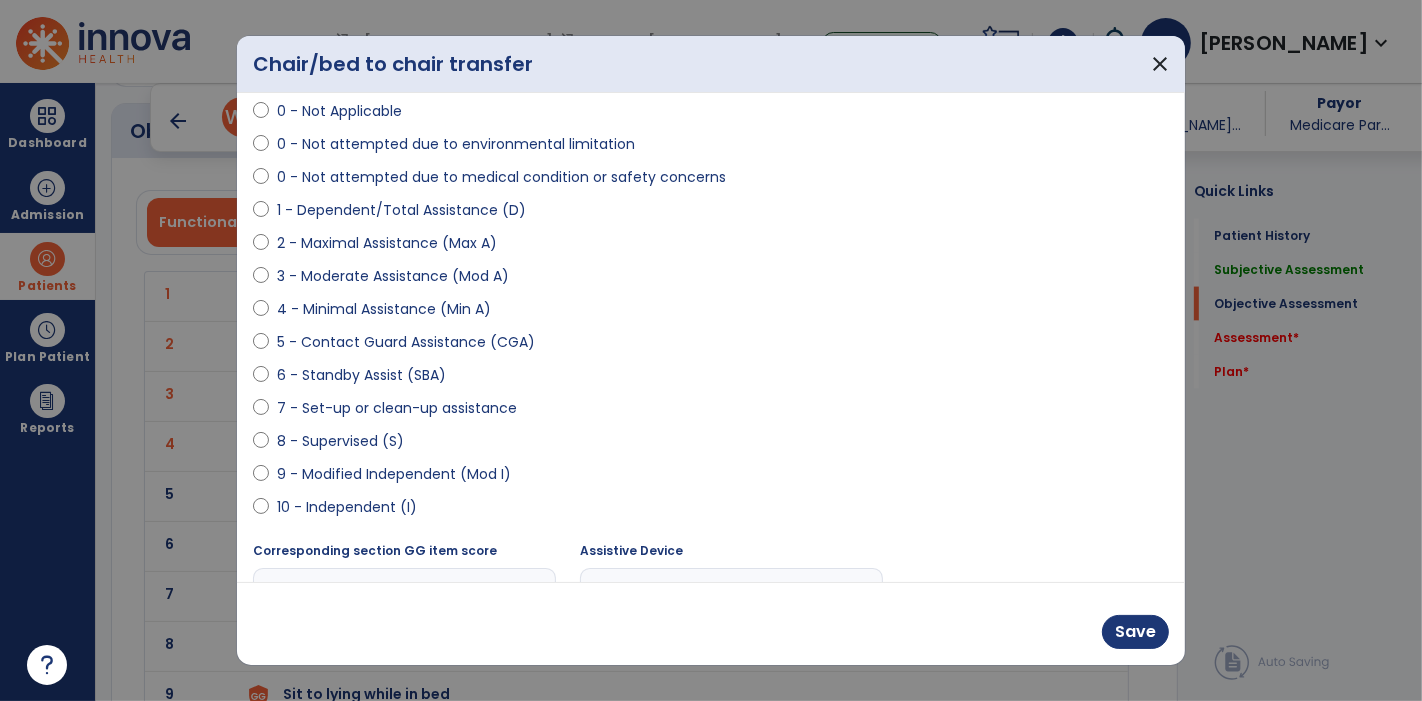 click on "9 - Modified Independent (Mod I)" at bounding box center (394, 474) 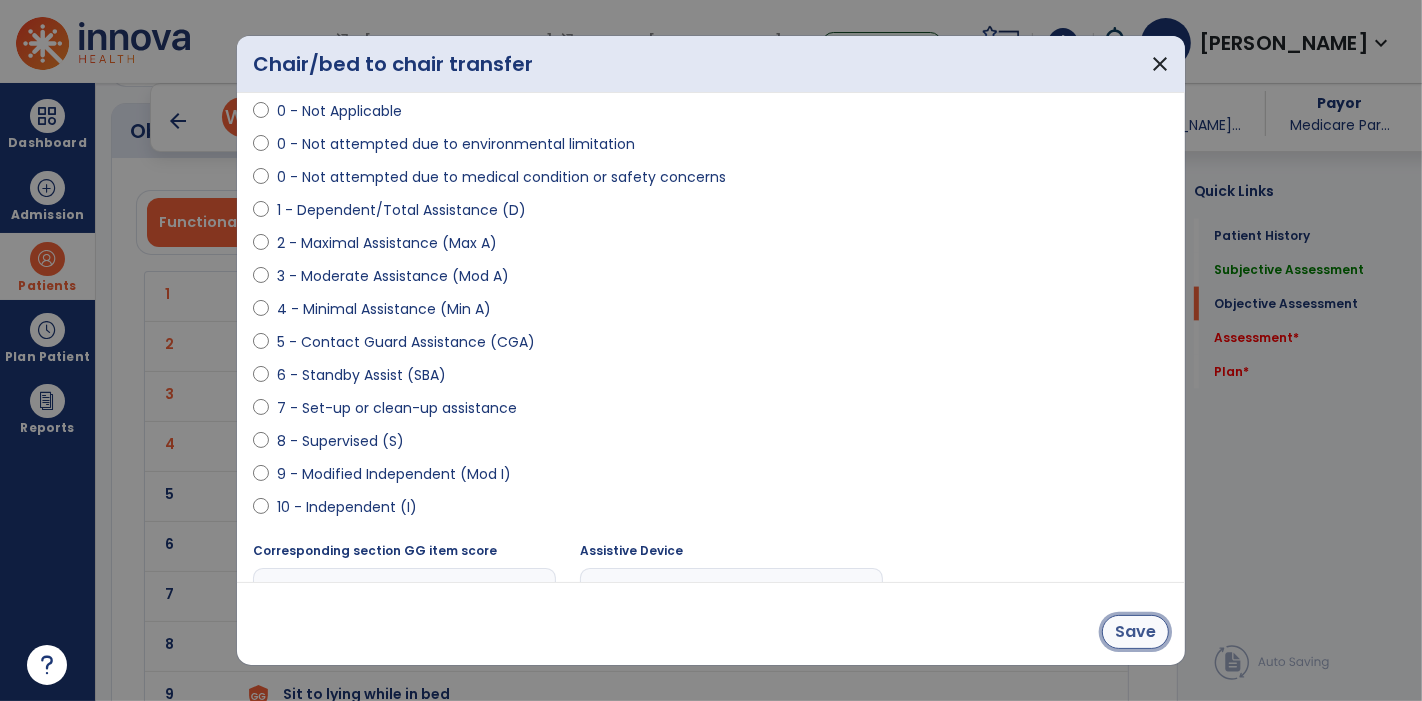 click on "Save" at bounding box center [1135, 632] 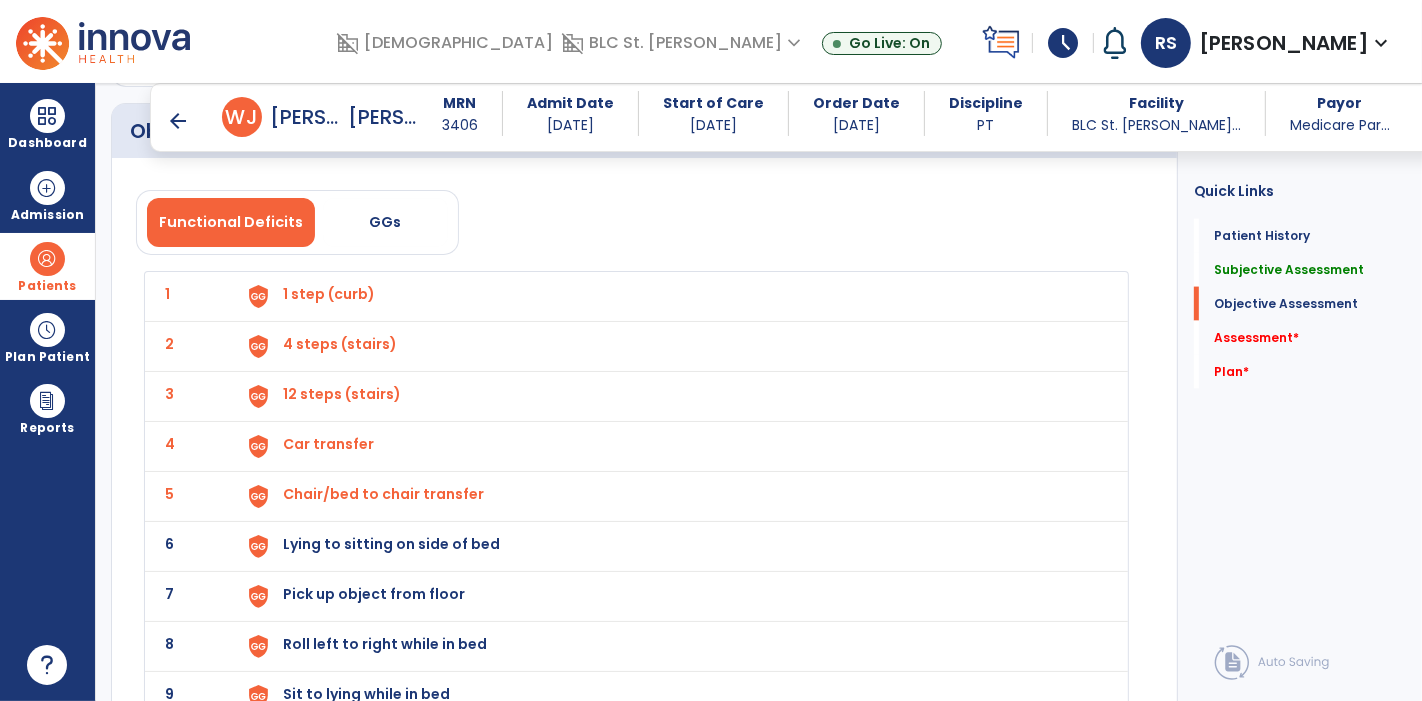 click on "Lying to sitting on side of bed" at bounding box center (329, 294) 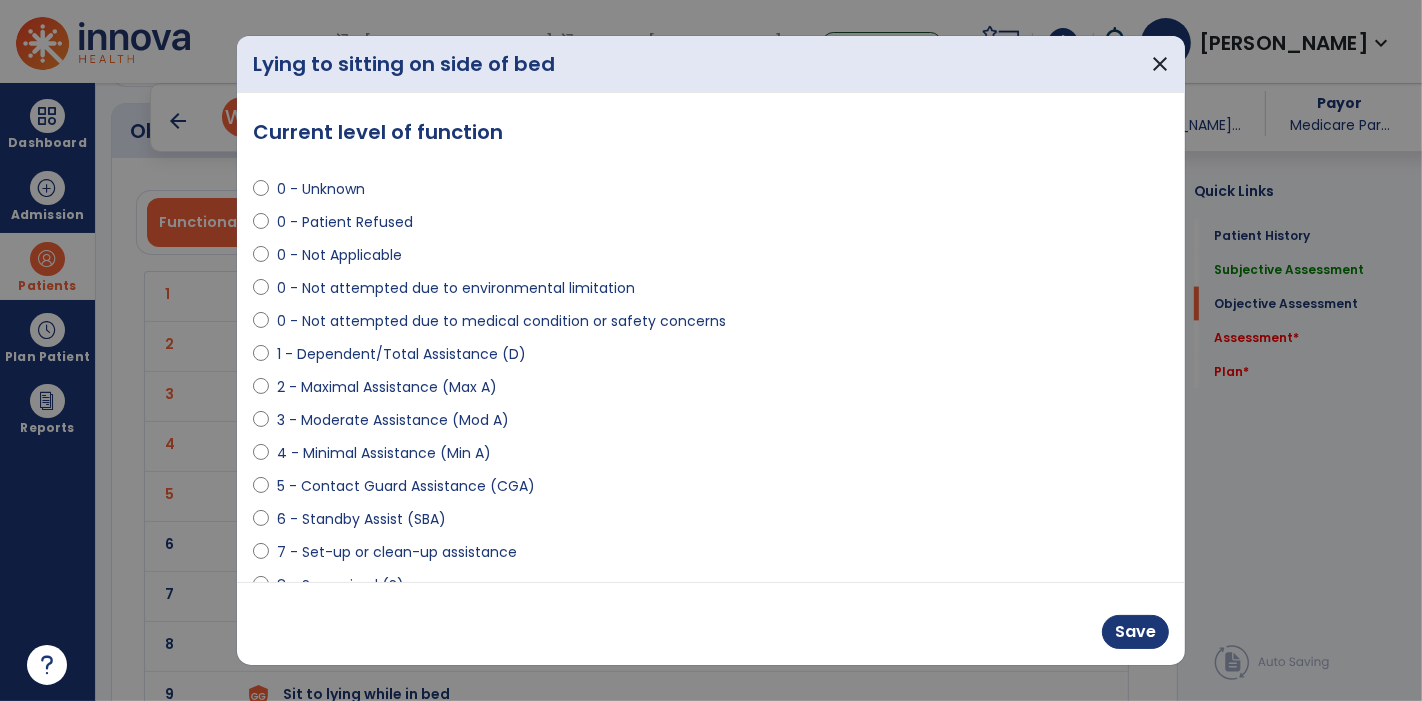 scroll, scrollTop: 101, scrollLeft: 0, axis: vertical 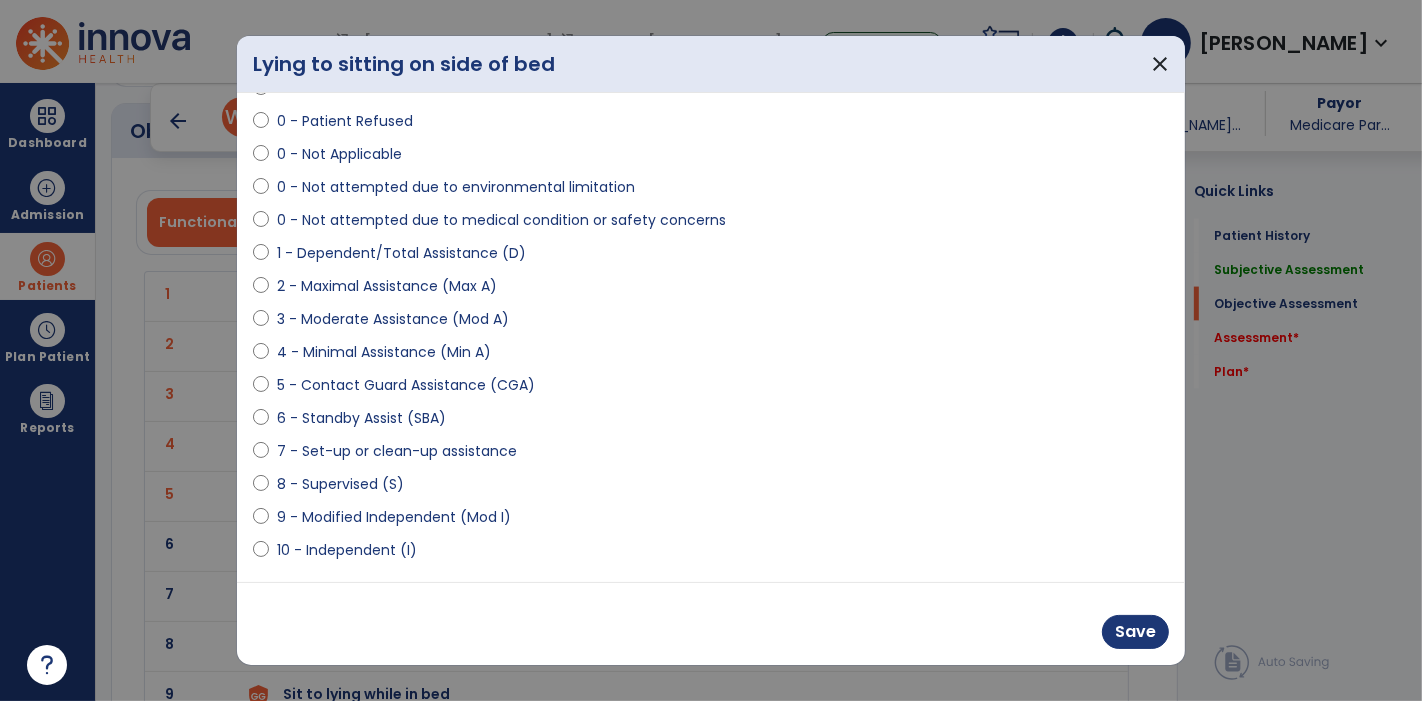 click on "9 - Modified Independent (Mod I)" at bounding box center [394, 517] 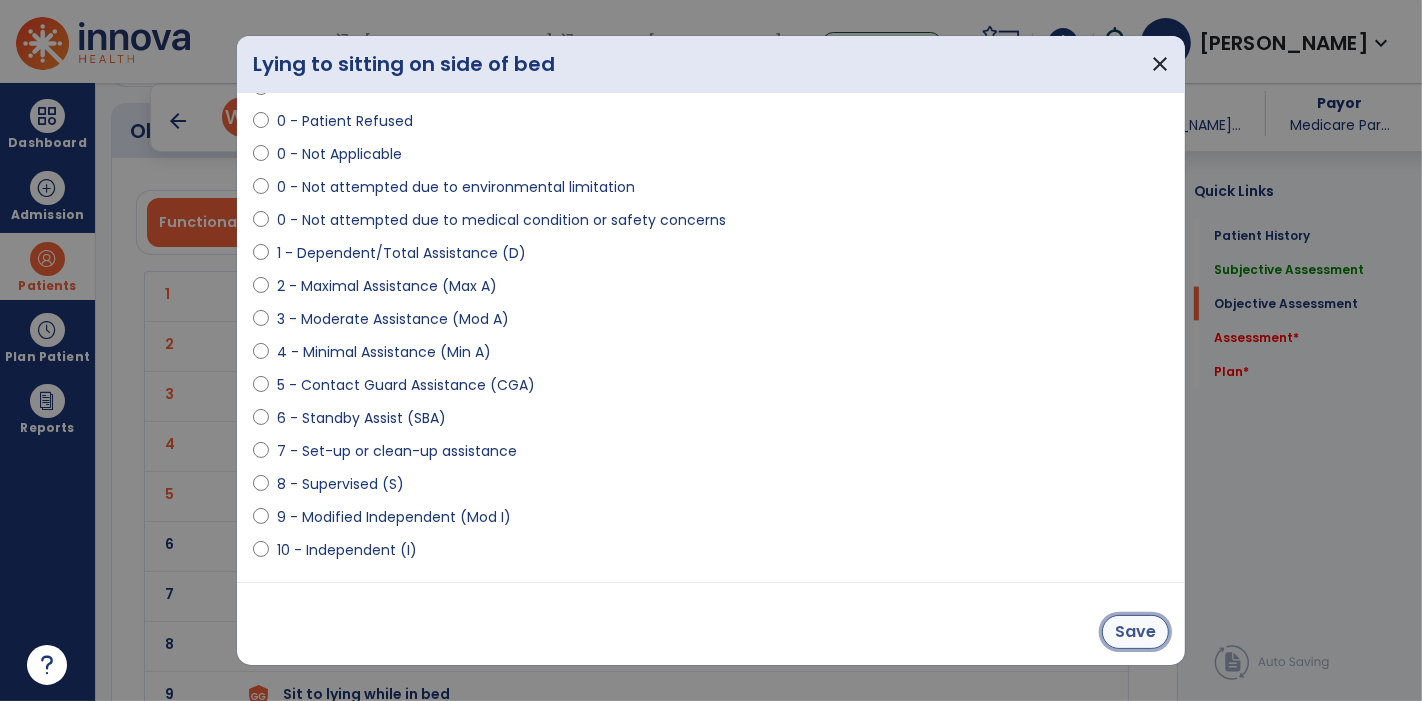 click on "Save" at bounding box center [1135, 632] 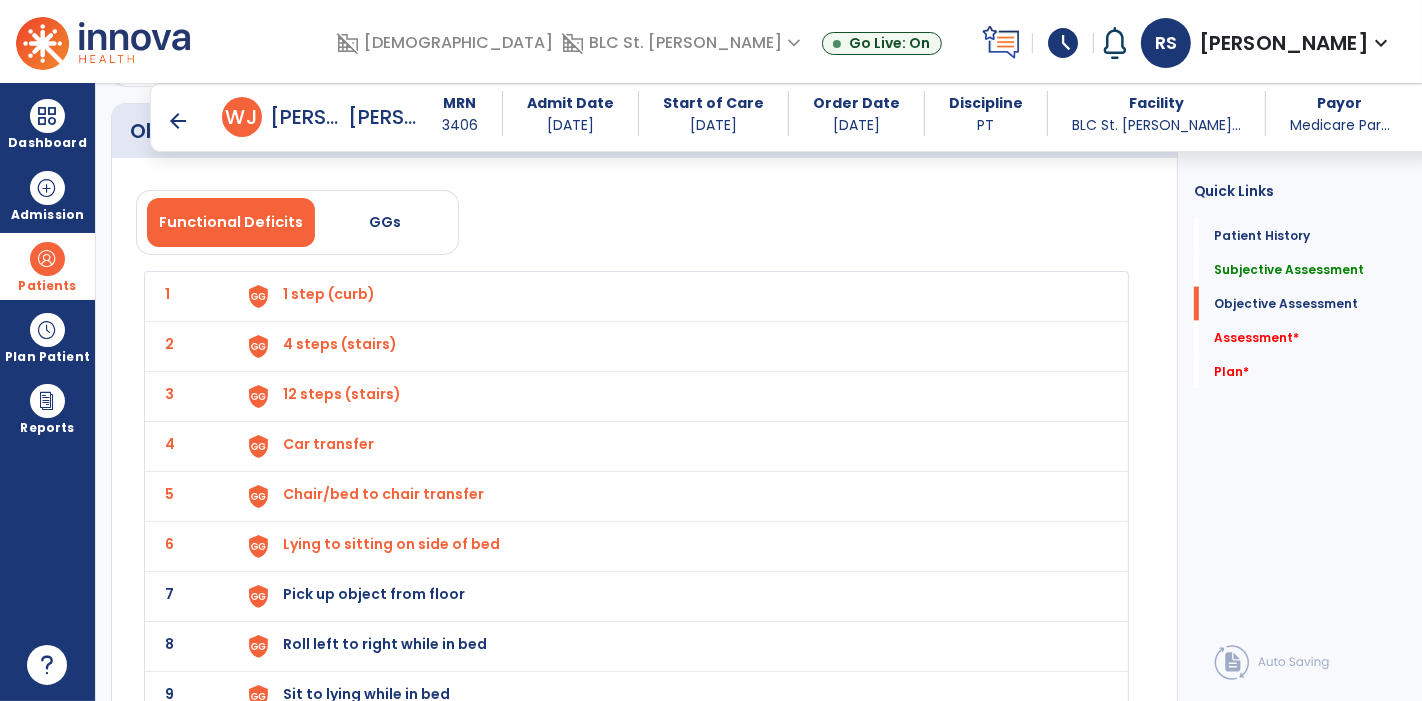 click on "Pick up object from floor" at bounding box center [329, 294] 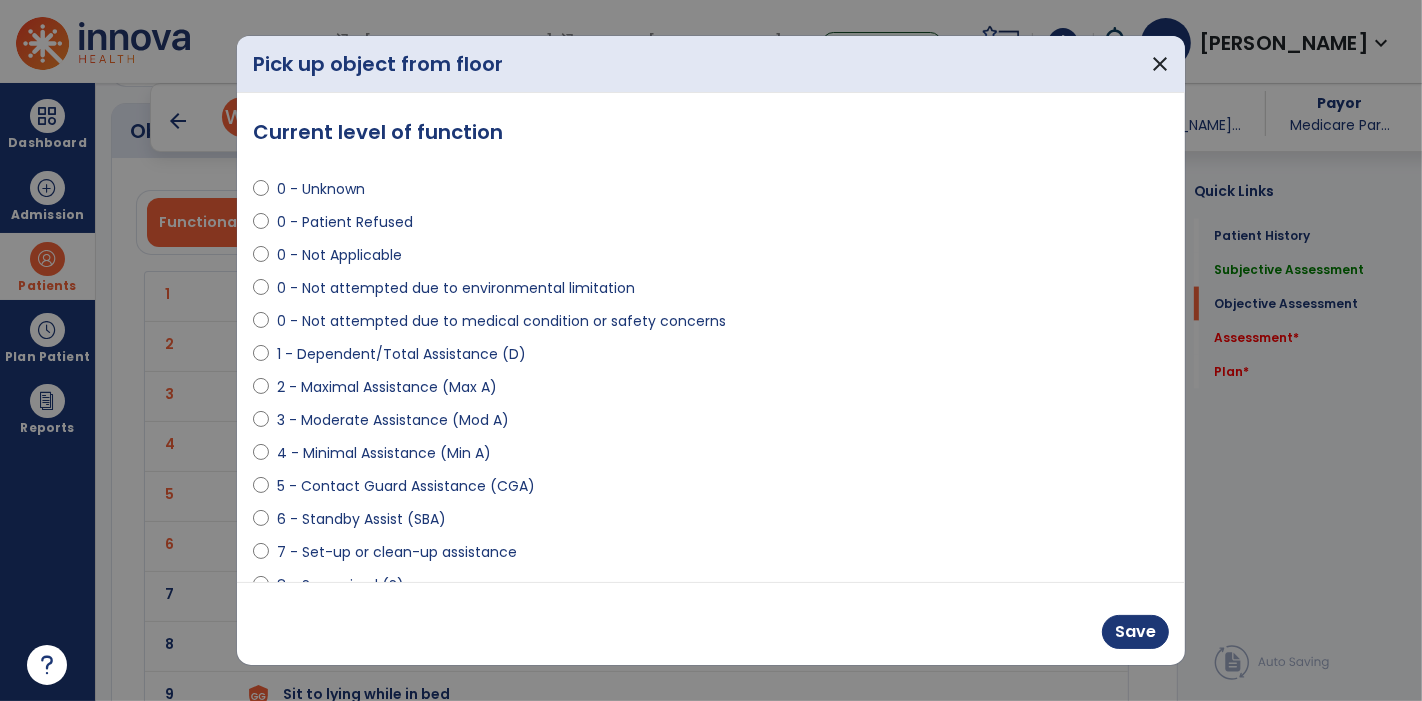 click on "0 - Not attempted due to medical condition or safety concerns" at bounding box center [501, 321] 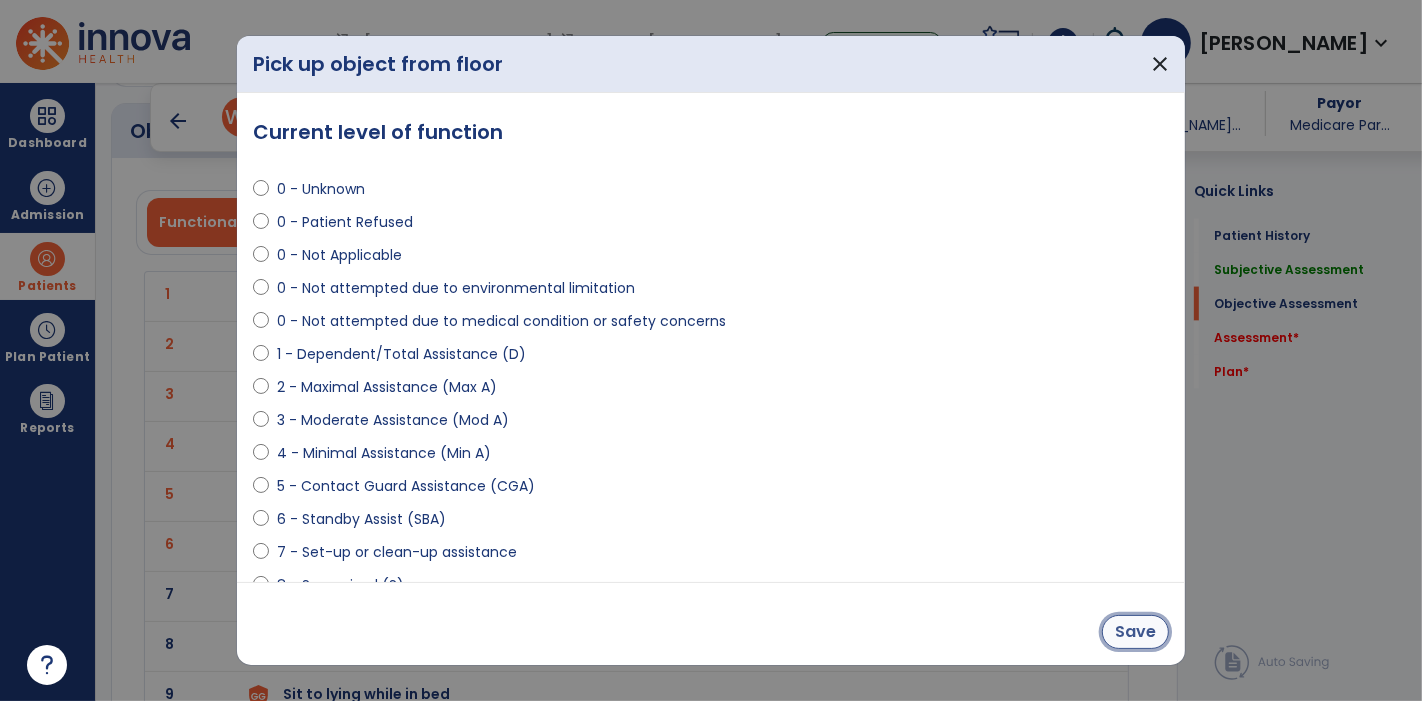 click on "Save" at bounding box center [1135, 632] 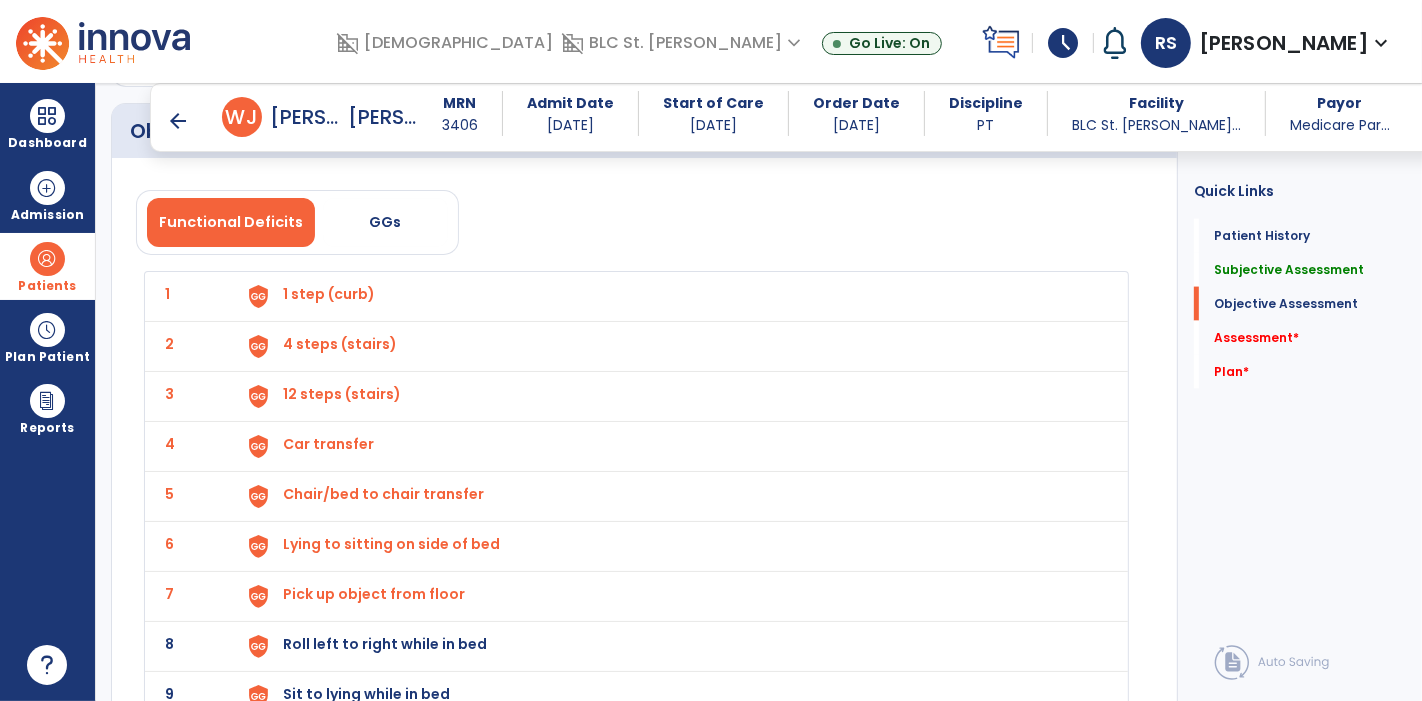 click on "Roll left to right while in bed" at bounding box center (329, 294) 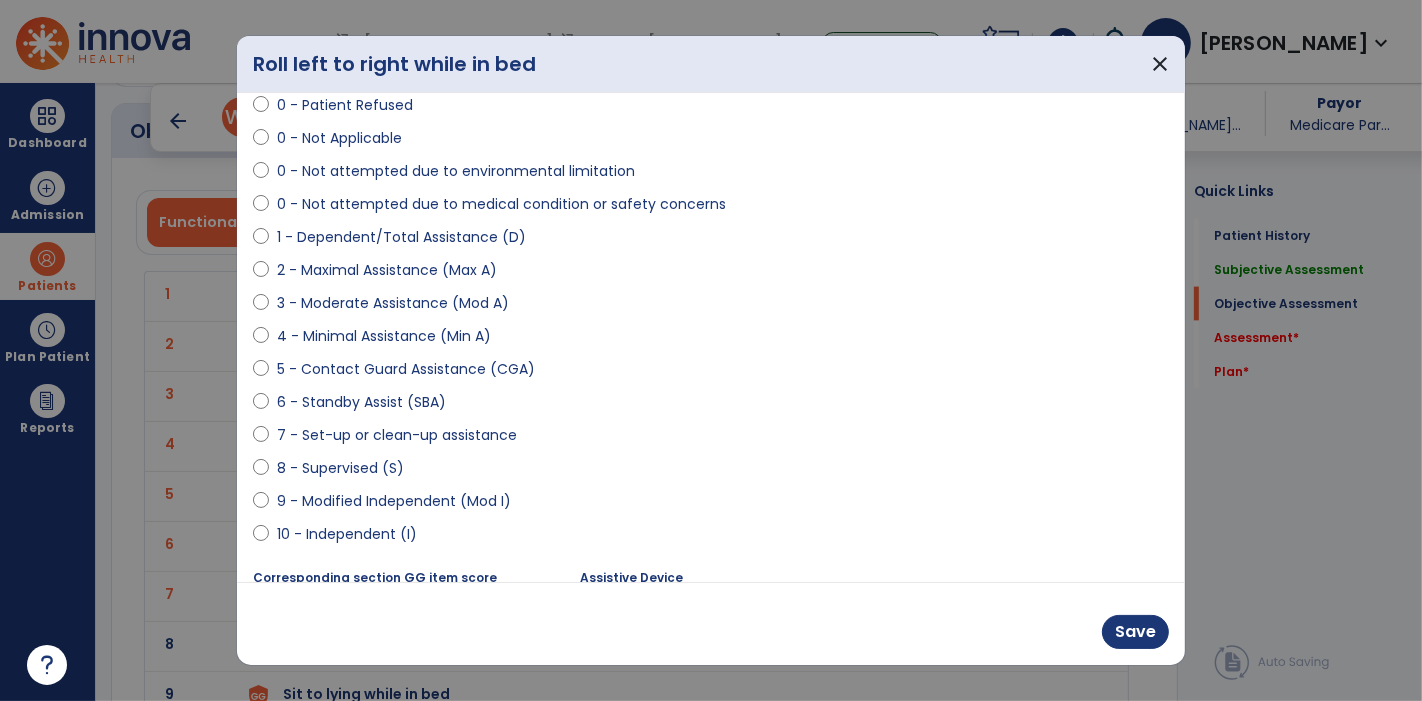 scroll, scrollTop: 117, scrollLeft: 0, axis: vertical 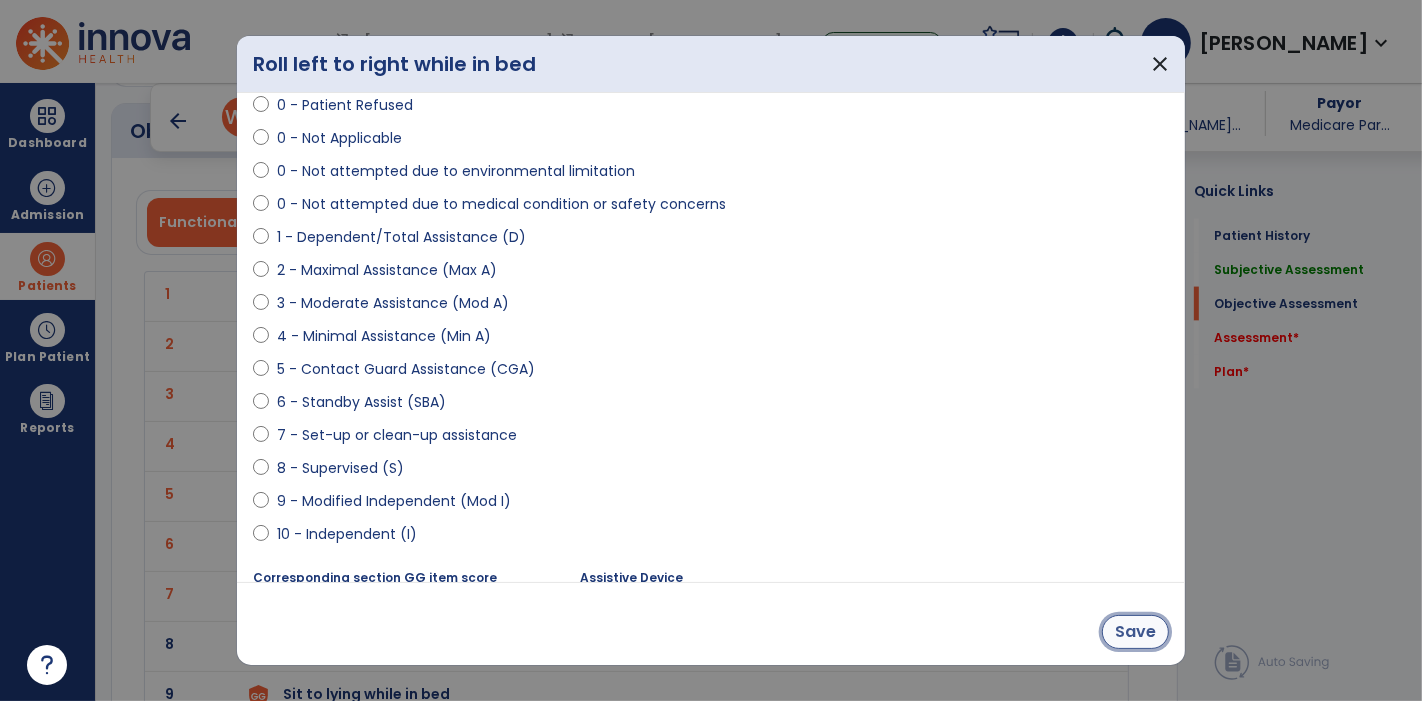 click on "Save" at bounding box center [1135, 632] 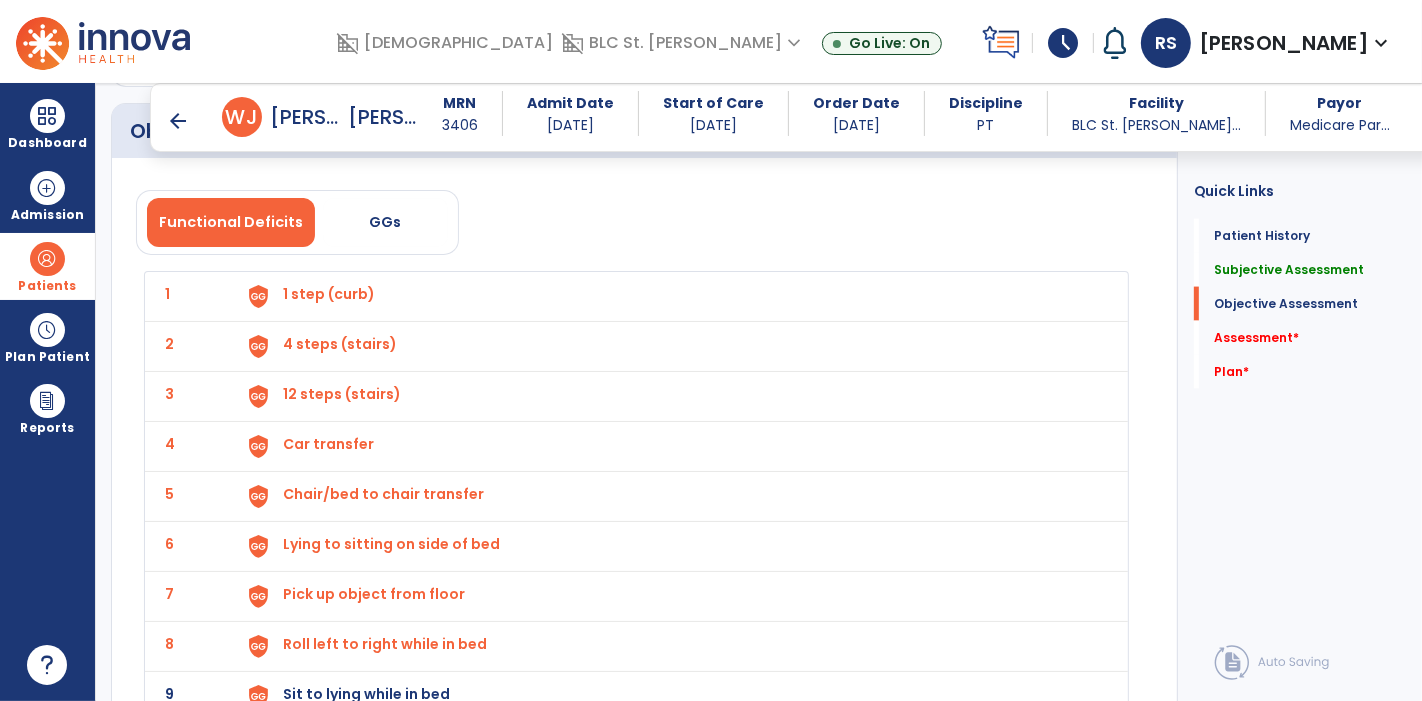 click on "Sit to lying while in bed" at bounding box center (329, 294) 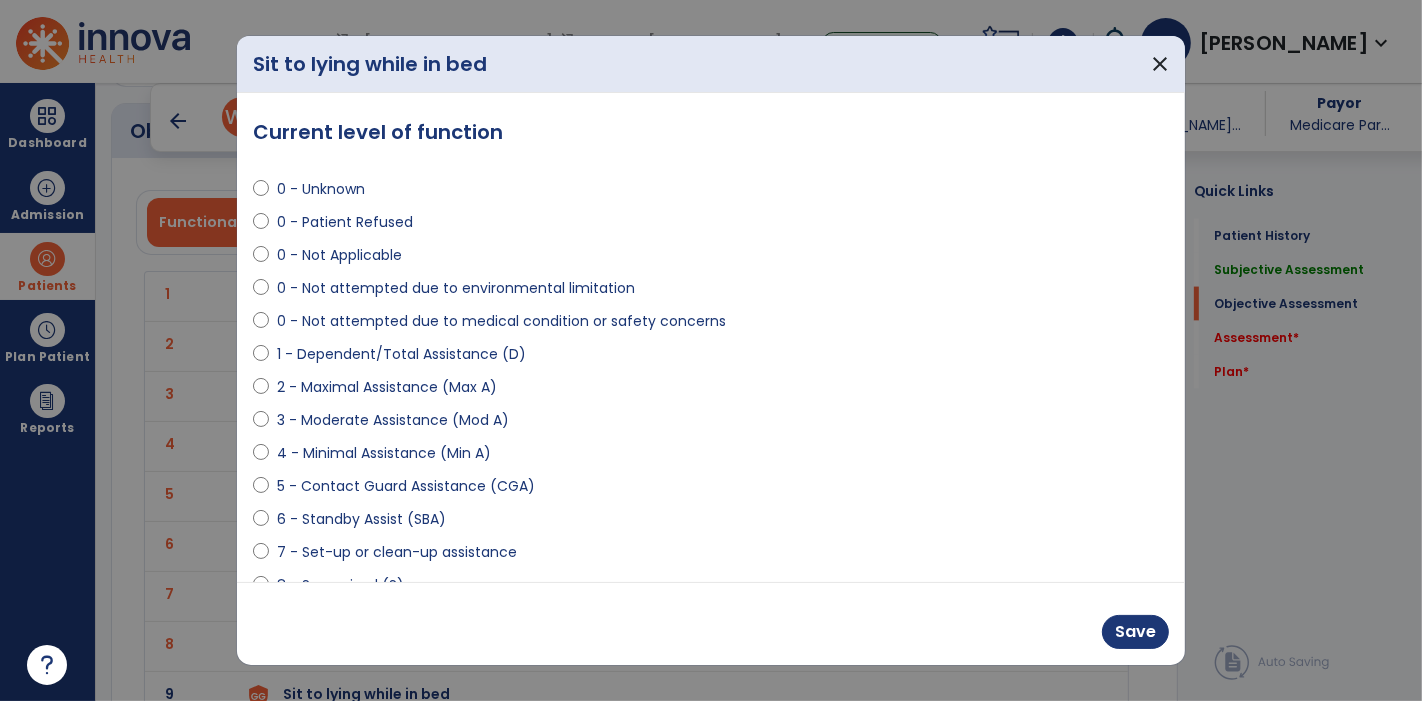 scroll, scrollTop: 91, scrollLeft: 0, axis: vertical 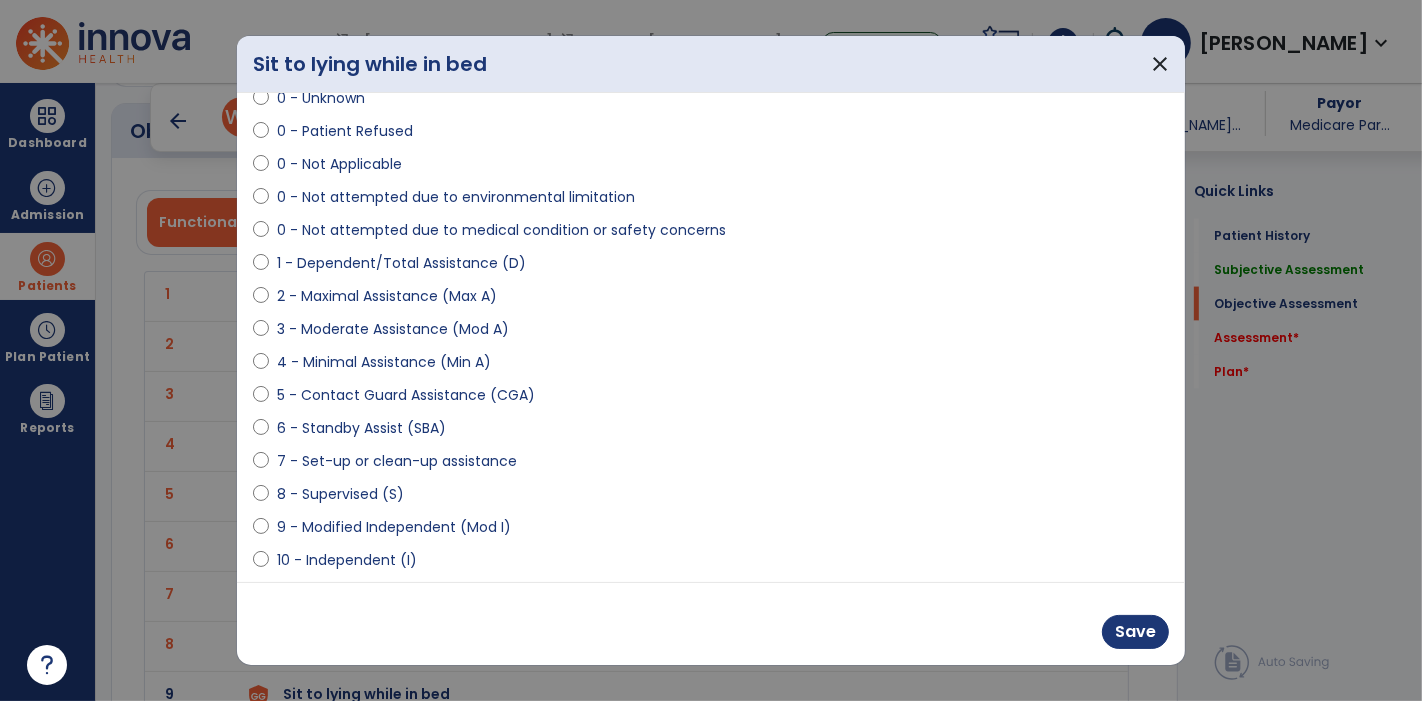 click on "9 - Modified Independent (Mod I)" at bounding box center (394, 527) 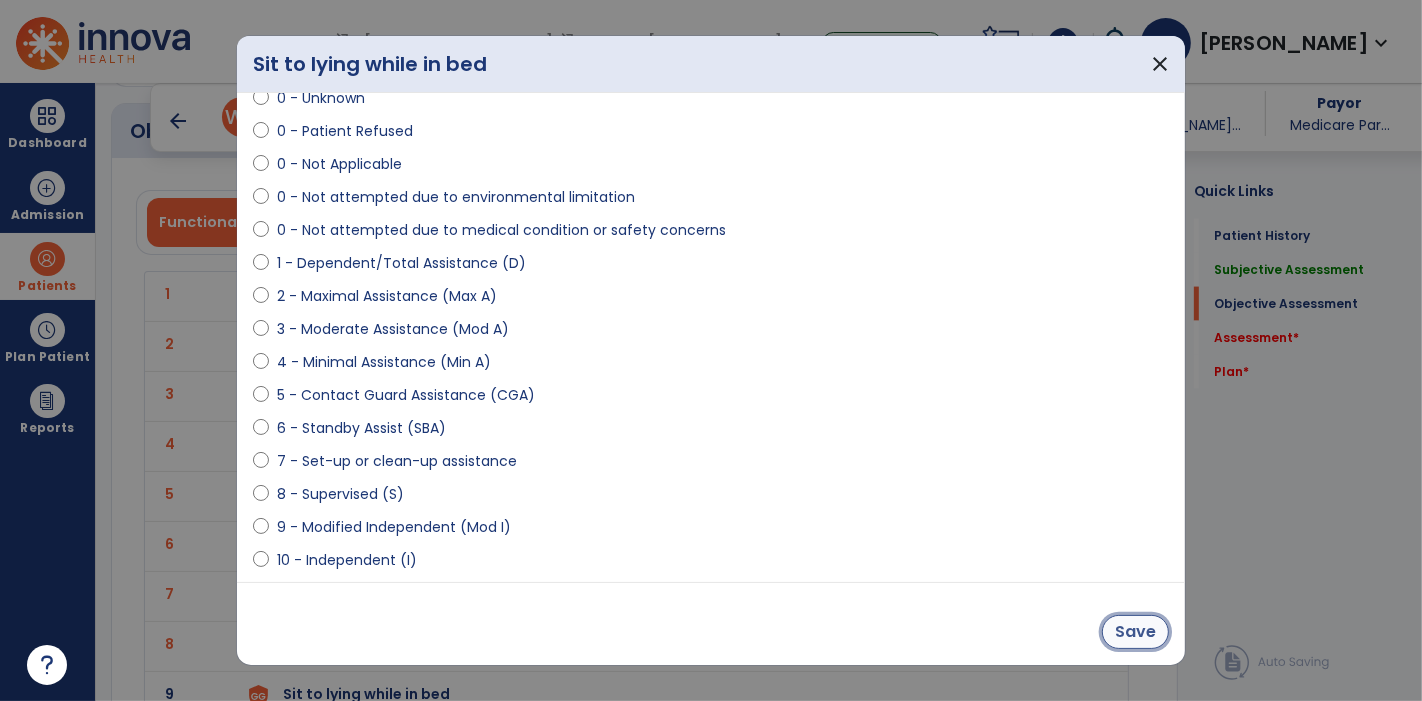 click on "Save" at bounding box center [1135, 632] 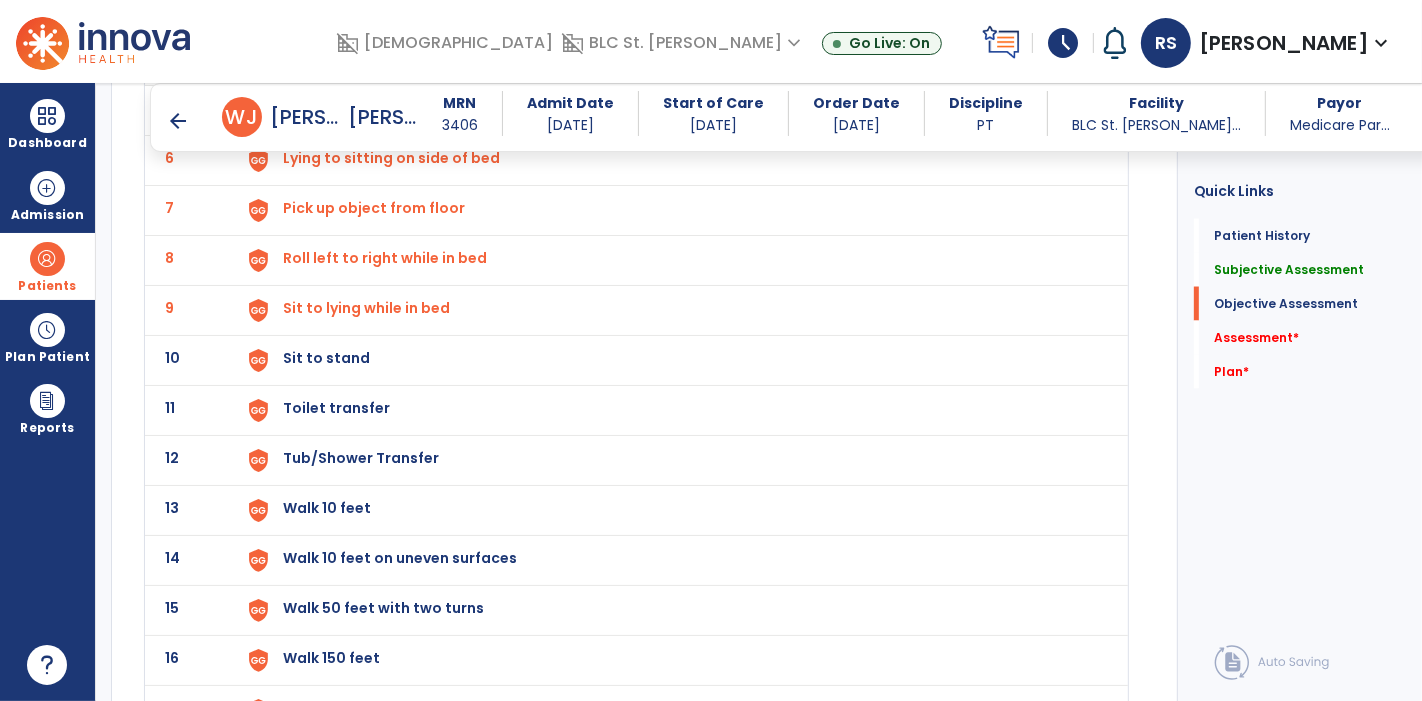 scroll, scrollTop: 2801, scrollLeft: 0, axis: vertical 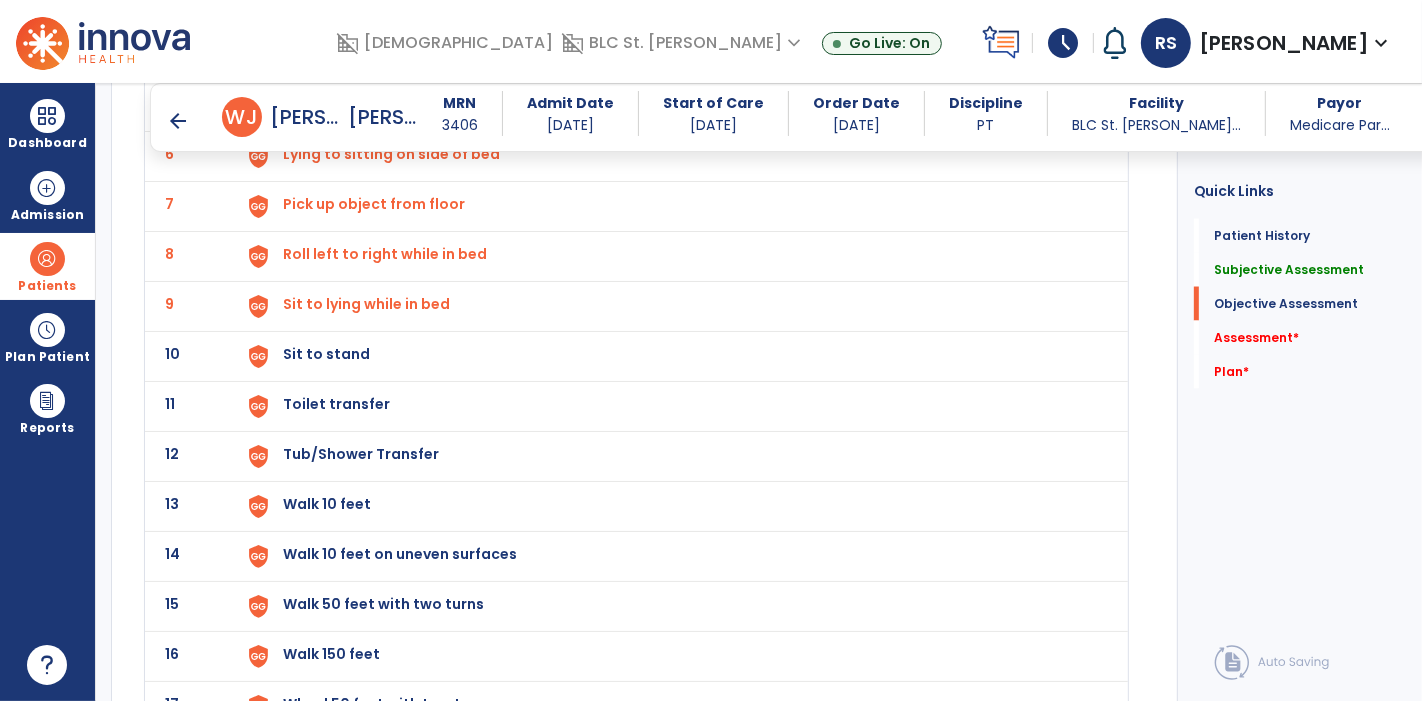 click on "Sit to stand" at bounding box center [329, -96] 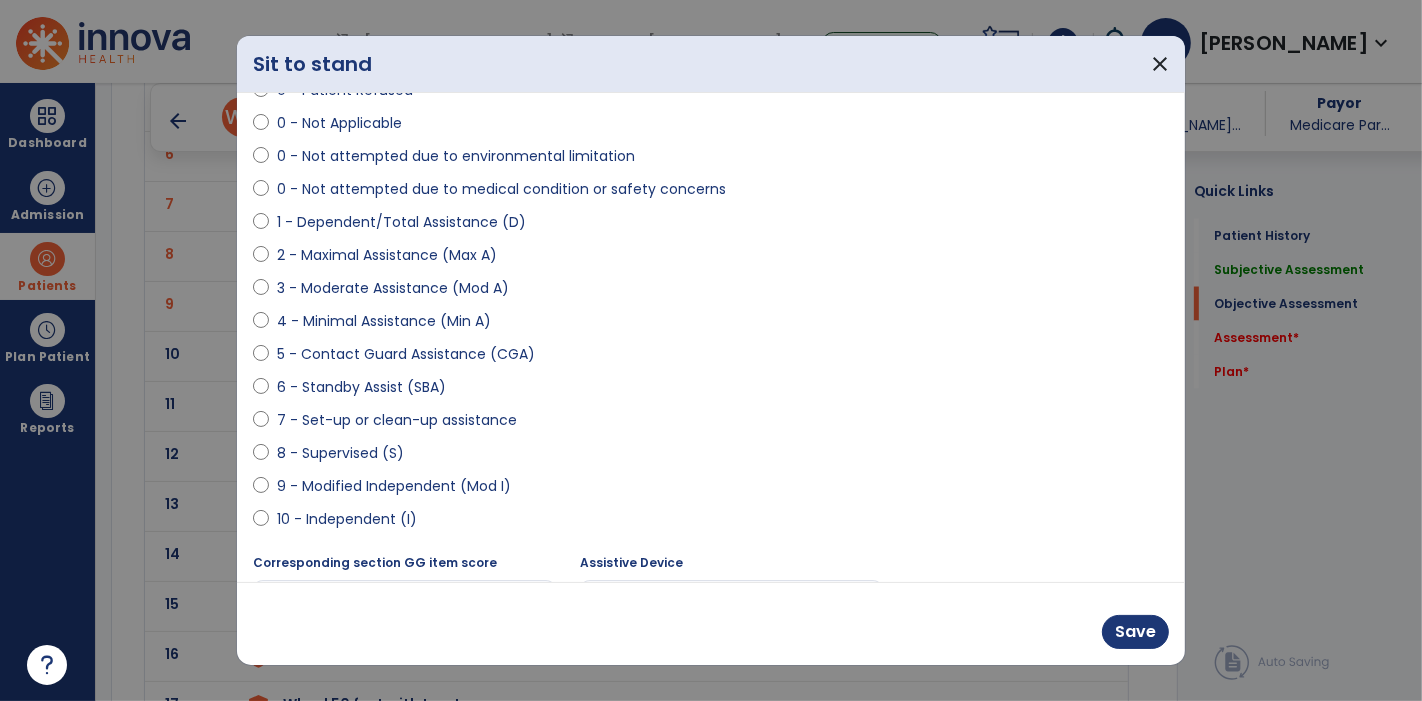 scroll, scrollTop: 133, scrollLeft: 0, axis: vertical 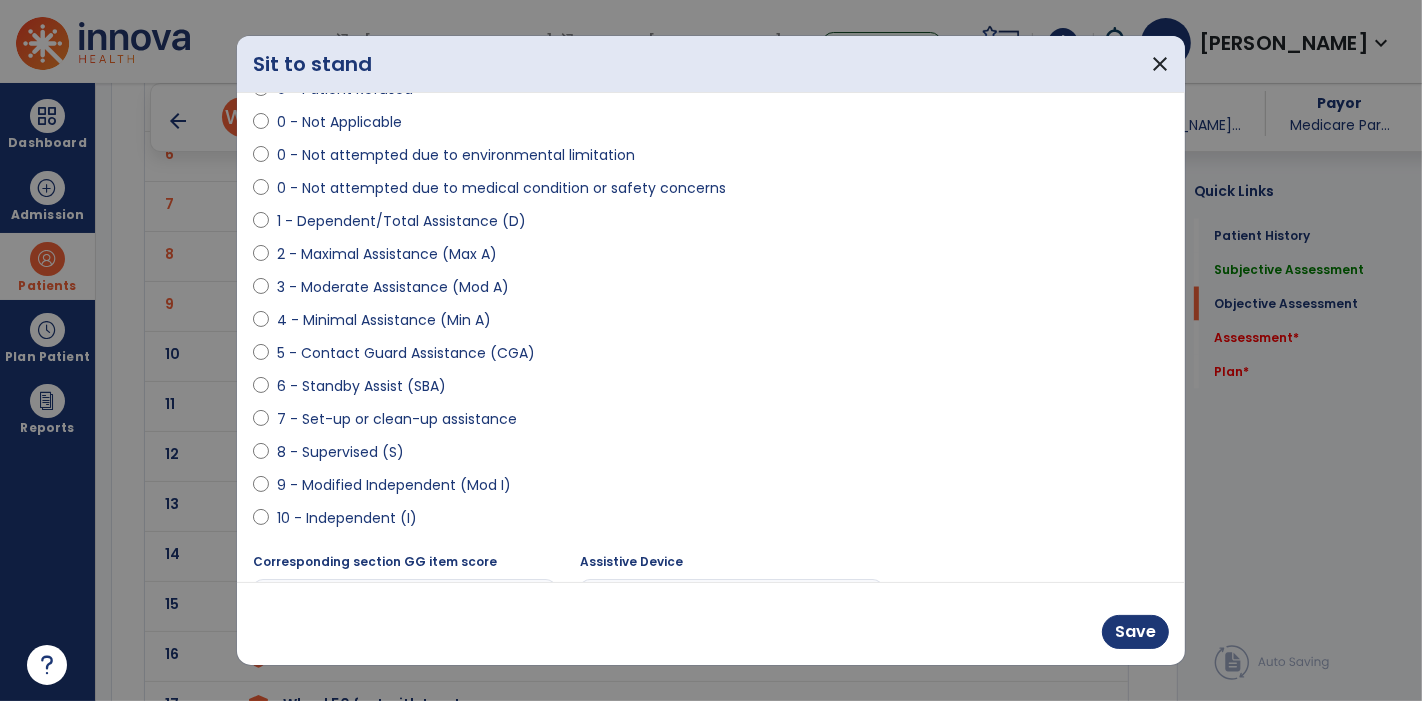 click on "9 - Modified Independent (Mod I)" at bounding box center [394, 485] 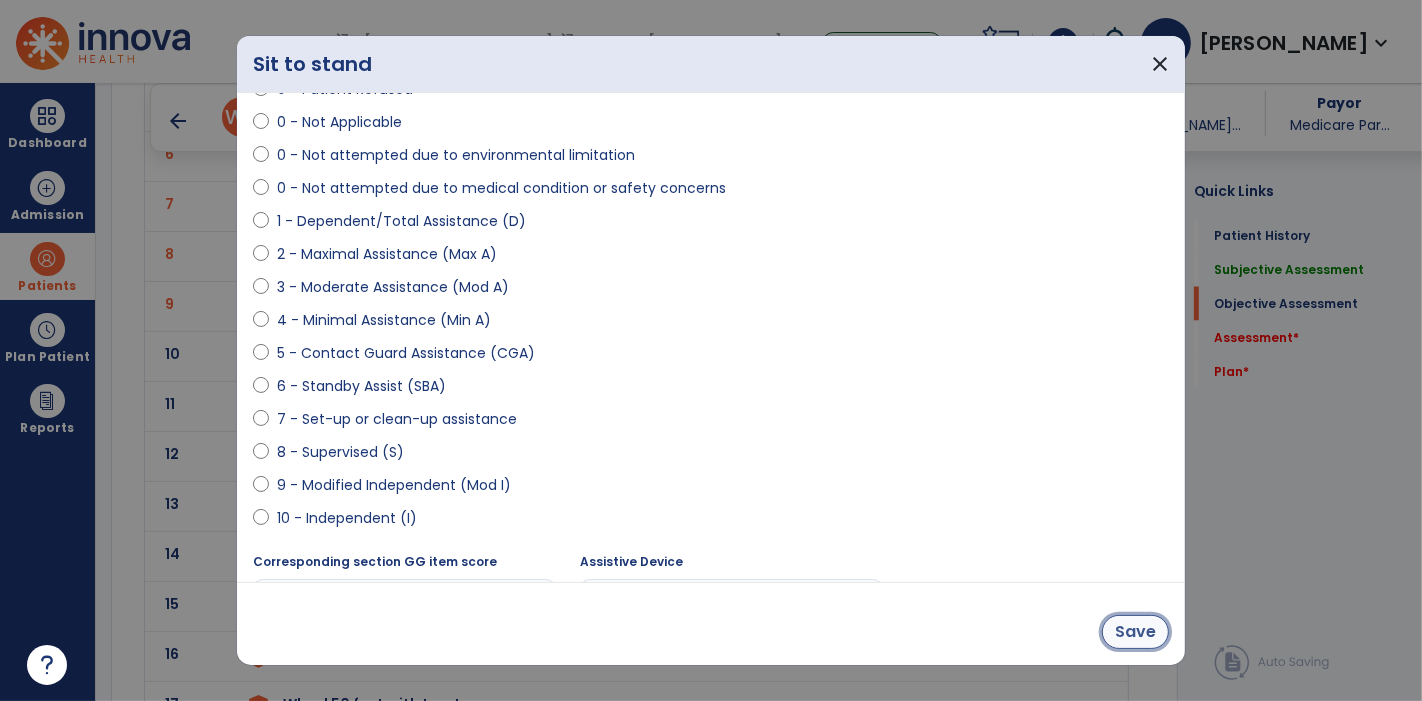 click on "Save" at bounding box center (1135, 632) 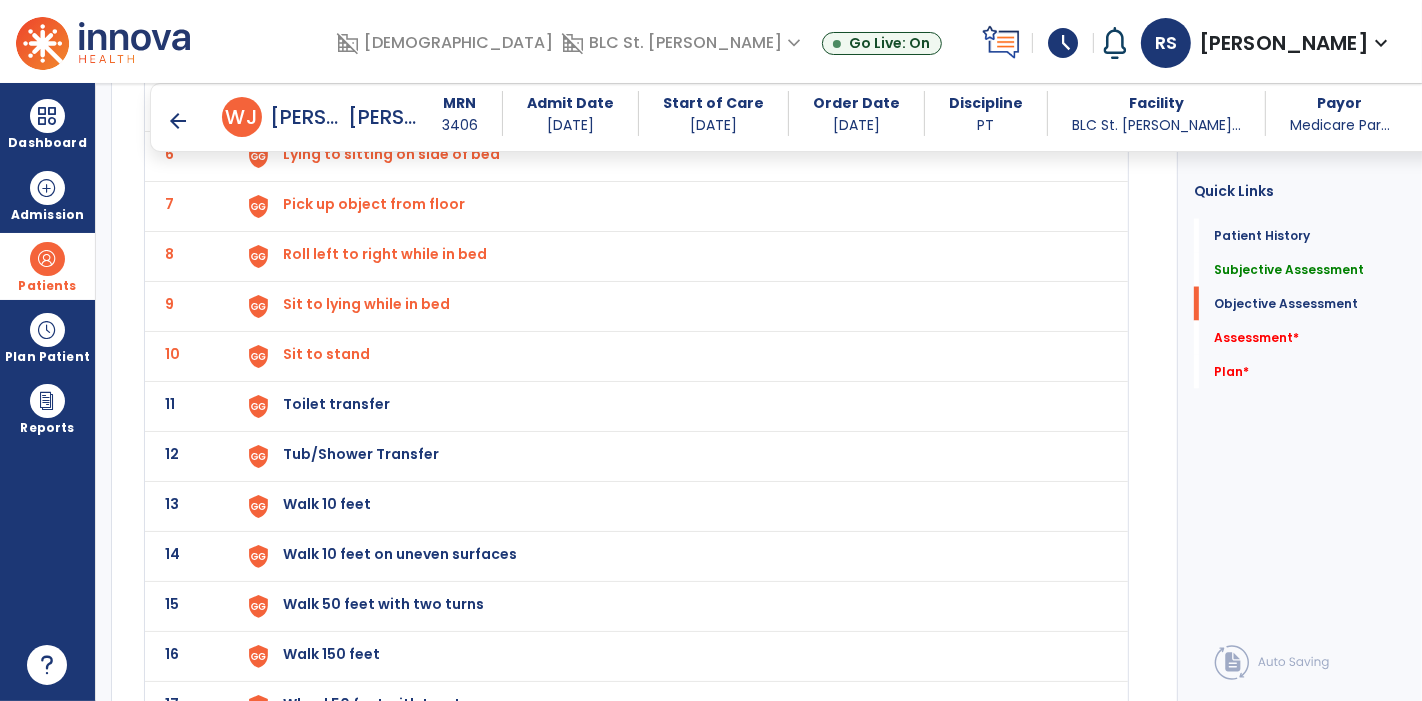 click on "11 Toilet transfer" 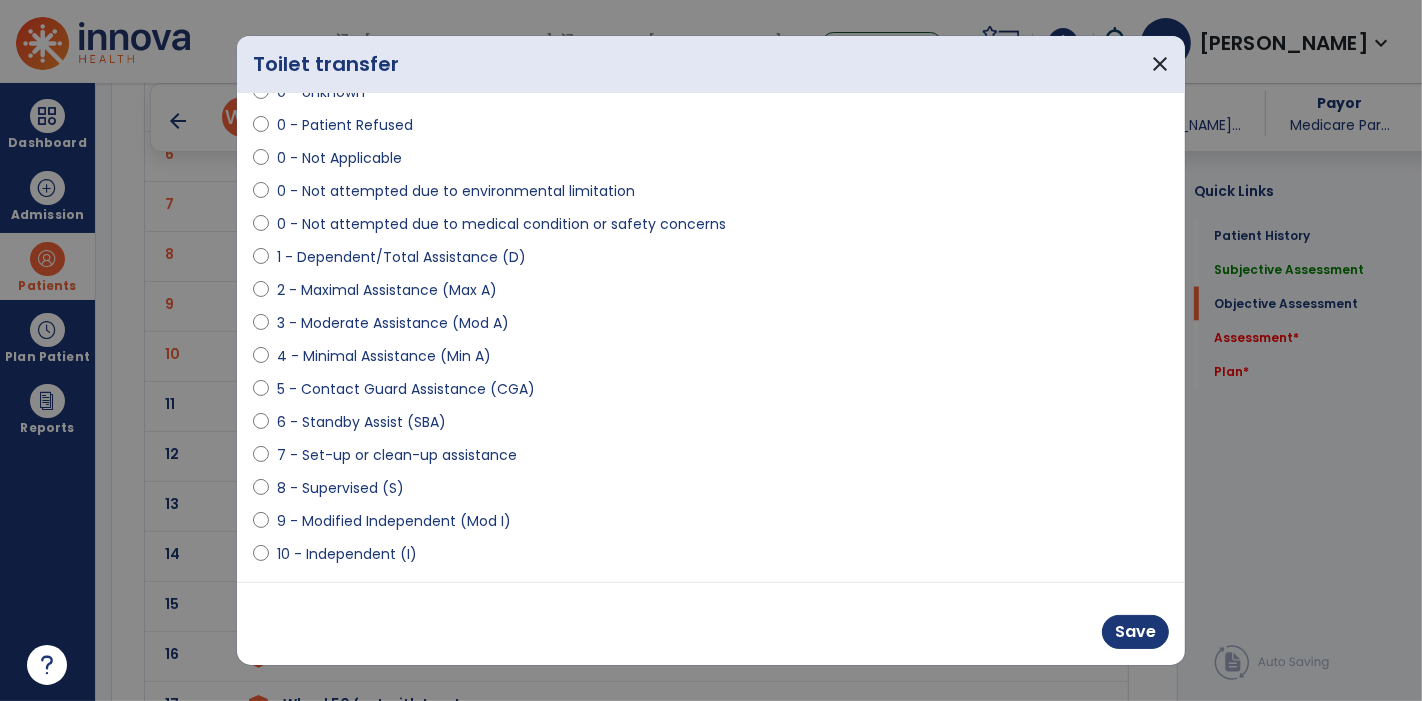scroll, scrollTop: 111, scrollLeft: 0, axis: vertical 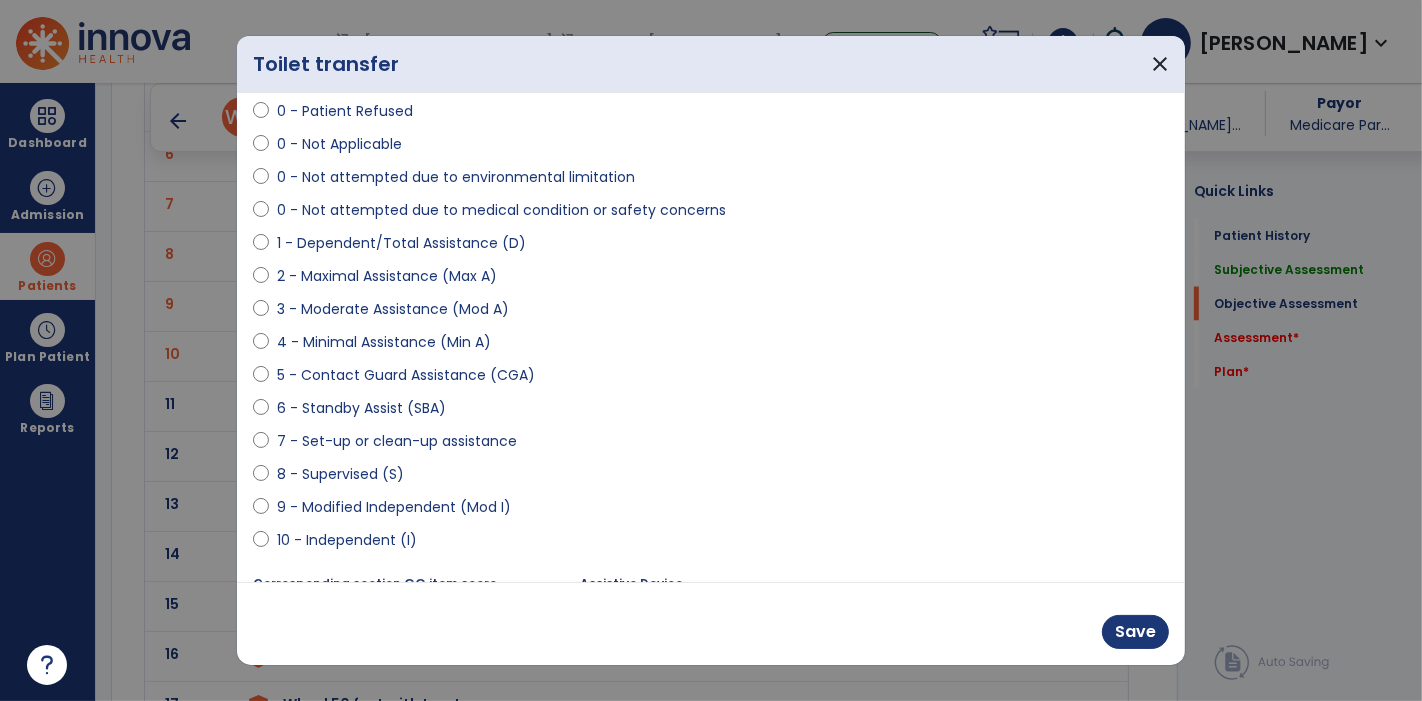click on "9 - Modified Independent (Mod I)" at bounding box center [394, 507] 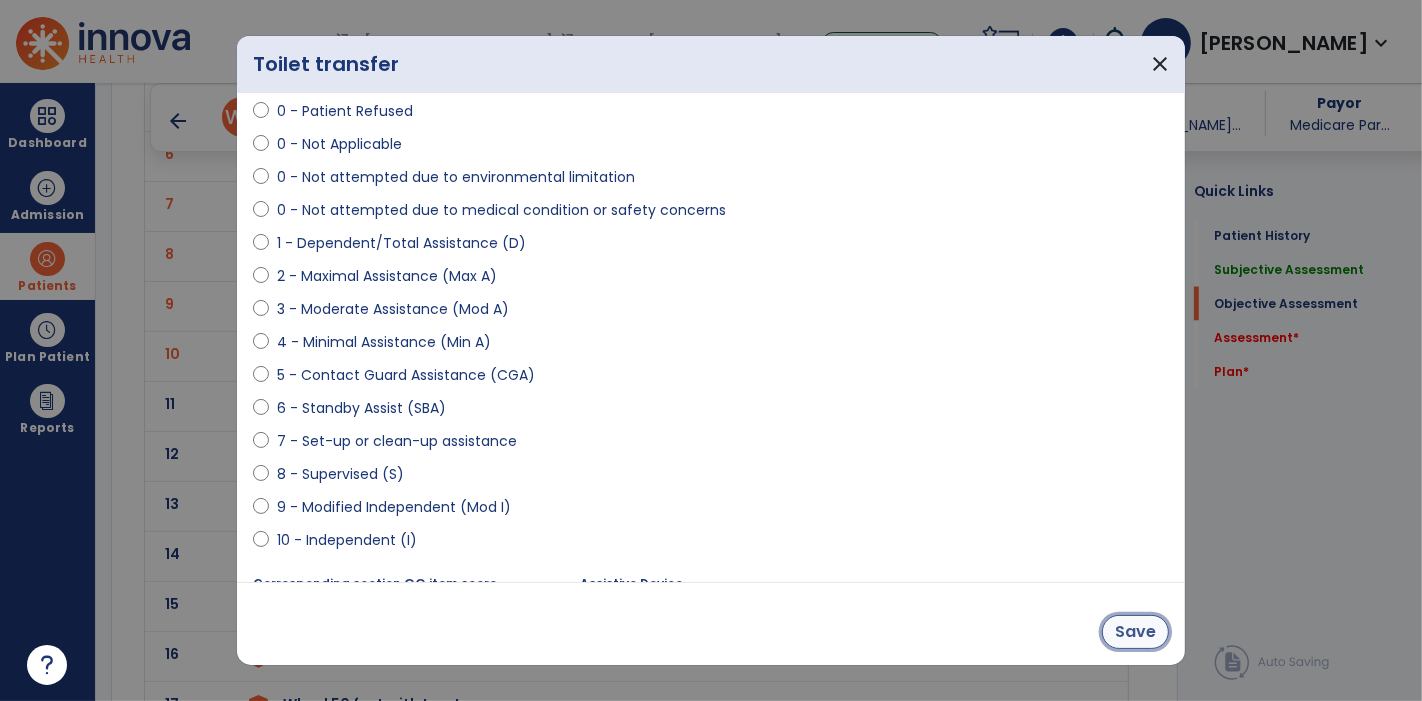 click on "Save" at bounding box center [1135, 632] 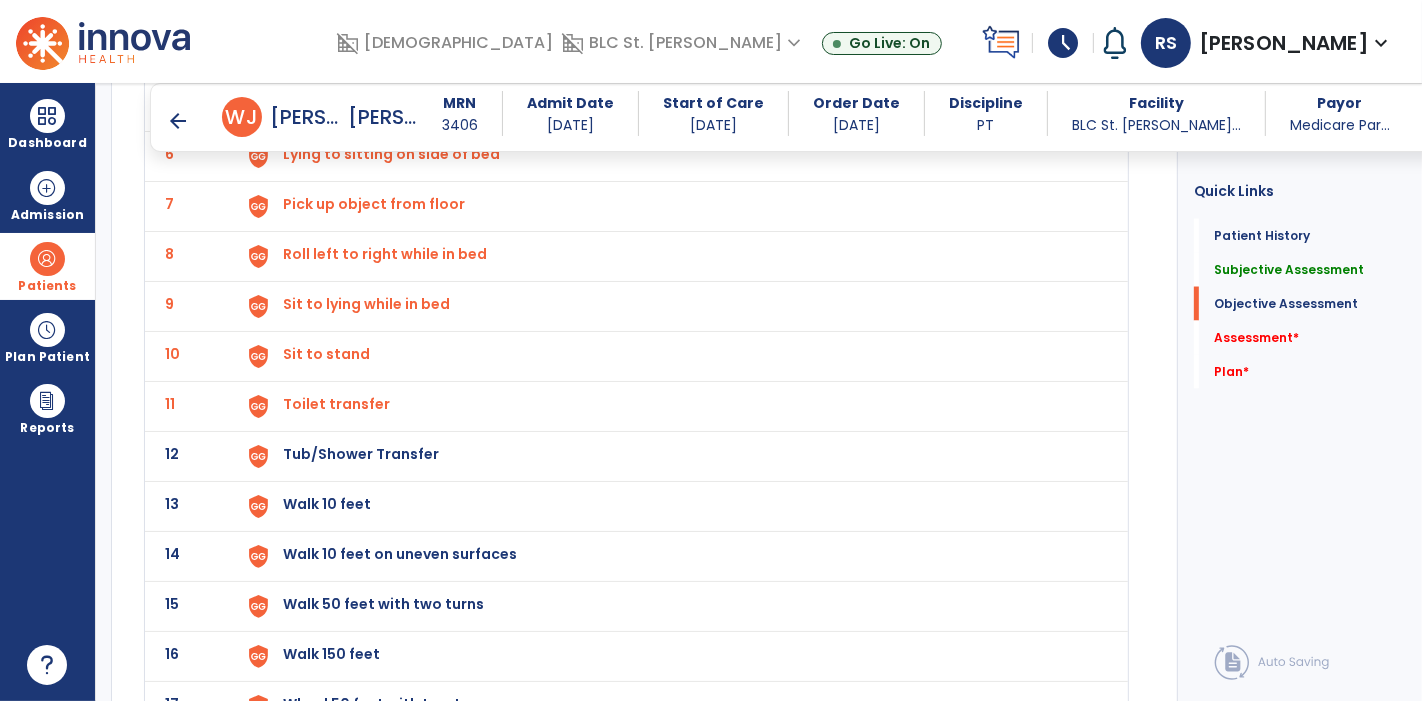click on "Walk 10 feet" at bounding box center (329, -96) 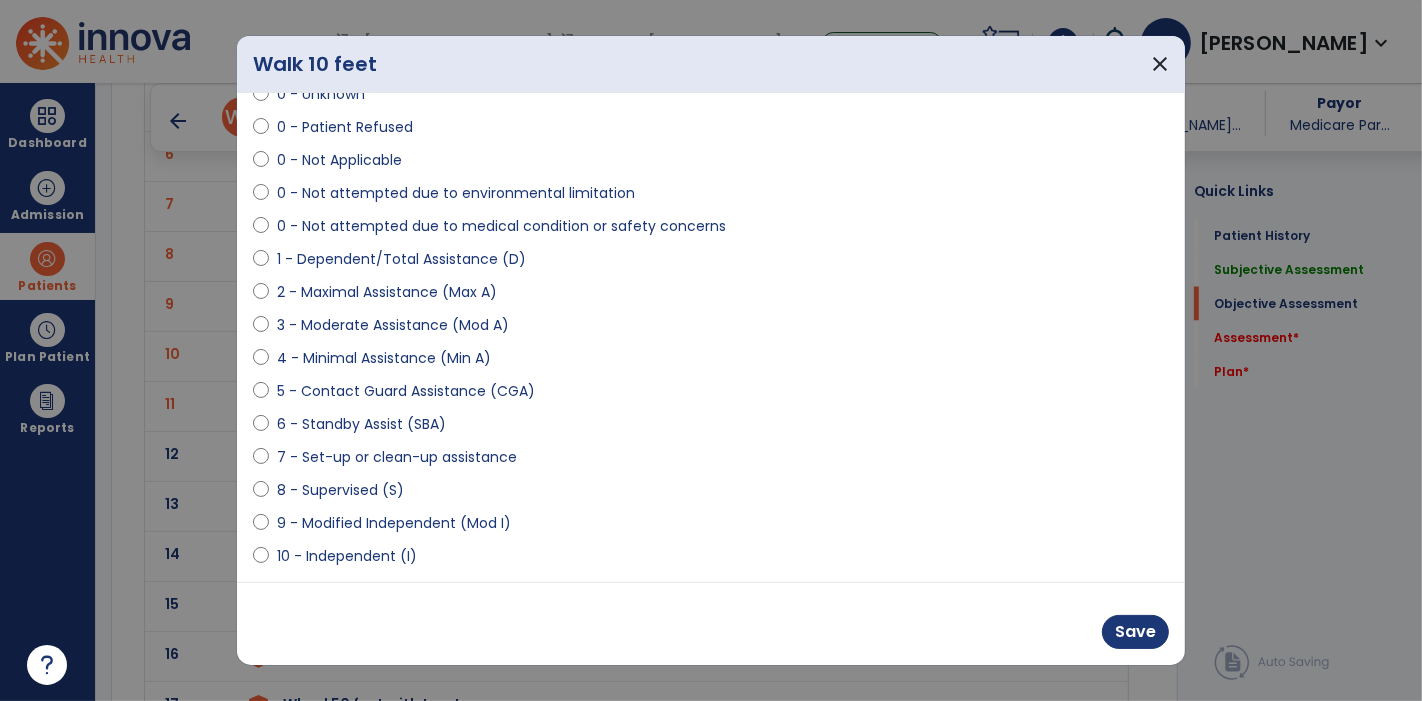 scroll, scrollTop: 100, scrollLeft: 0, axis: vertical 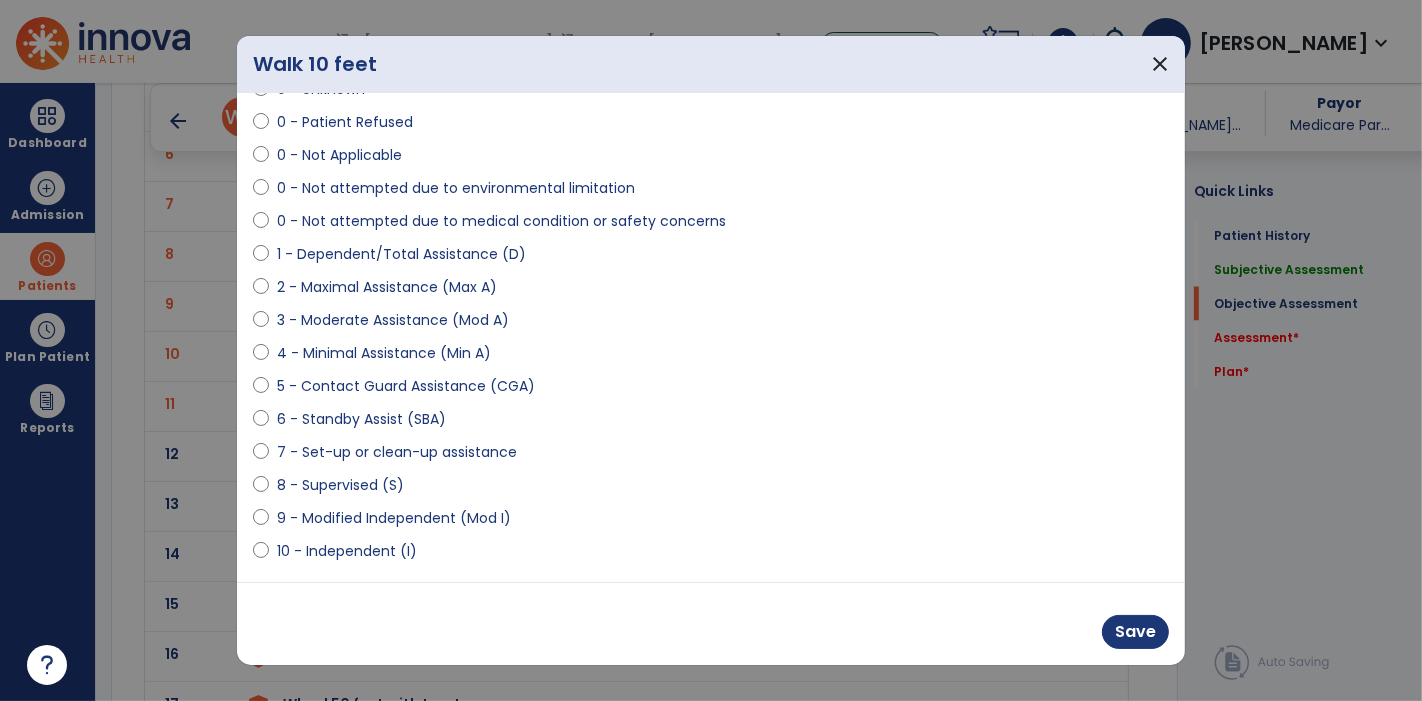 click on "9 - Modified Independent (Mod I)" at bounding box center [394, 518] 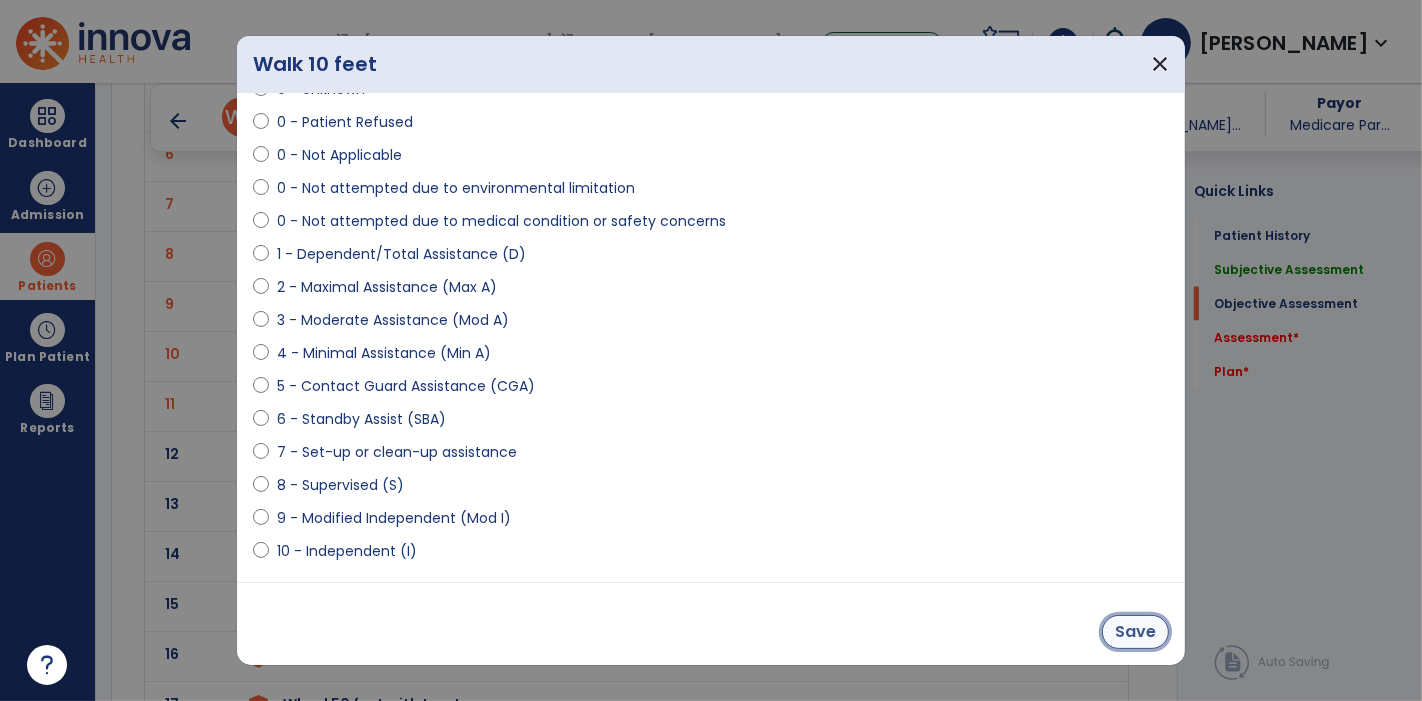 click on "Save" at bounding box center [1135, 632] 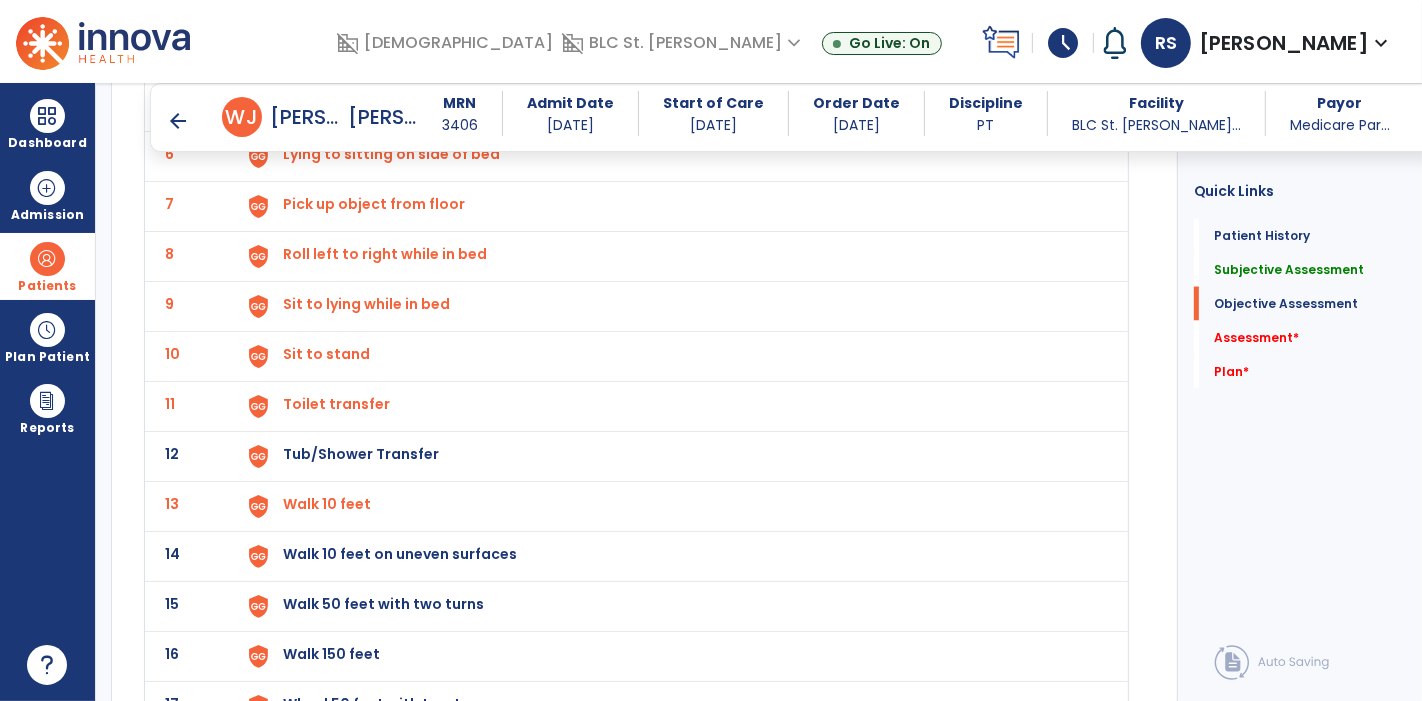 click on "Tub/Shower Transfer" at bounding box center [329, -96] 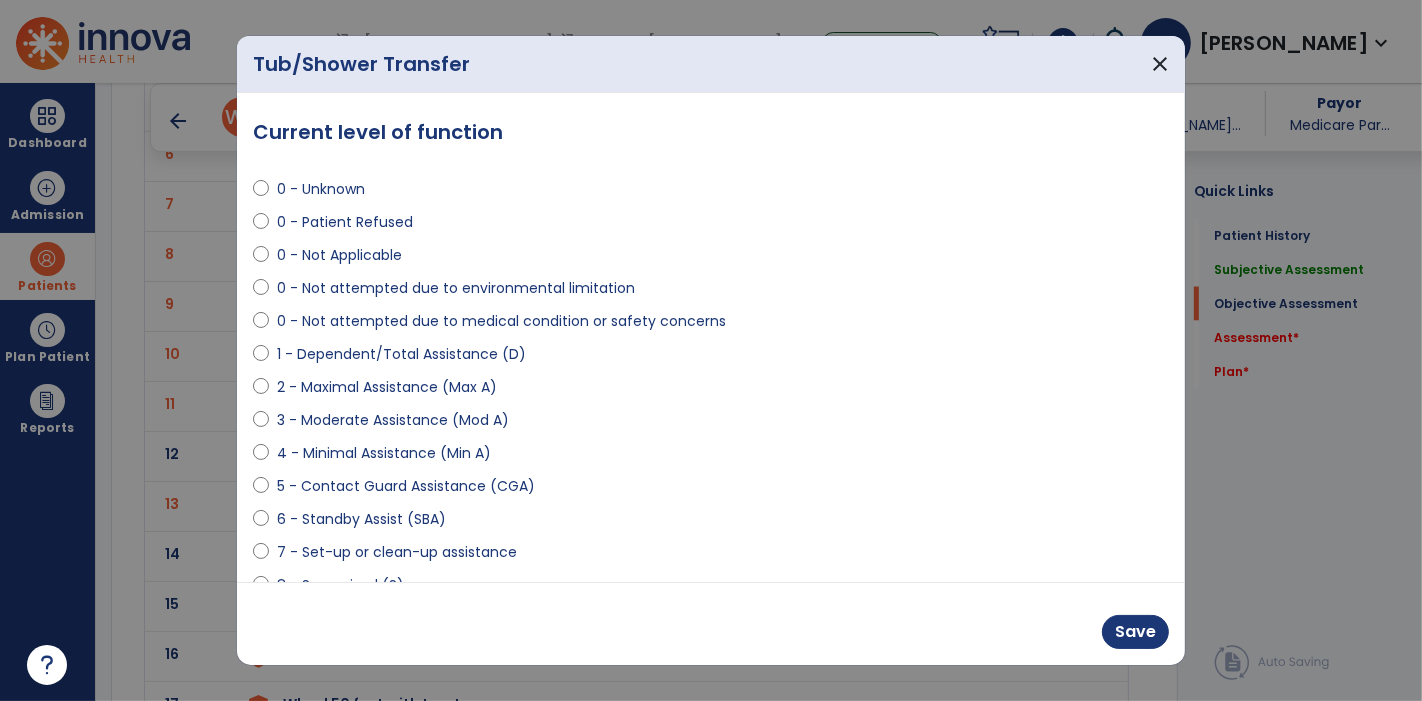 click on "0 - Not attempted due to environmental limitation" at bounding box center (456, 288) 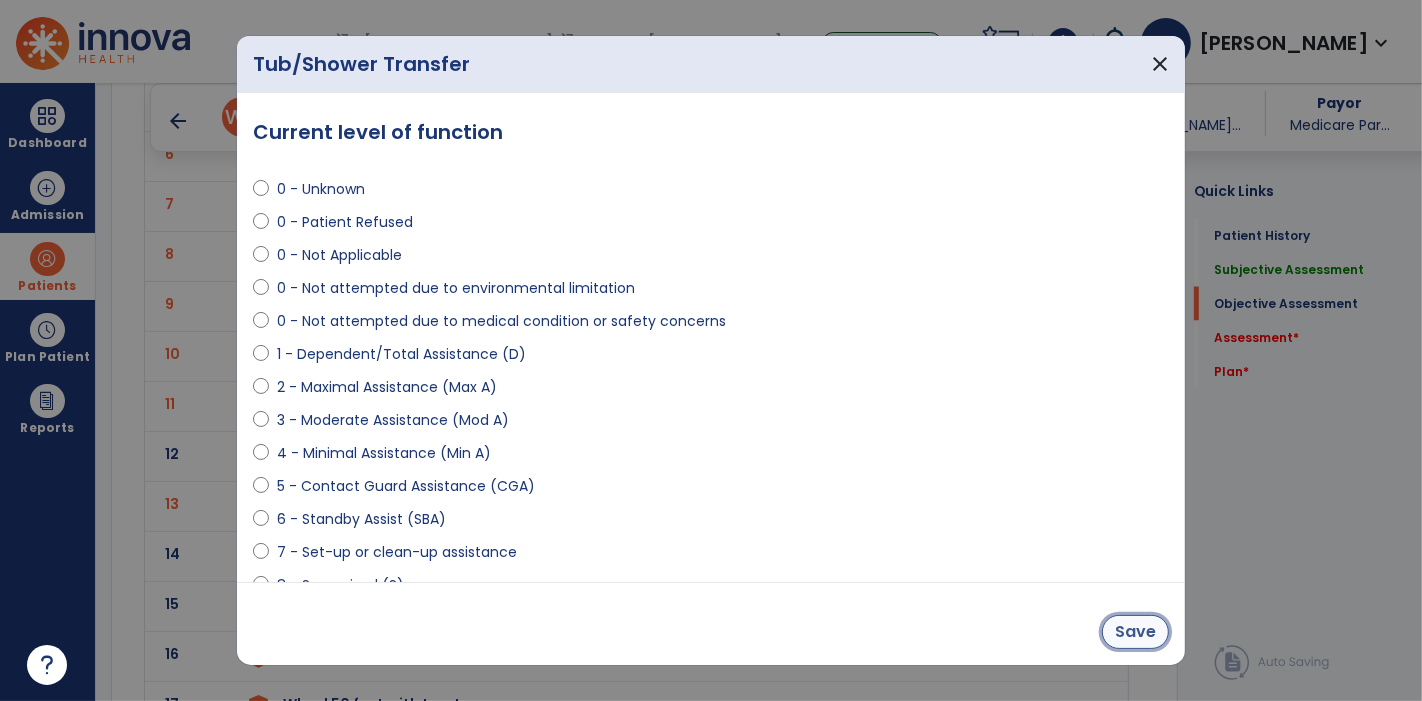 click on "Save" at bounding box center [1135, 632] 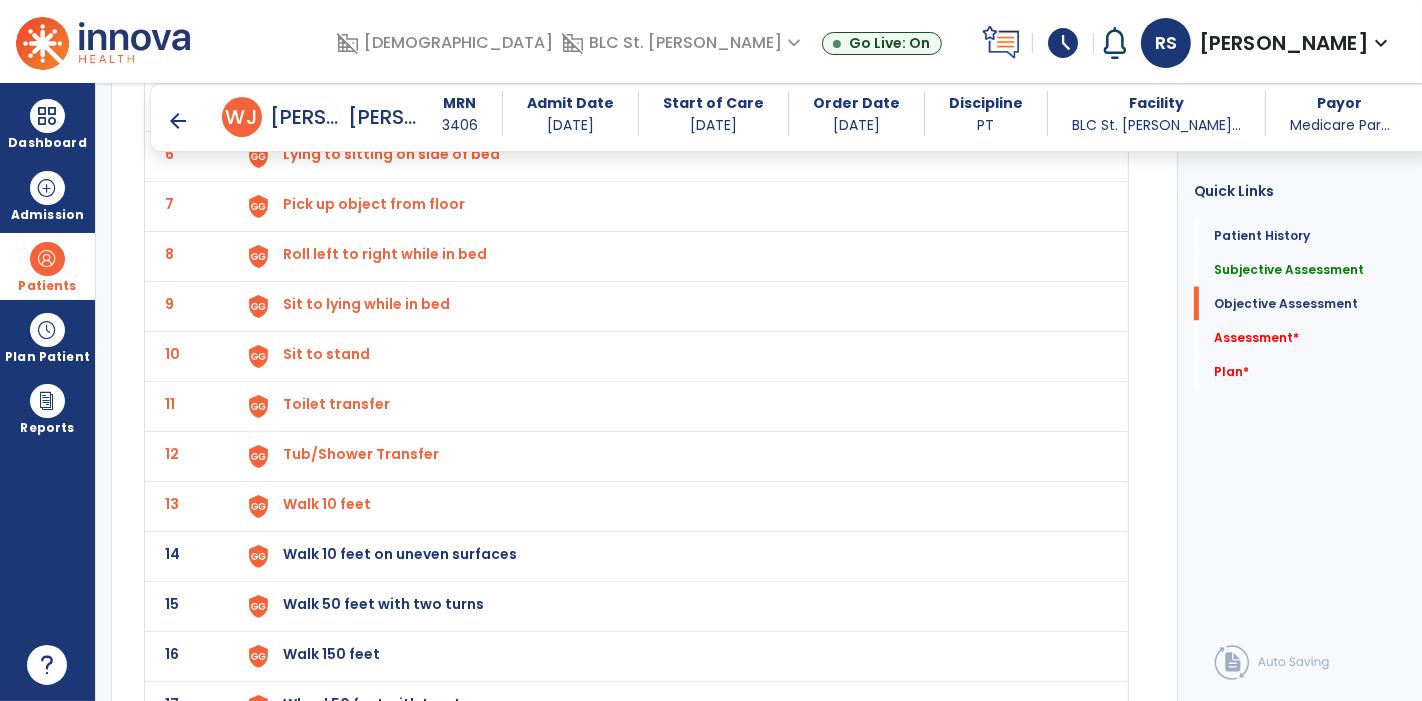 click on "Walk 50 feet with two turns" at bounding box center (329, -96) 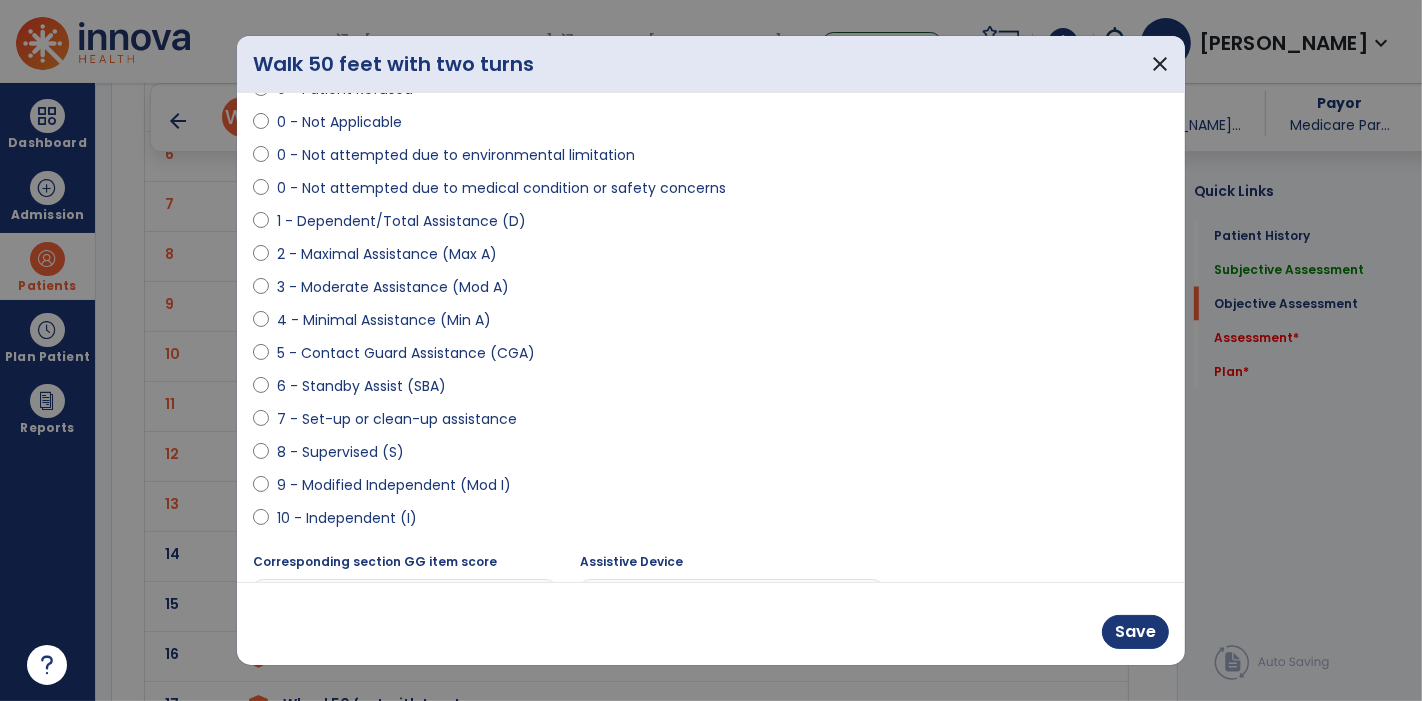 scroll, scrollTop: 134, scrollLeft: 0, axis: vertical 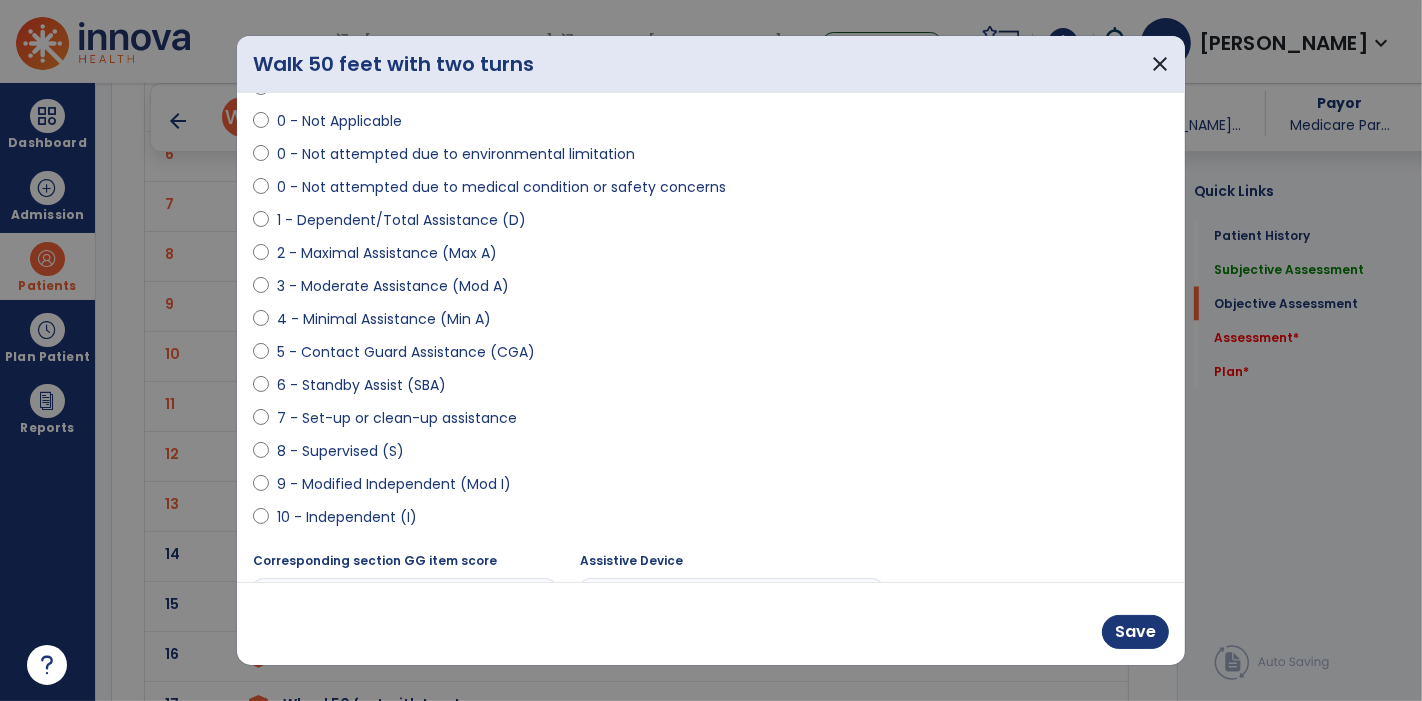 click on "9 - Modified Independent (Mod I)" at bounding box center (394, 484) 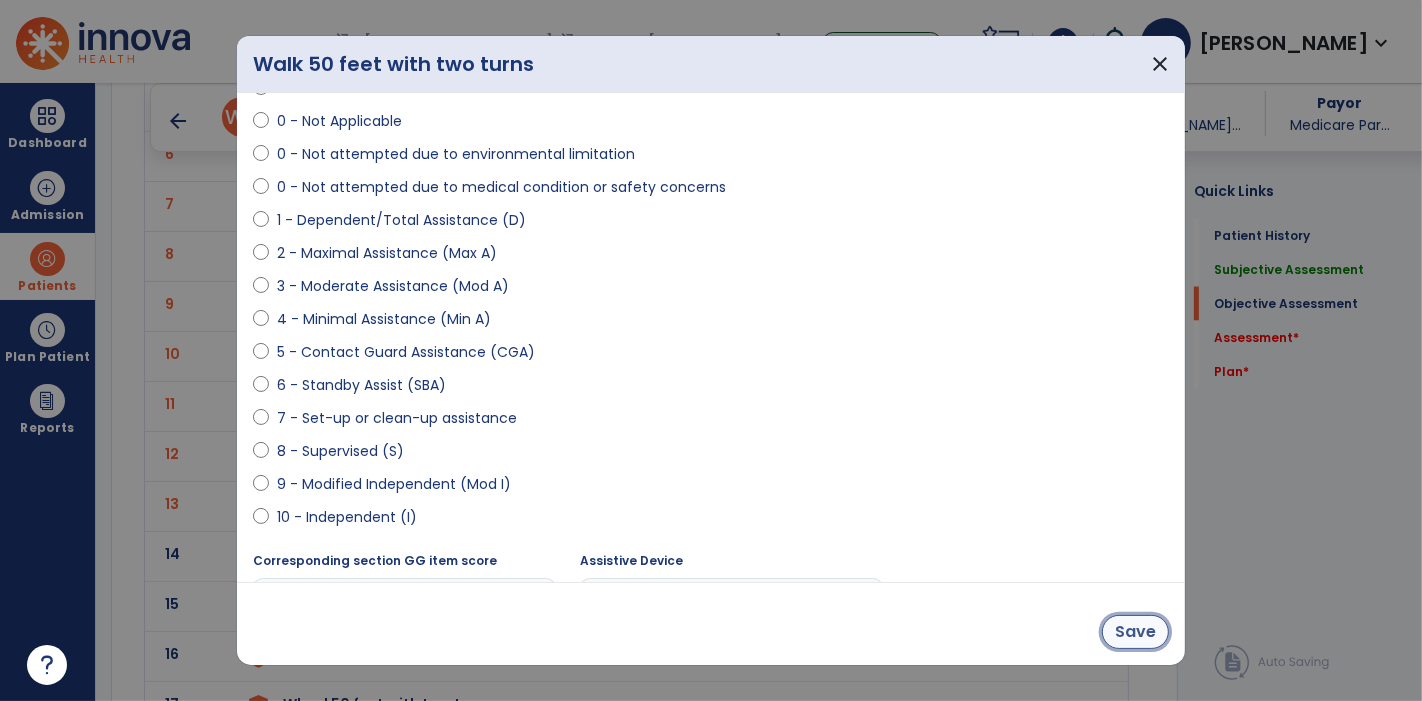 click on "Save" at bounding box center [1135, 632] 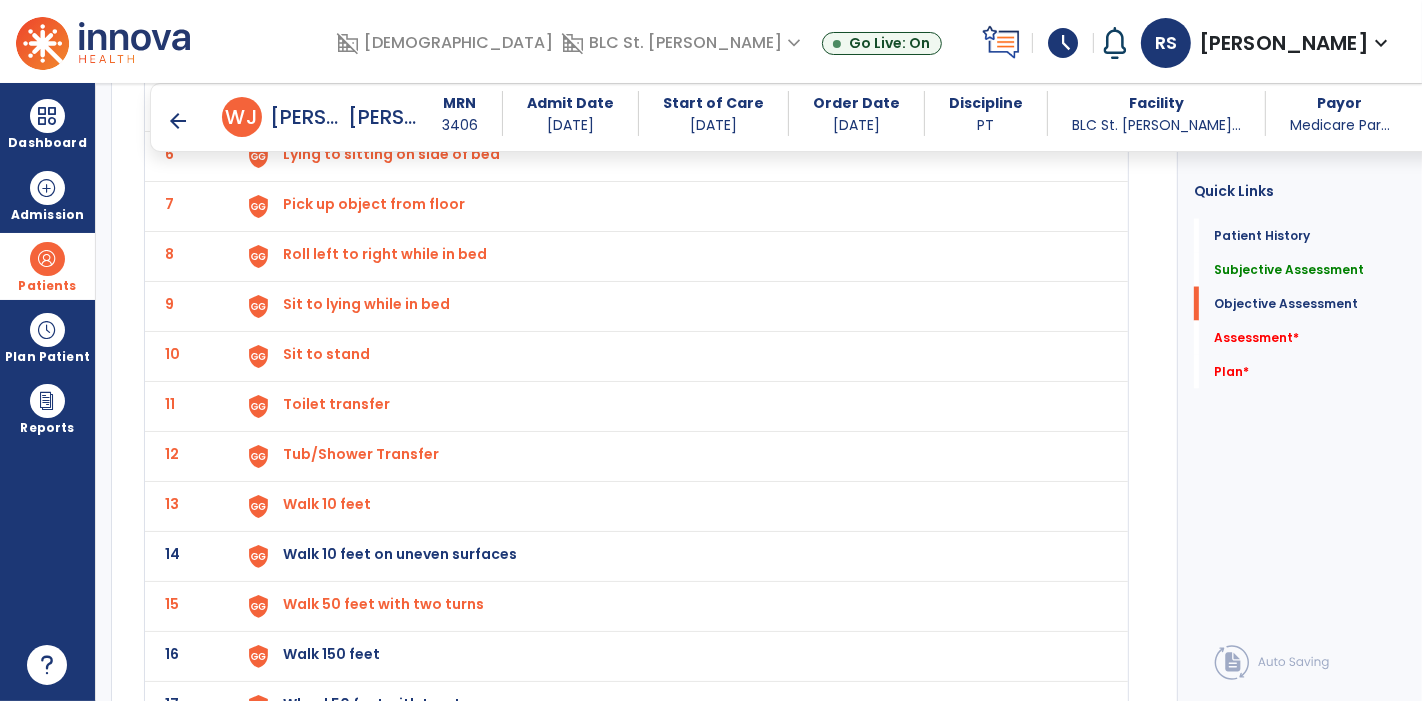 click on "Walk 150 feet" at bounding box center [329, -96] 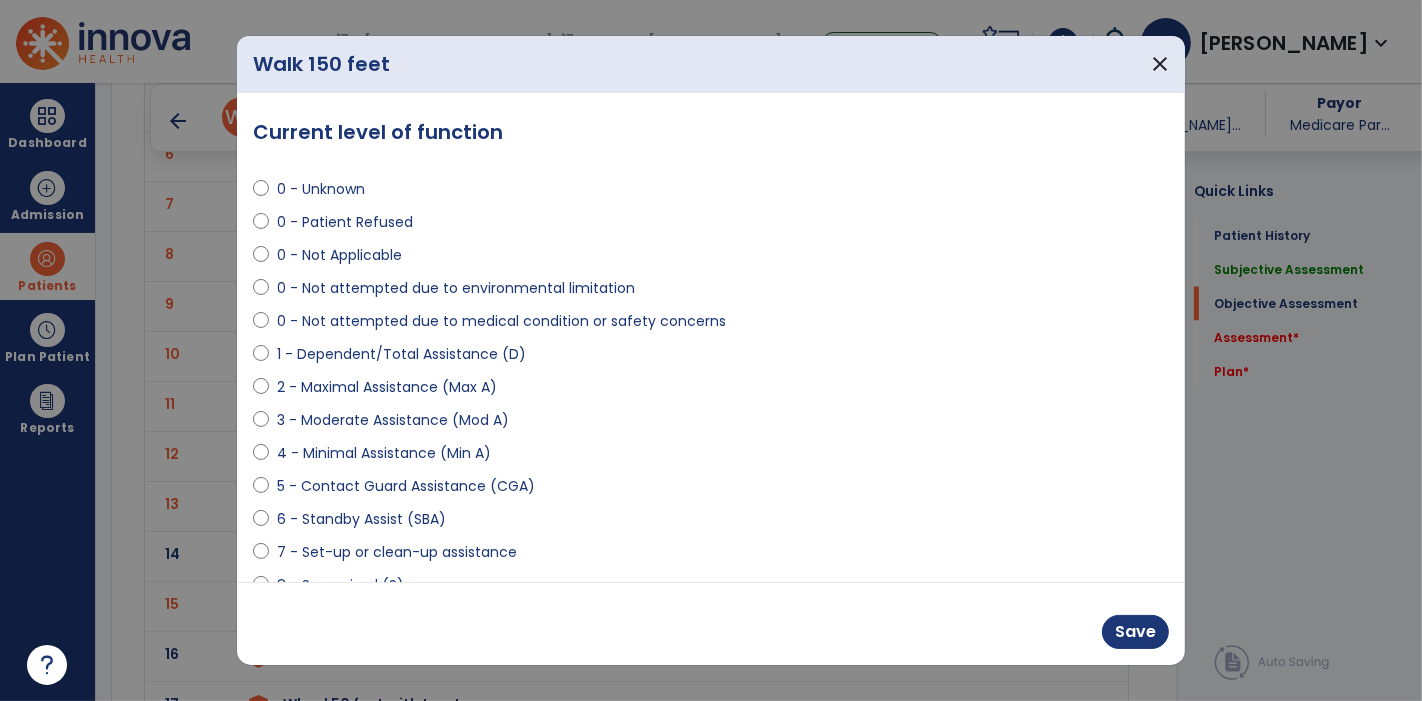 scroll, scrollTop: 153, scrollLeft: 0, axis: vertical 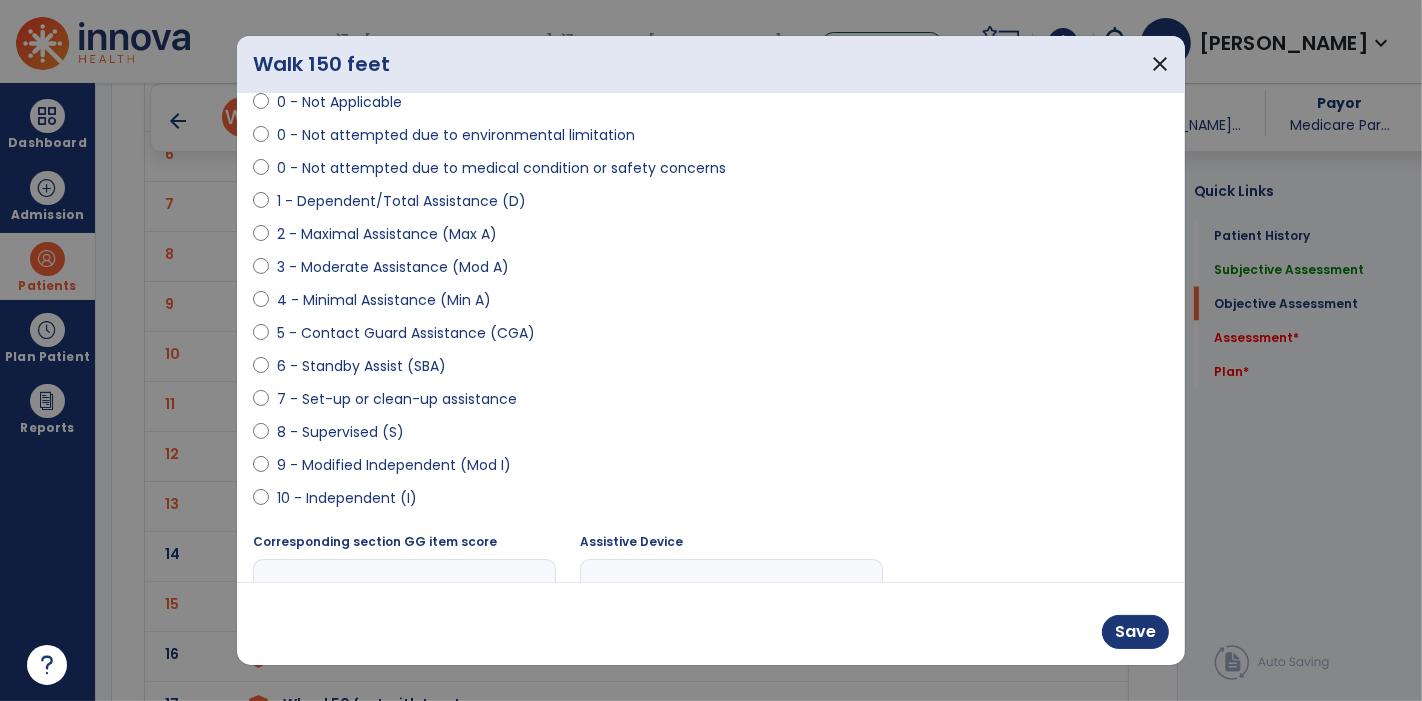 click on "9 - Modified Independent (Mod I)" at bounding box center (394, 465) 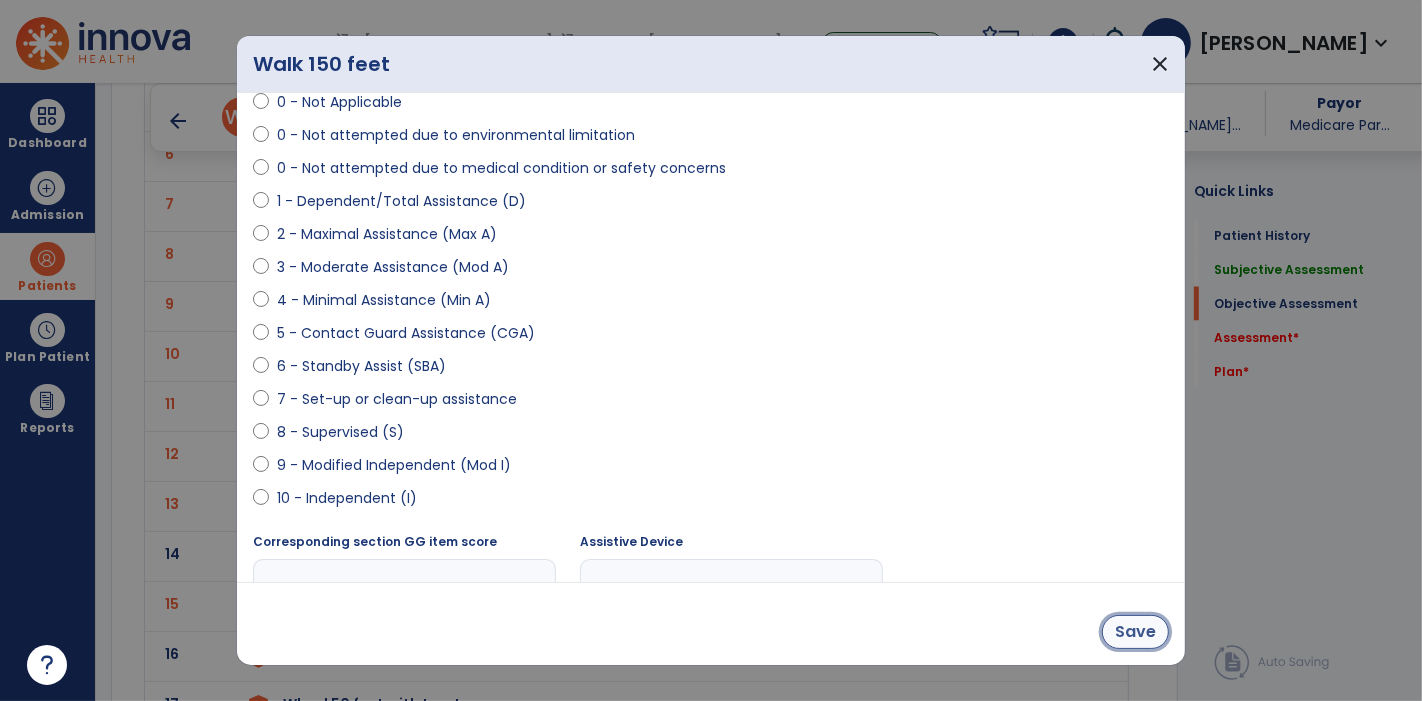 click on "Save" at bounding box center [1135, 632] 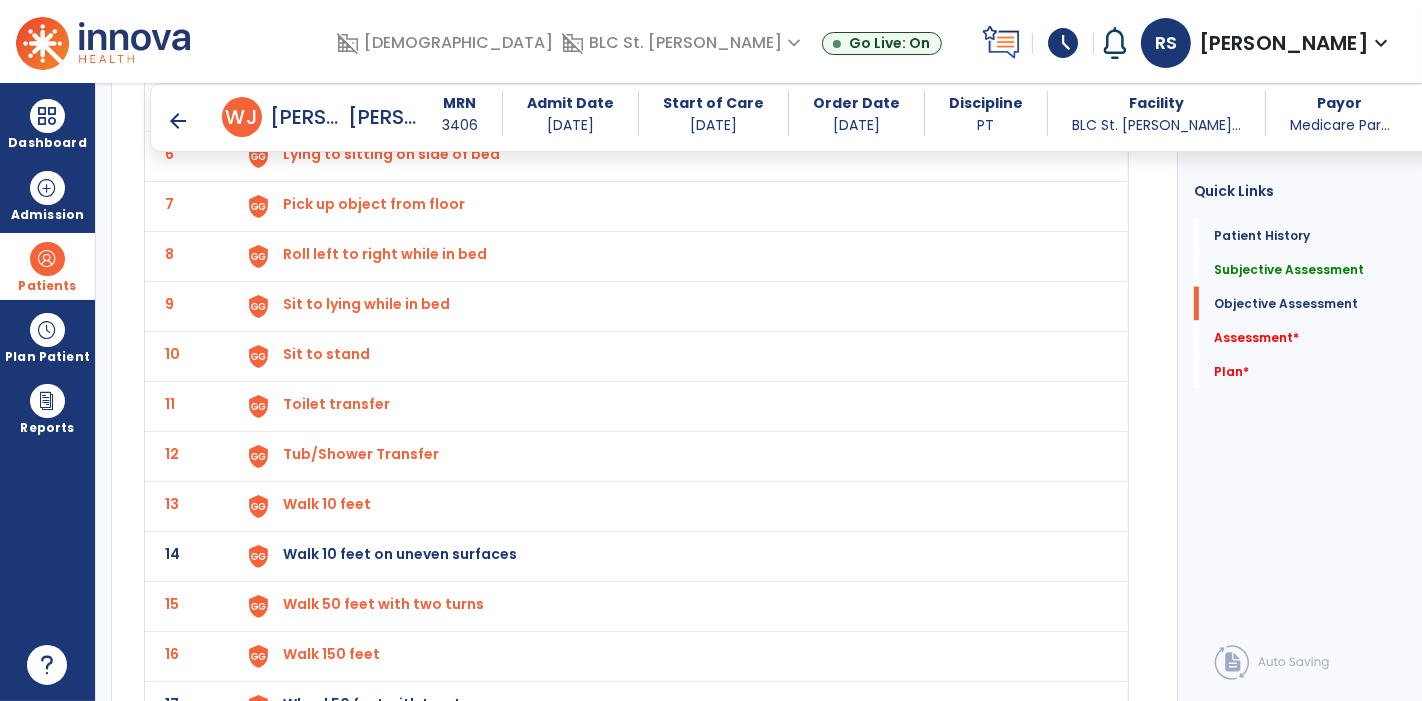 click on "Walk 10 feet on uneven surfaces" at bounding box center [329, -96] 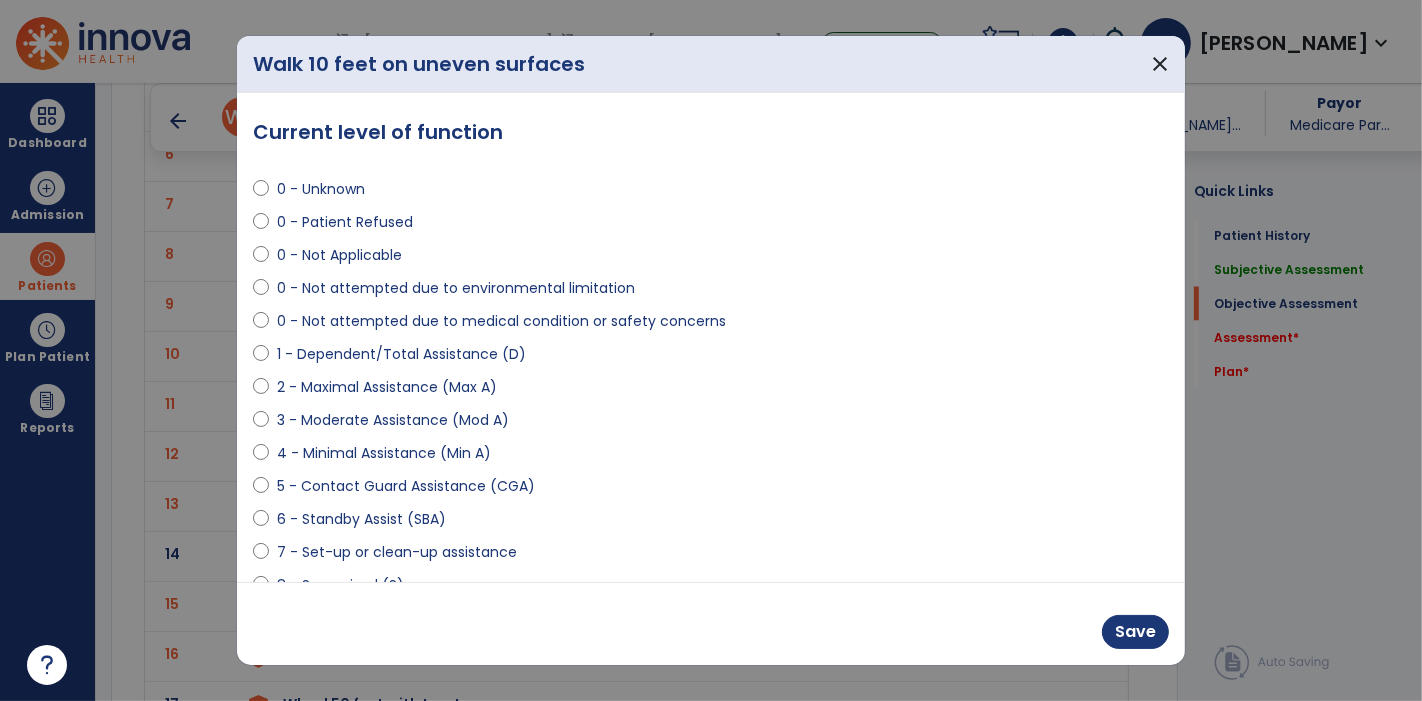 click on "0 - Not attempted due to medical condition or safety concerns" at bounding box center [501, 321] 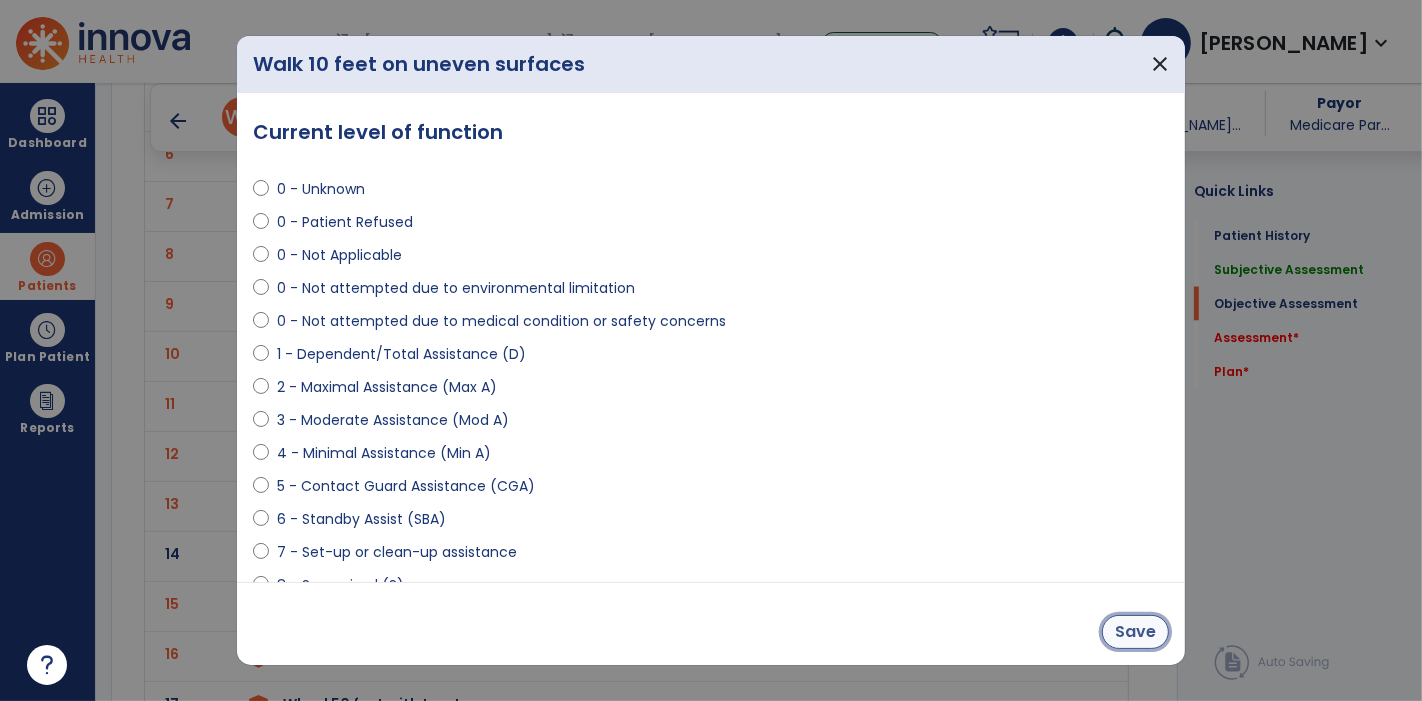 click on "Save" at bounding box center (1135, 632) 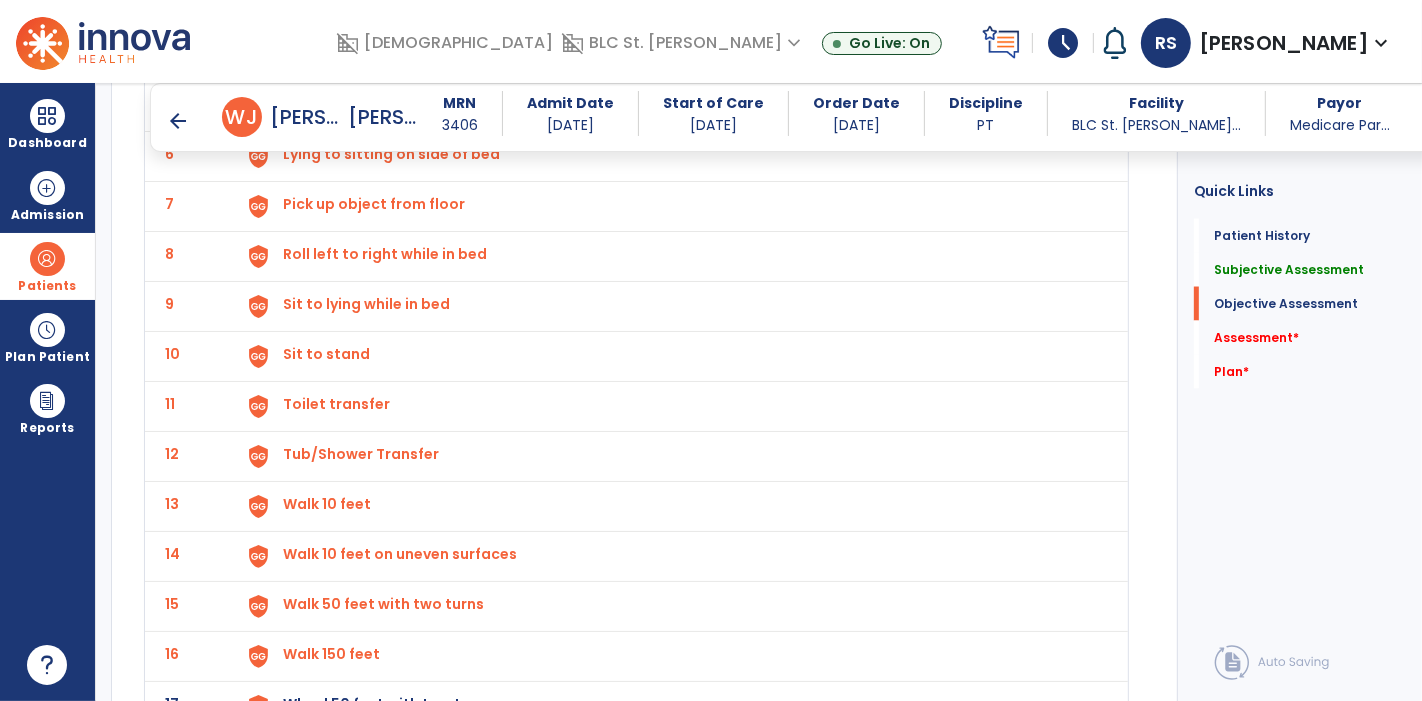 scroll, scrollTop: 2985, scrollLeft: 0, axis: vertical 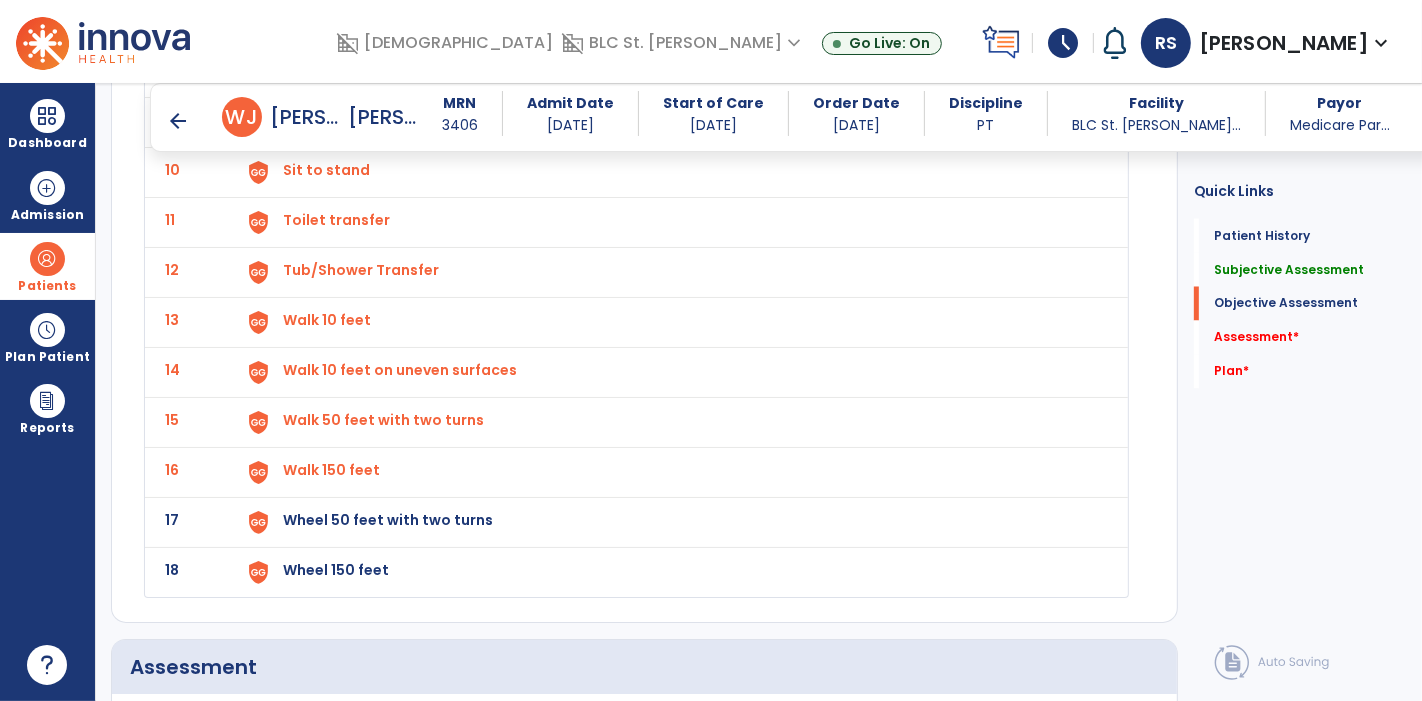 click on "Wheel 50 feet with two turns" at bounding box center [329, -280] 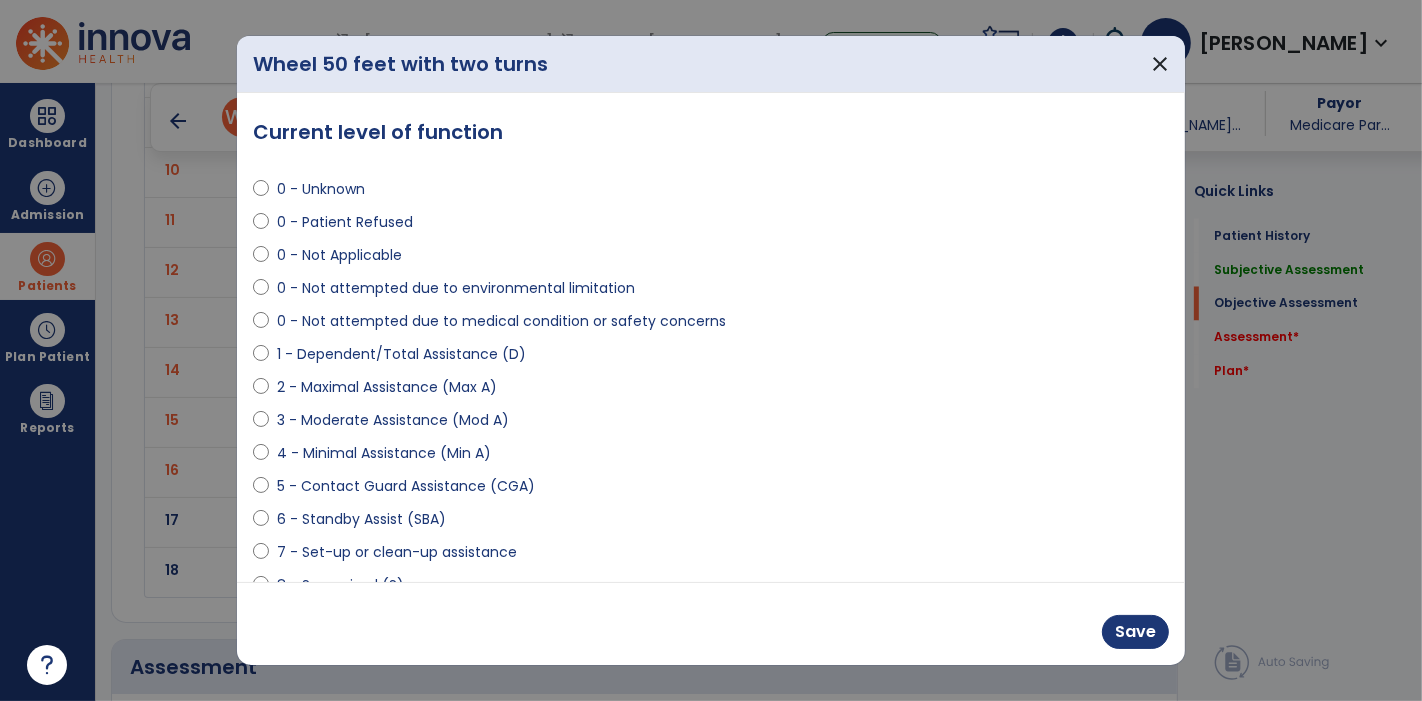 click on "0 - Not Applicable" at bounding box center (339, 255) 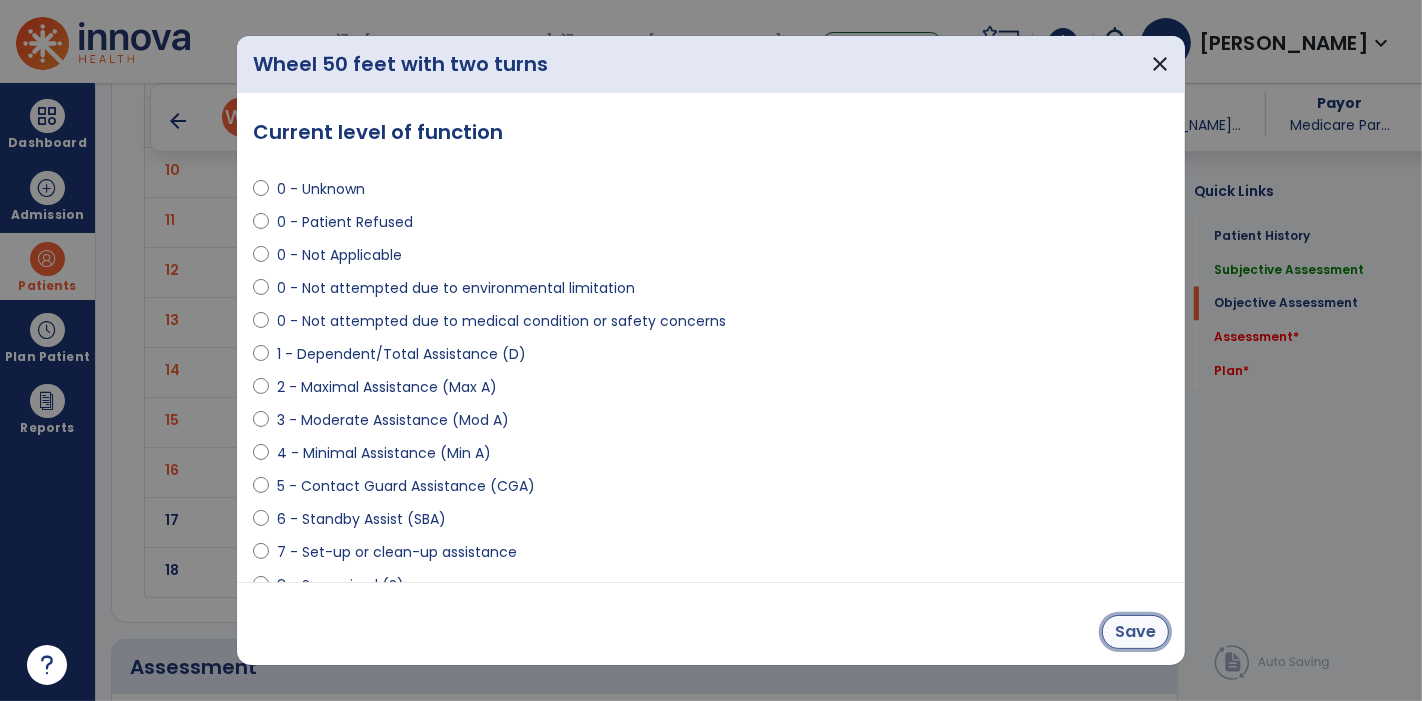 click on "Save" at bounding box center (1135, 632) 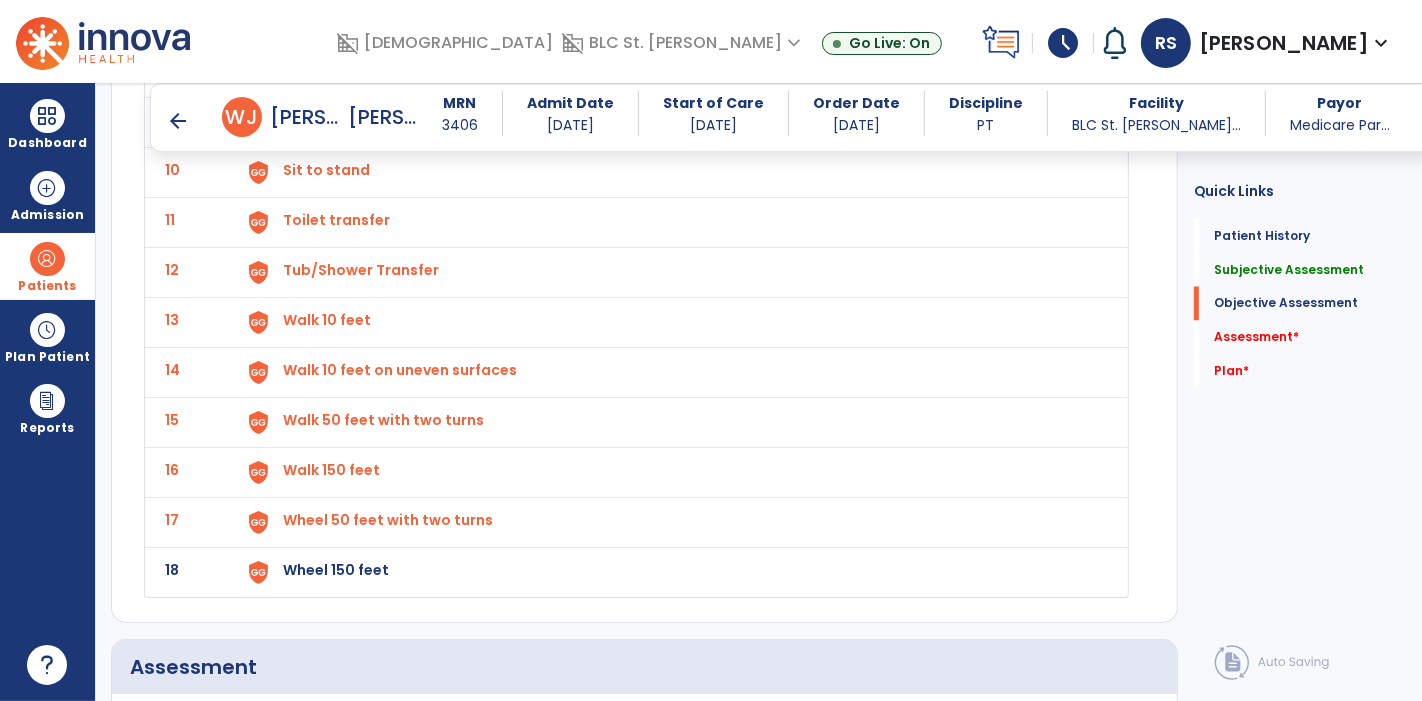 click on "Wheel 150 feet" at bounding box center [329, -280] 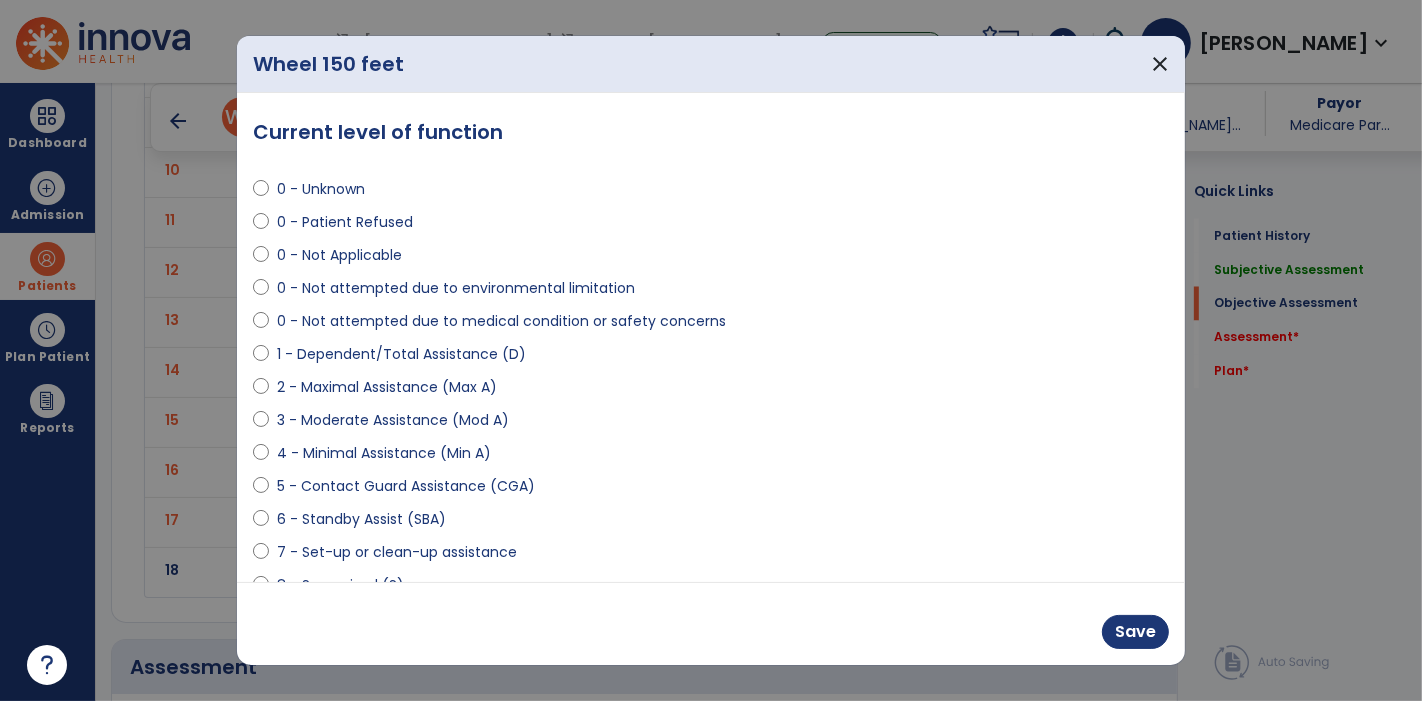 click on "0 - Not Applicable" at bounding box center [339, 255] 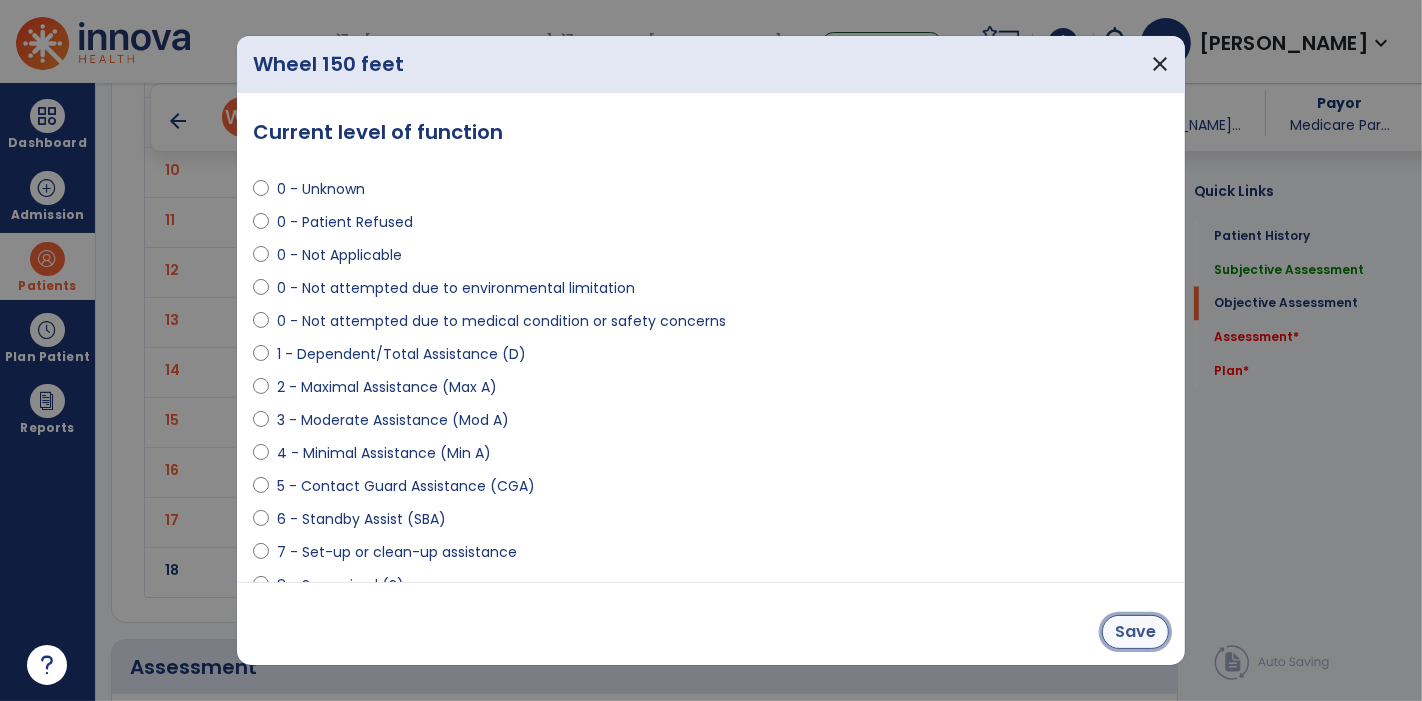 click on "Save" at bounding box center (1135, 632) 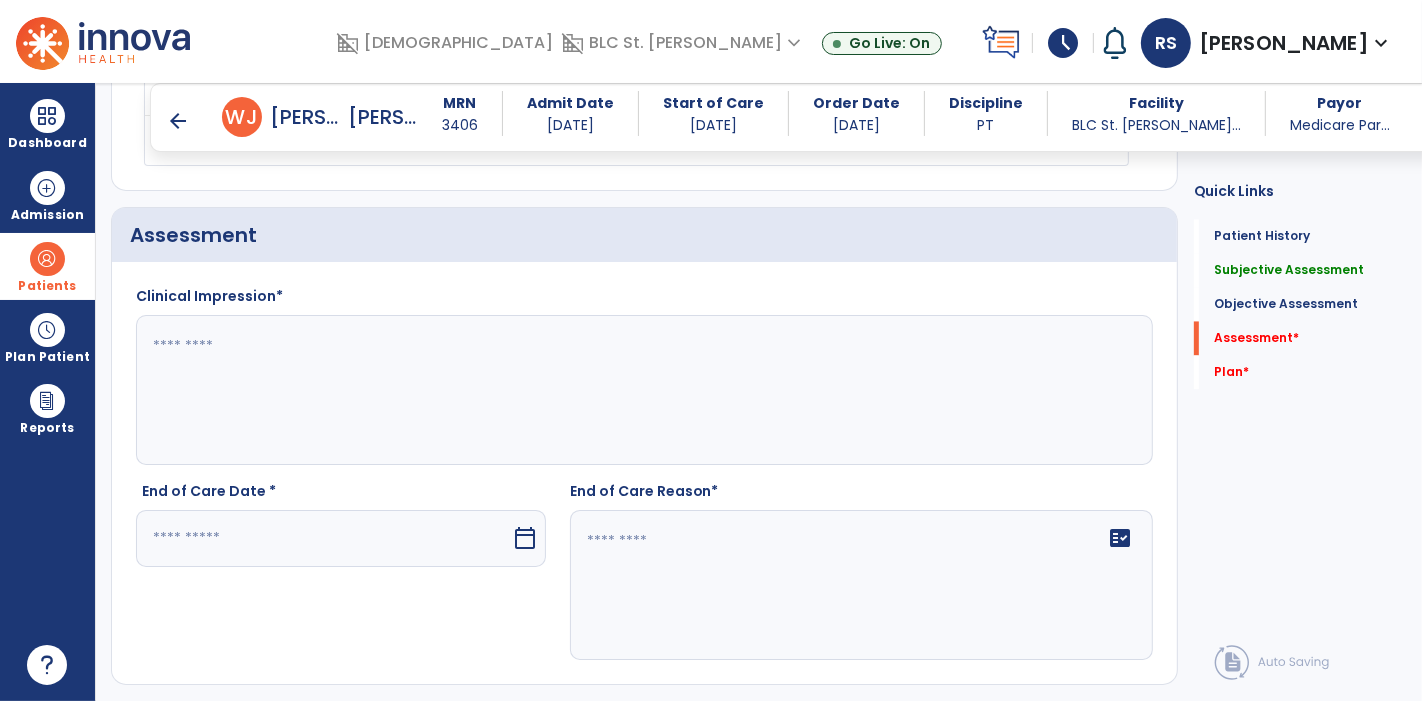 click at bounding box center [323, 538] 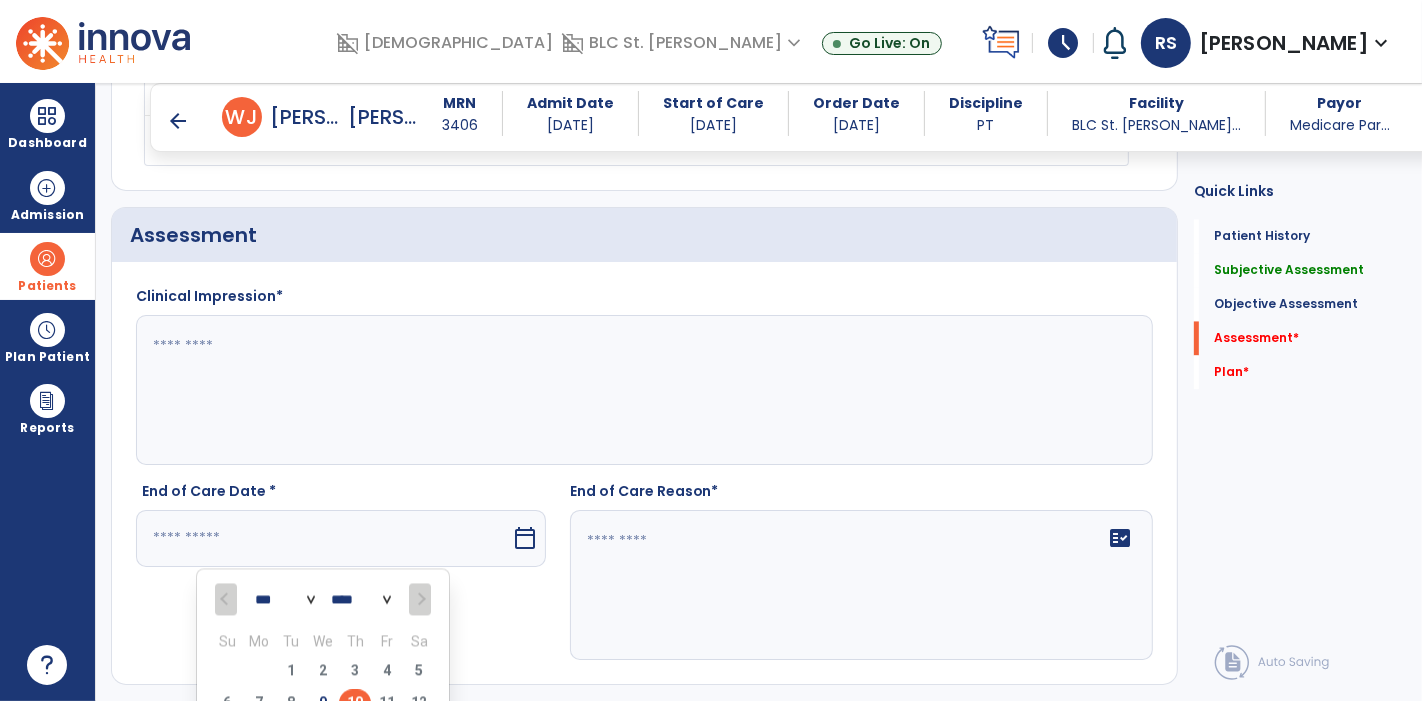 scroll, scrollTop: 3423, scrollLeft: 0, axis: vertical 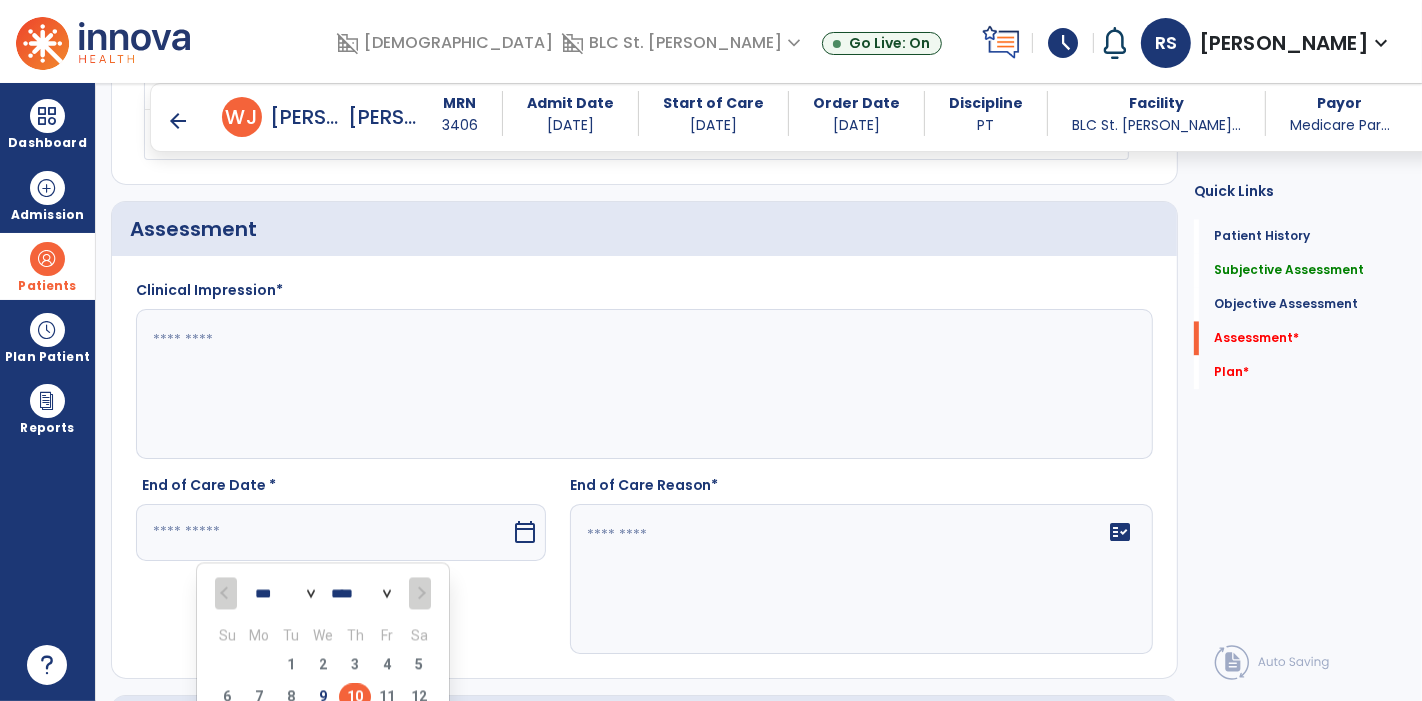 click on "10" at bounding box center [355, 696] 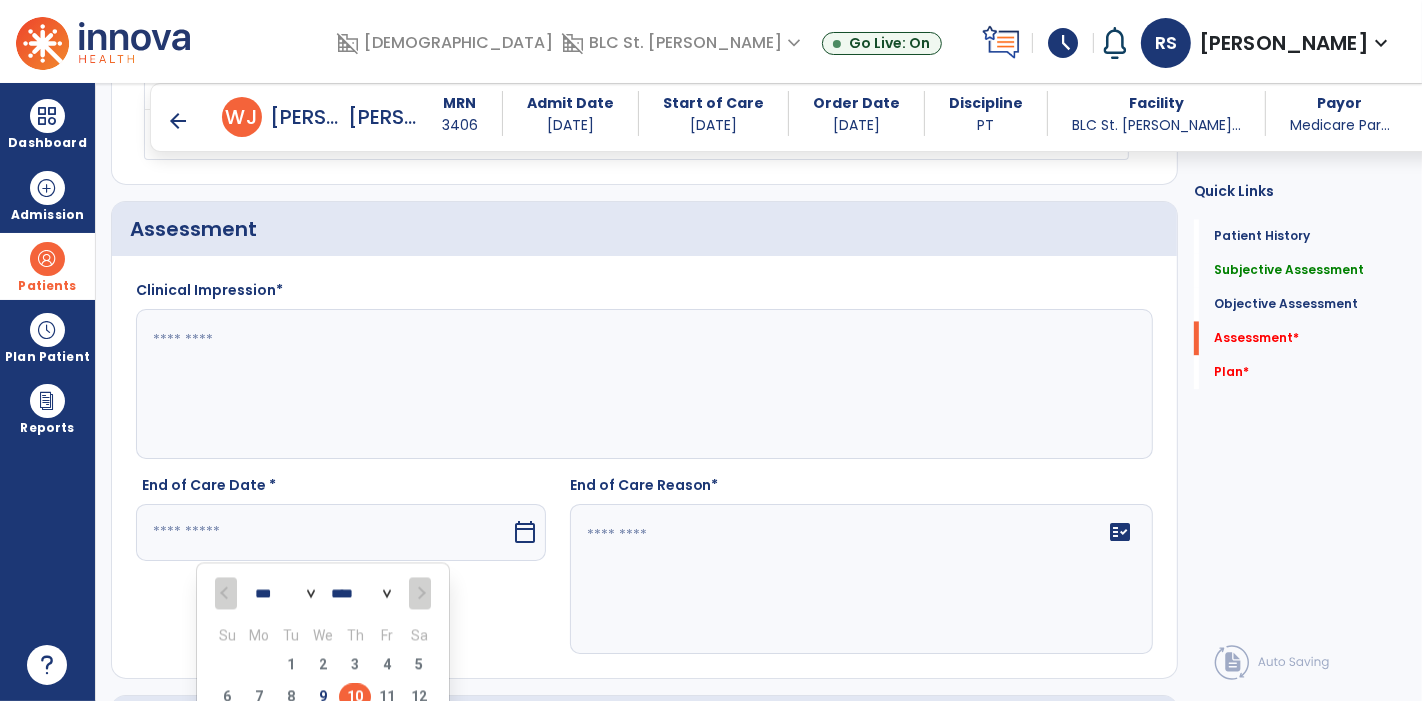 type on "*********" 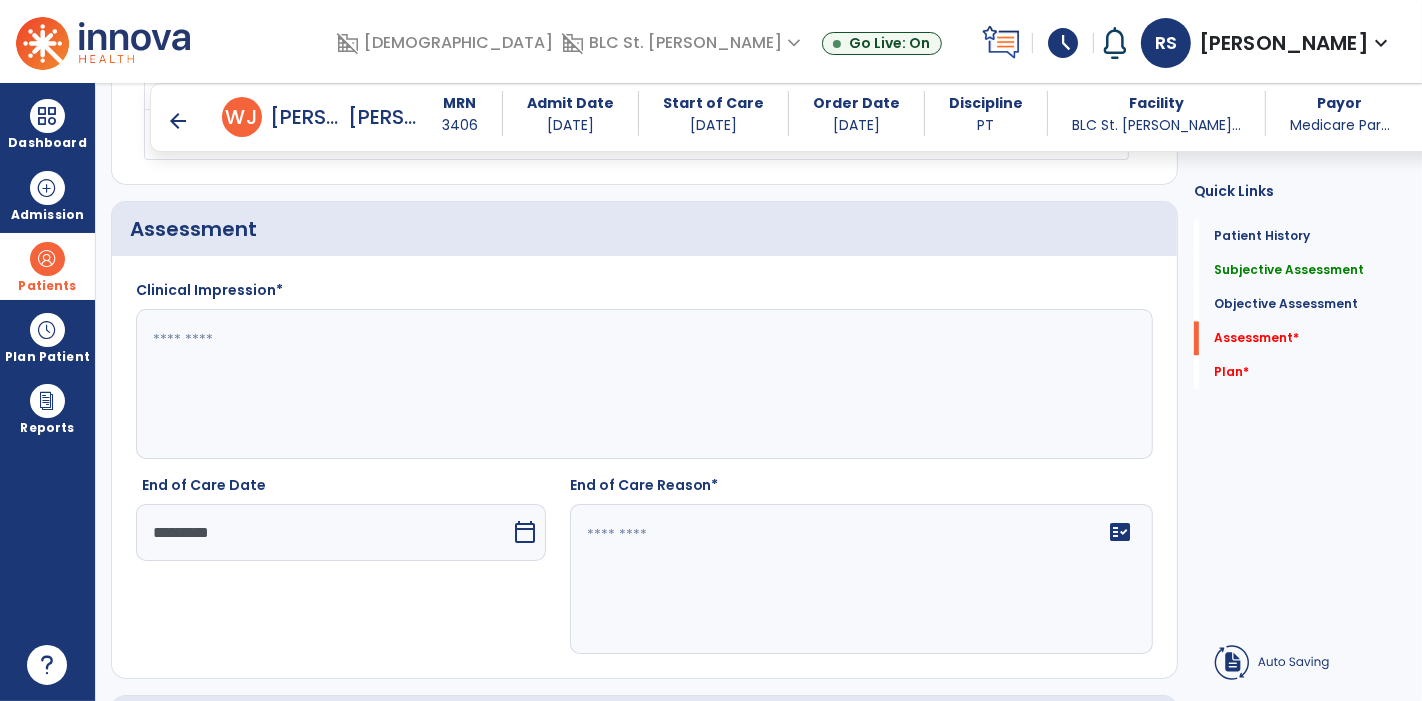 click 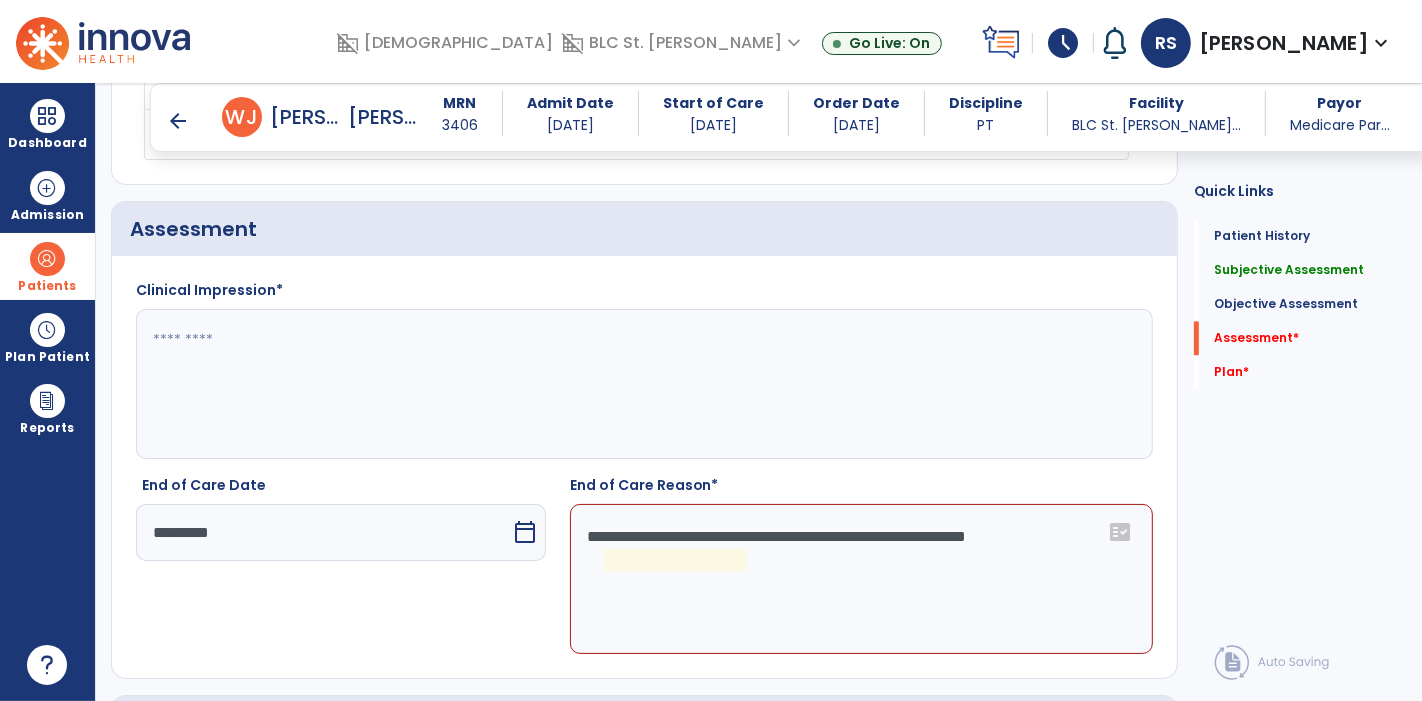 click on "**********" 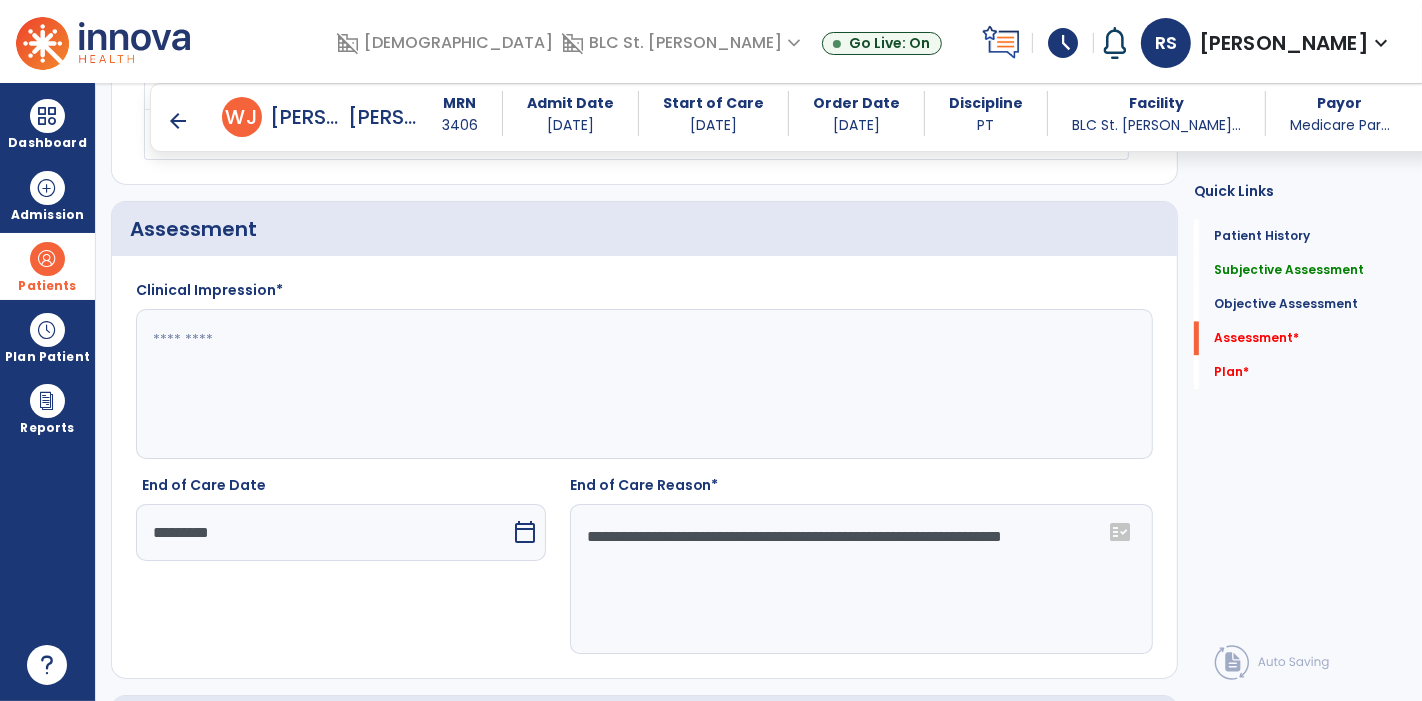 type on "**********" 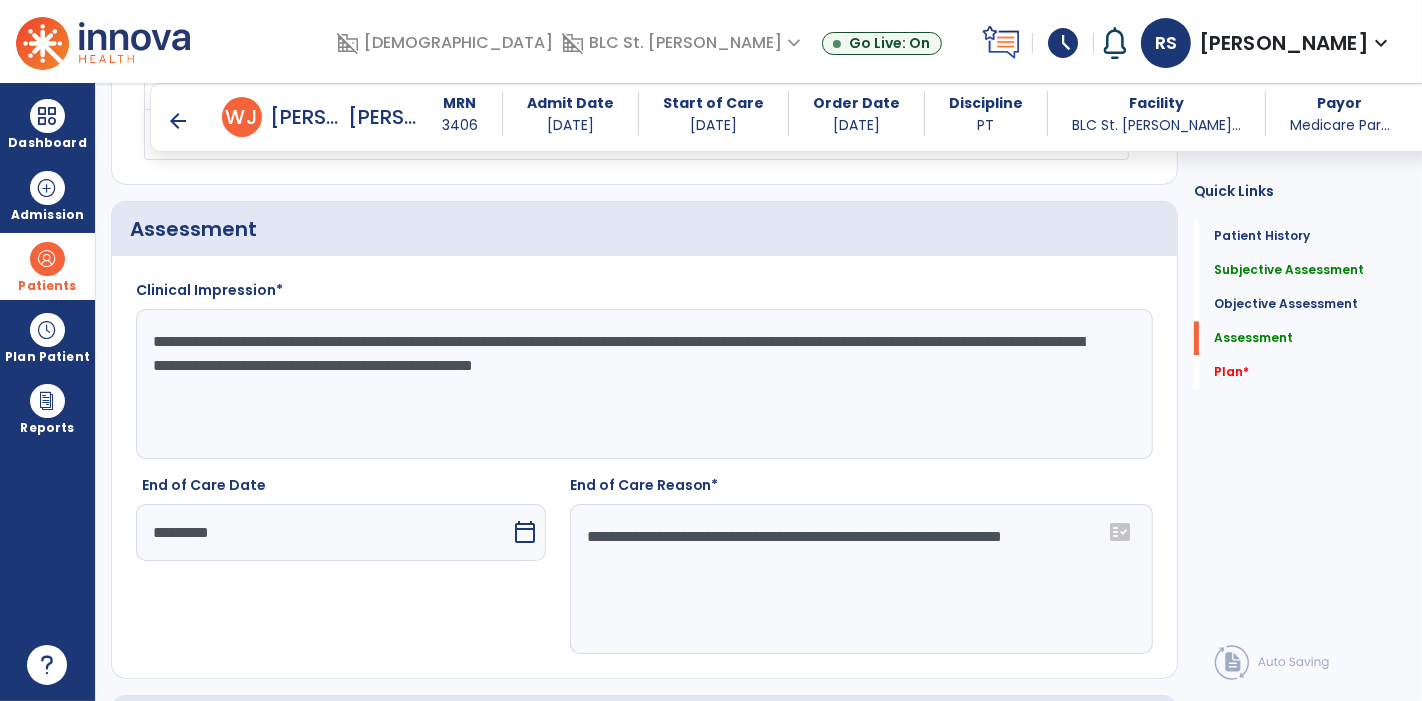 click on "**********" 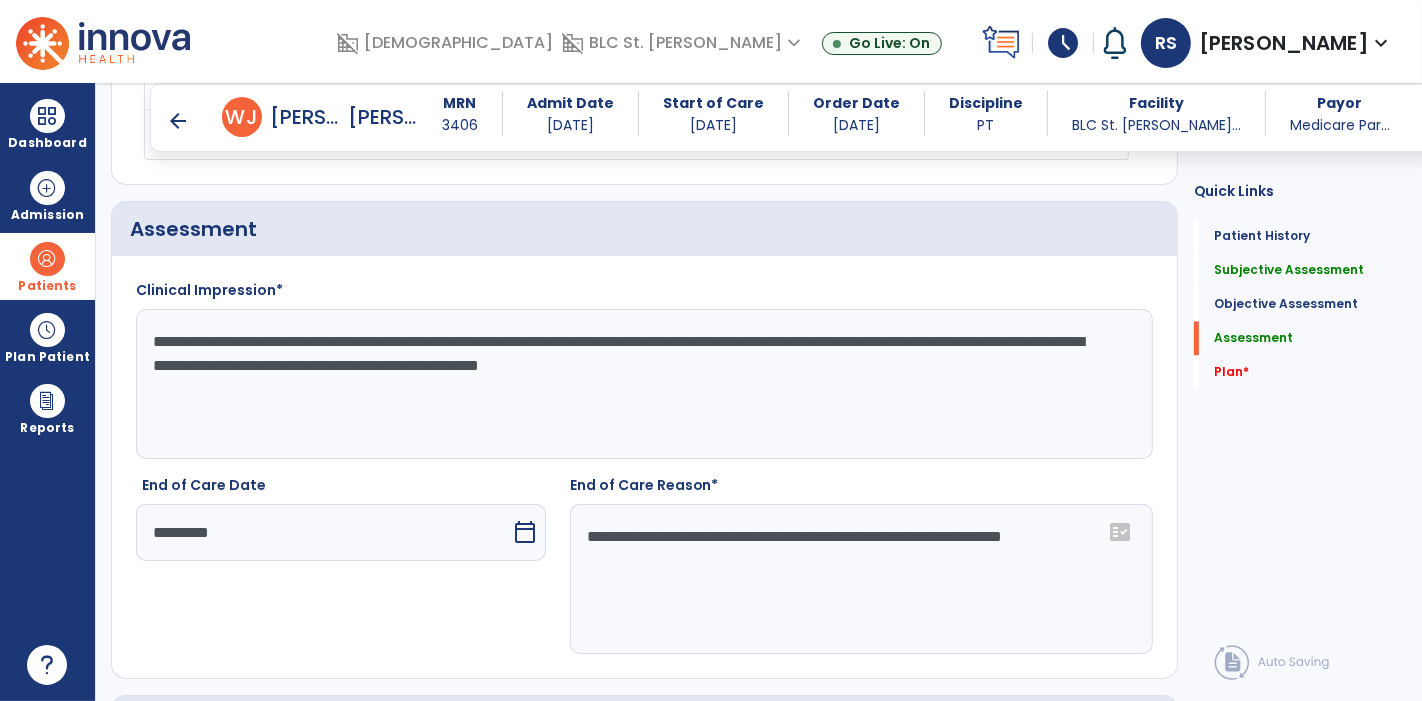 click on "**********" 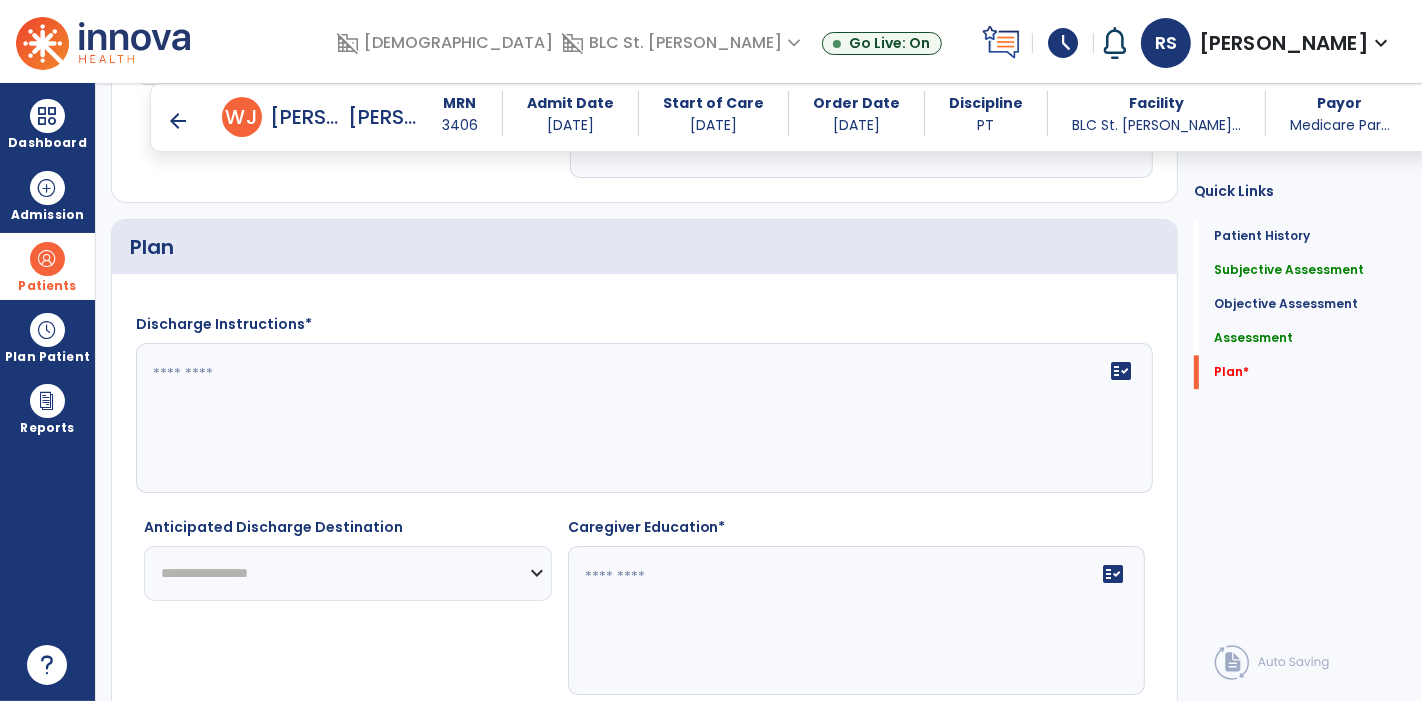 scroll, scrollTop: 3900, scrollLeft: 0, axis: vertical 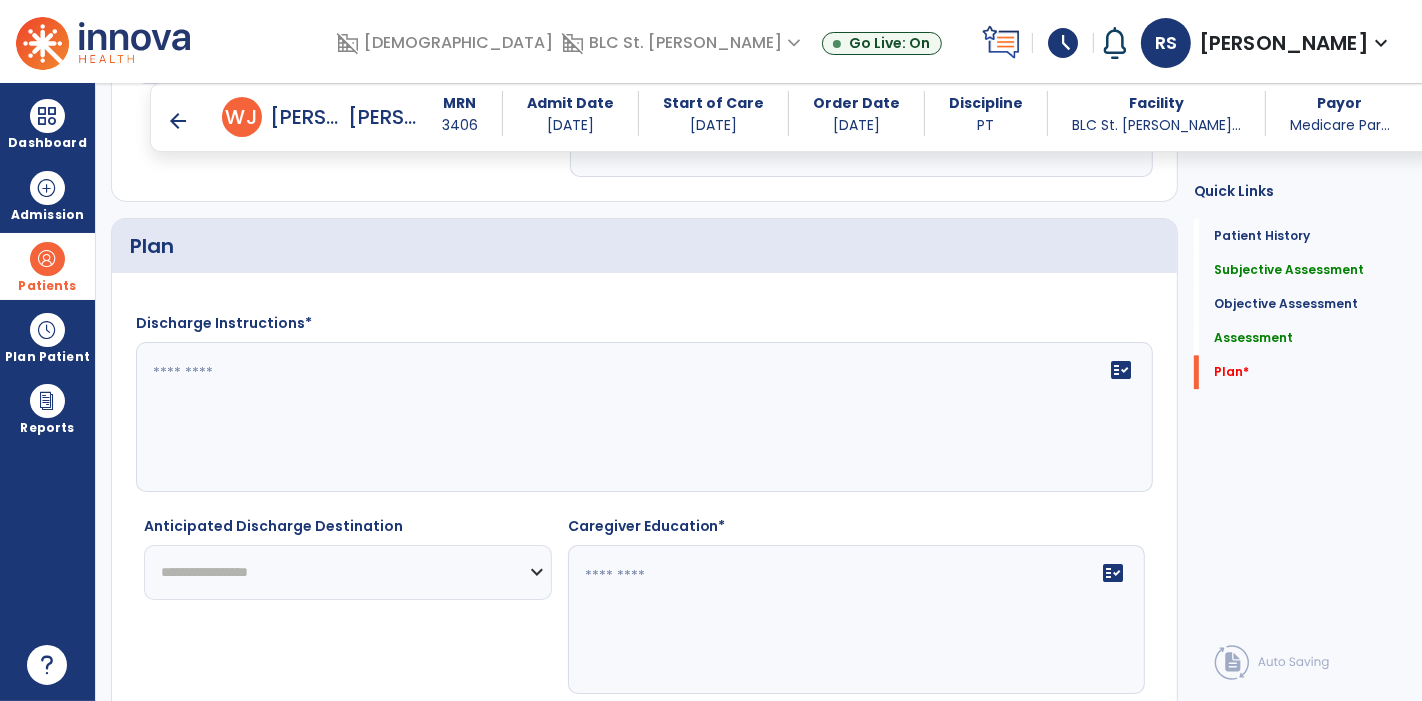 type on "**********" 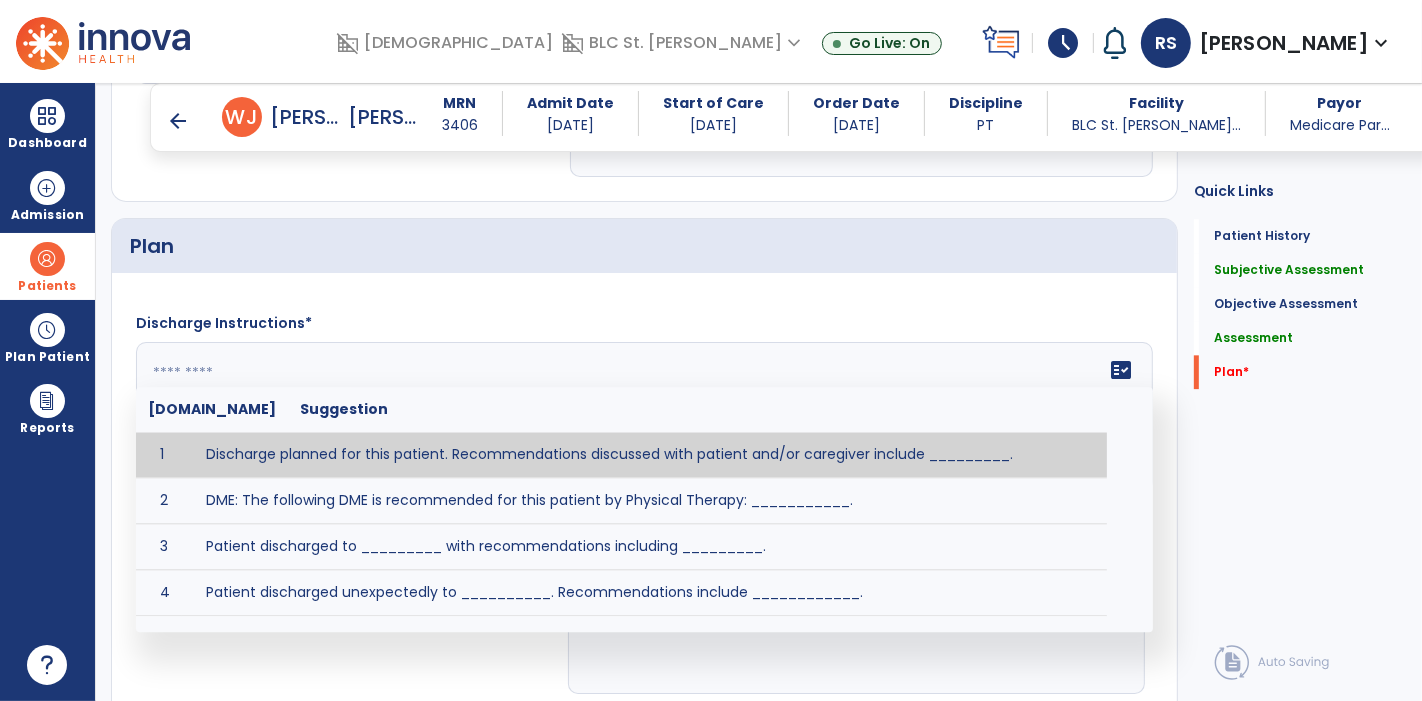 click on "fact_check  [DOMAIN_NAME] Suggestion 1 Discharge planned for this patient. Recommendations discussed with patient and/or caregiver include _________. 2 DME: The following DME is recommended for this patient by Physical Therapy: ___________. 3 Patient discharged to _________ with recommendations including _________. 4 Patient discharged unexpectedly to __________. Recommendations include ____________." 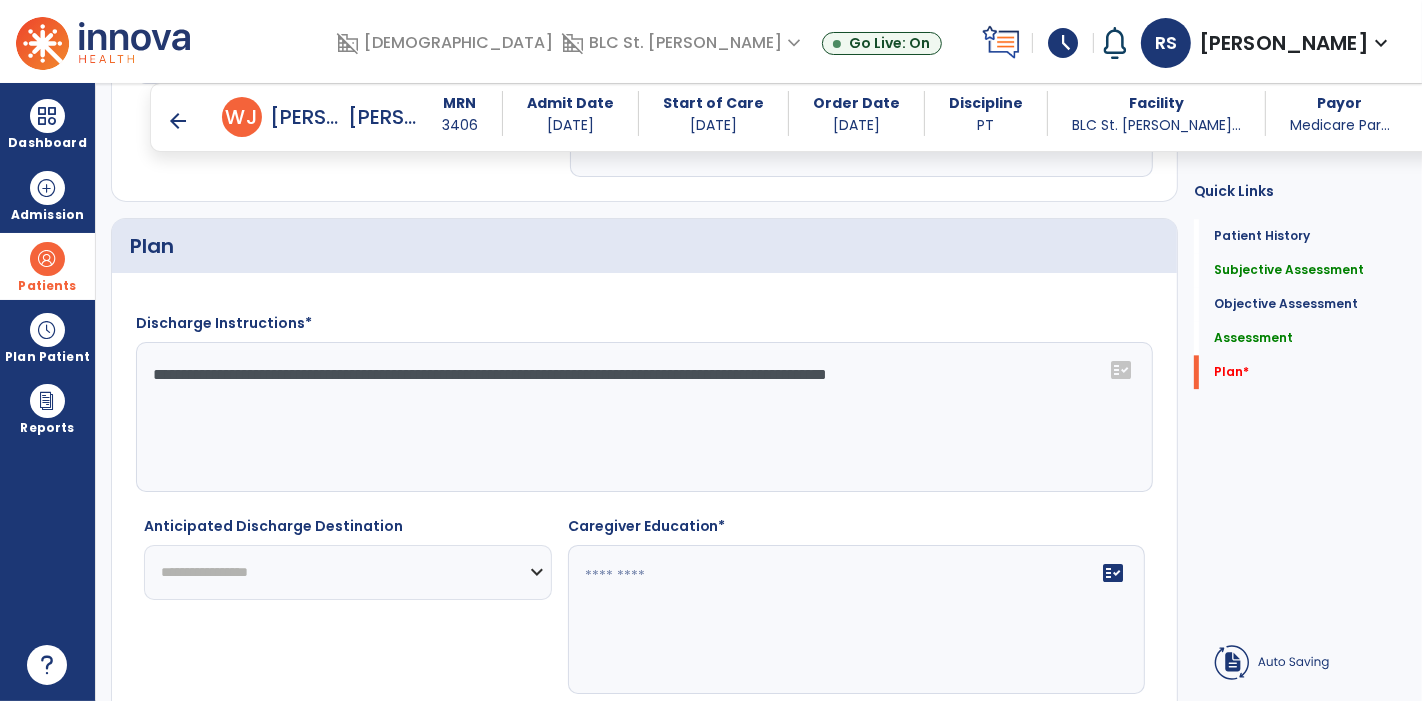 click on "**********" 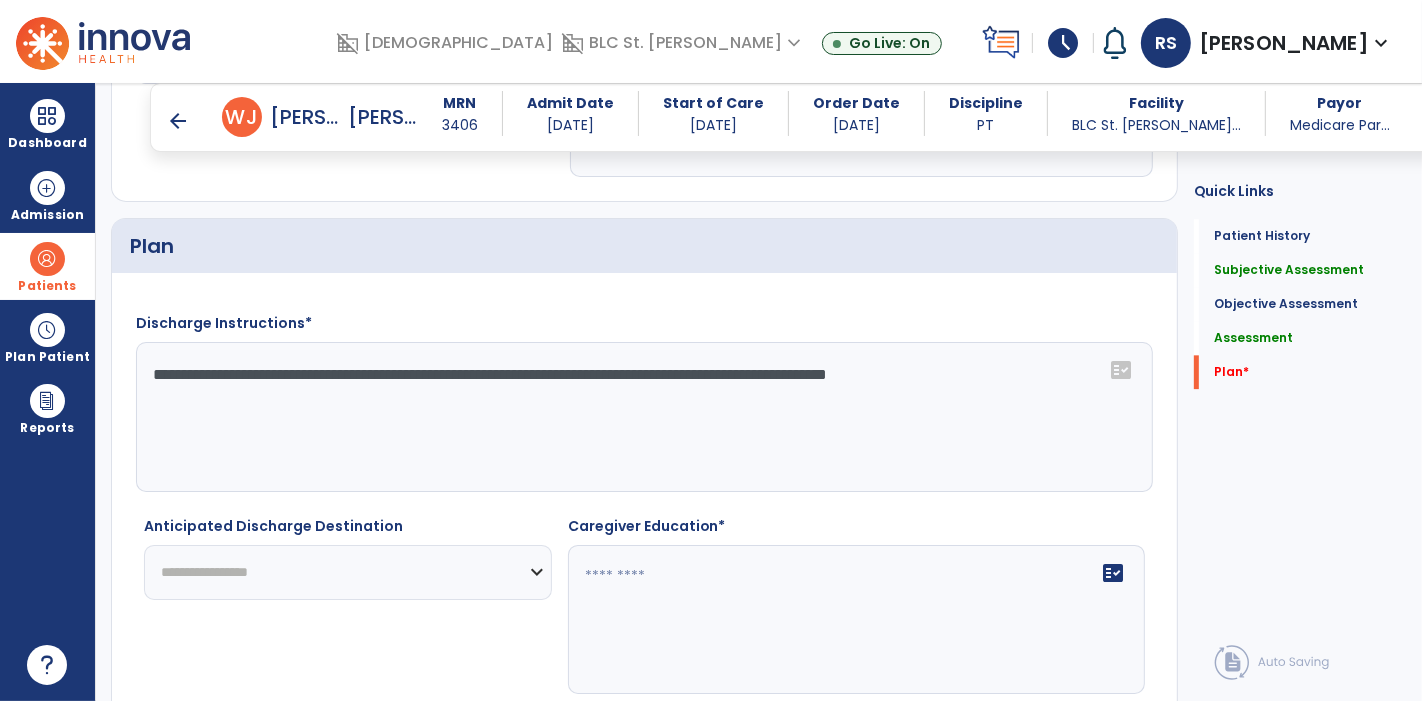 click on "**********" 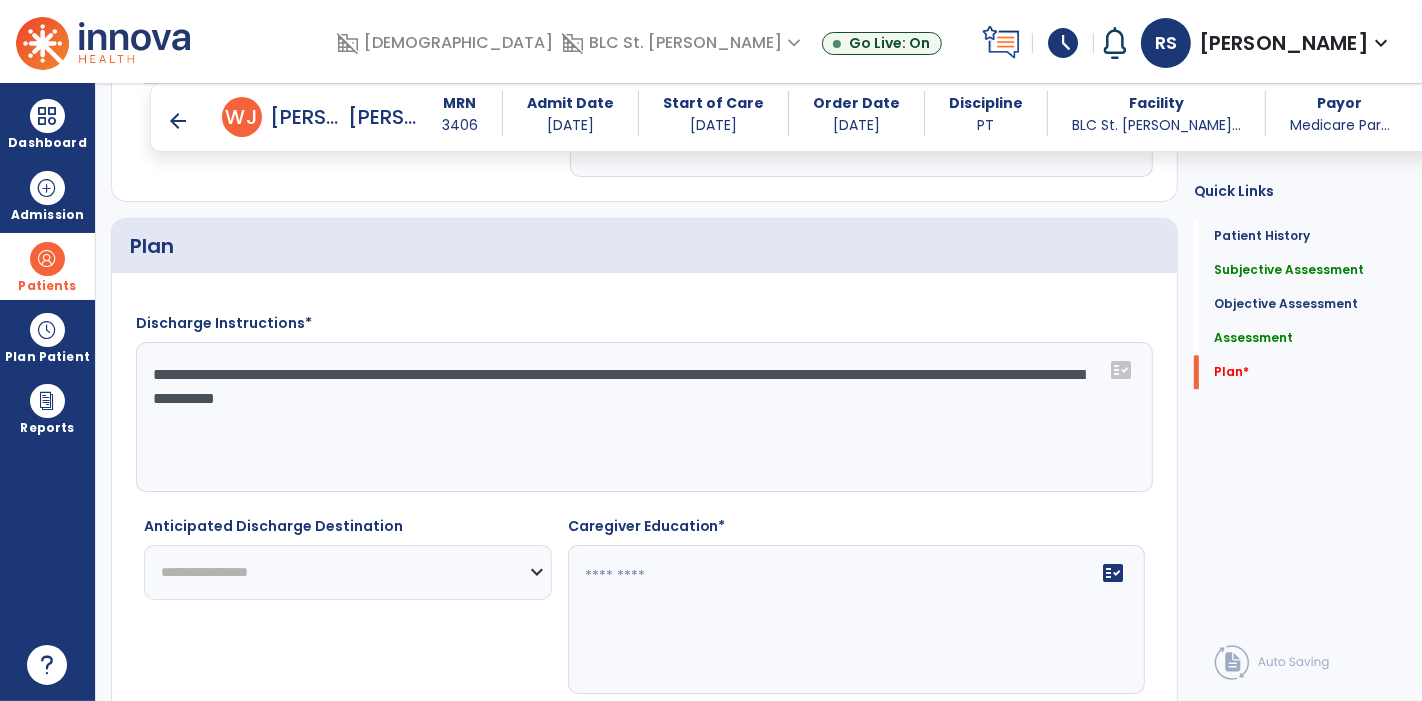 click on "**********" 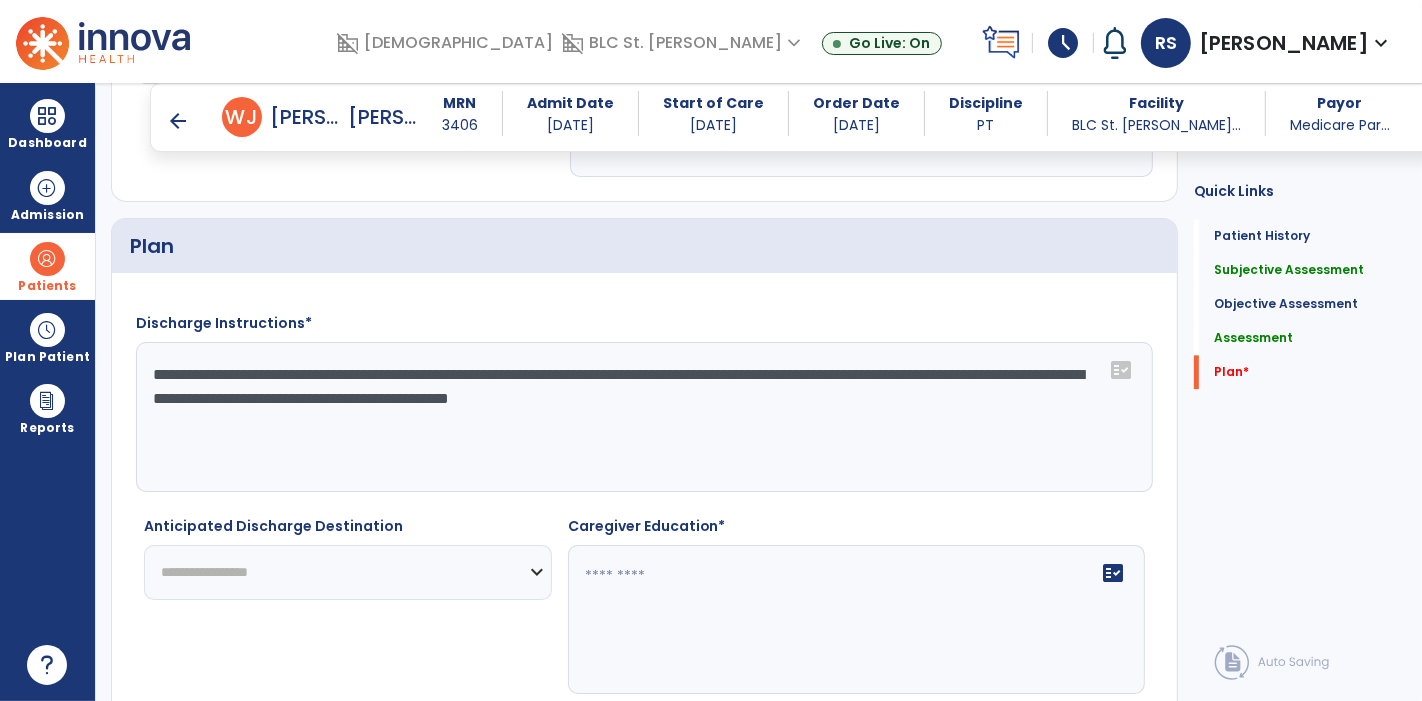 click on "**********" 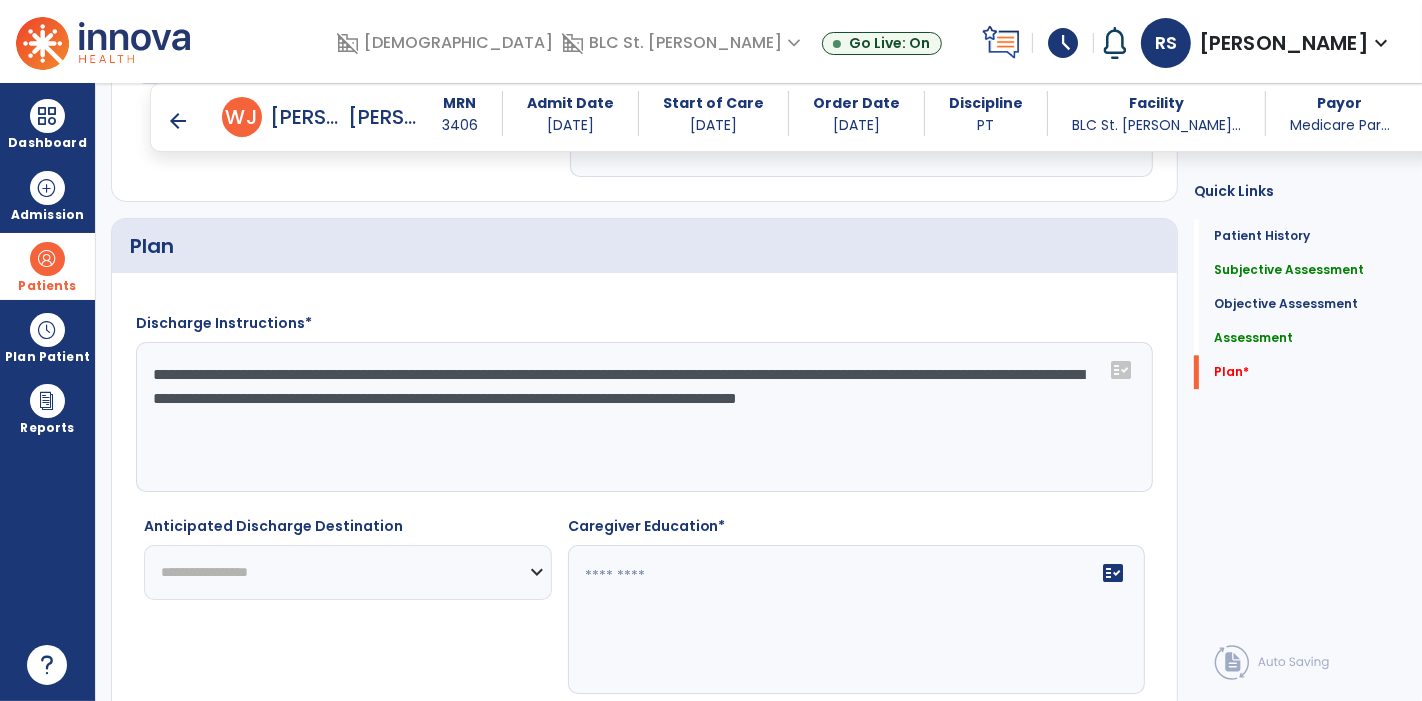type on "**********" 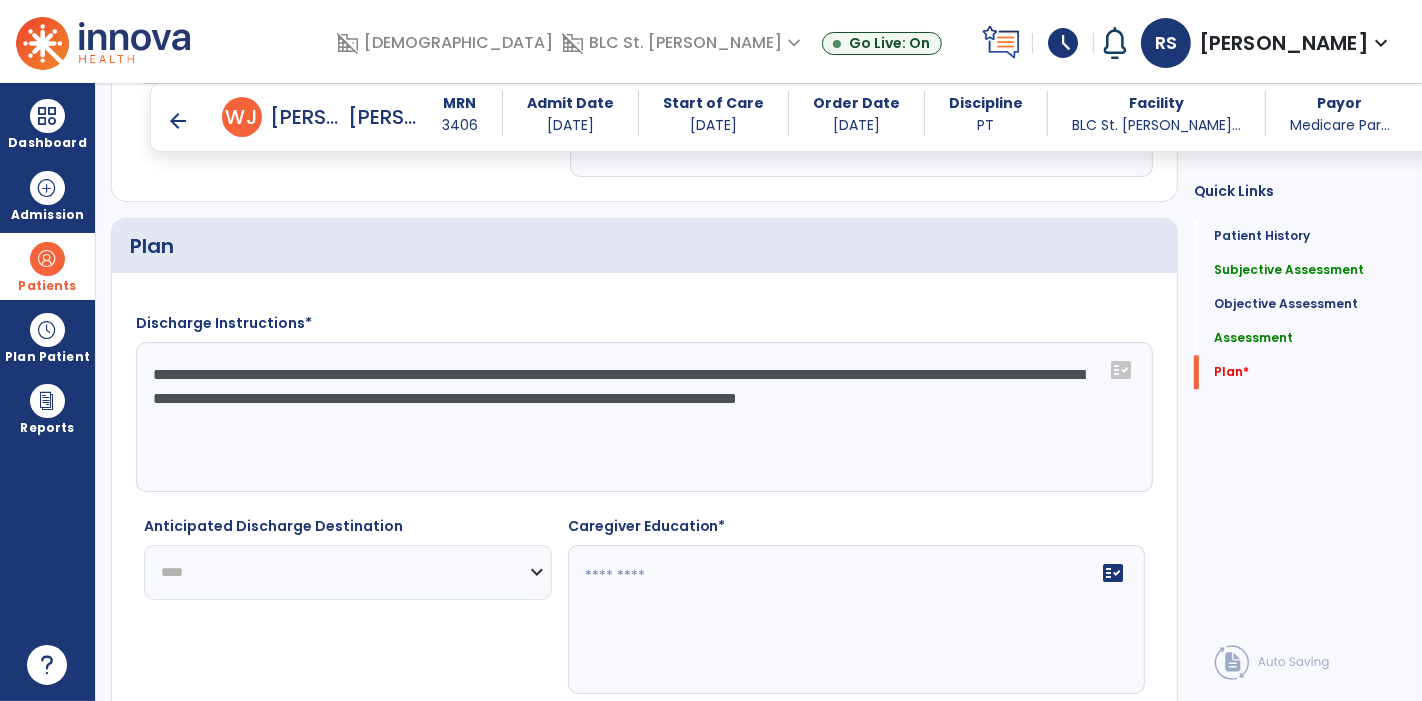 click on "**********" 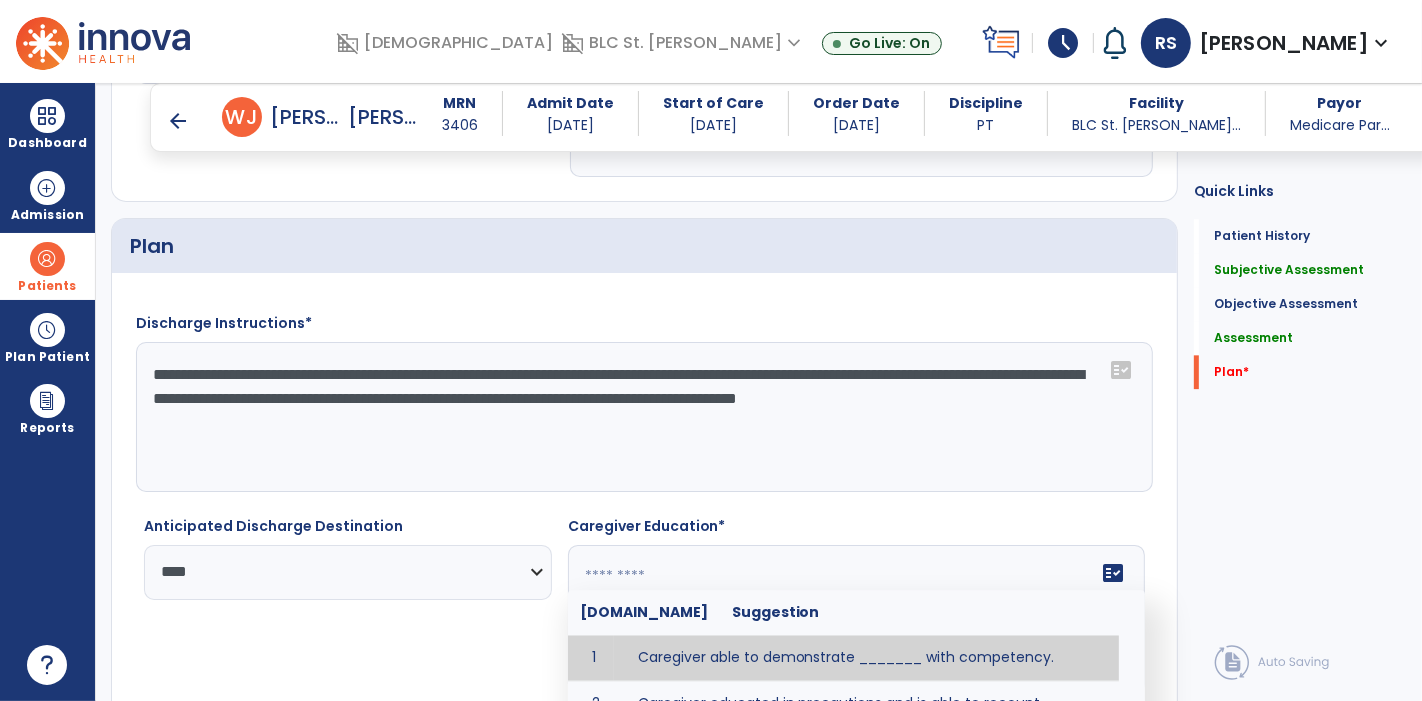 click 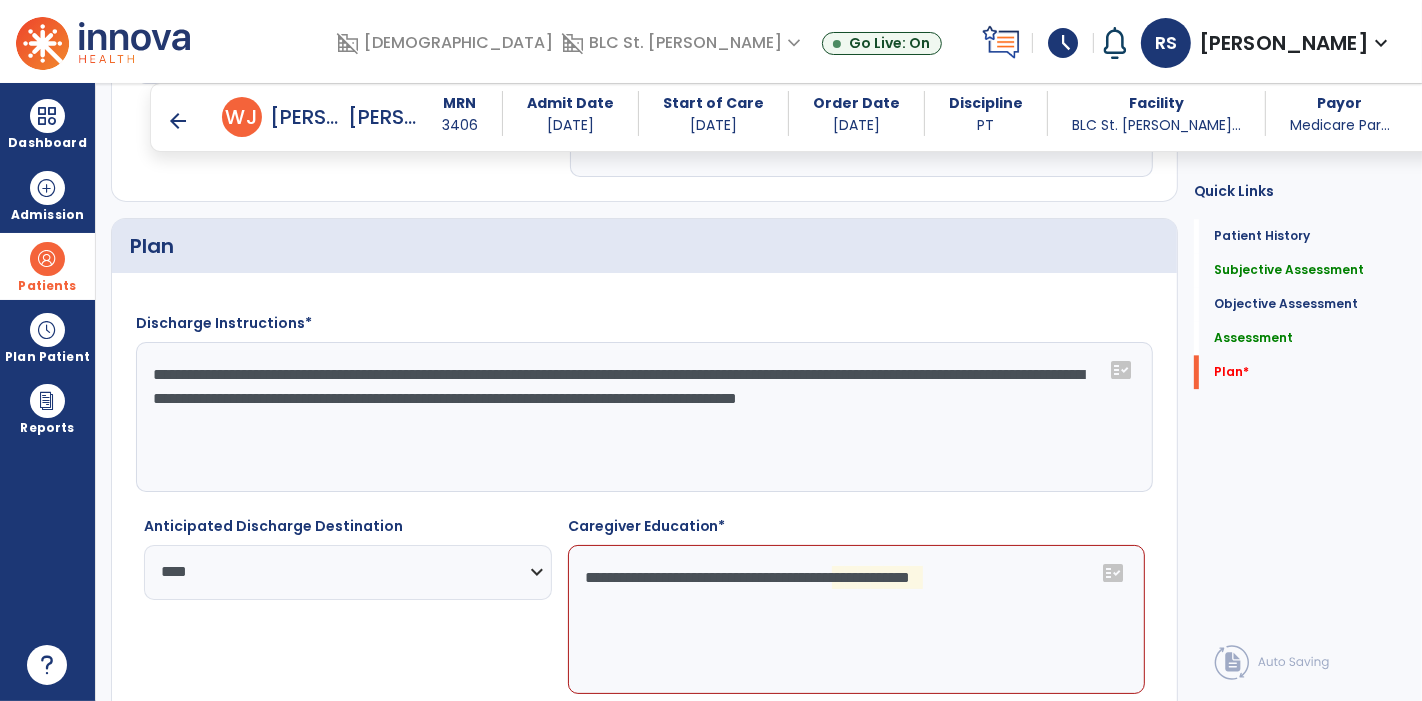 click on "**********" 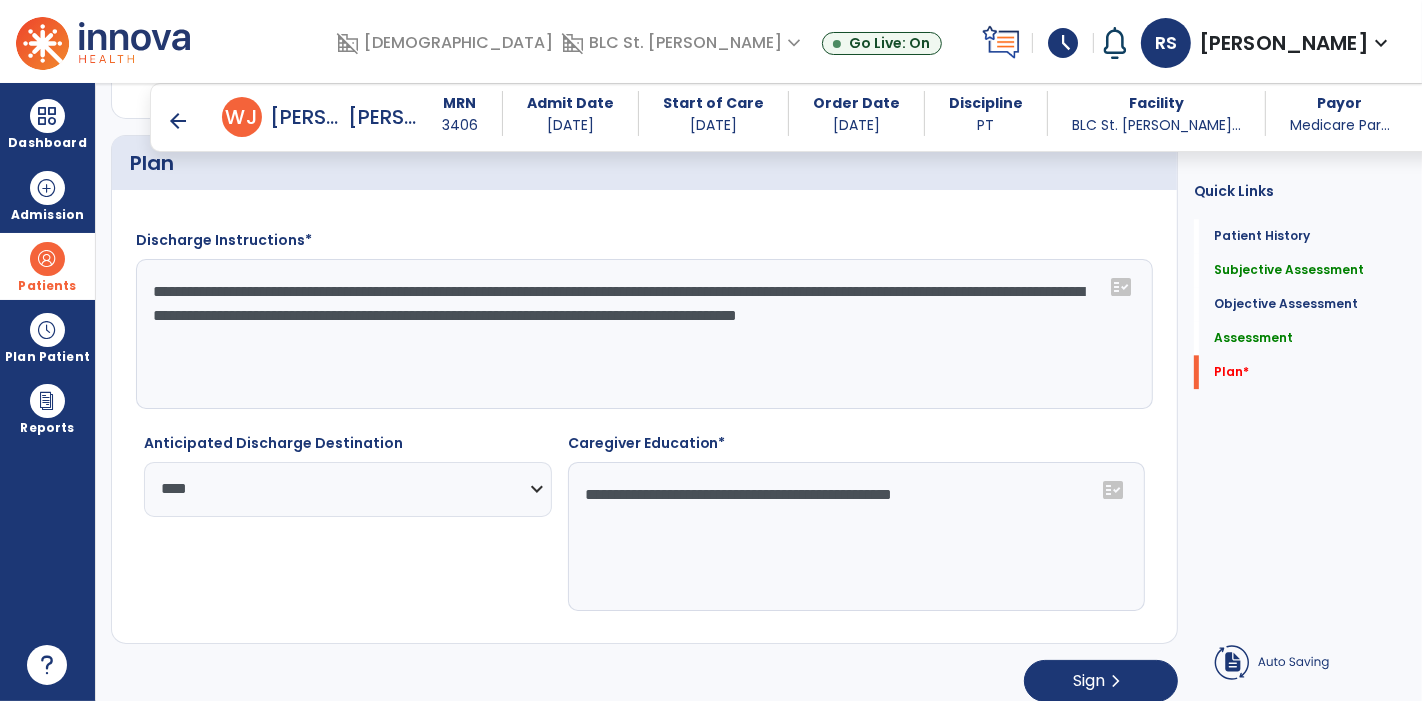 scroll, scrollTop: 3985, scrollLeft: 0, axis: vertical 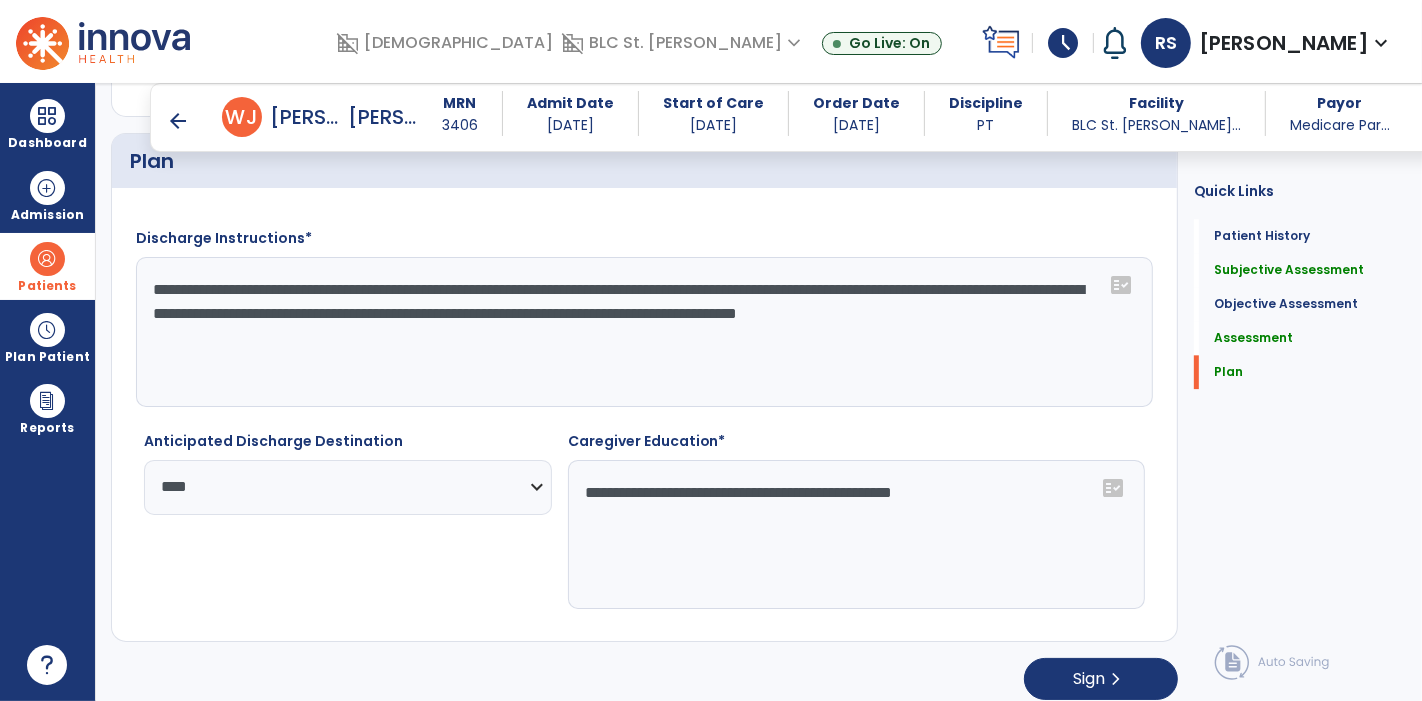 type on "**********" 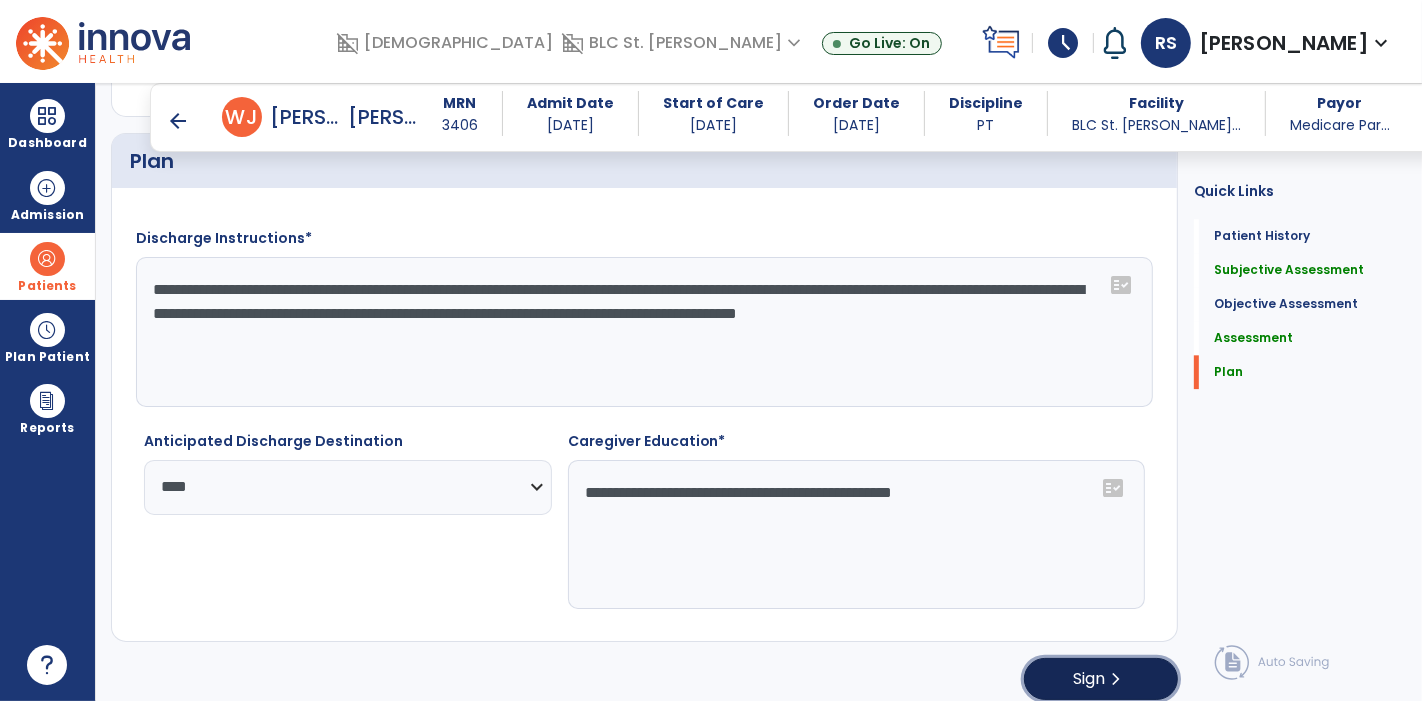 click on "chevron_right" 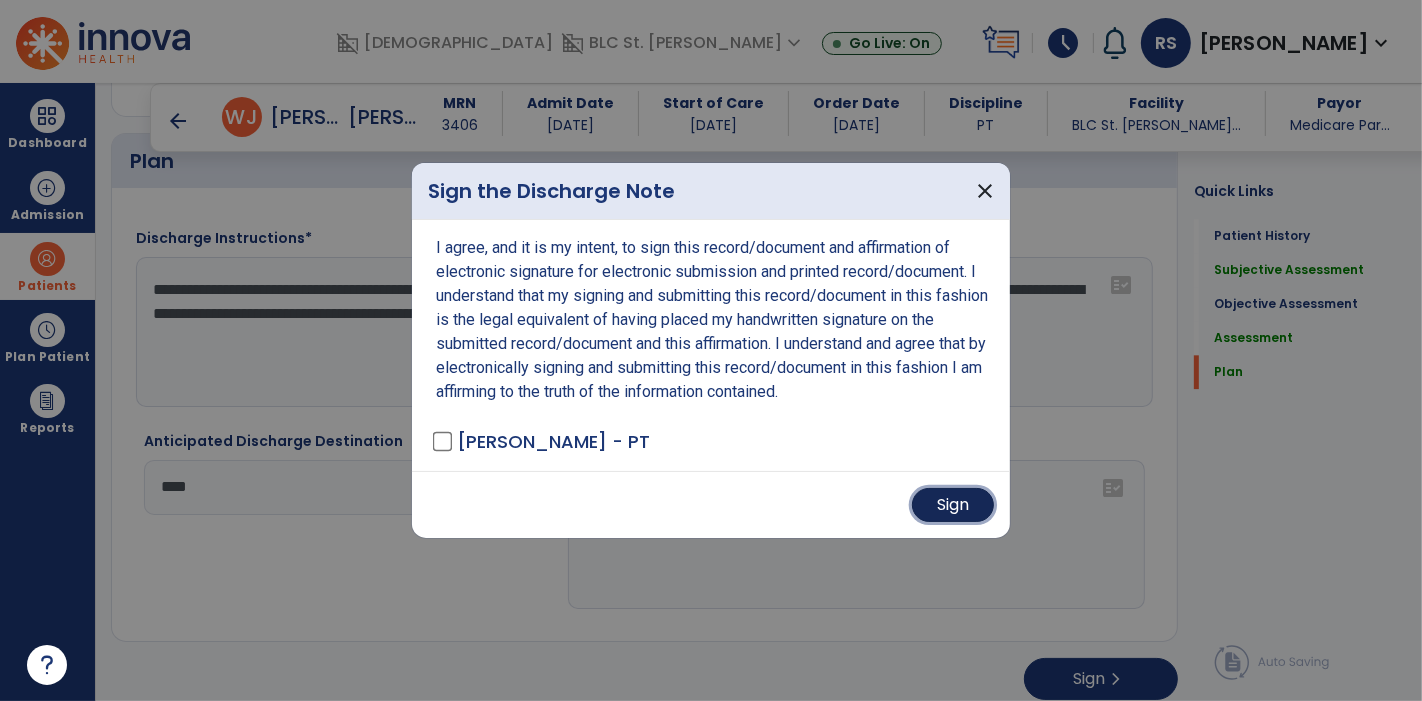 click on "Sign" at bounding box center [953, 505] 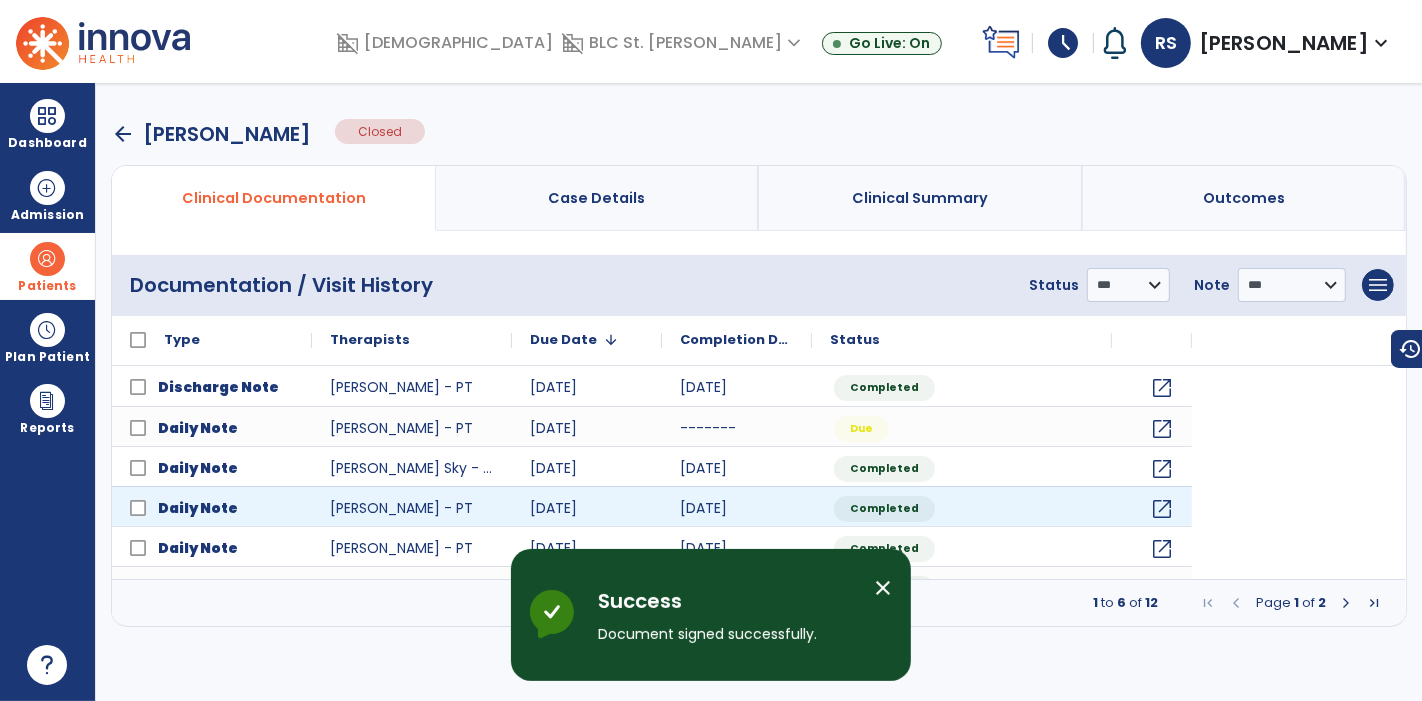 scroll, scrollTop: 0, scrollLeft: 0, axis: both 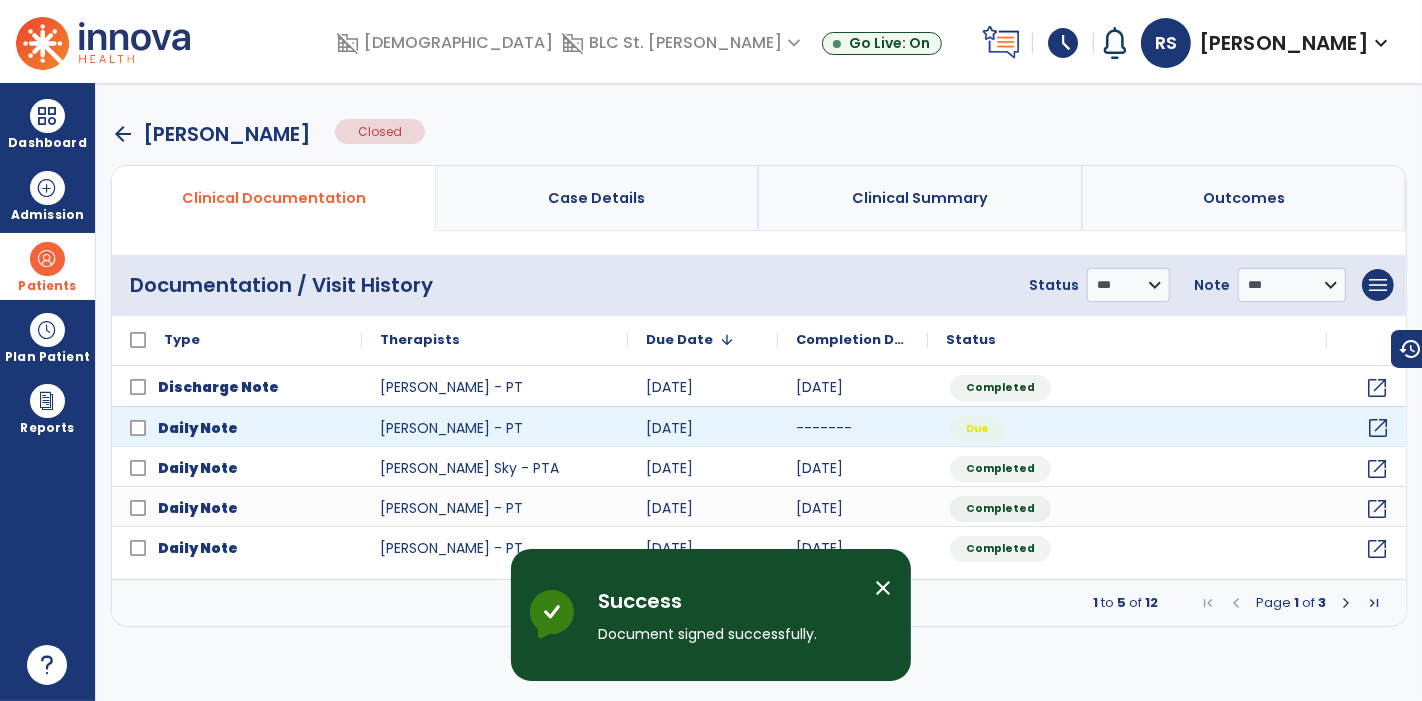 click on "open_in_new" 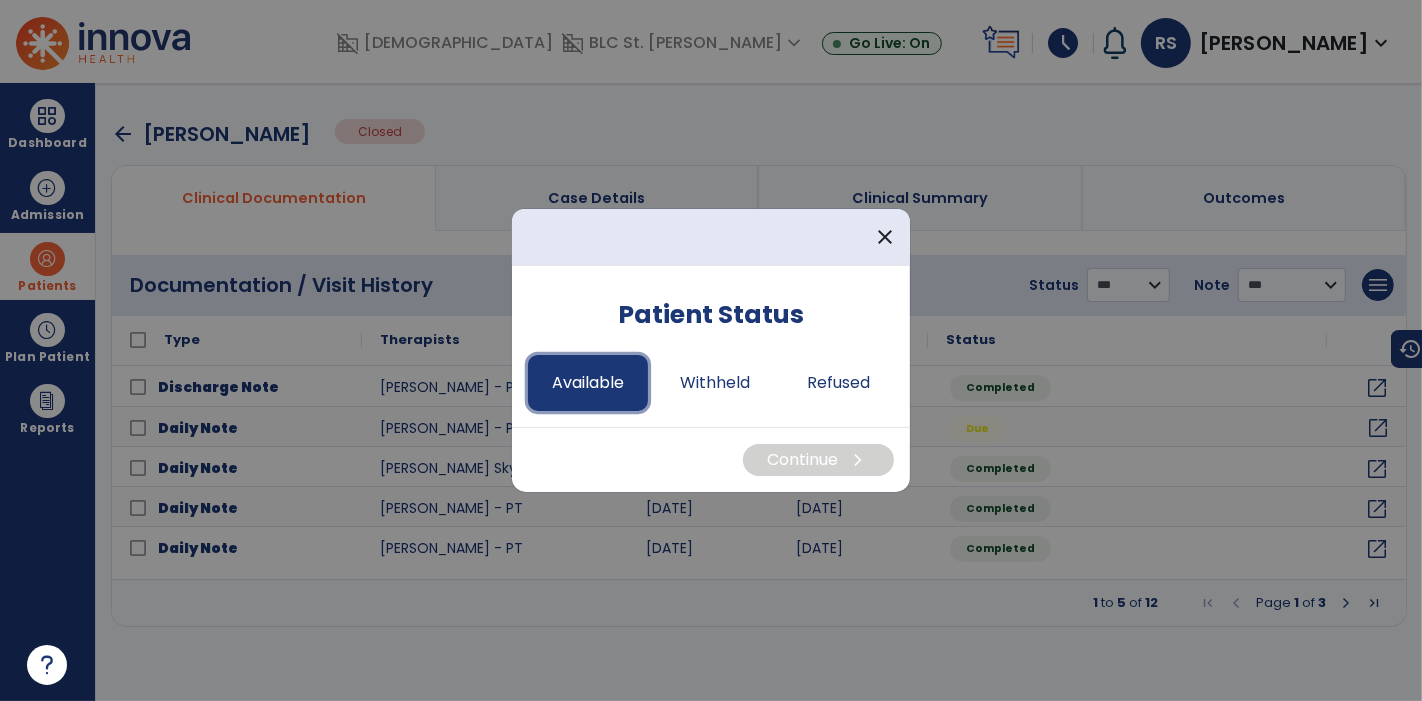 click on "Available" at bounding box center (588, 383) 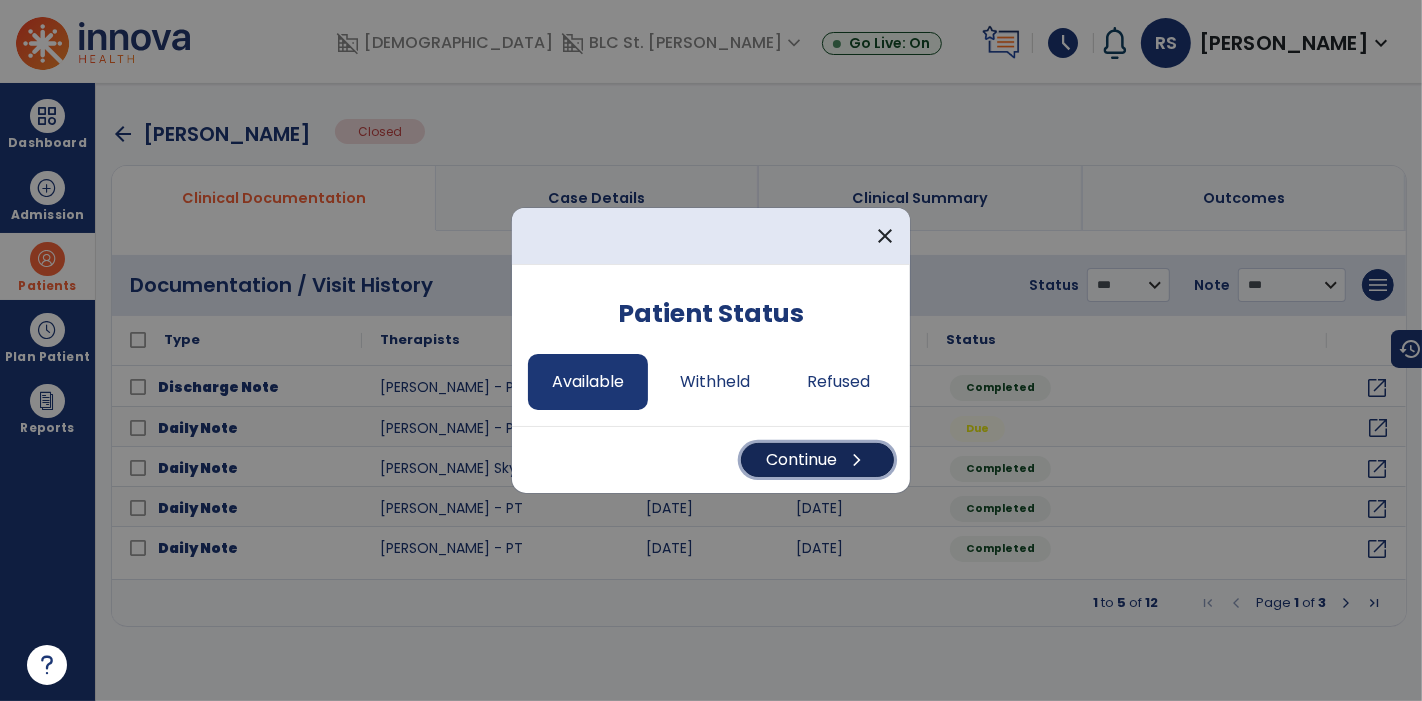 click on "Continue   chevron_right" at bounding box center [817, 460] 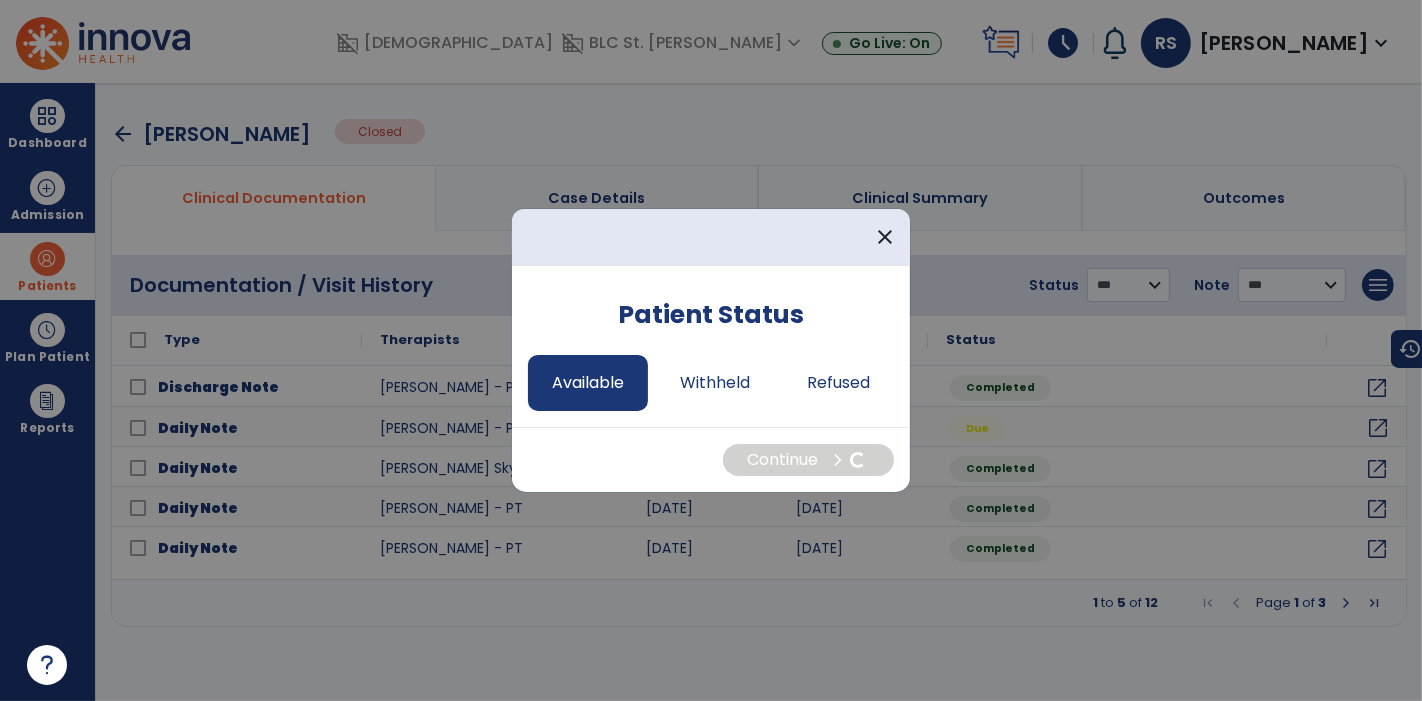 select on "*" 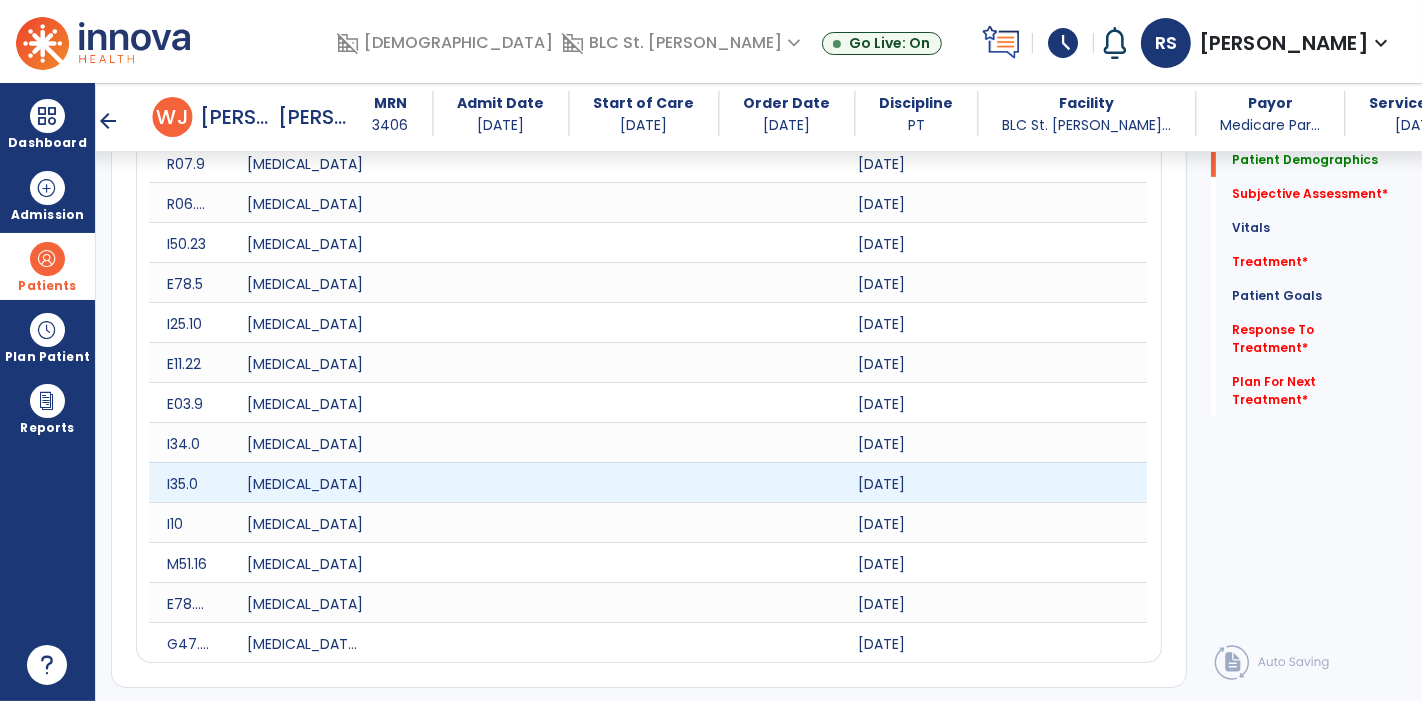 scroll, scrollTop: 1021, scrollLeft: 0, axis: vertical 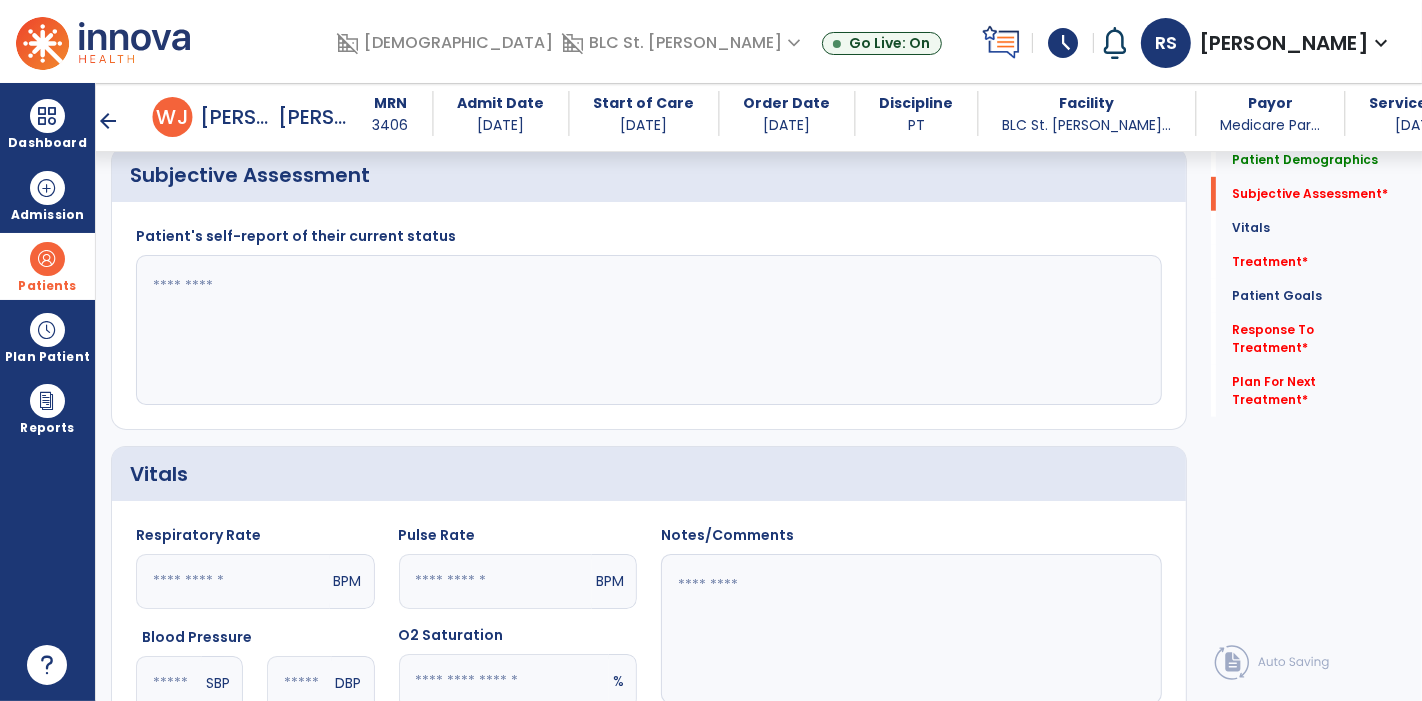 click 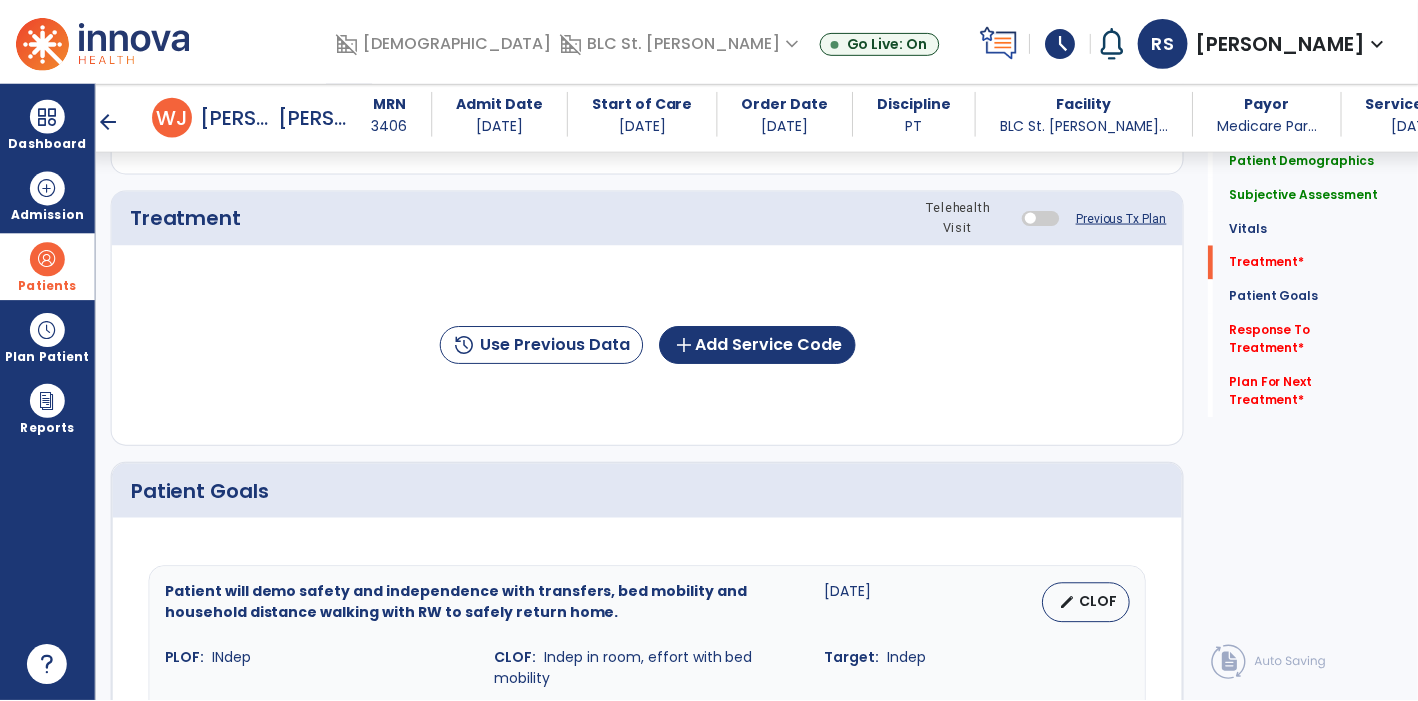 scroll, scrollTop: 1705, scrollLeft: 0, axis: vertical 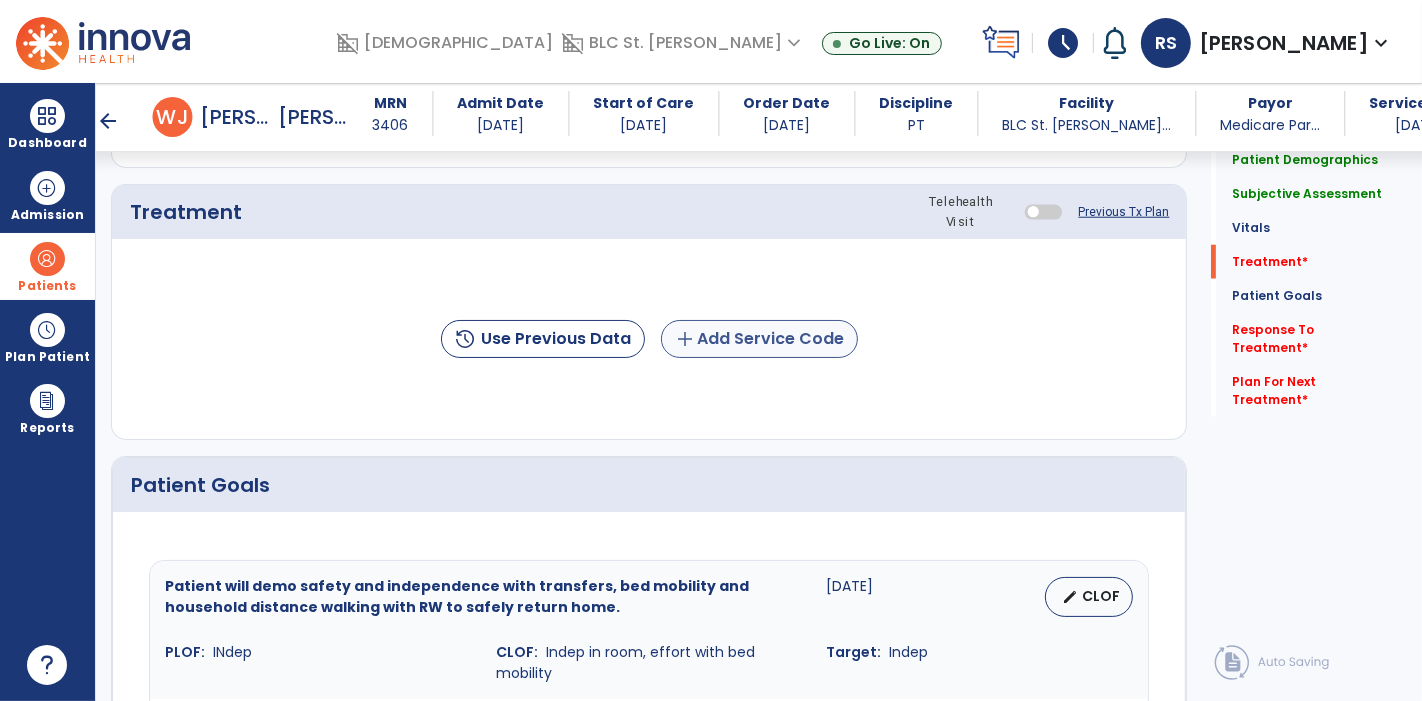 type on "**********" 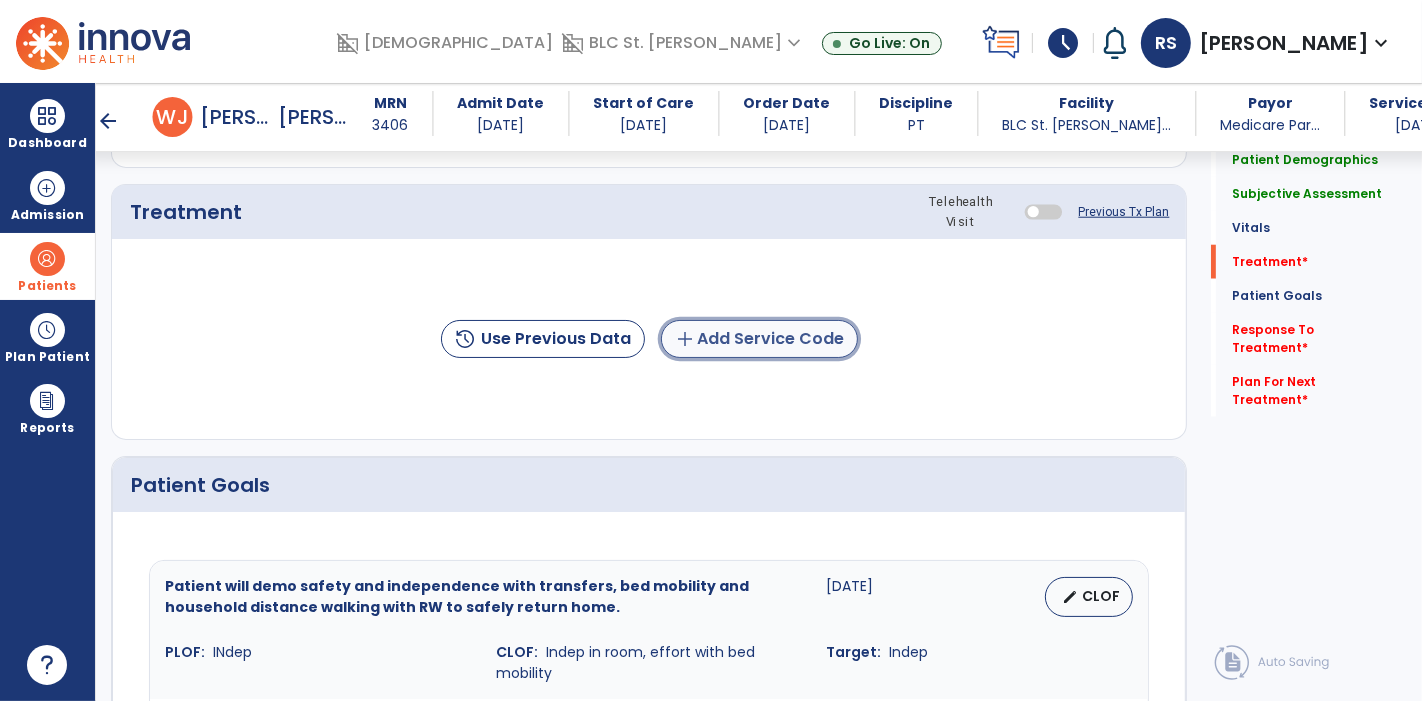 click on "add  Add Service Code" 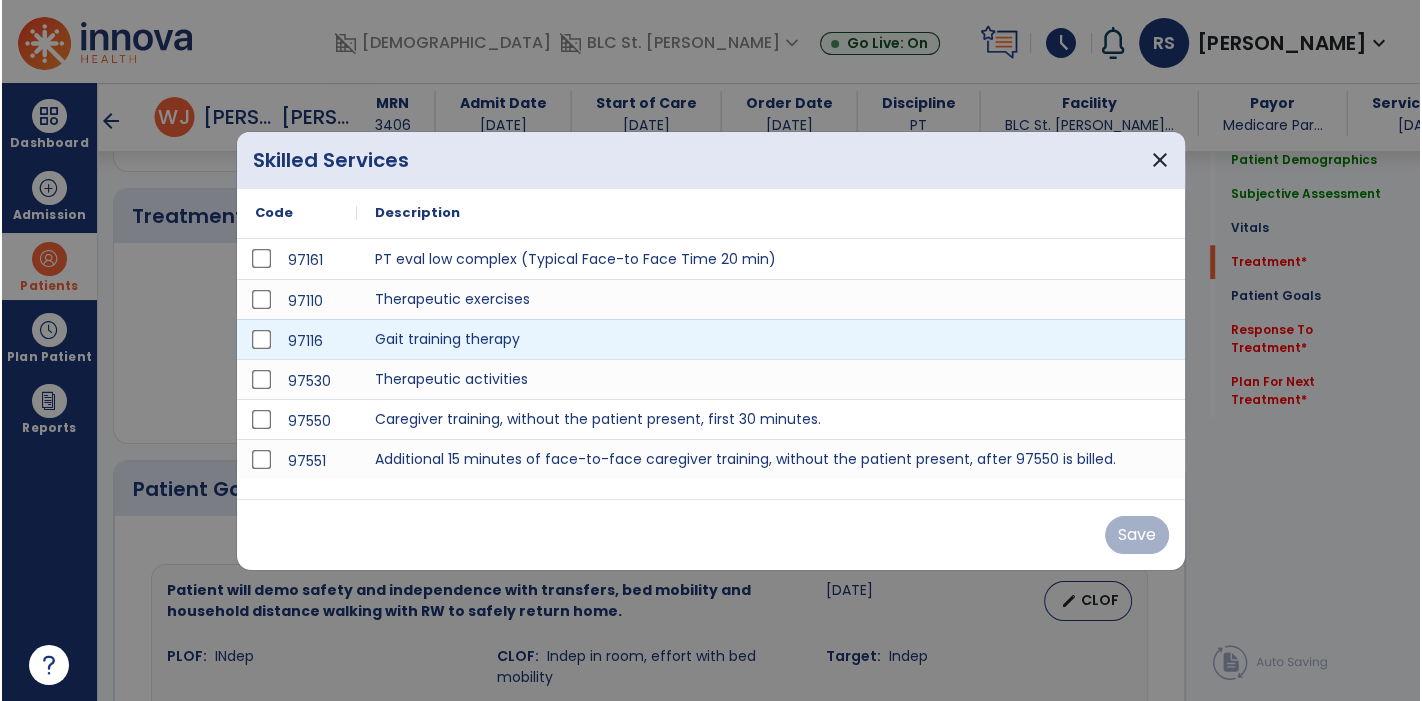 scroll, scrollTop: 1705, scrollLeft: 0, axis: vertical 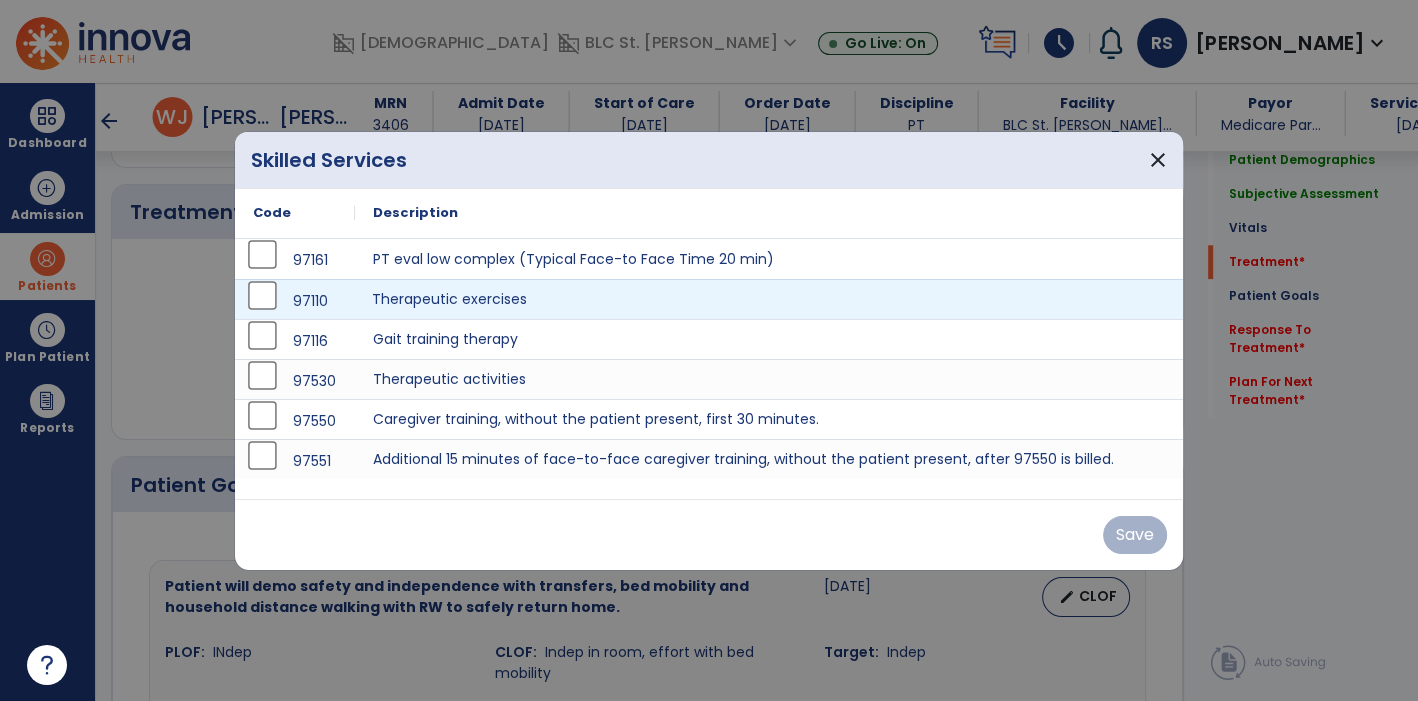 click on "Therapeutic exercises" at bounding box center [769, 299] 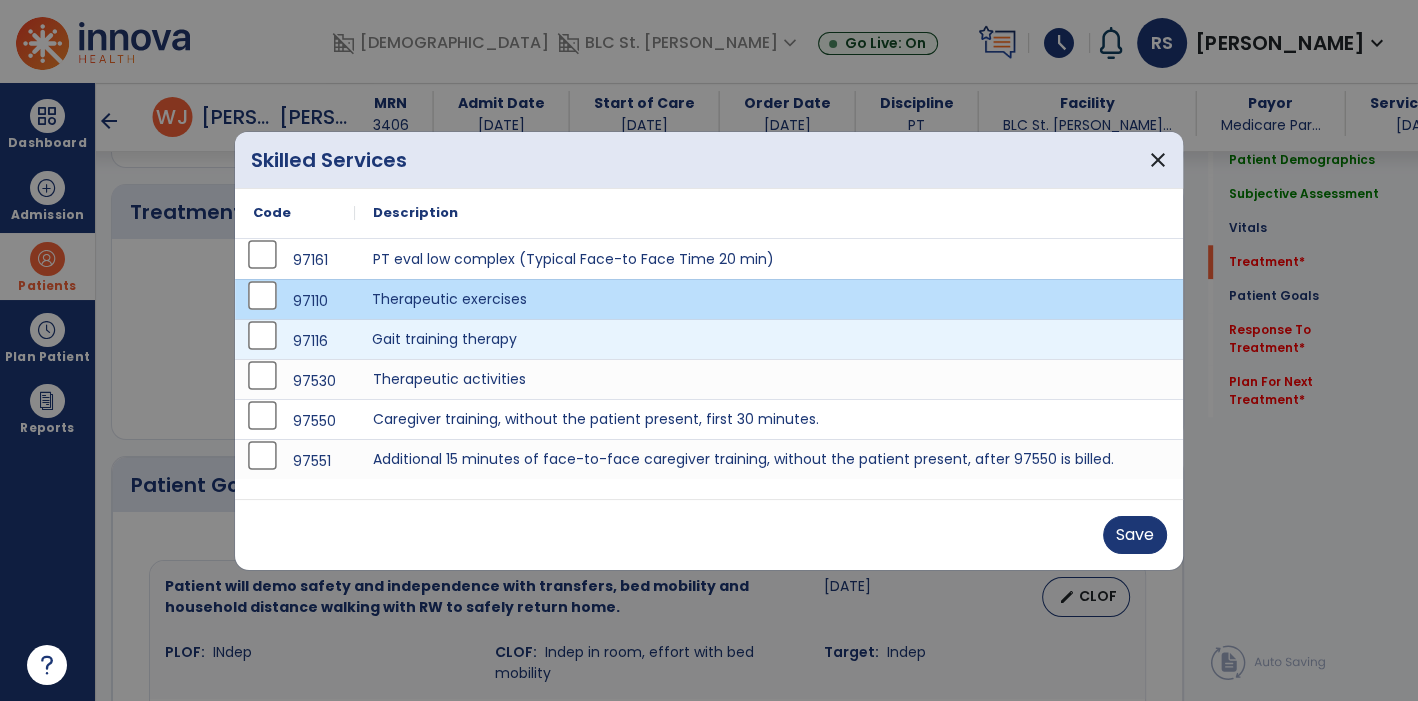 click on "Gait training therapy" at bounding box center (769, 339) 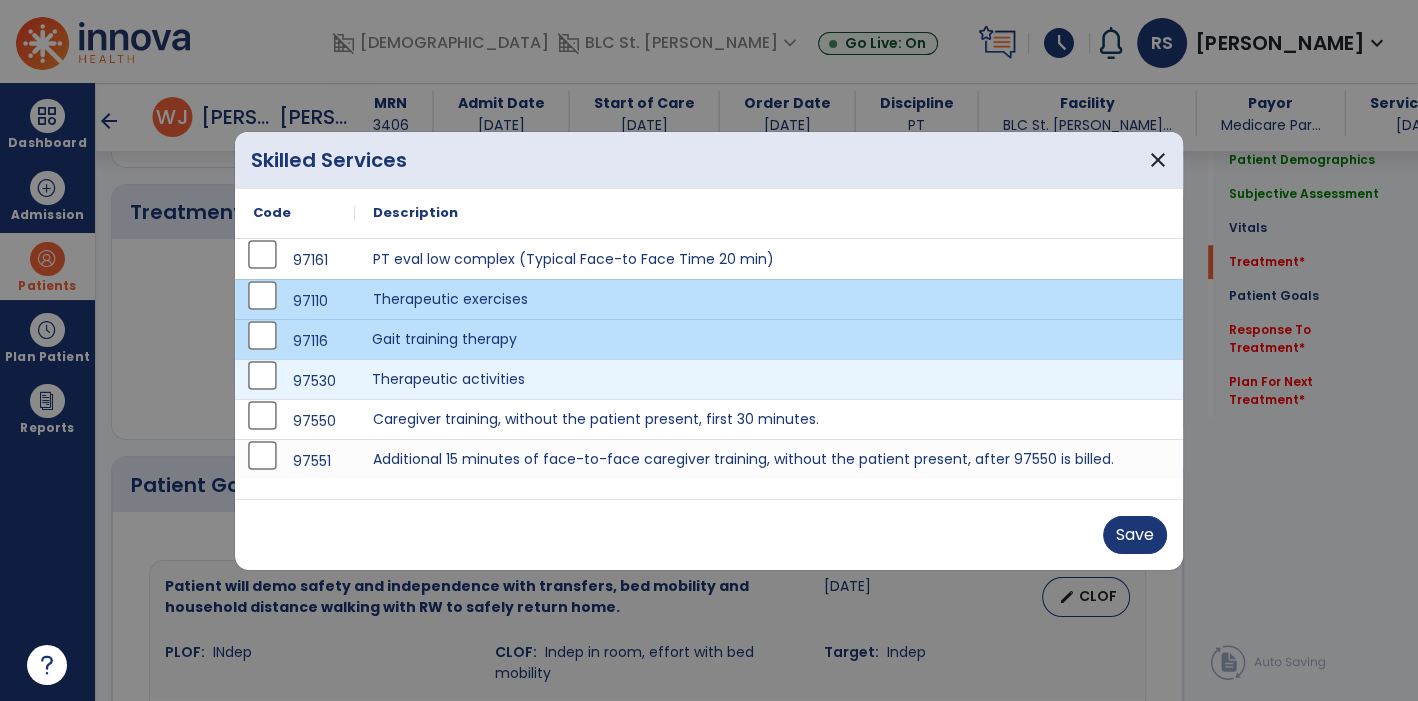 click on "Therapeutic activities" at bounding box center (769, 379) 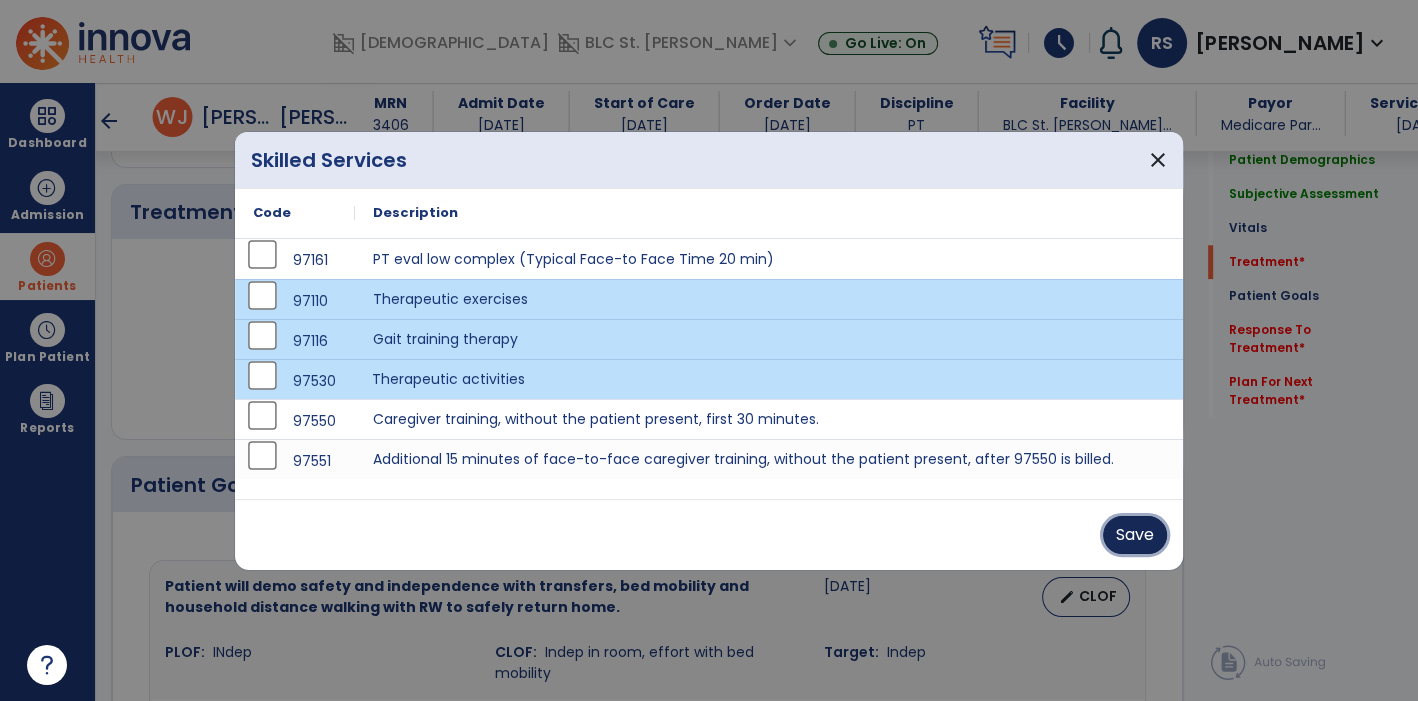 click on "Save" at bounding box center [1135, 535] 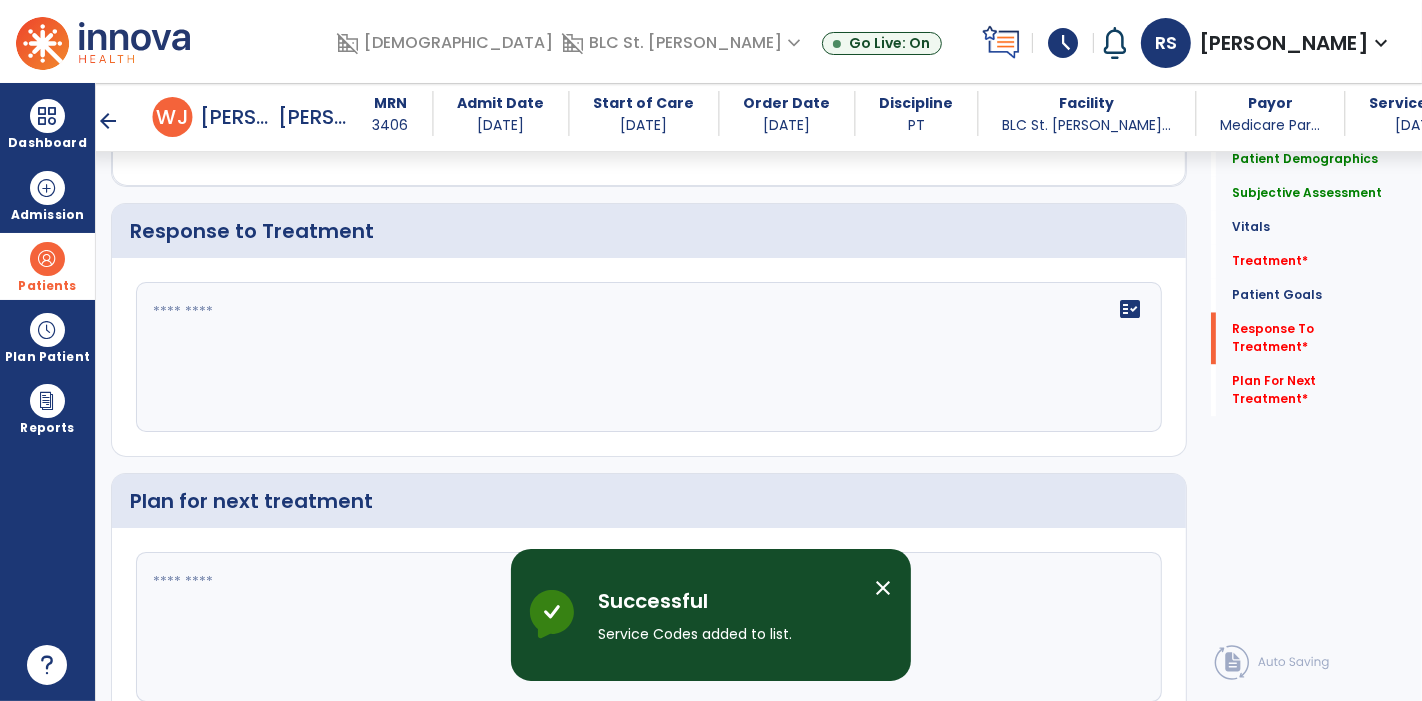 scroll, scrollTop: 3180, scrollLeft: 0, axis: vertical 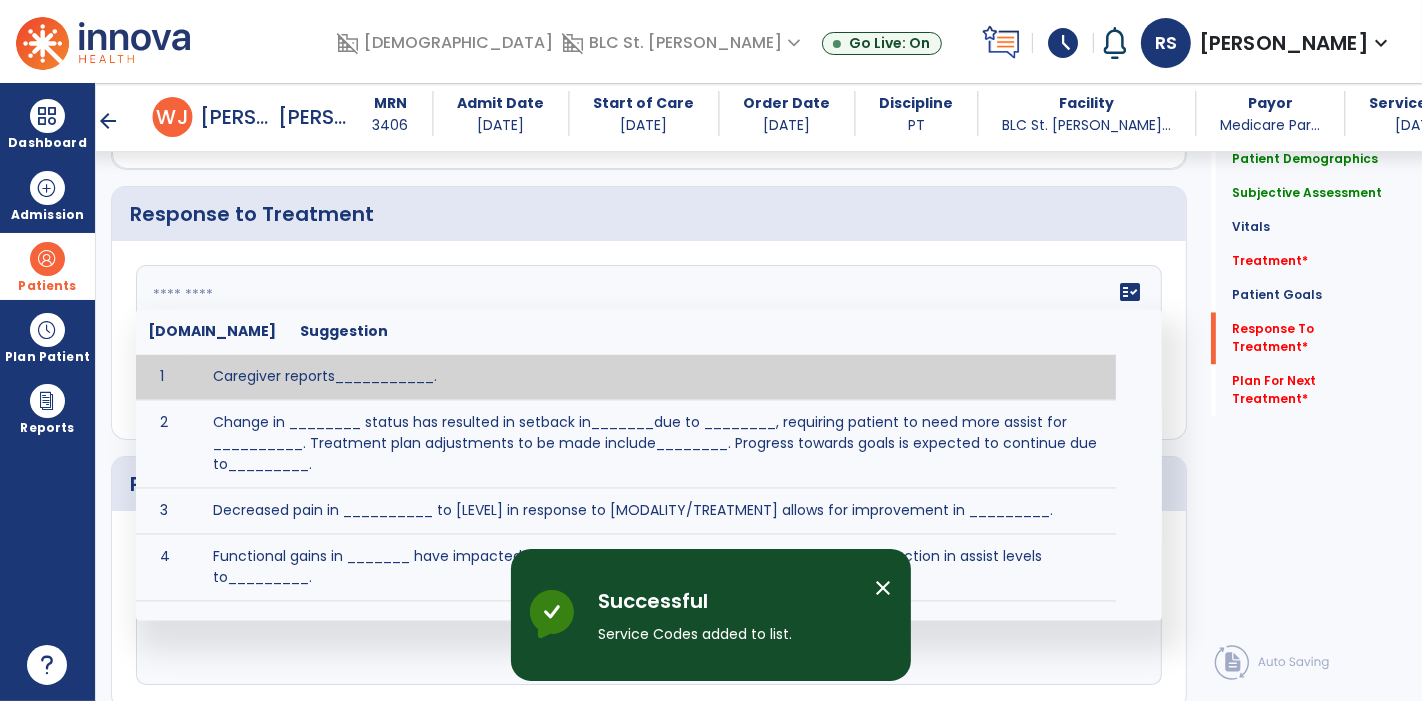 click on "fact_check  [DOMAIN_NAME] Suggestion 1 Caregiver reports___________. 2 Change in ________ status has resulted in setback in_______due to ________, requiring patient to need more assist for __________.   Treatment plan adjustments to be made include________.  Progress towards goals is expected to continue due to_________. 3 Decreased pain in __________ to [LEVEL] in response to [MODALITY/TREATMENT] allows for improvement in _________. 4 Functional gains in _______ have impacted the patient's ability to perform_________ with a reduction in assist levels to_________. 5 Functional progress this week has been significant due to__________. 6 Gains in ________ have improved the patient's ability to perform ______with decreased levels of assist to___________. 7 Improvement in ________allows patient to tolerate higher levels of challenges in_________. 8 Pain in [AREA] has decreased to [LEVEL] in response to [TREATMENT/MODALITY], allowing fore ease in completing__________. 9 10 11 12 13 14 15 16 17 18 19 20 21" 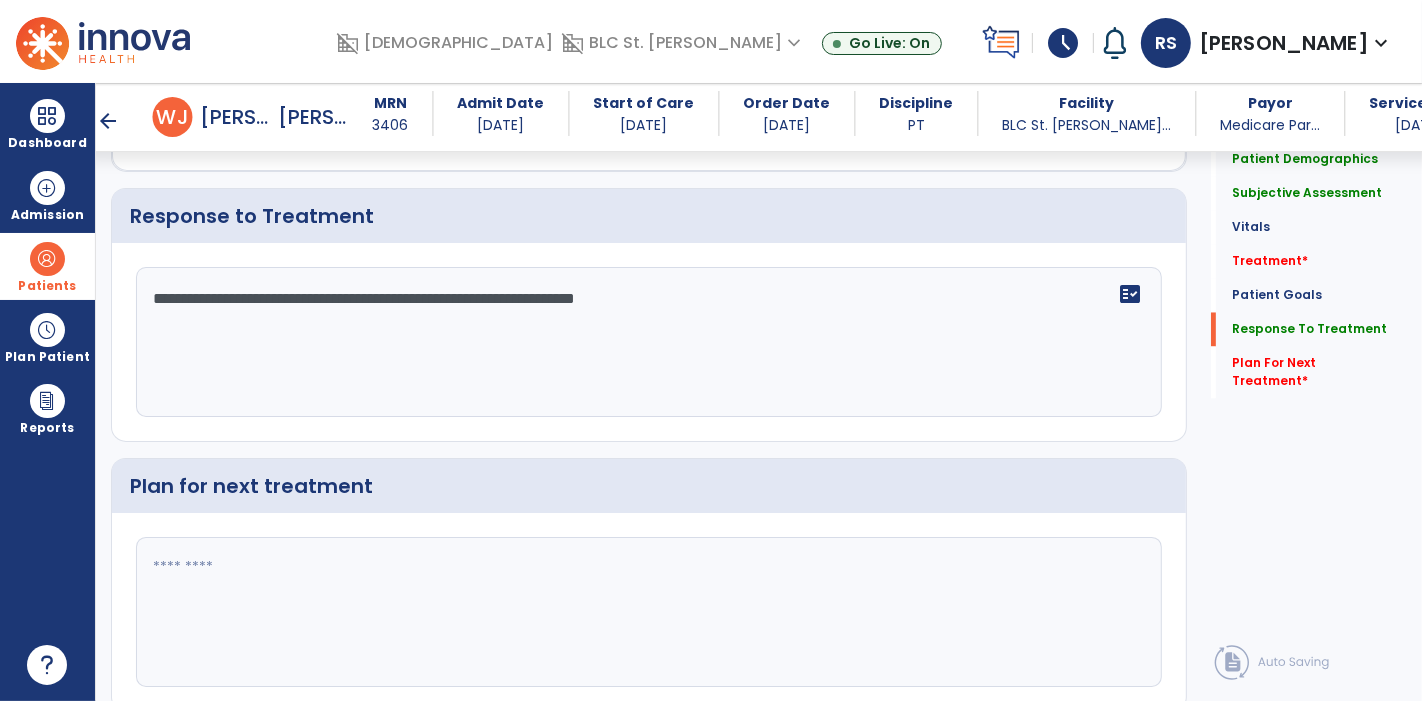 click on "**********" 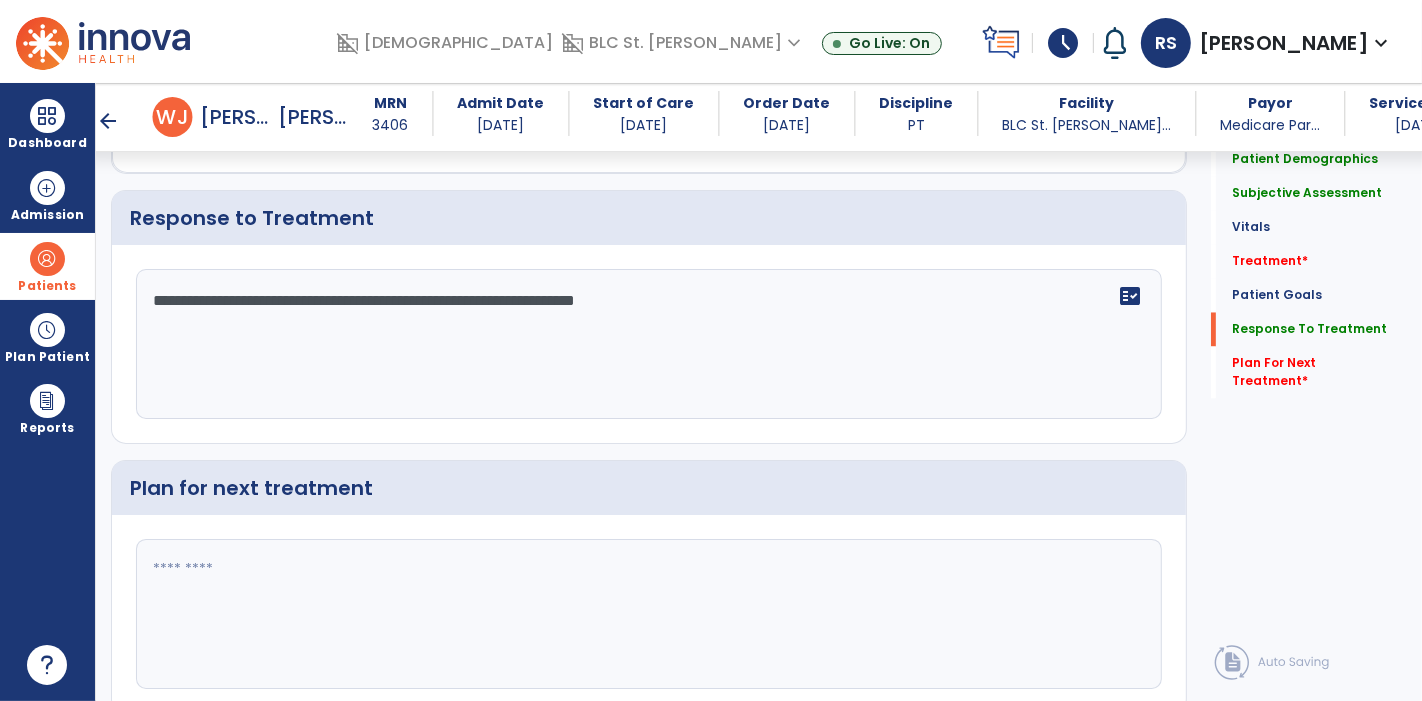 scroll, scrollTop: 3180, scrollLeft: 0, axis: vertical 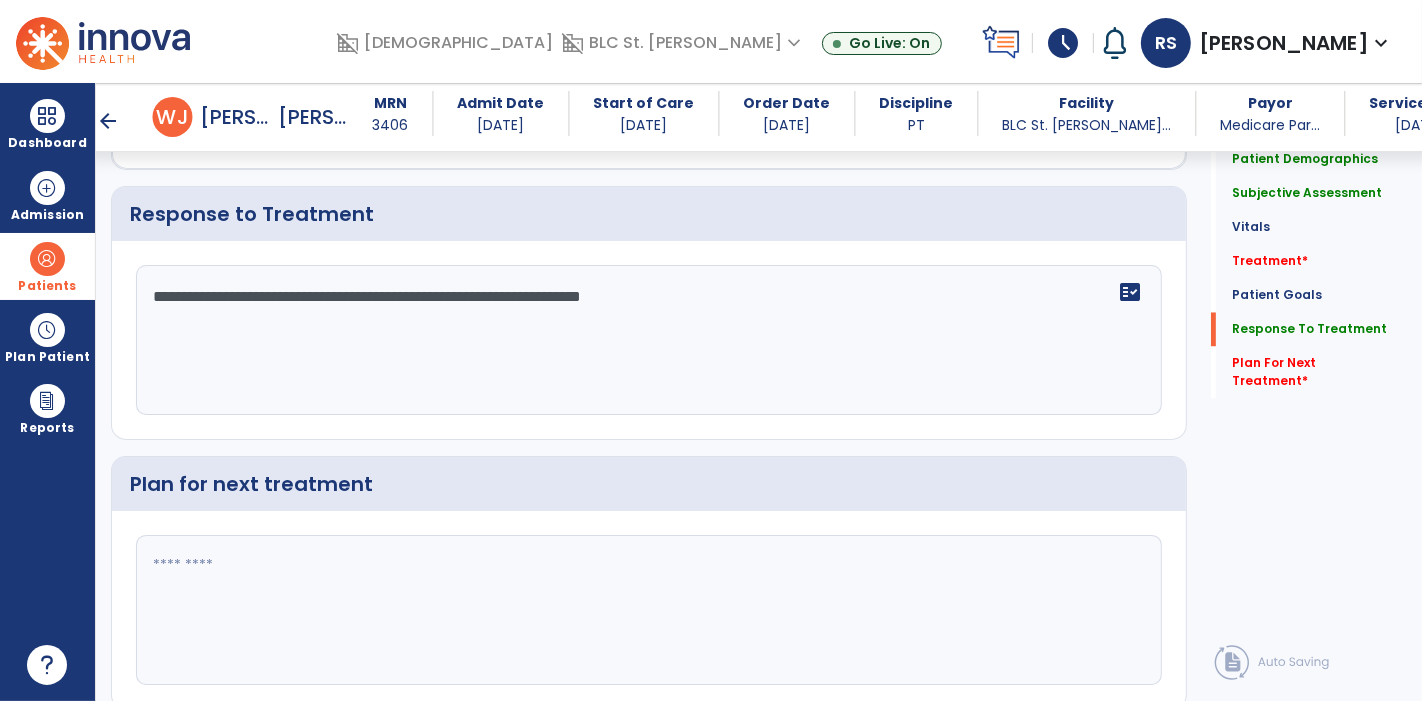 type on "**********" 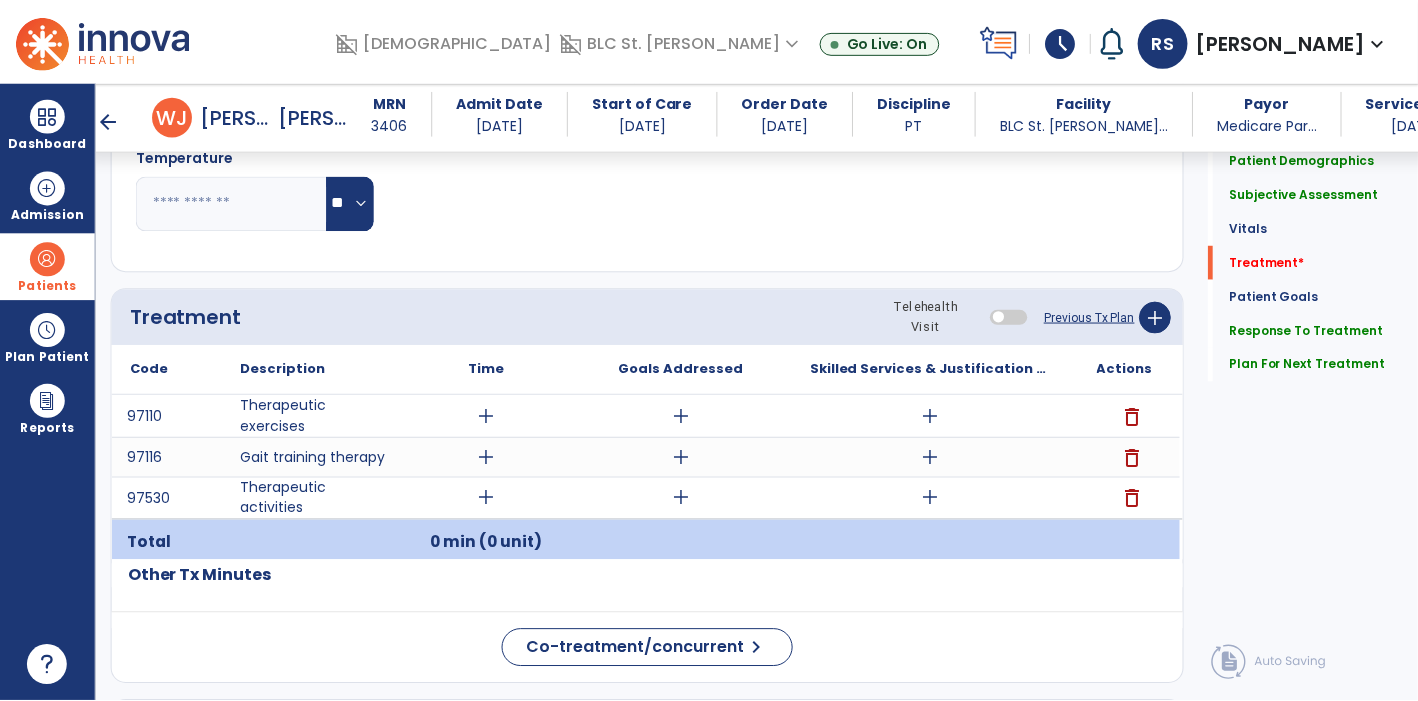 scroll, scrollTop: 1600, scrollLeft: 0, axis: vertical 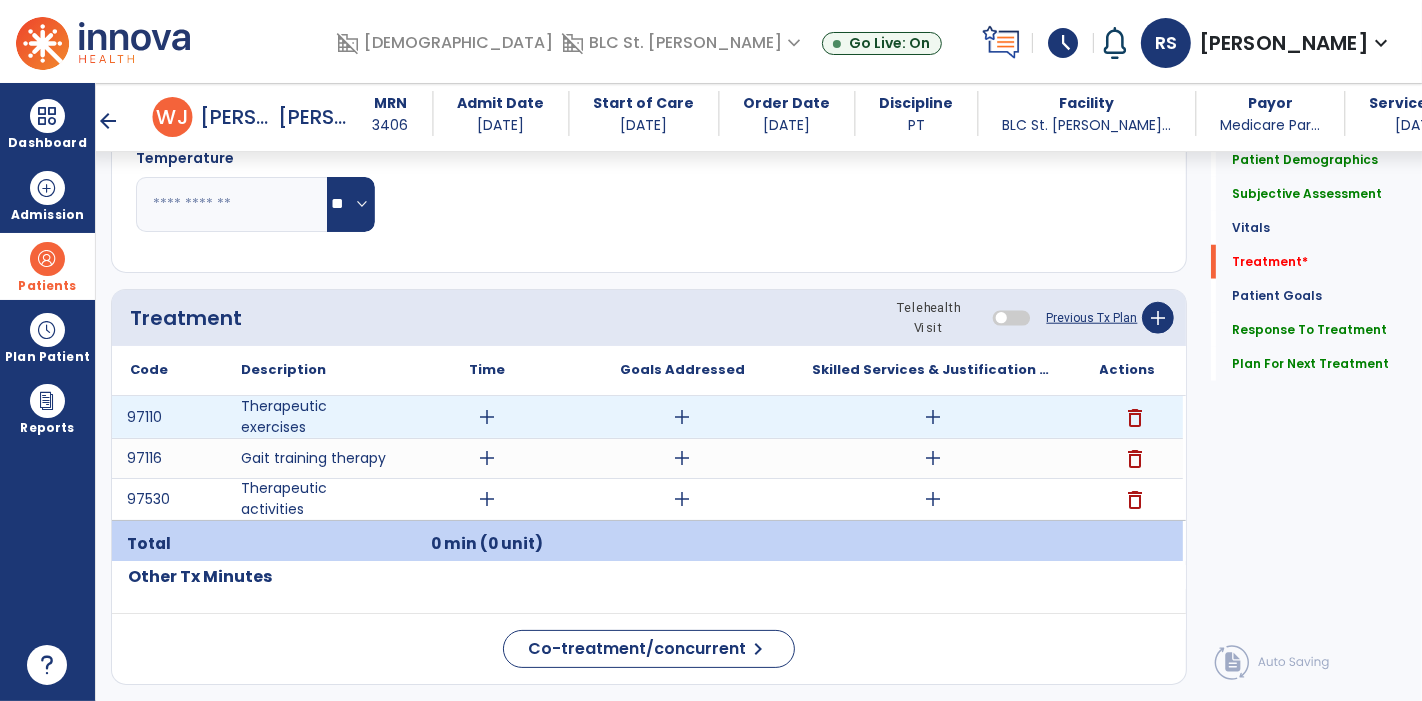 type on "**********" 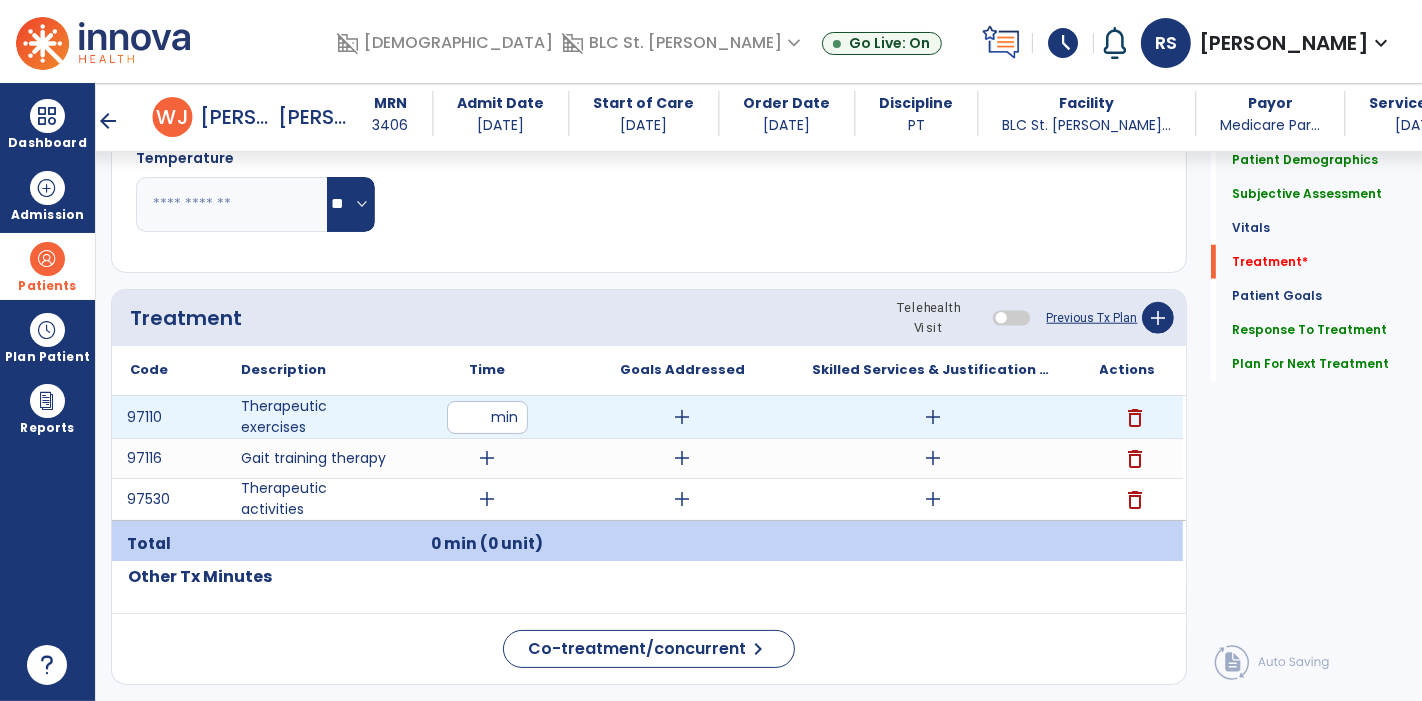 type on "**" 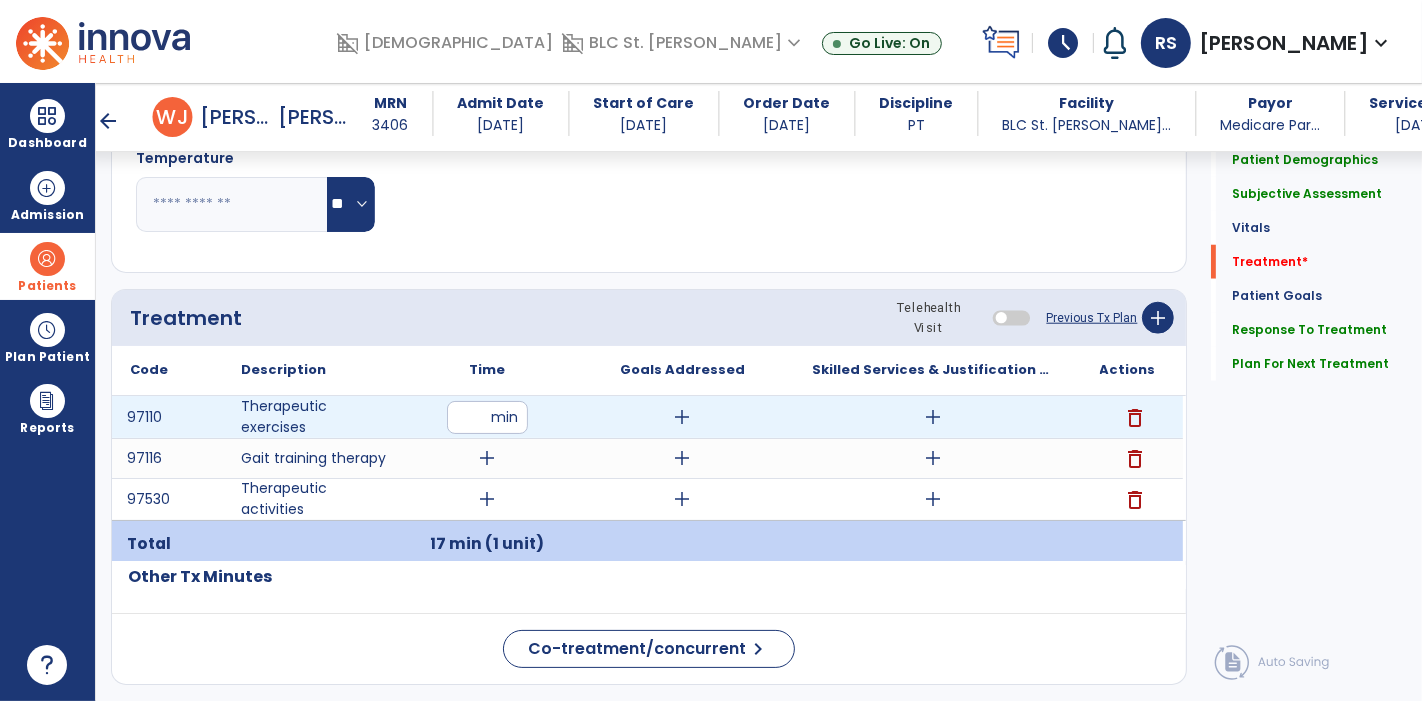 click on "add" at bounding box center (933, 417) 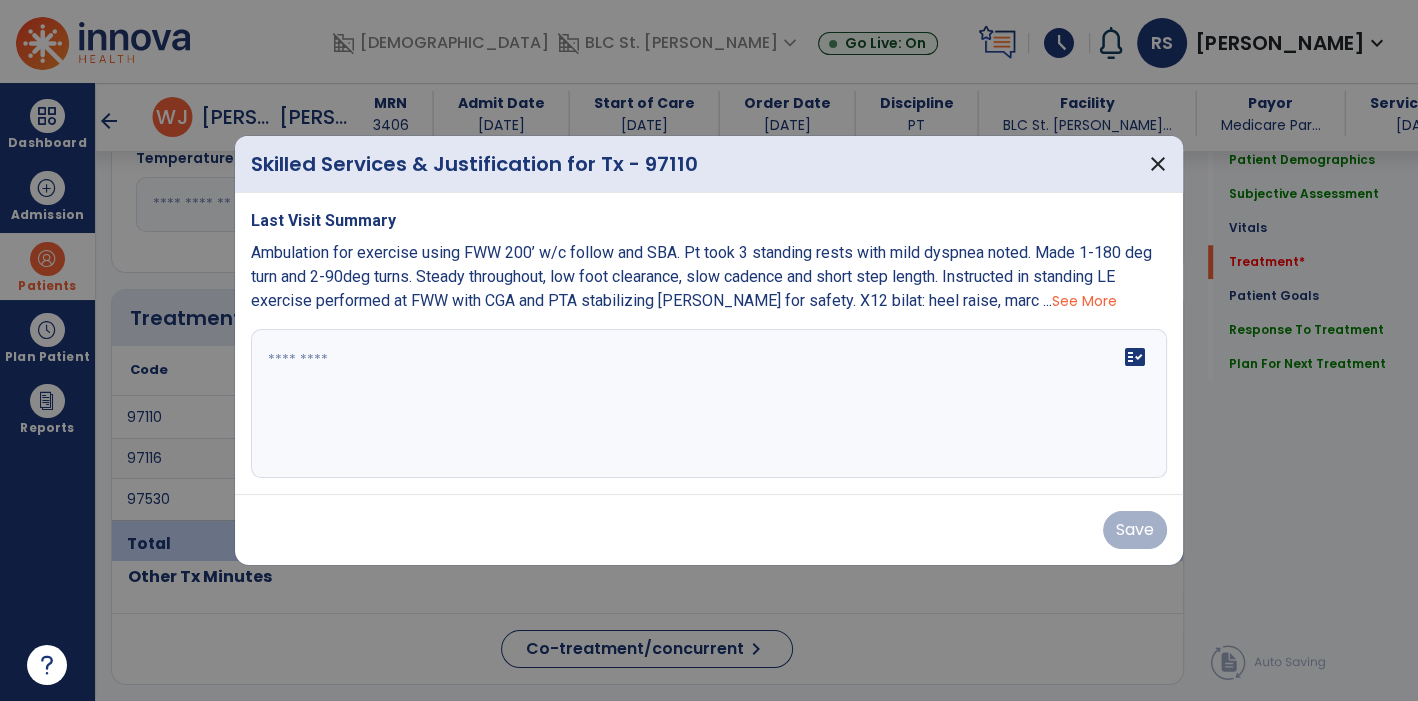 scroll, scrollTop: 1600, scrollLeft: 0, axis: vertical 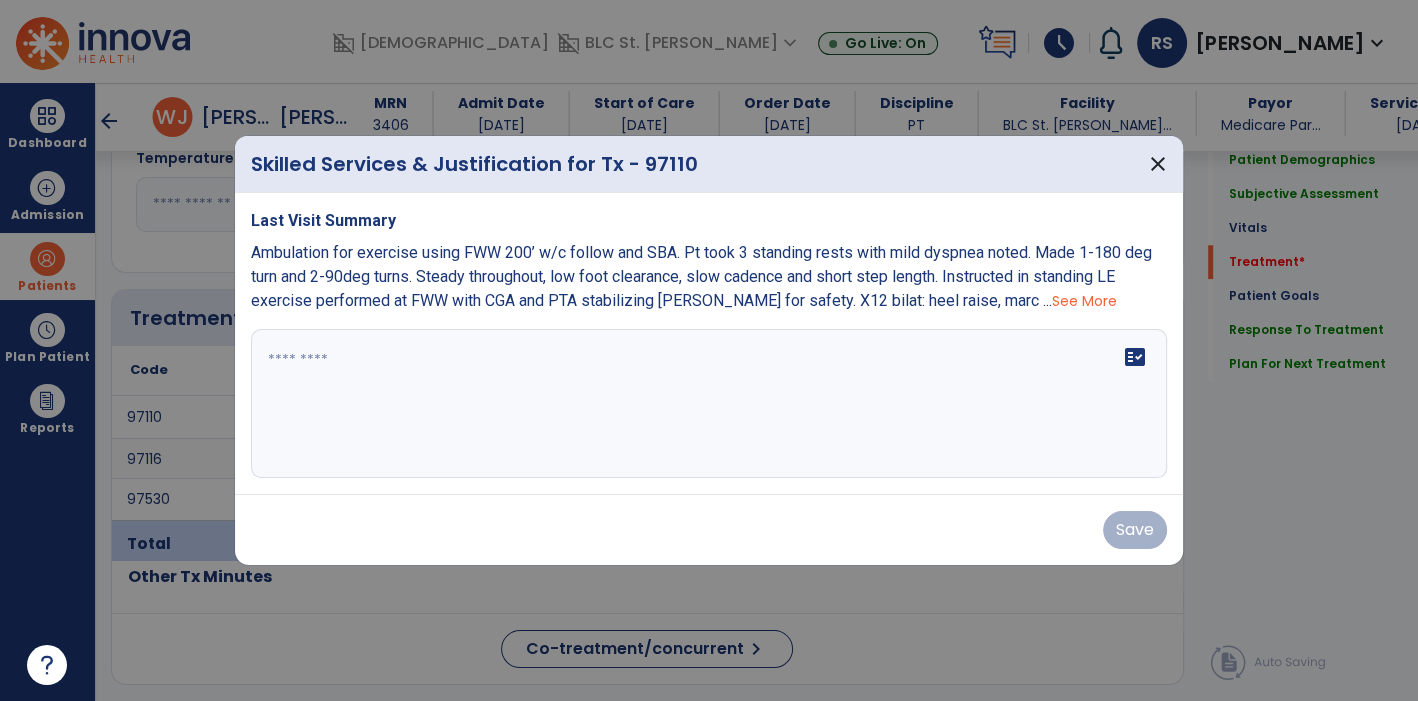 click on "fact_check" at bounding box center (709, 404) 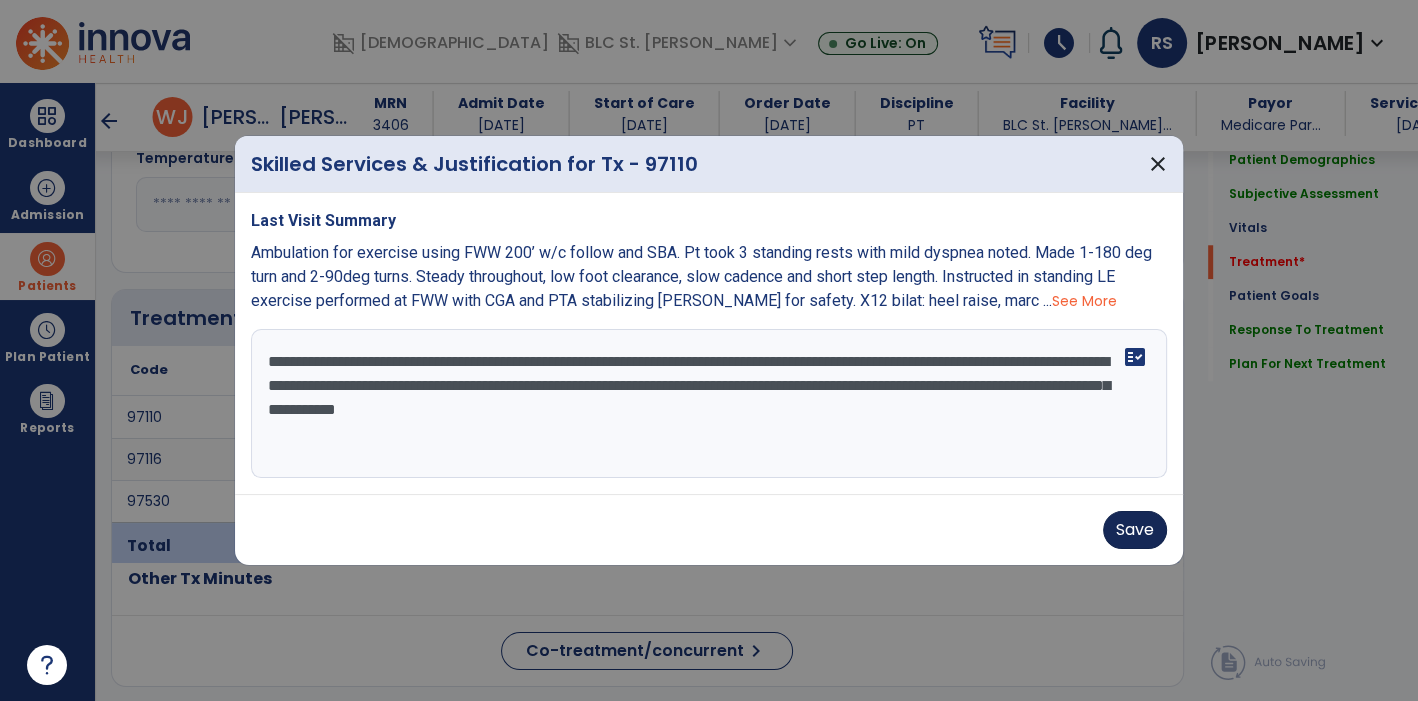 type on "**********" 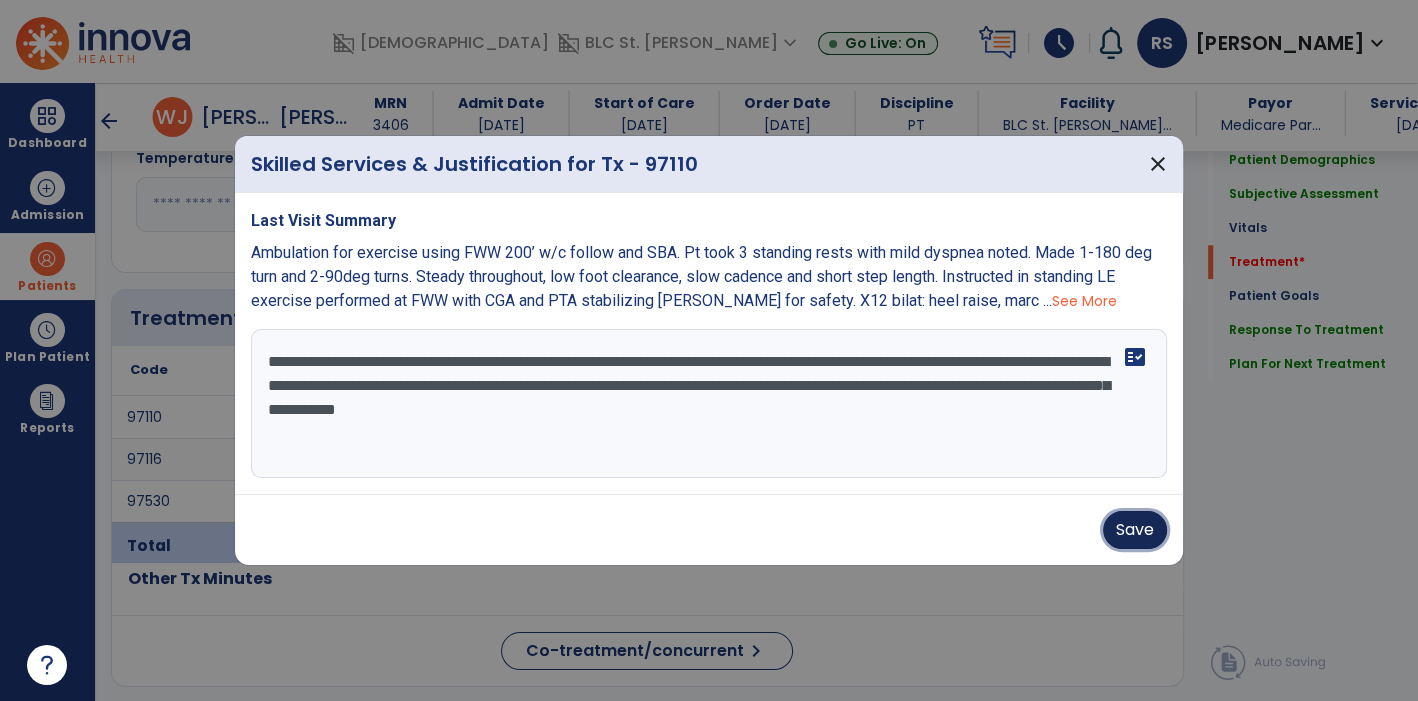 click on "Save" at bounding box center [1135, 530] 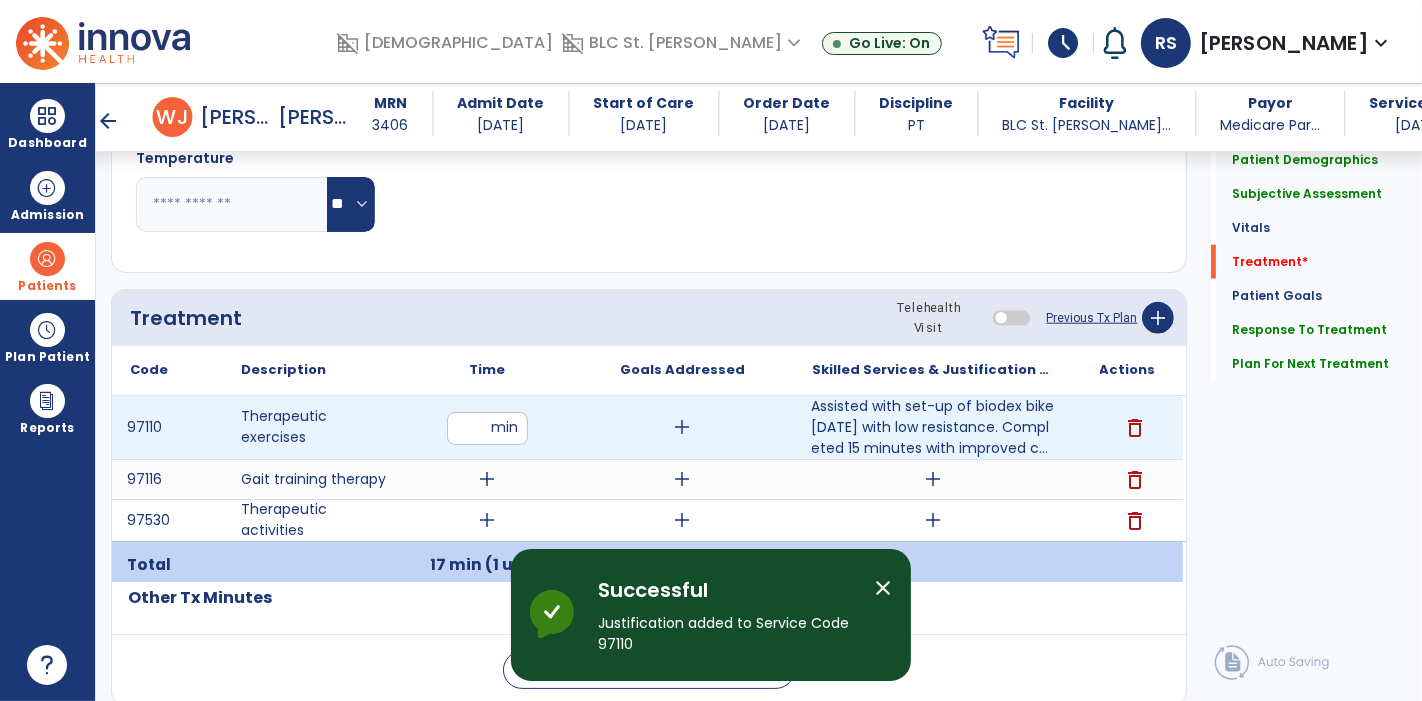 click on "**" at bounding box center [487, 428] 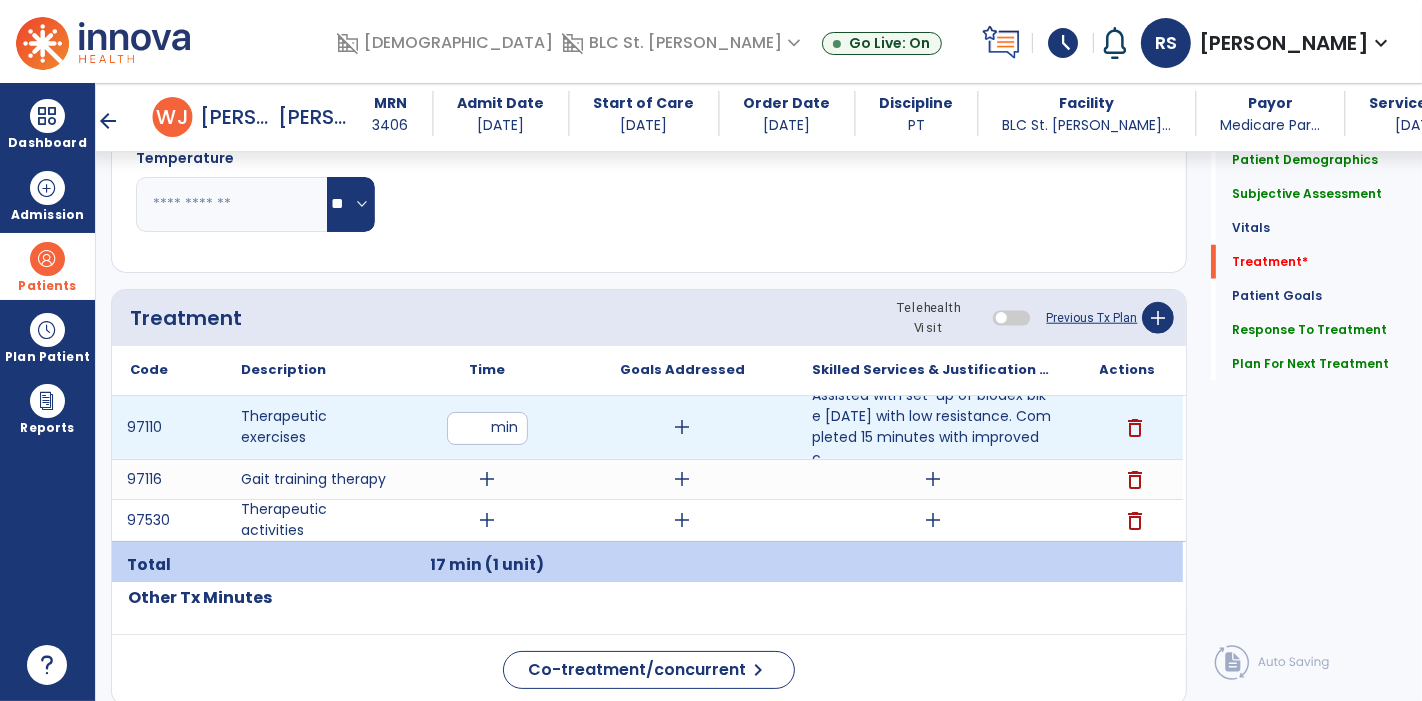 click on "**" at bounding box center [487, 428] 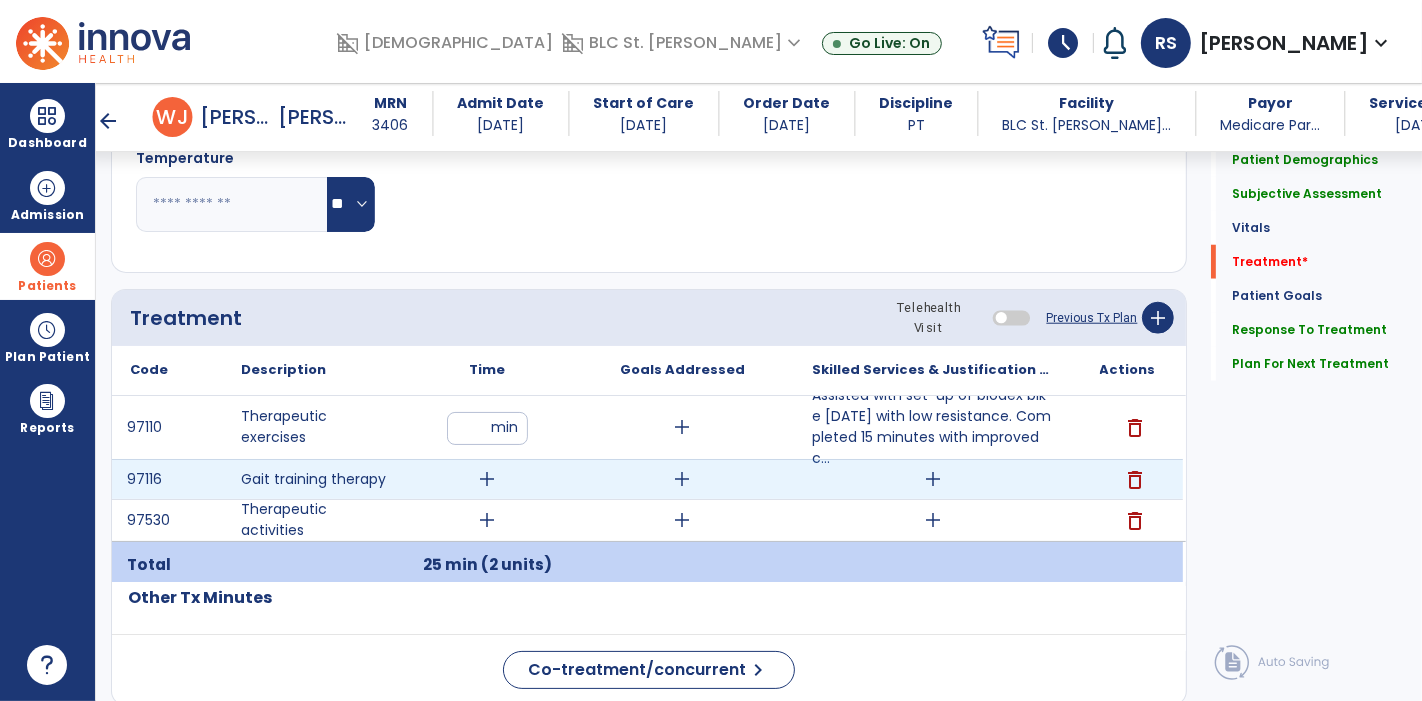 click on "add" at bounding box center (488, 479) 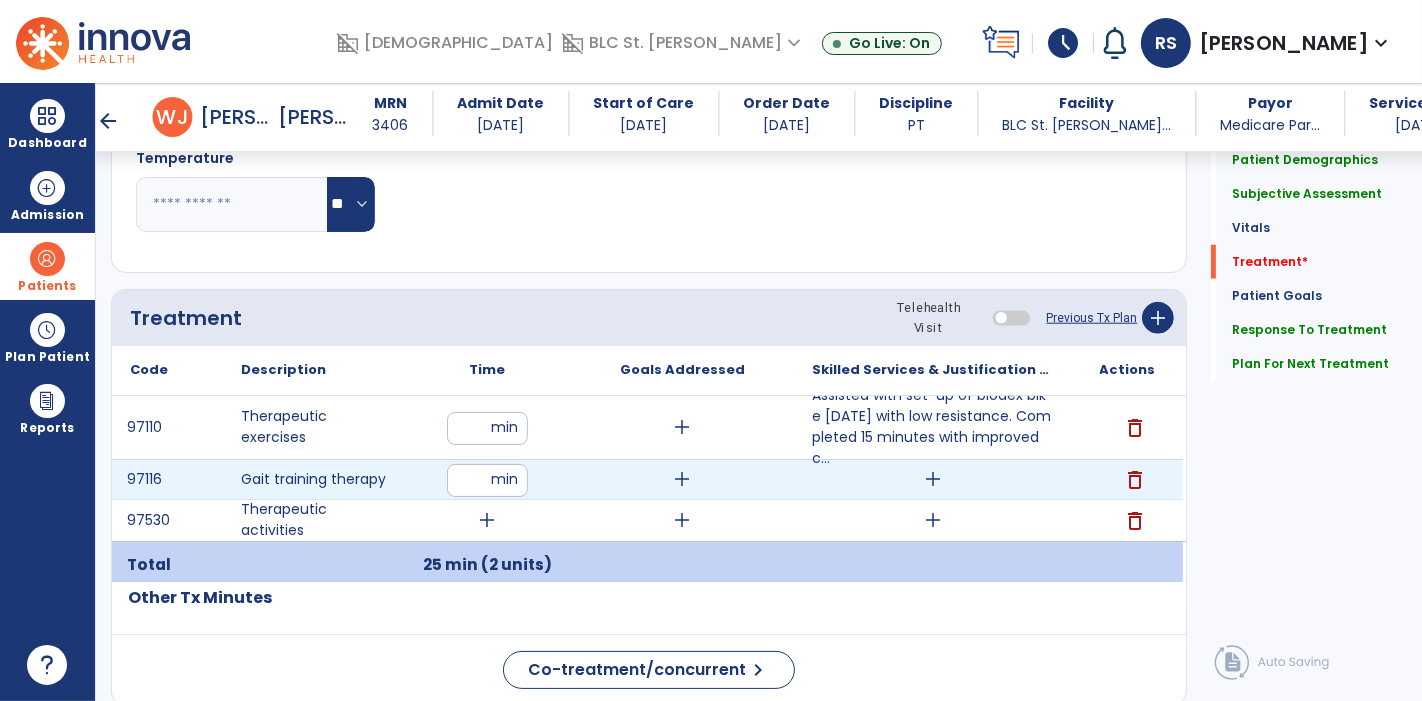 type on "**" 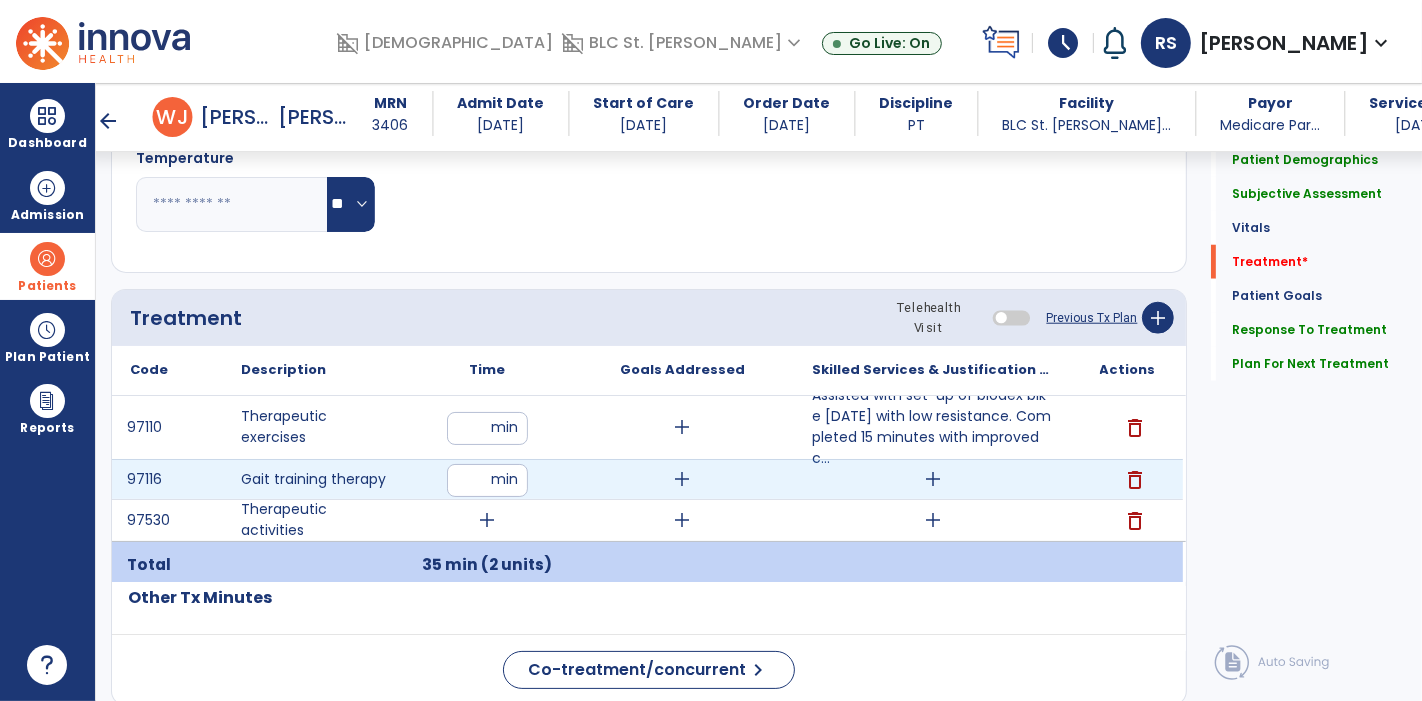 click on "add" at bounding box center (933, 479) 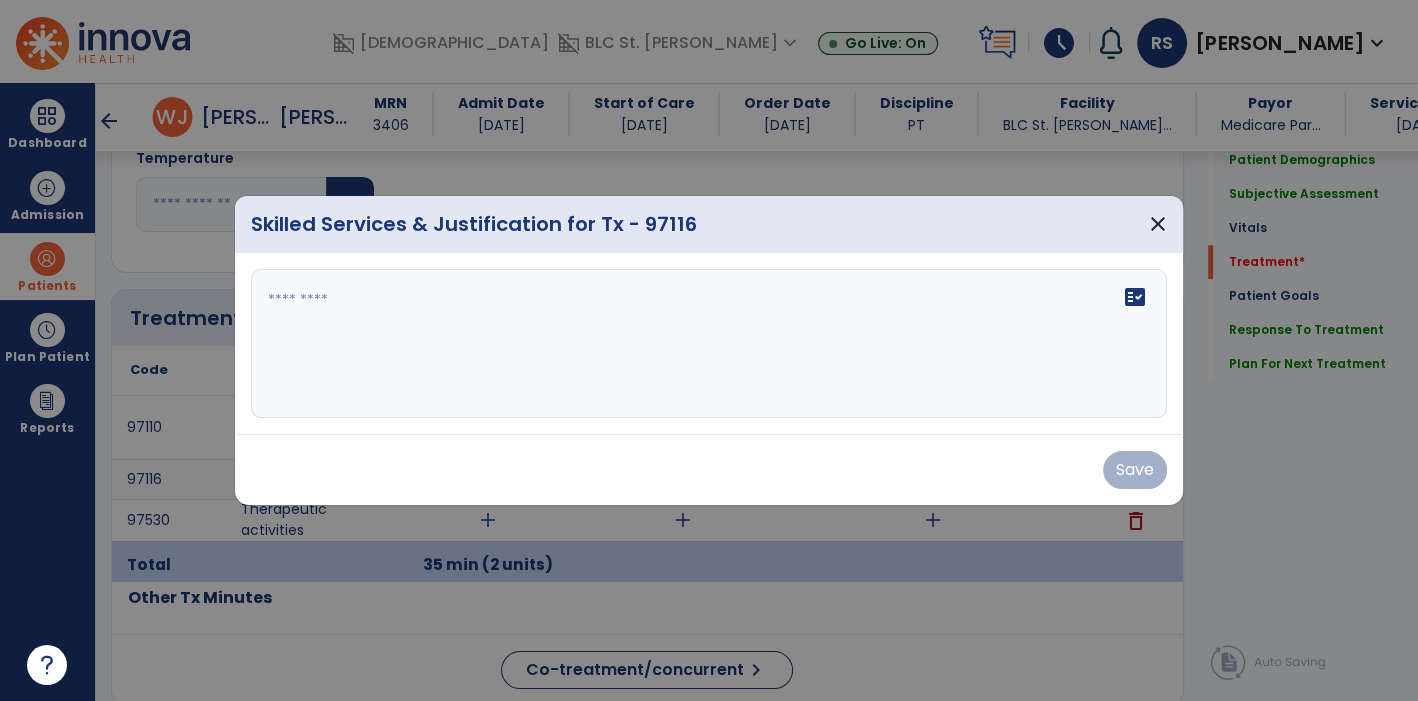 scroll, scrollTop: 1600, scrollLeft: 0, axis: vertical 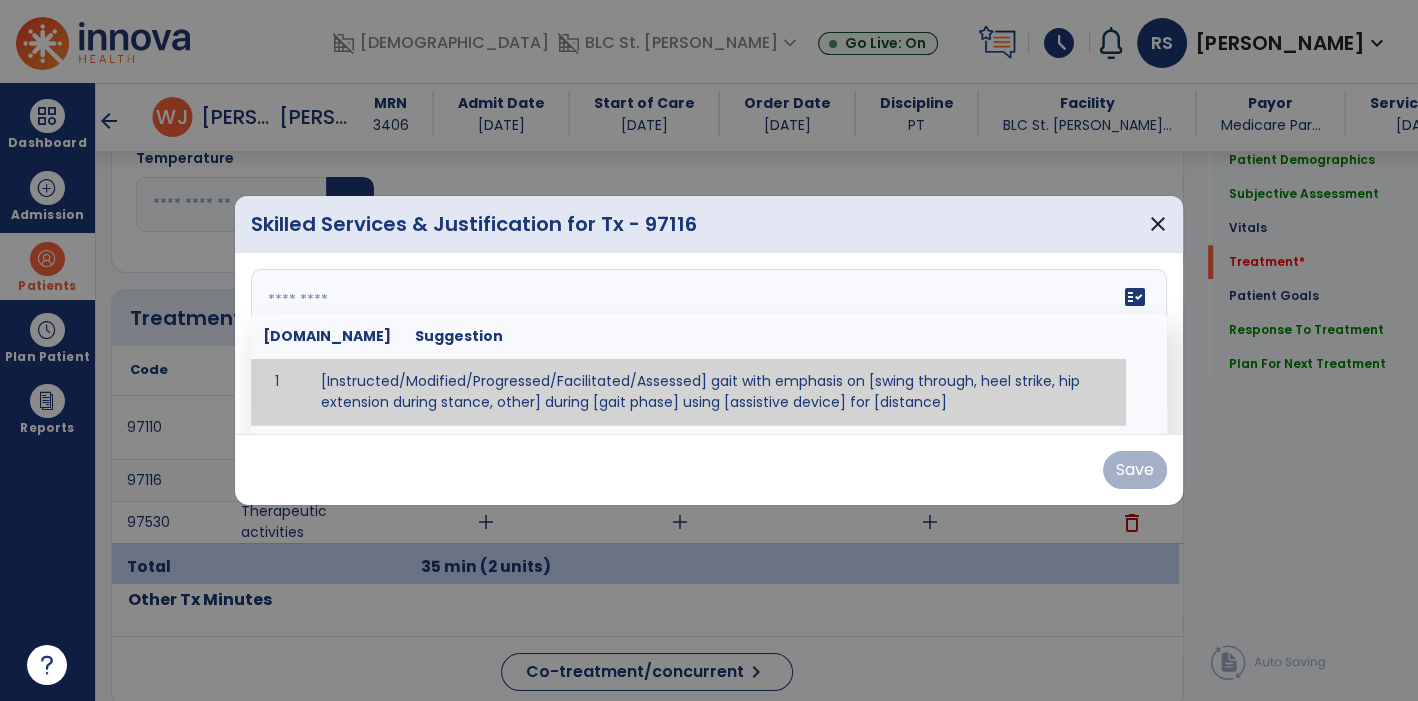 click on "fact_check  [DOMAIN_NAME] Suggestion 1 [Instructed/Modified/Progressed/Facilitated/Assessed] gait with emphasis on [swing through, heel strike, hip extension during stance, other] during [gait phase] using [assistive device] for [distance] 2 [Instructed/Modified/Progressed/Facilitated/Assessed] use of [assistive device] and [NWB, PWB, step-to gait pattern, step through gait pattern] 3 [Instructed/Modified/Progressed/Facilitated/Assessed] patient's ability to [ascend/descend # of steps, perform directional changes, walk on even/uneven surfaces, pick-up objects off floor, velocity changes, other] using [assistive device]. 4 [Instructed/Modified/Progressed/Facilitated/Assessed] pre-gait activities including [identify exercise] in order to prepare for gait training. 5" at bounding box center [709, 344] 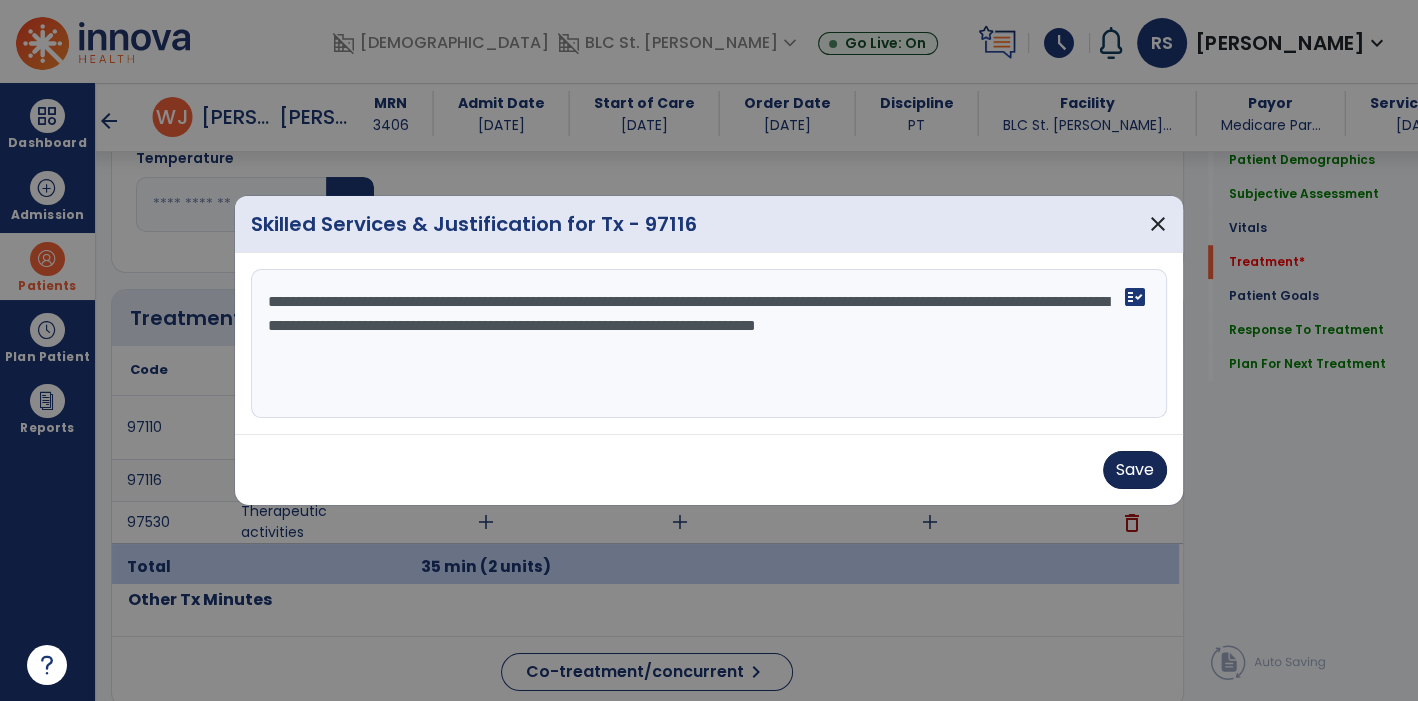 type on "**********" 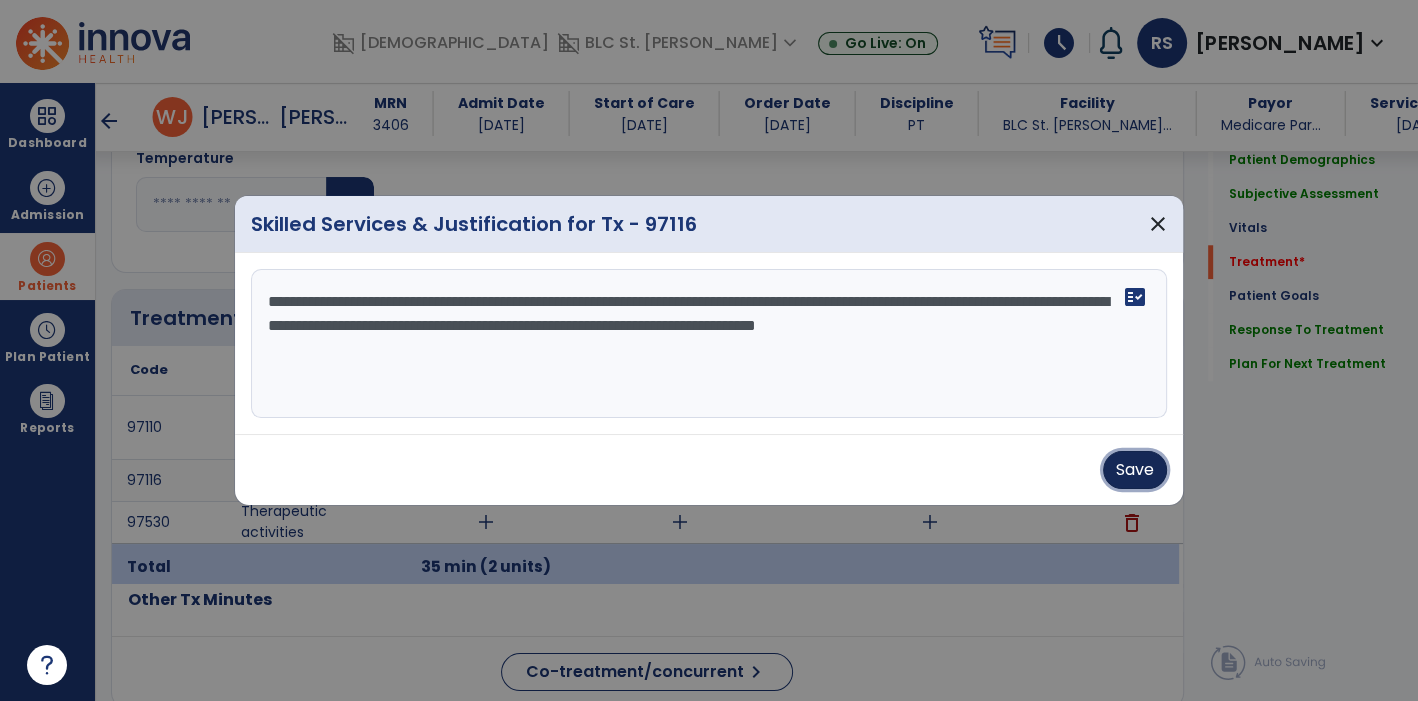 click on "Save" at bounding box center (1135, 470) 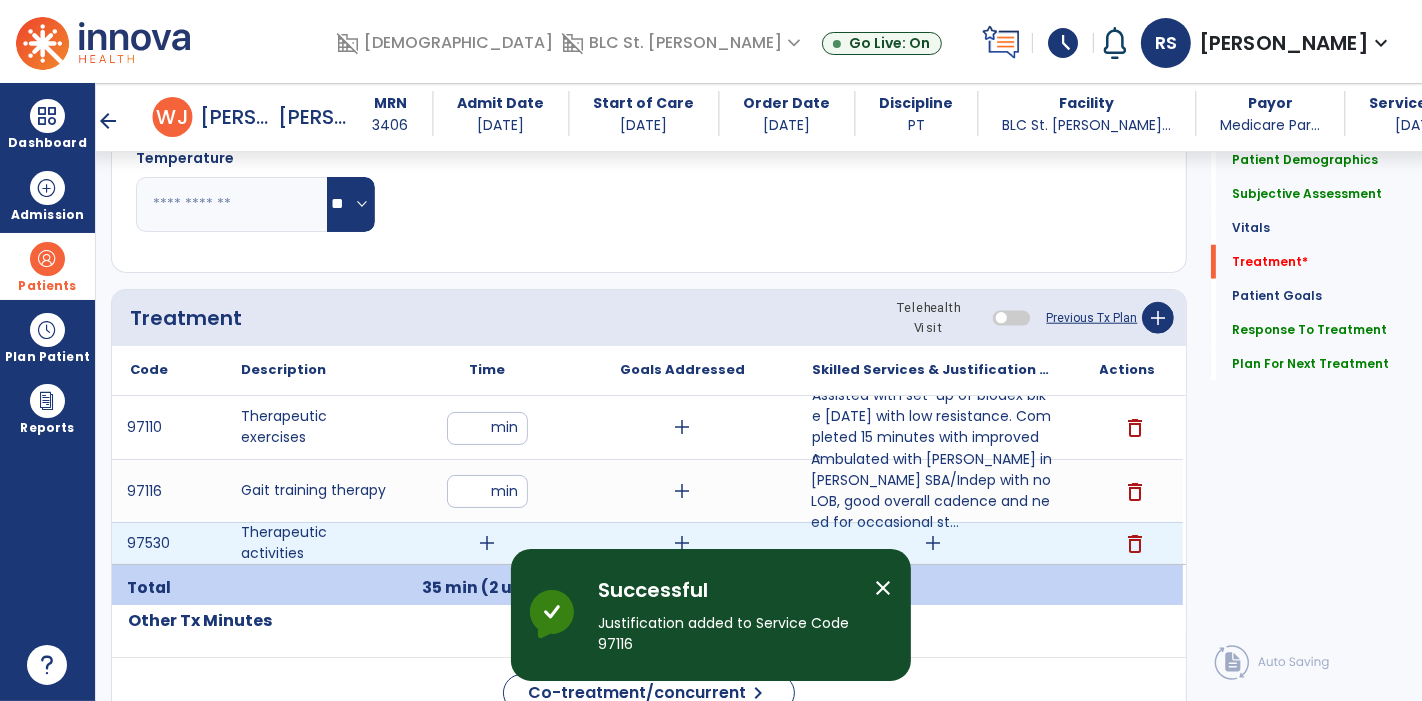 click on "add" at bounding box center [488, 543] 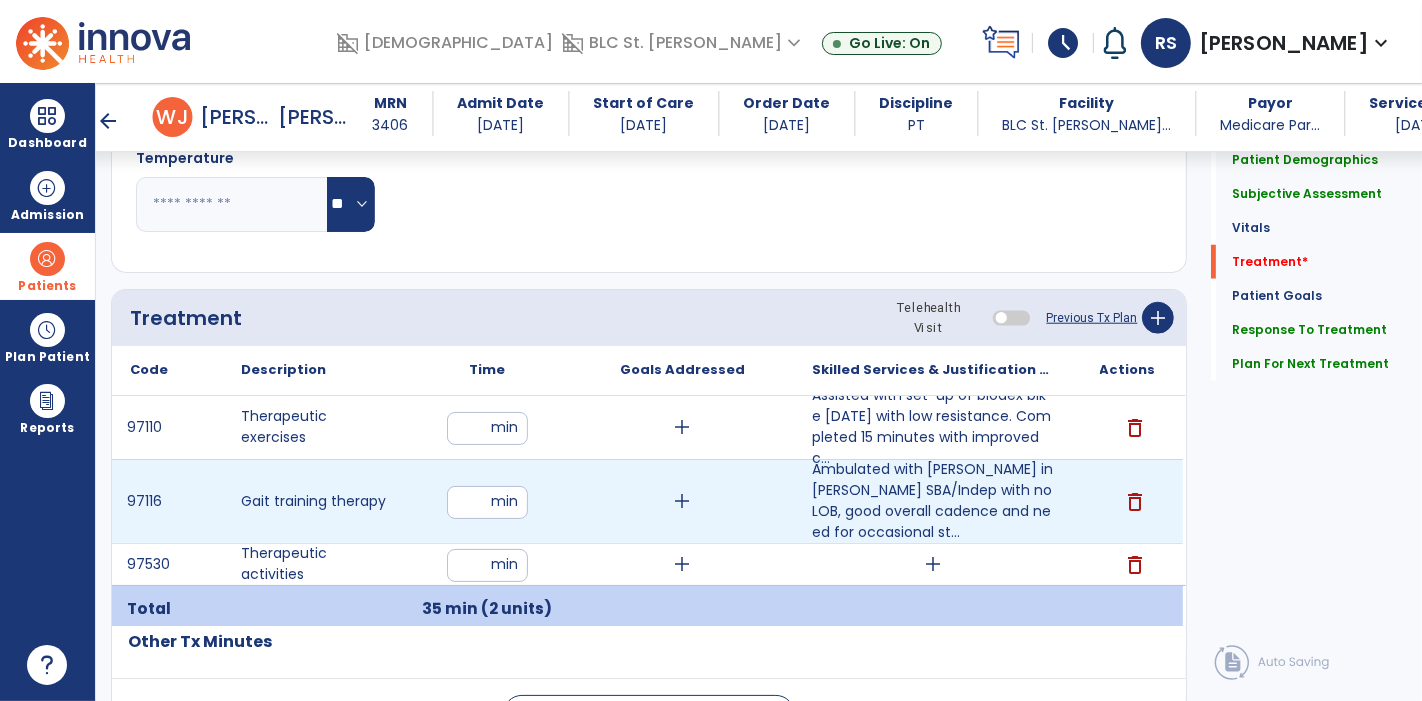 type on "**" 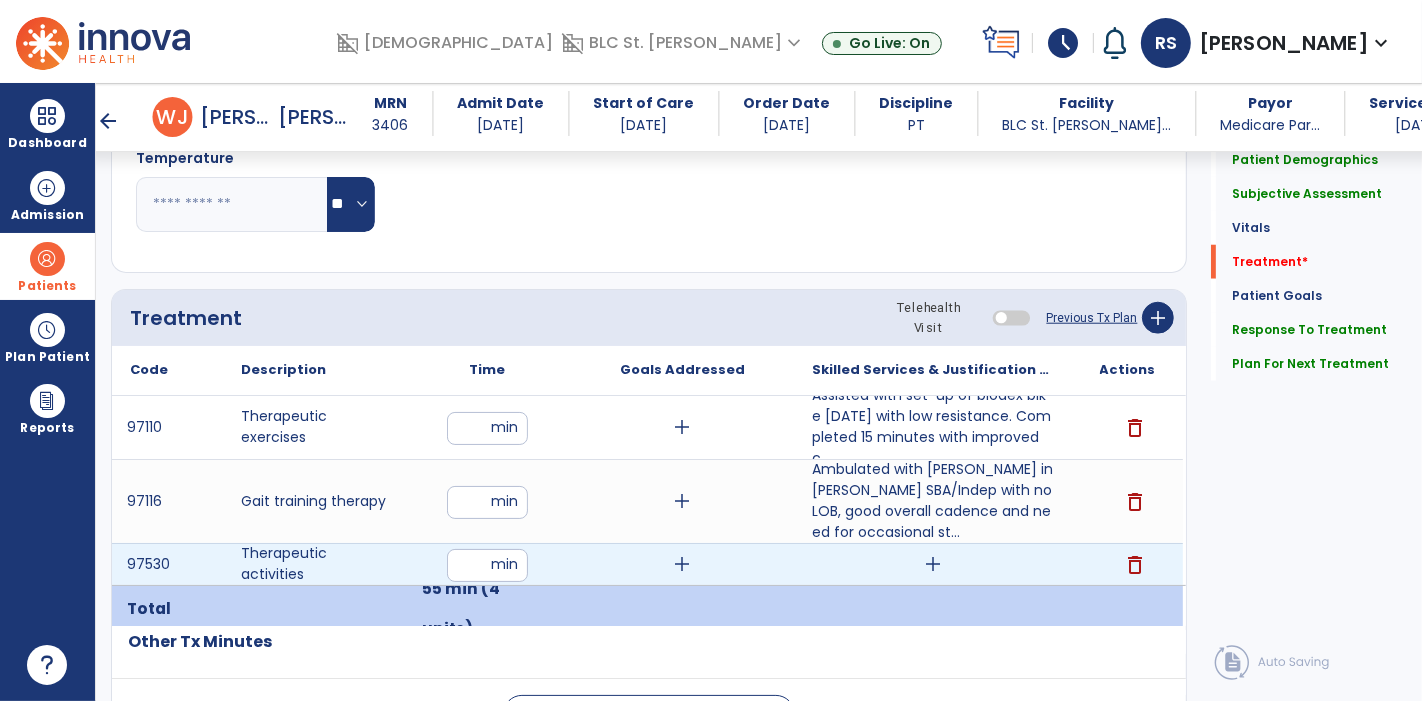 click on "add" at bounding box center [933, 564] 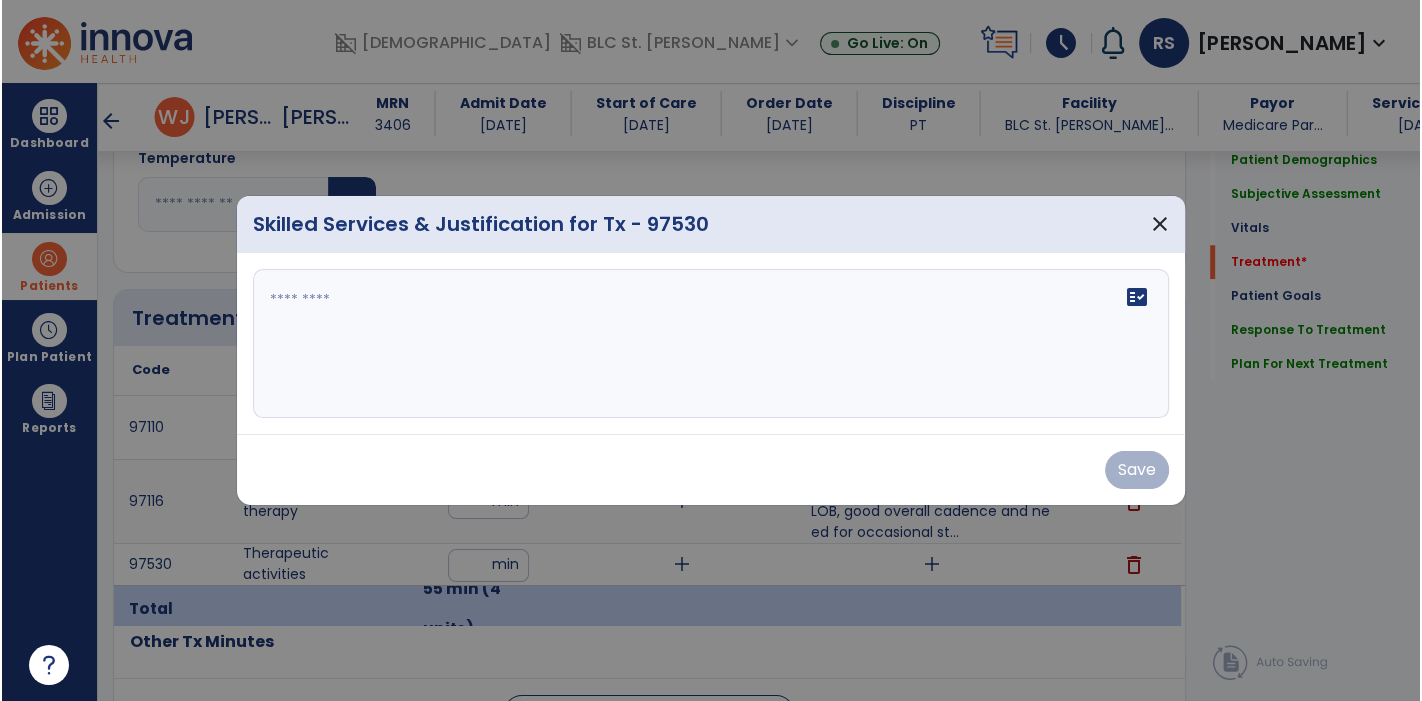 scroll, scrollTop: 1600, scrollLeft: 0, axis: vertical 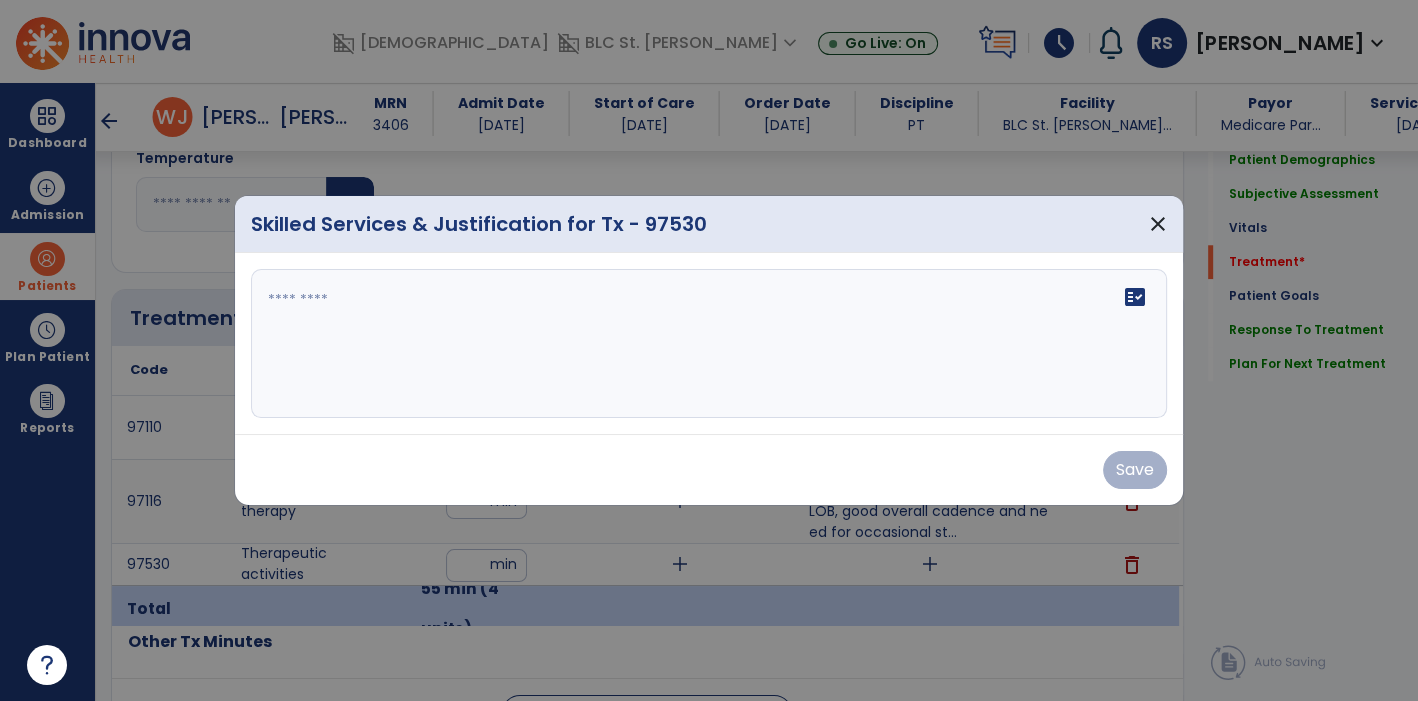 click on "fact_check" at bounding box center (709, 344) 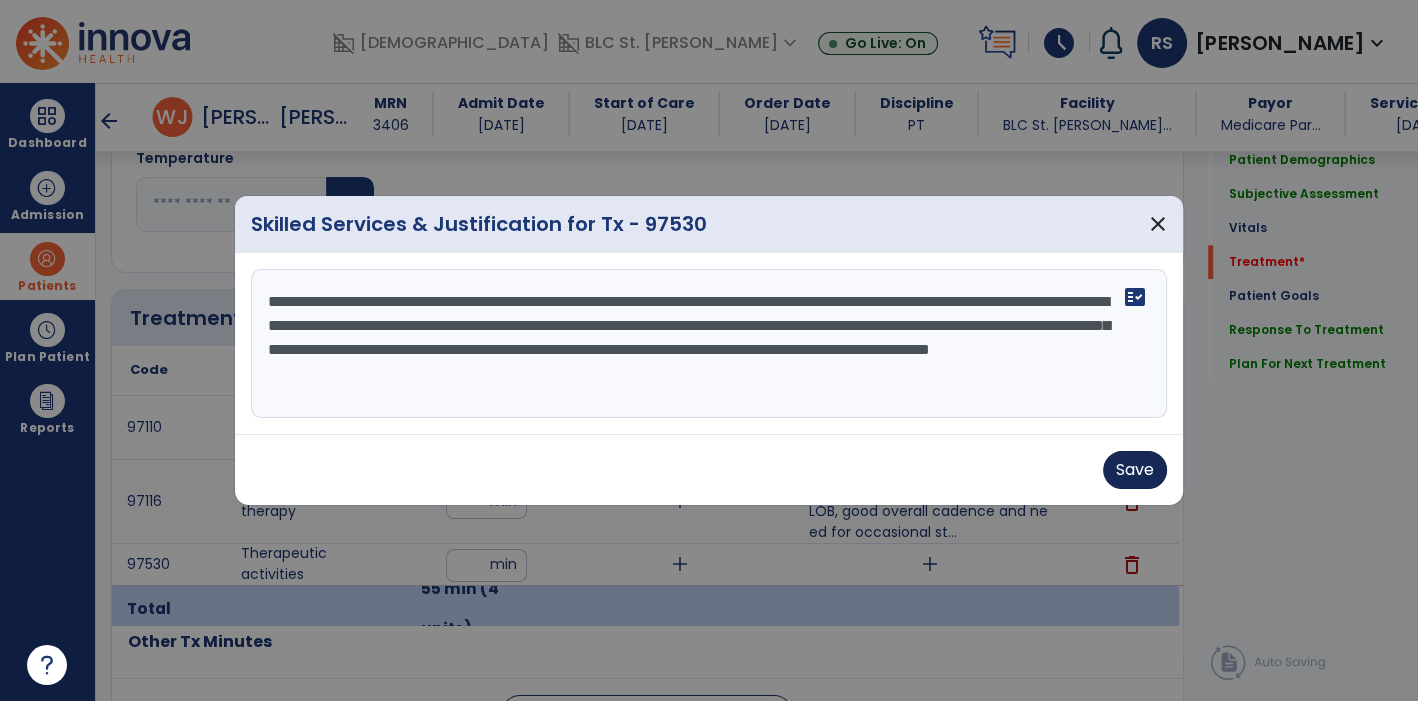 type on "**********" 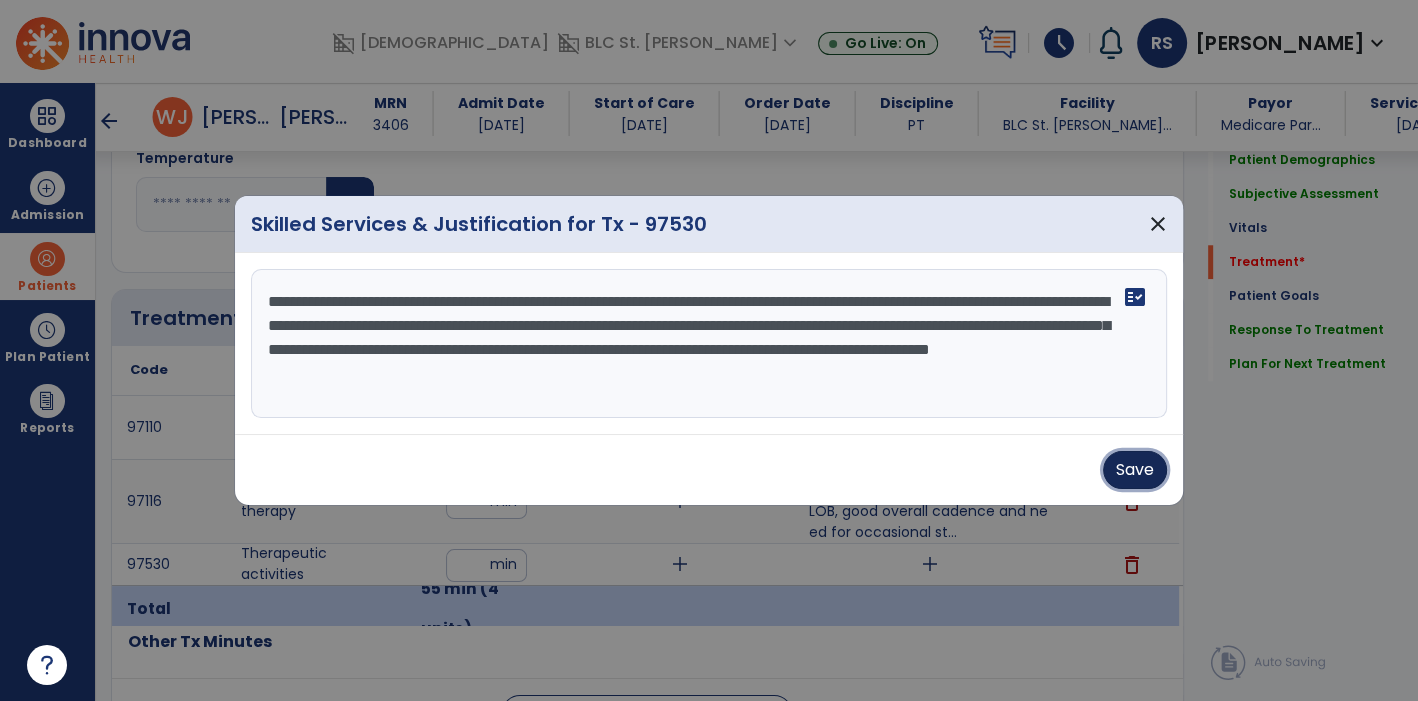 click on "Save" at bounding box center [1135, 470] 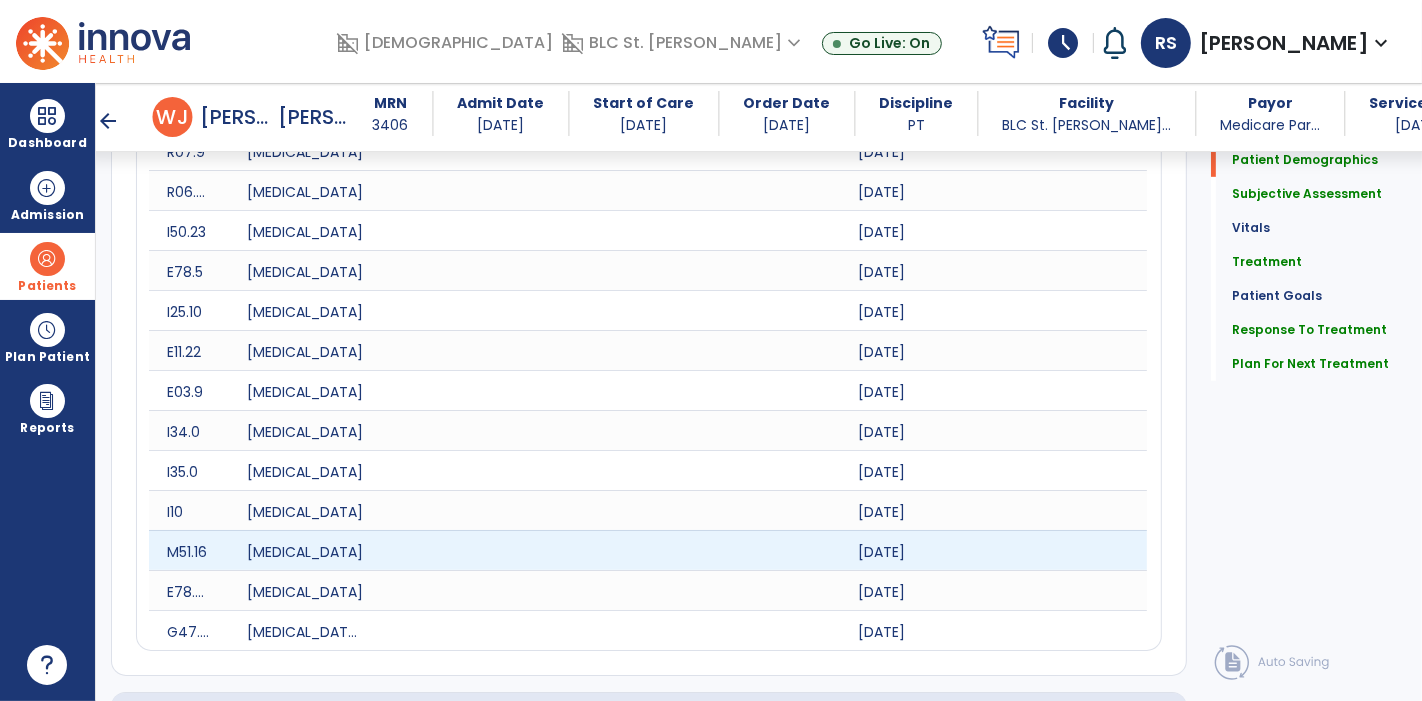 scroll, scrollTop: 0, scrollLeft: 0, axis: both 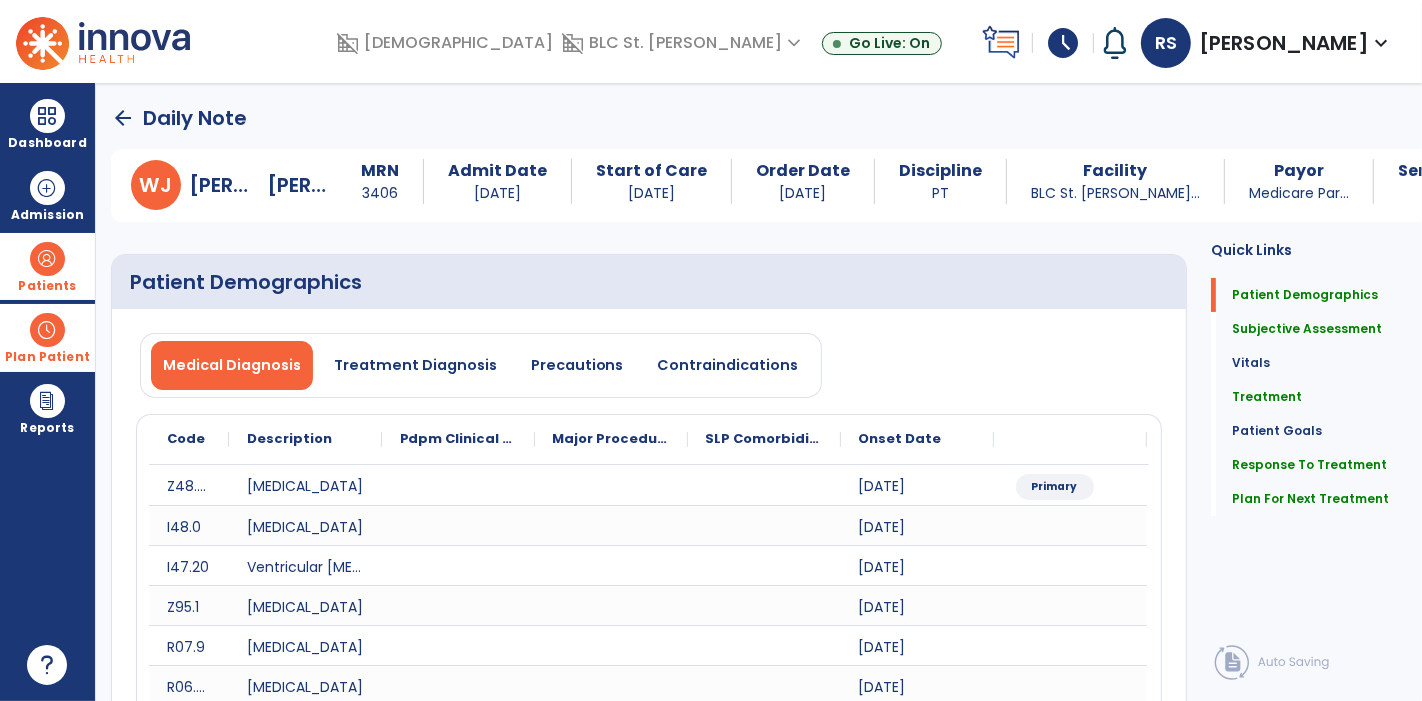 click at bounding box center [47, 330] 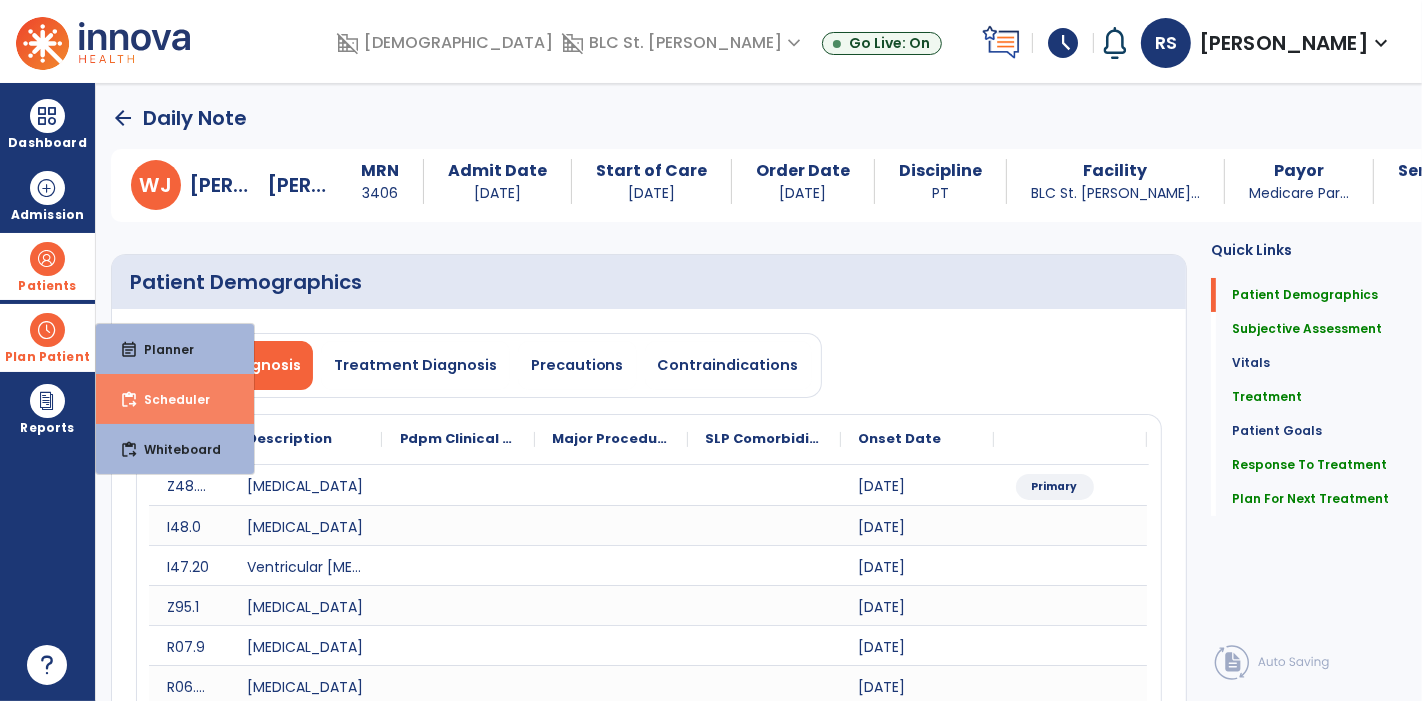 click on "content_paste_go  Scheduler" at bounding box center [175, 399] 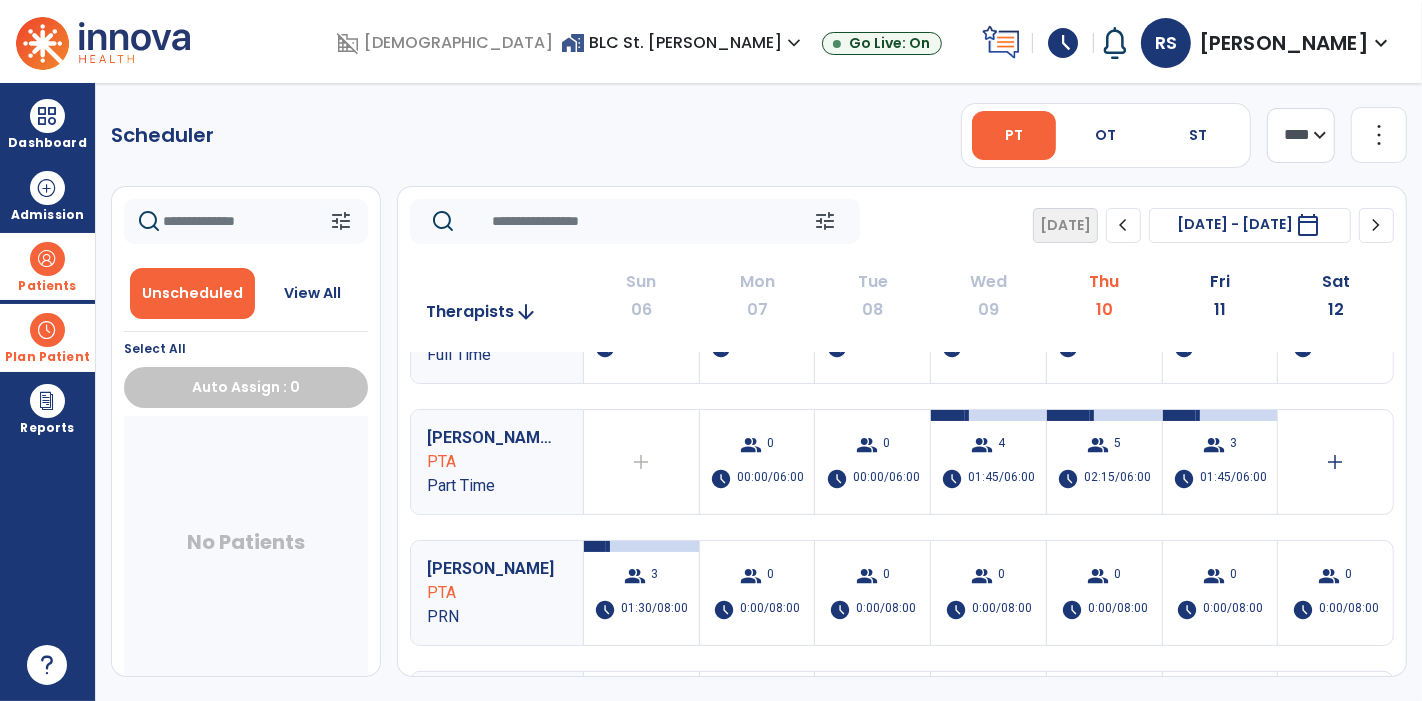 scroll, scrollTop: 0, scrollLeft: 0, axis: both 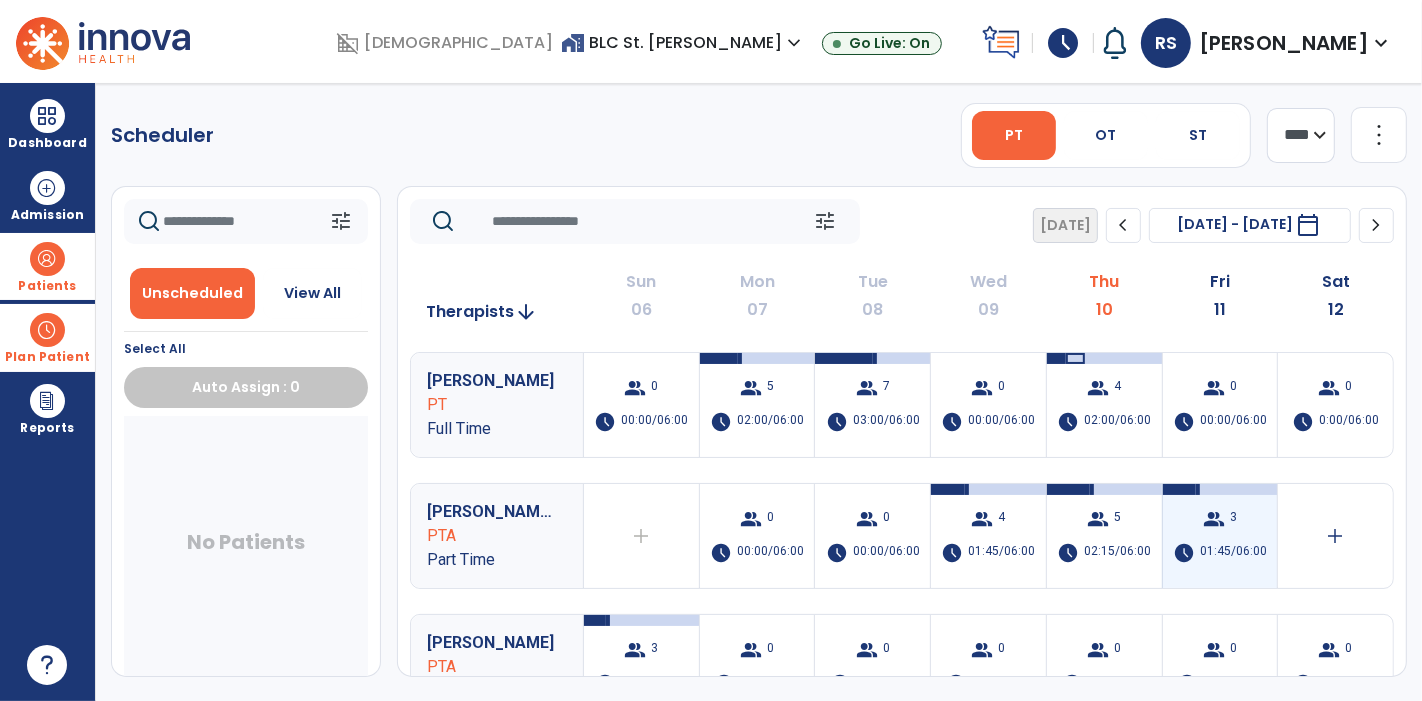 click on "group  3  schedule  01:45/06:00" at bounding box center (1220, 536) 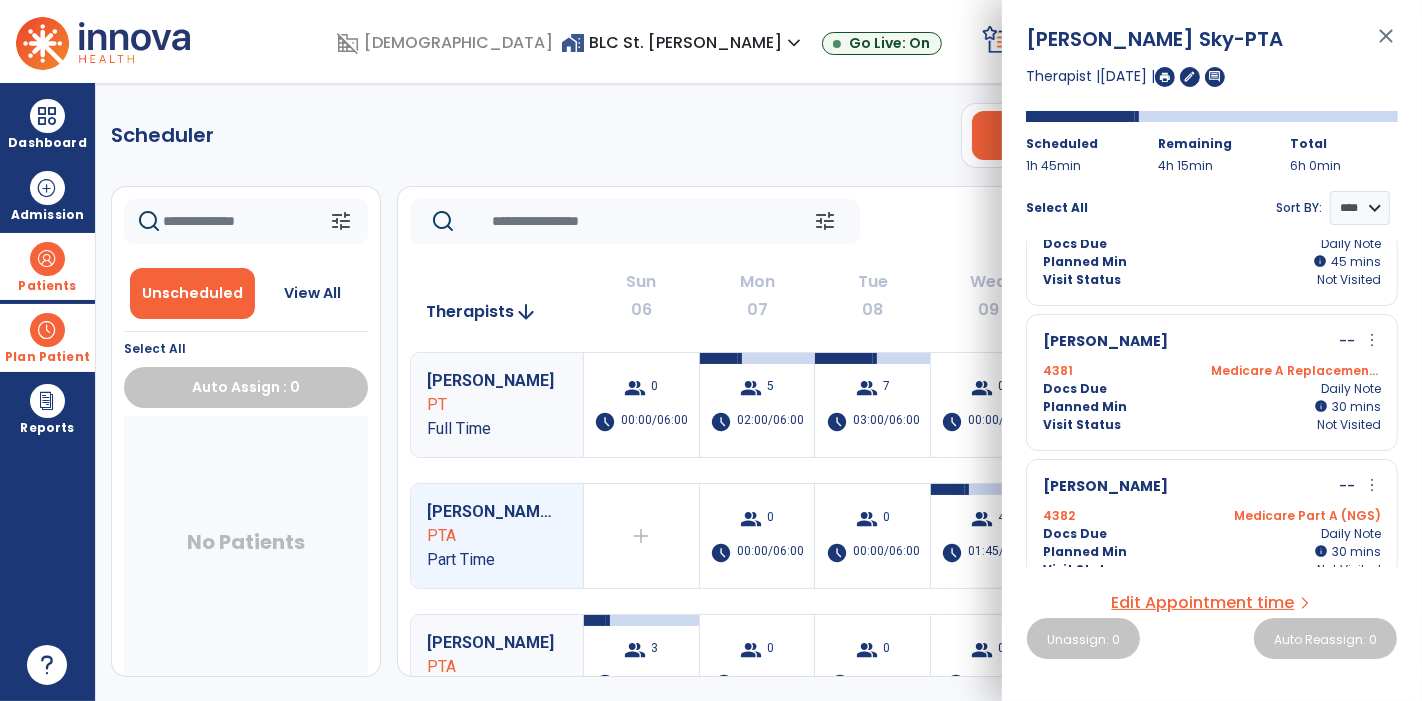 scroll, scrollTop: 0, scrollLeft: 0, axis: both 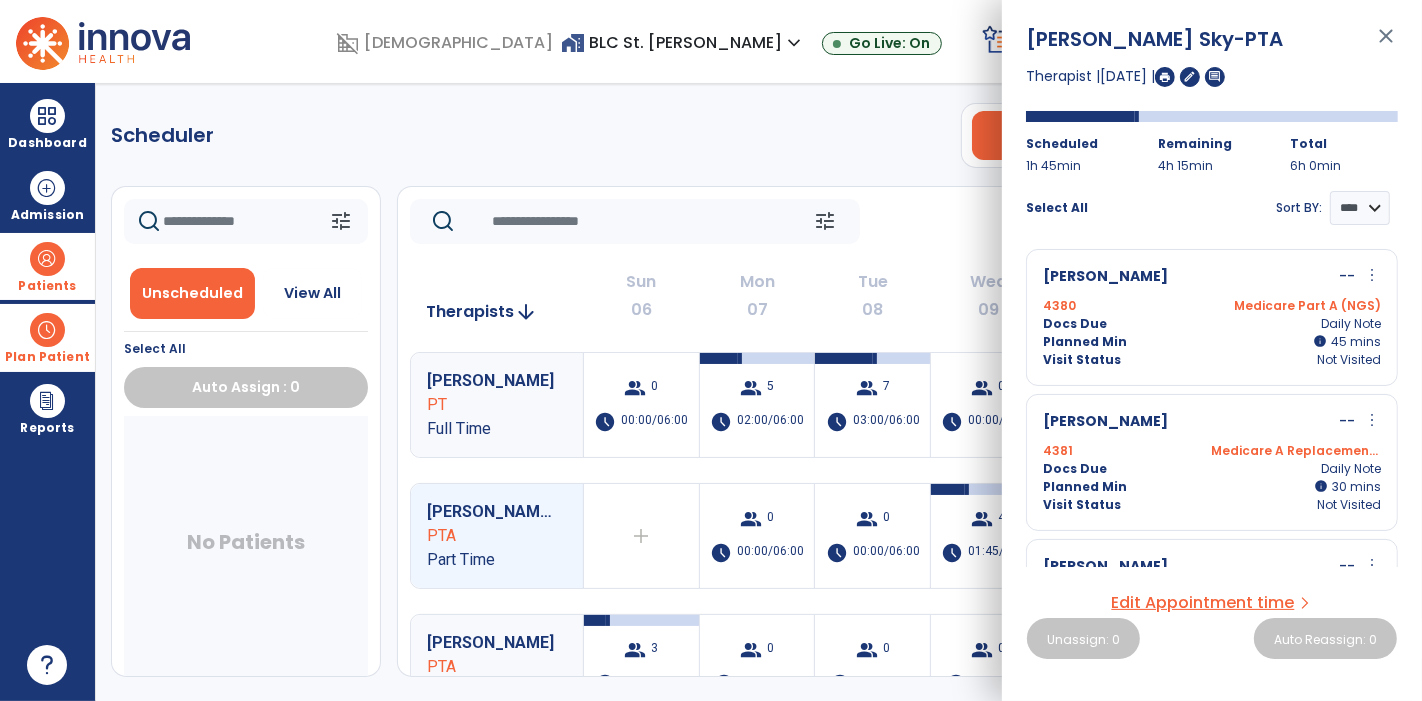 click on "close" at bounding box center [1386, 45] 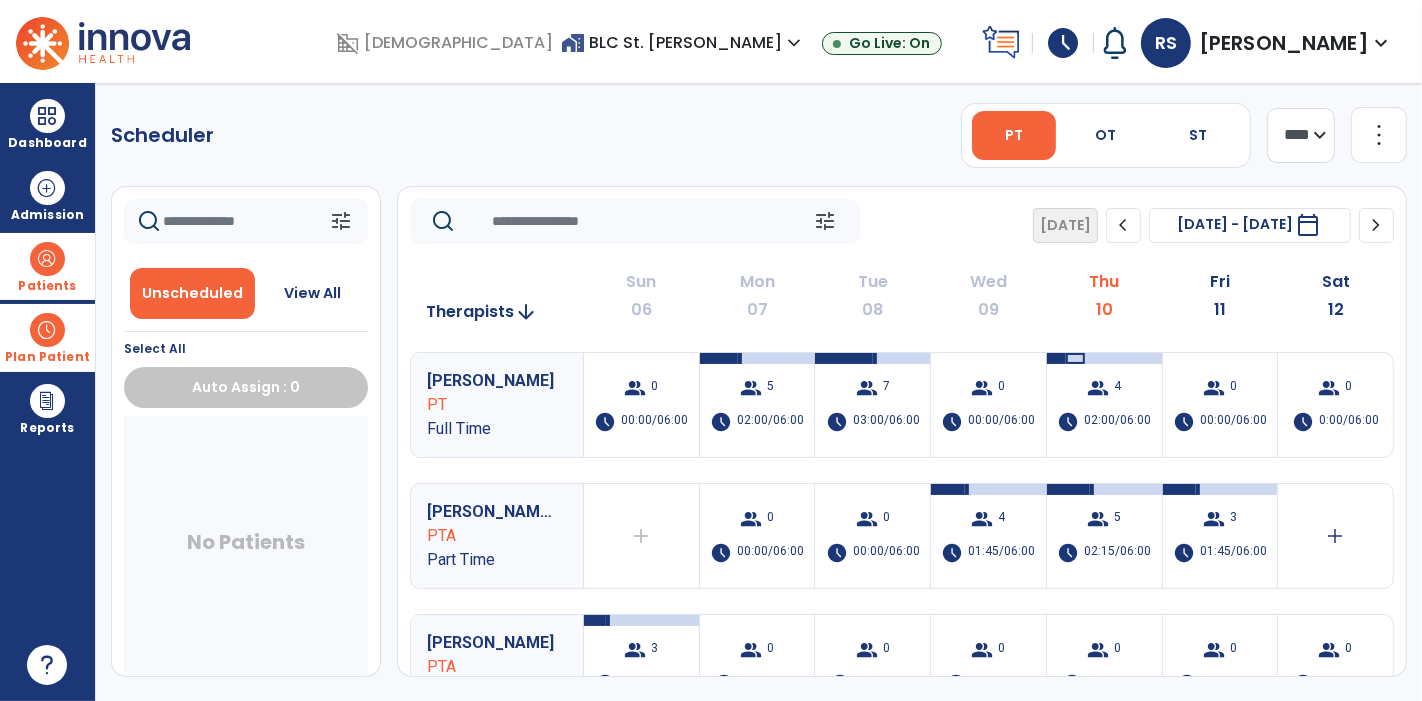 click on "Scheduler   PT   OT   ST  **** *** more_vert  Manage Labor   View All Therapists   Print" 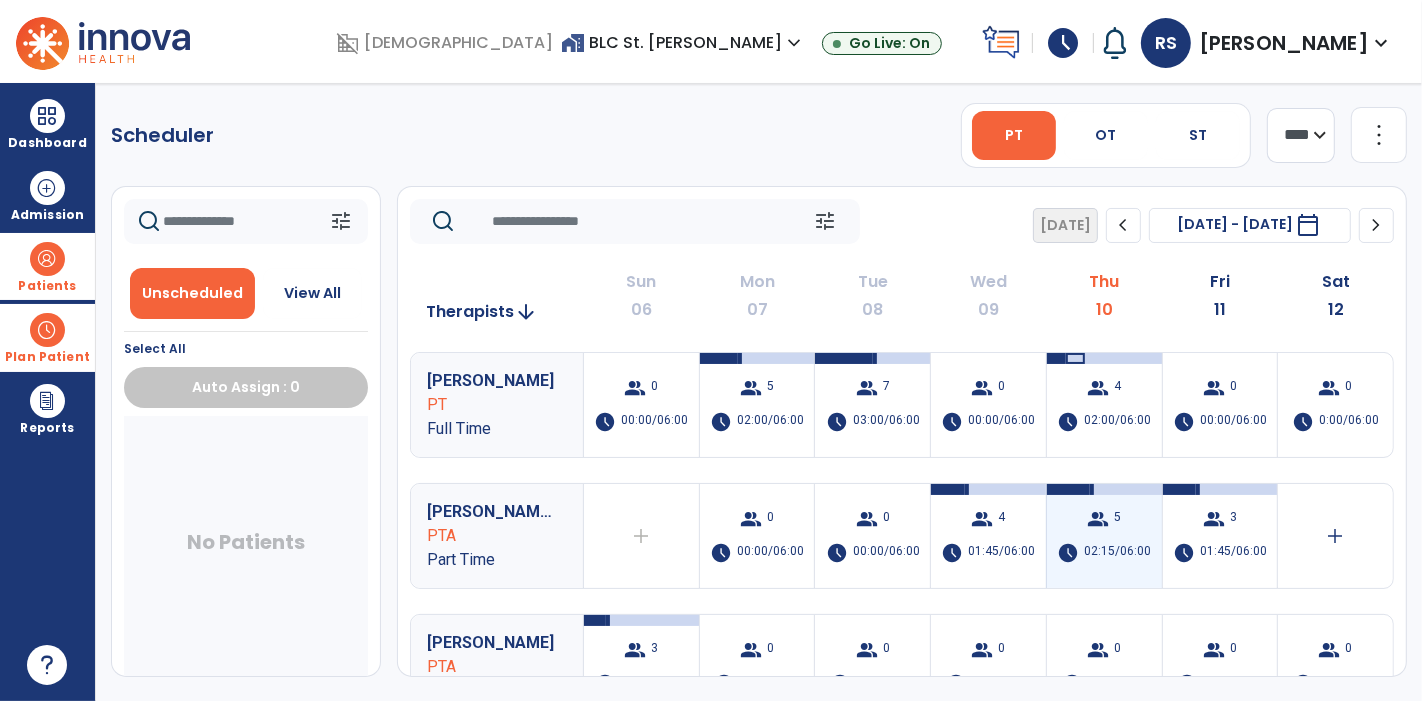 click on "group  5" at bounding box center (1104, 519) 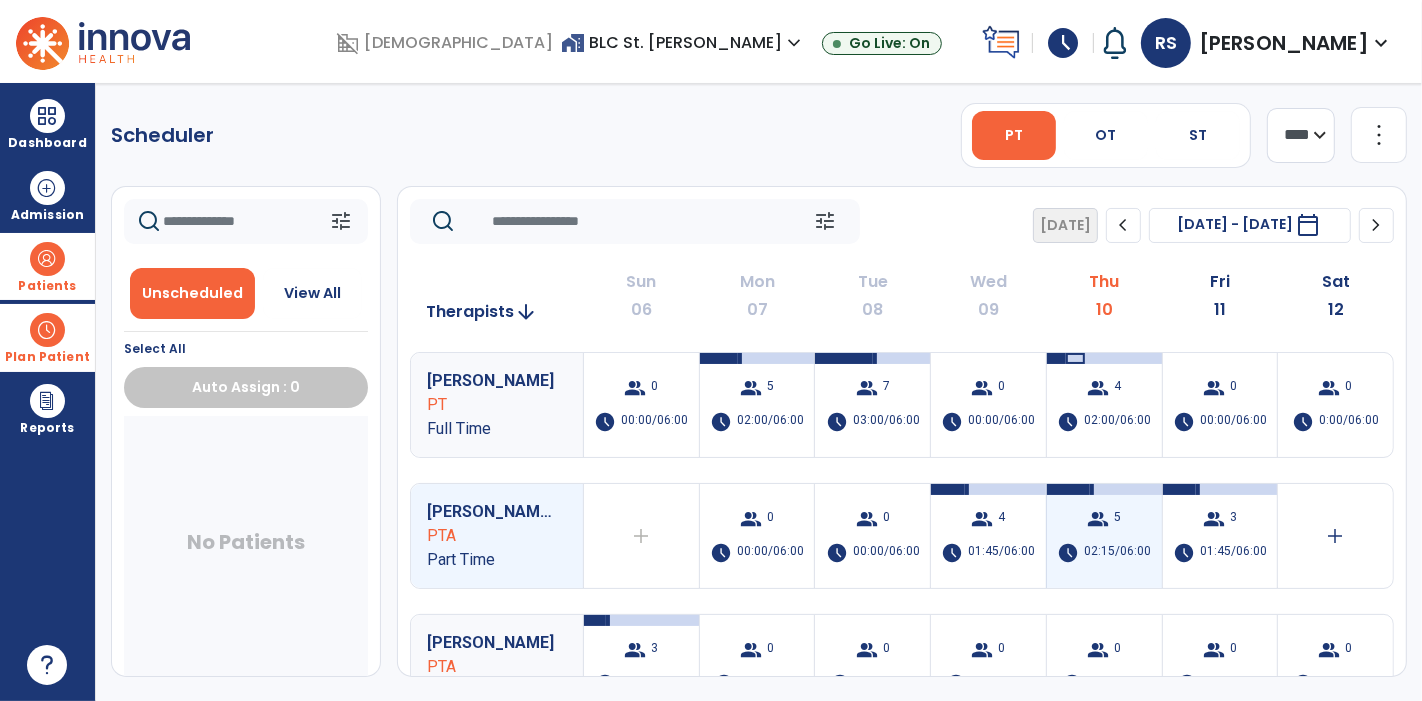 click on "group" at bounding box center (1098, 519) 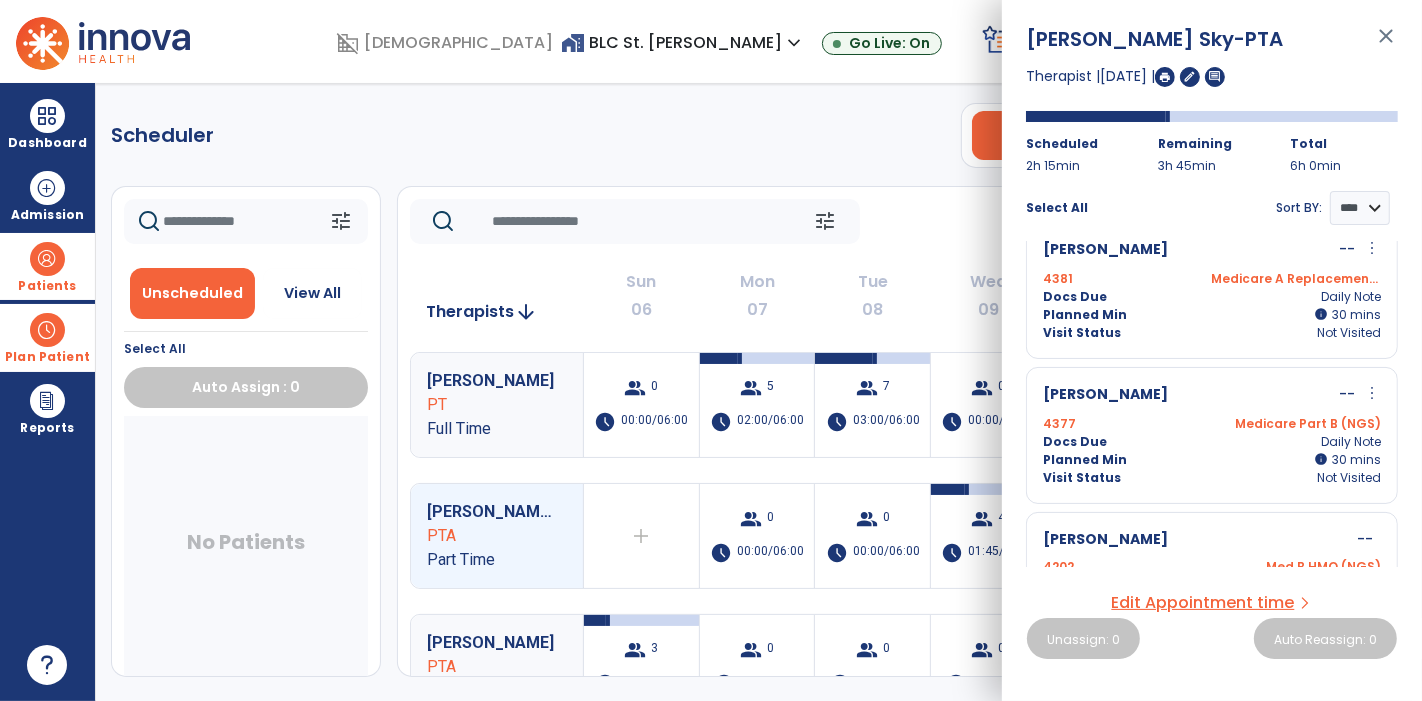 scroll, scrollTop: 326, scrollLeft: 0, axis: vertical 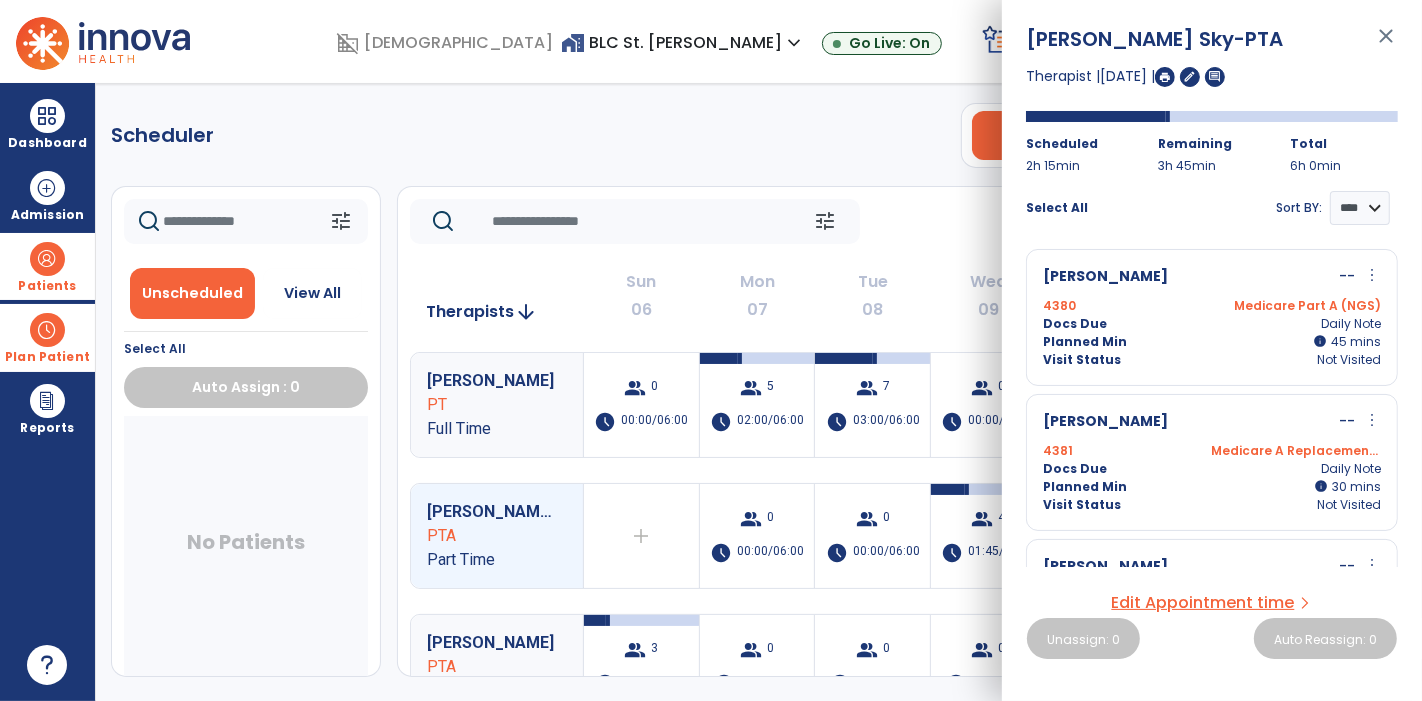 click on "close" at bounding box center [1386, 45] 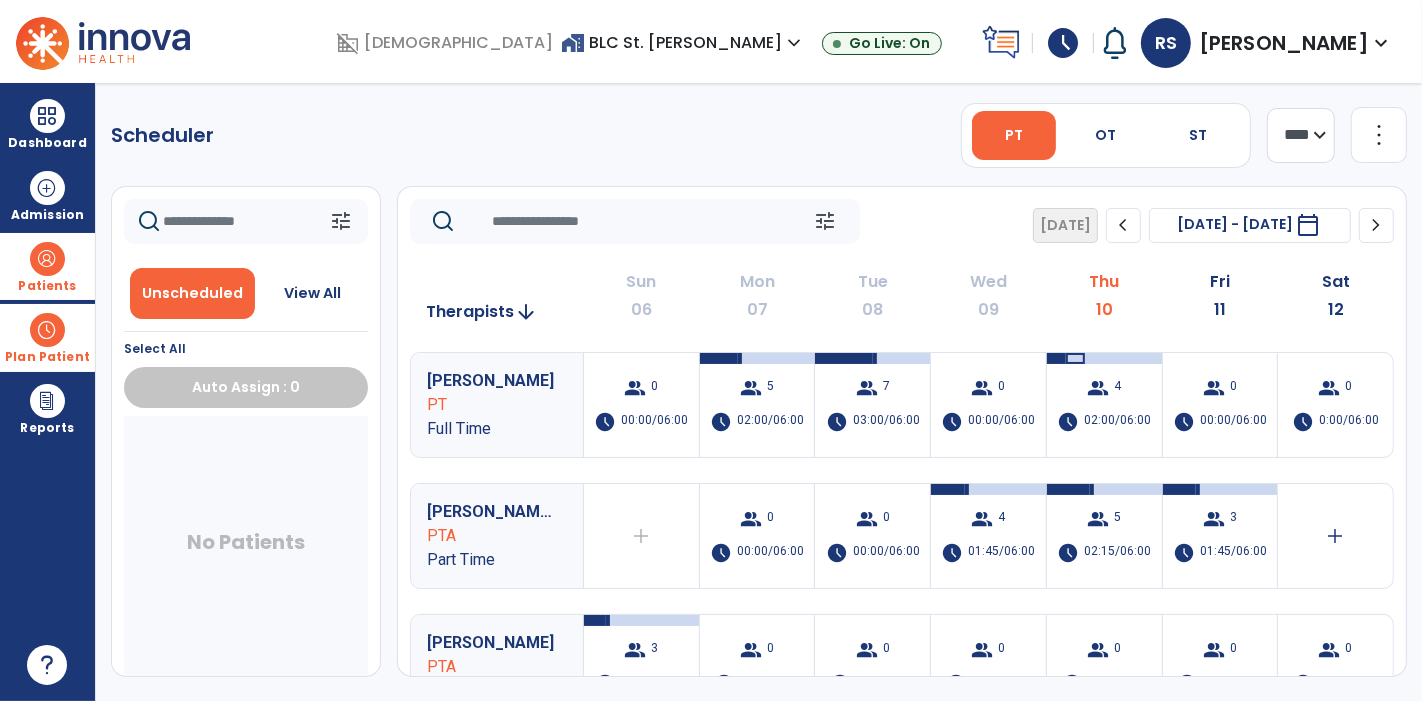 click at bounding box center [47, 259] 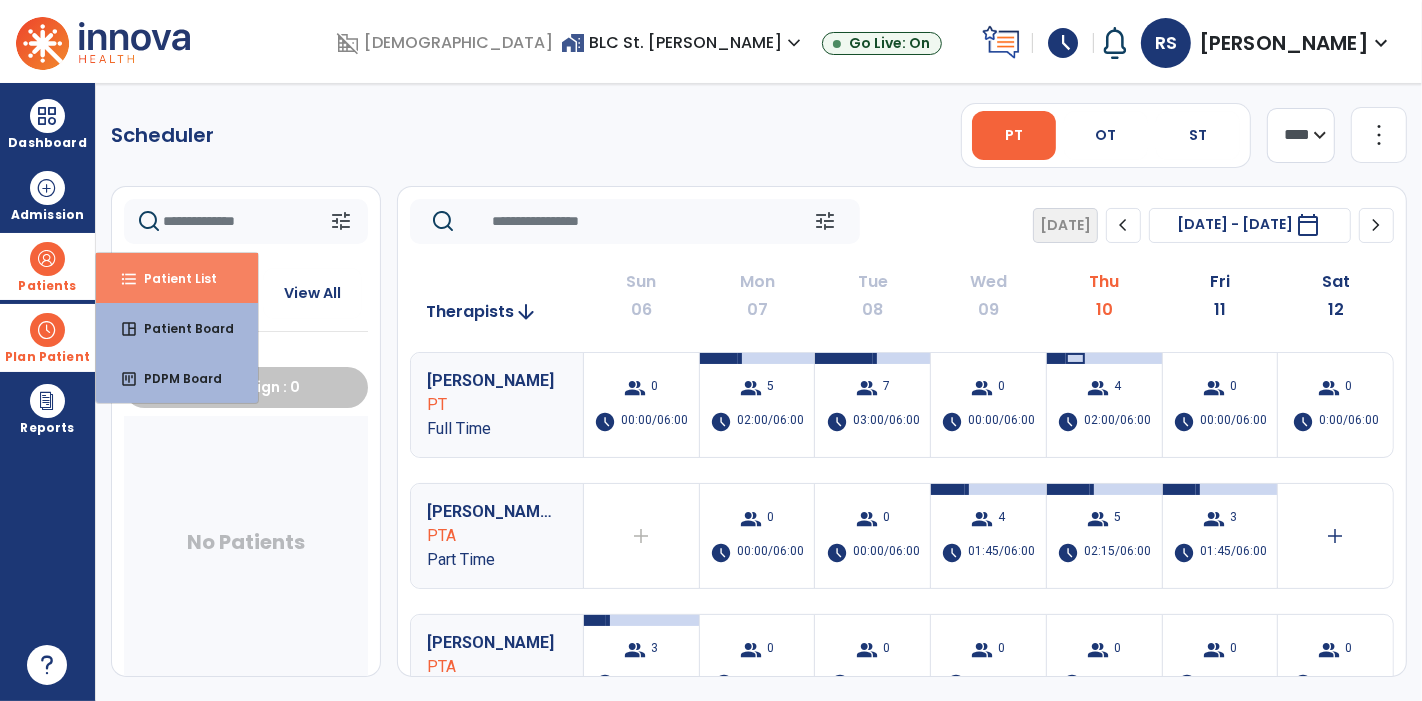 click on "format_list_bulleted  Patient List" at bounding box center [177, 278] 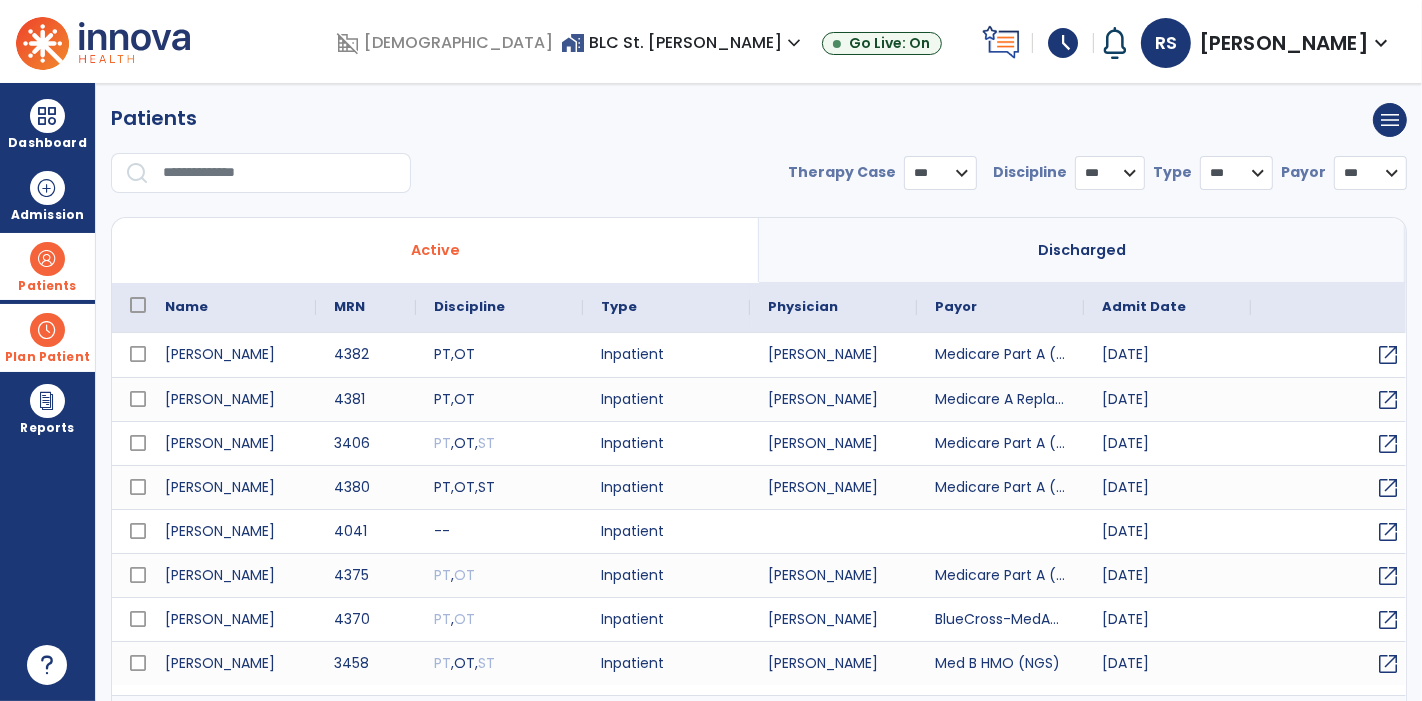 select on "***" 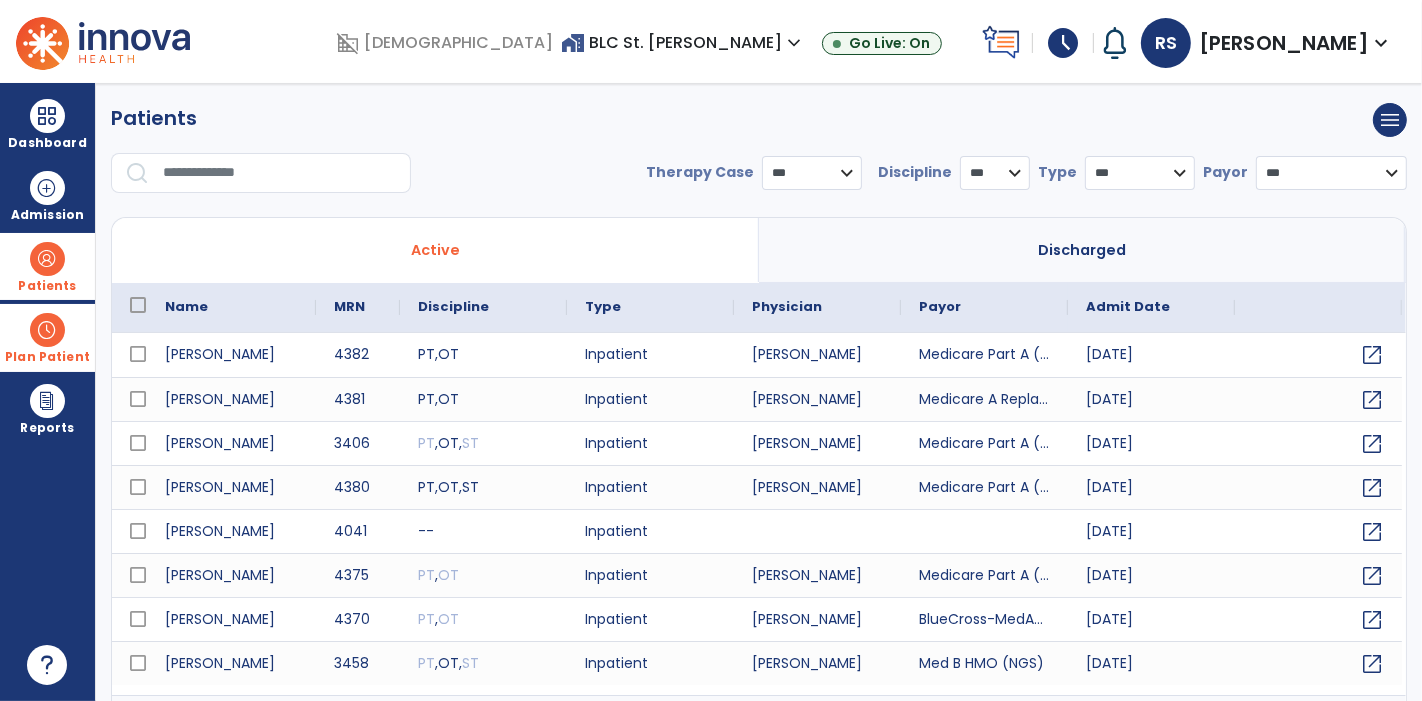 click at bounding box center [280, 173] 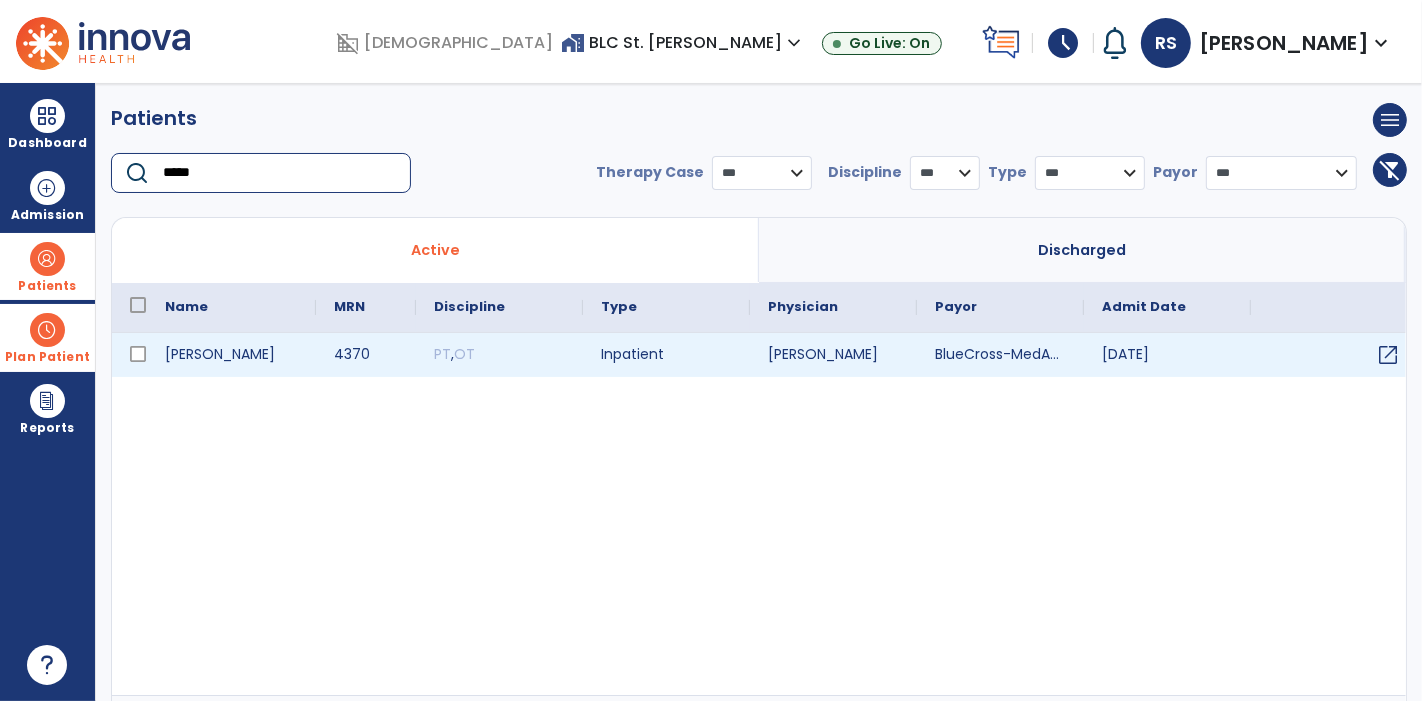 type on "*****" 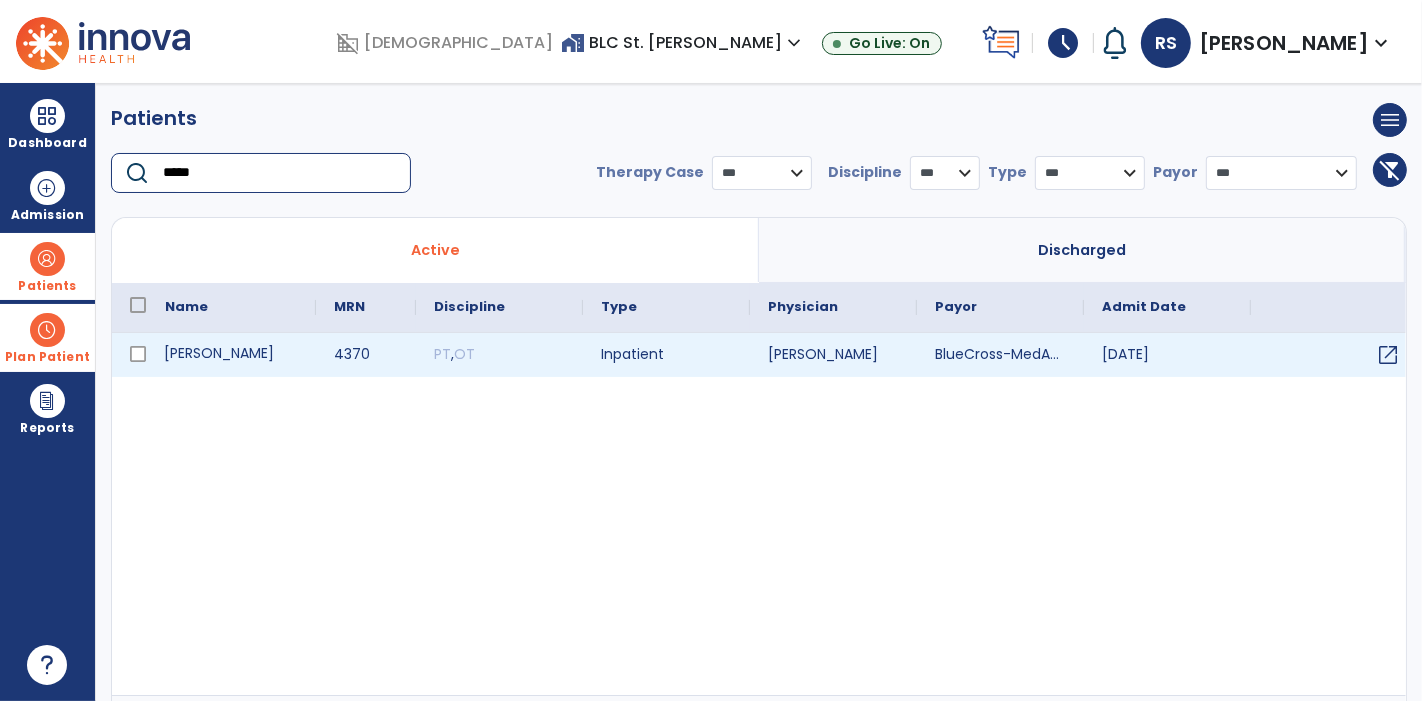 click on "[PERSON_NAME]" at bounding box center [231, 355] 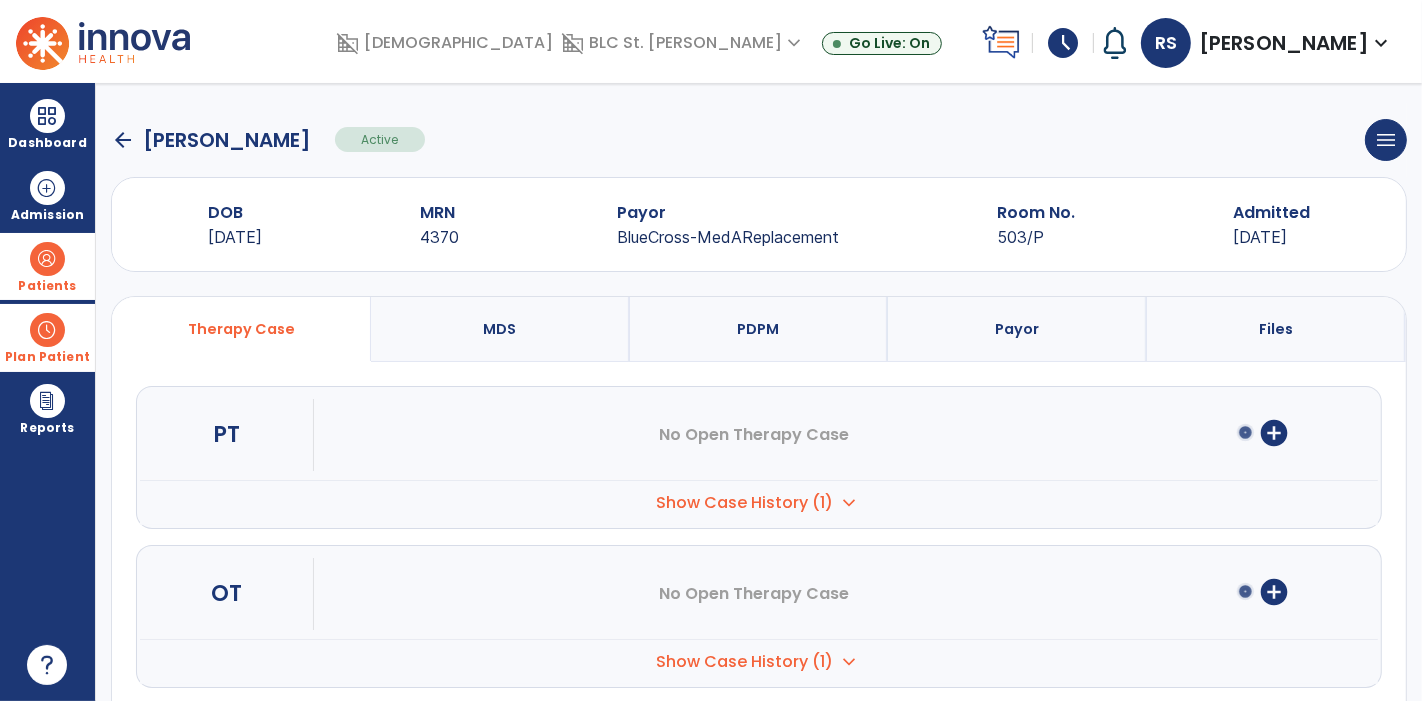 click on "Show Case History (1)" at bounding box center [745, 503] 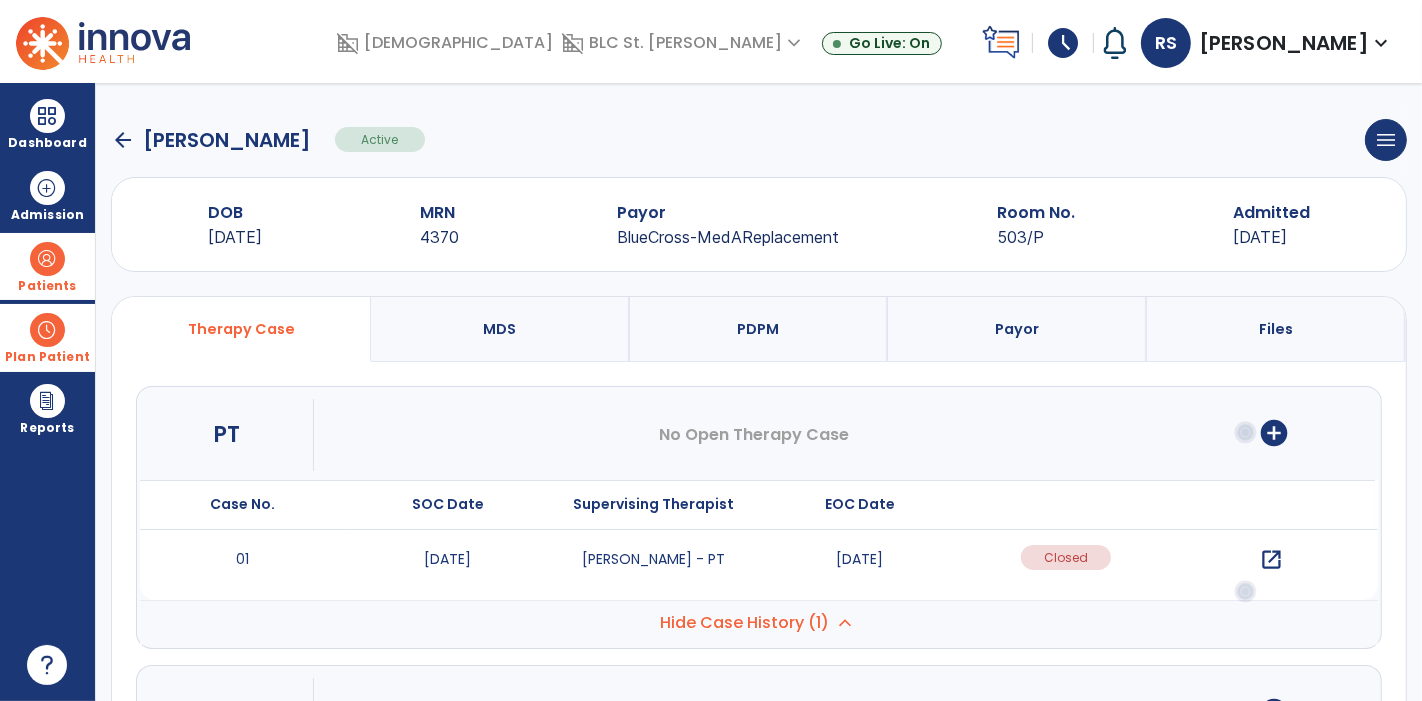 click on "open_in_new" at bounding box center [1271, 560] 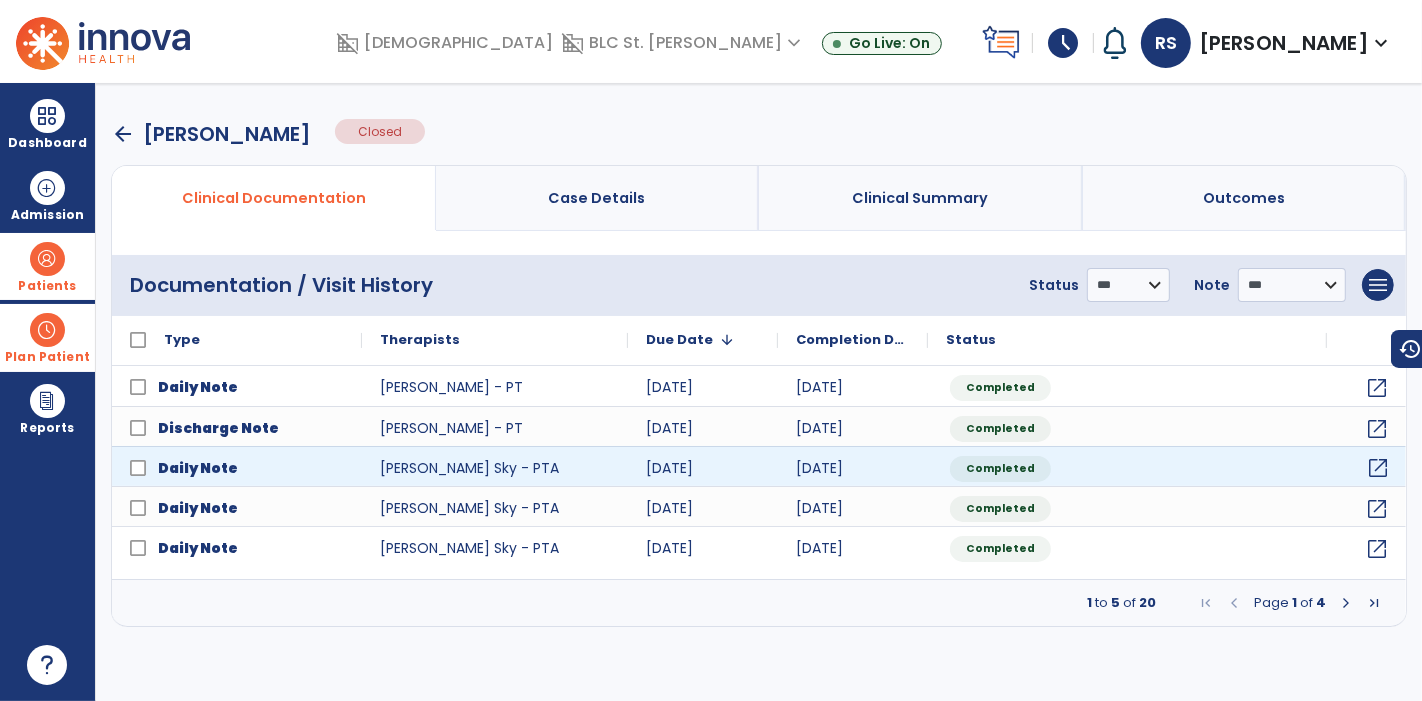 click on "open_in_new" 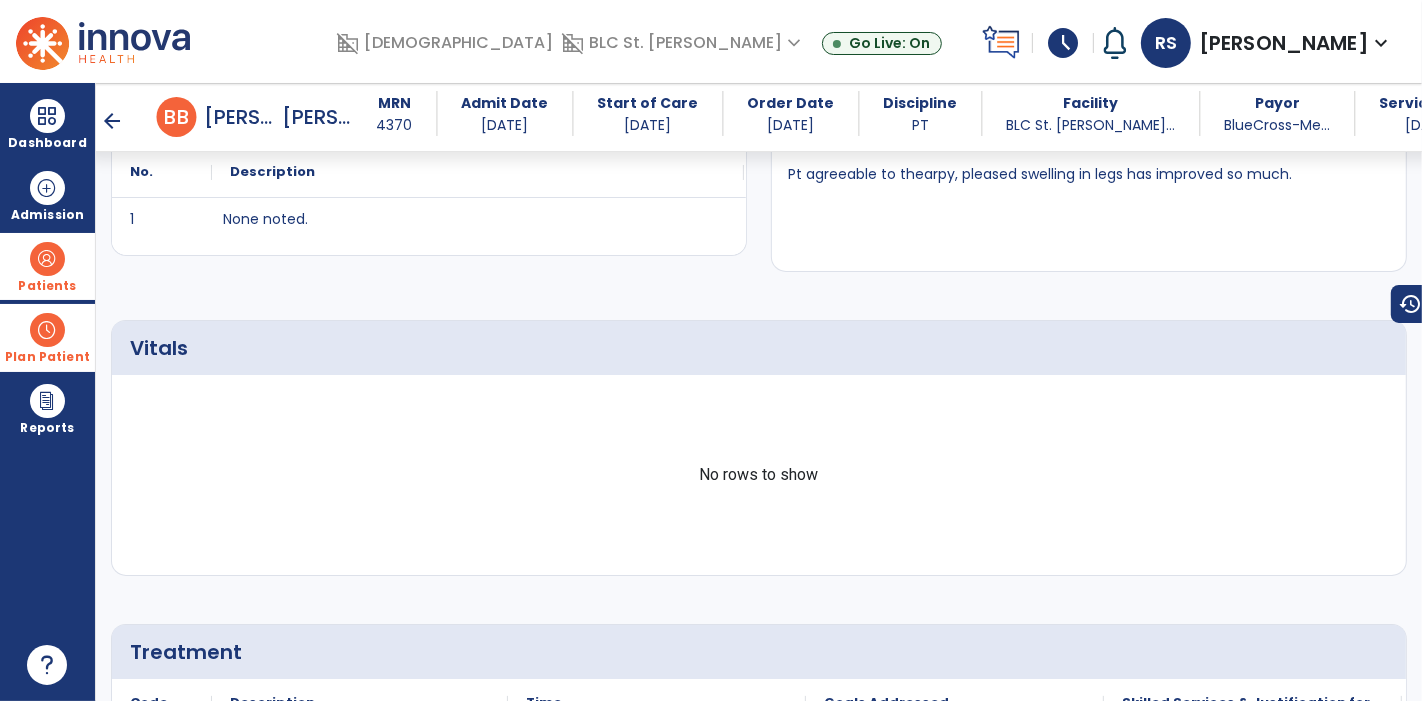 scroll, scrollTop: 592, scrollLeft: 0, axis: vertical 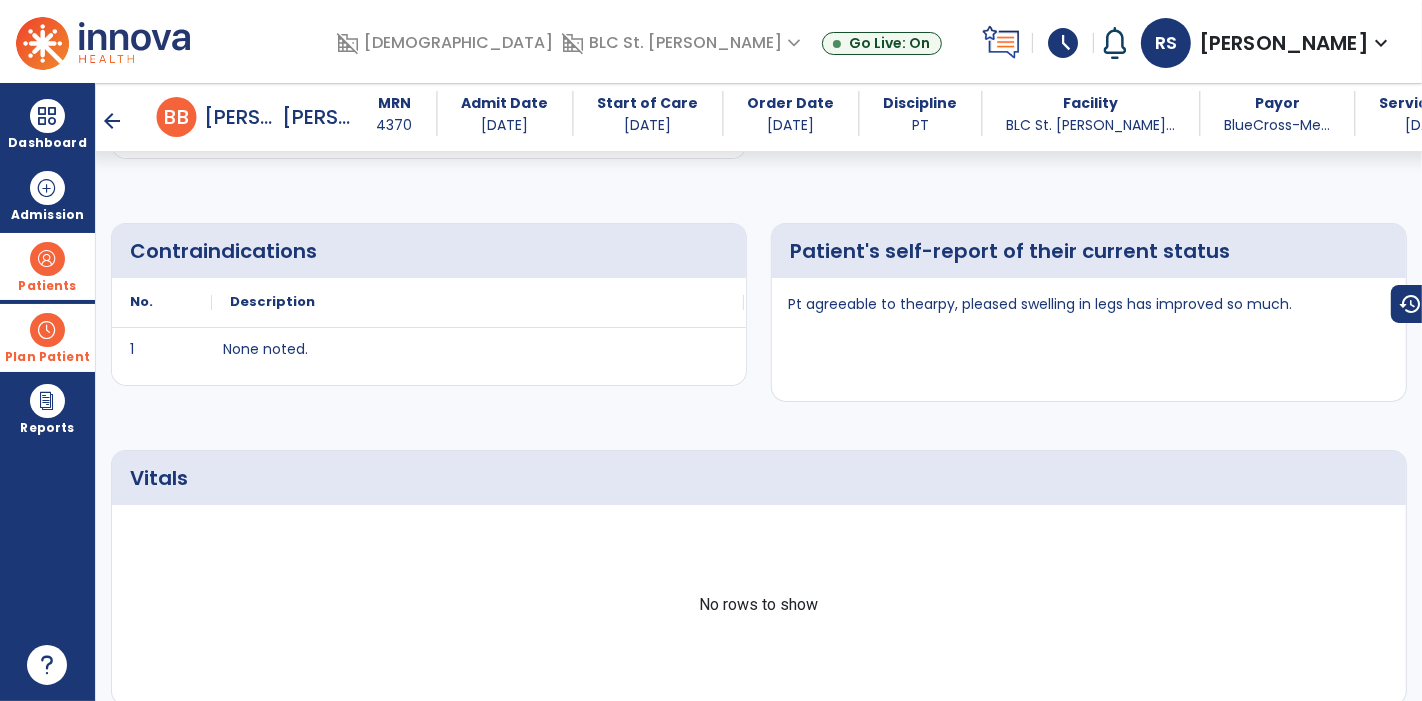 click on "arrow_back" at bounding box center (113, 121) 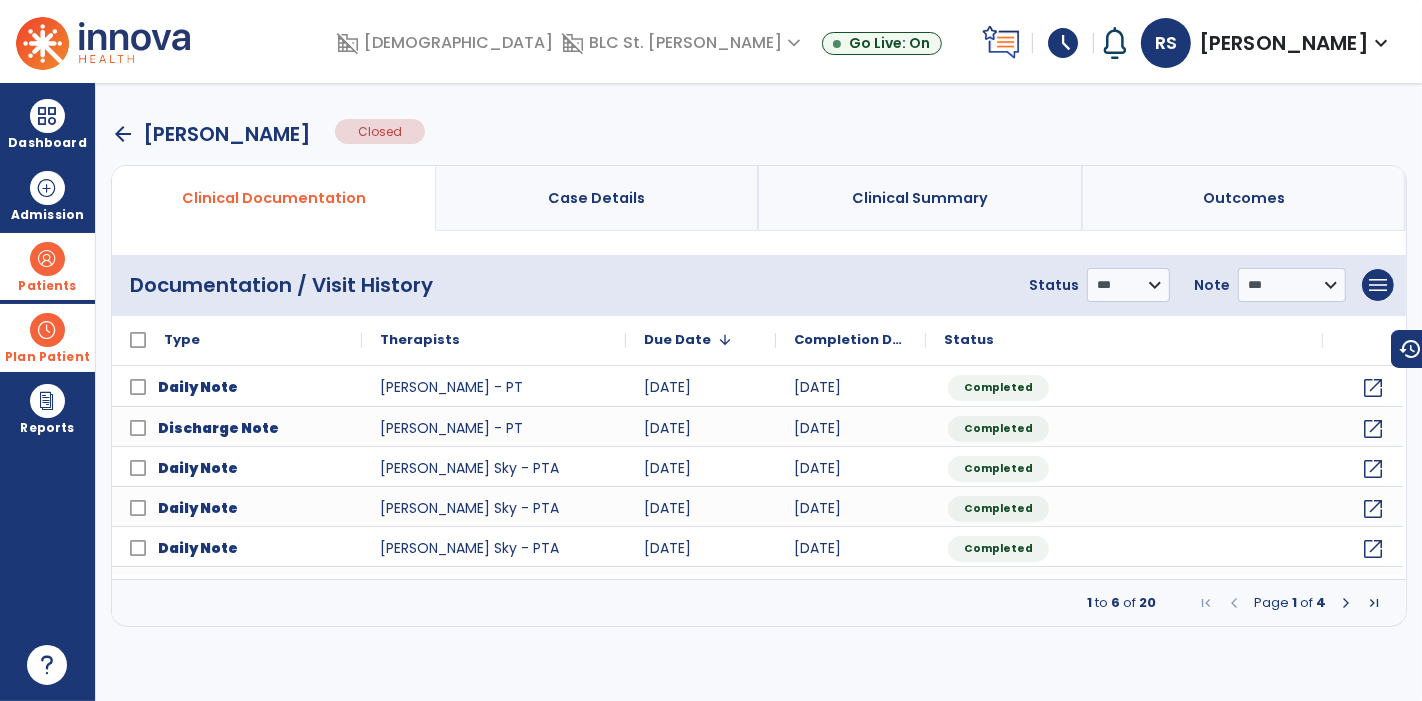 scroll, scrollTop: 0, scrollLeft: 0, axis: both 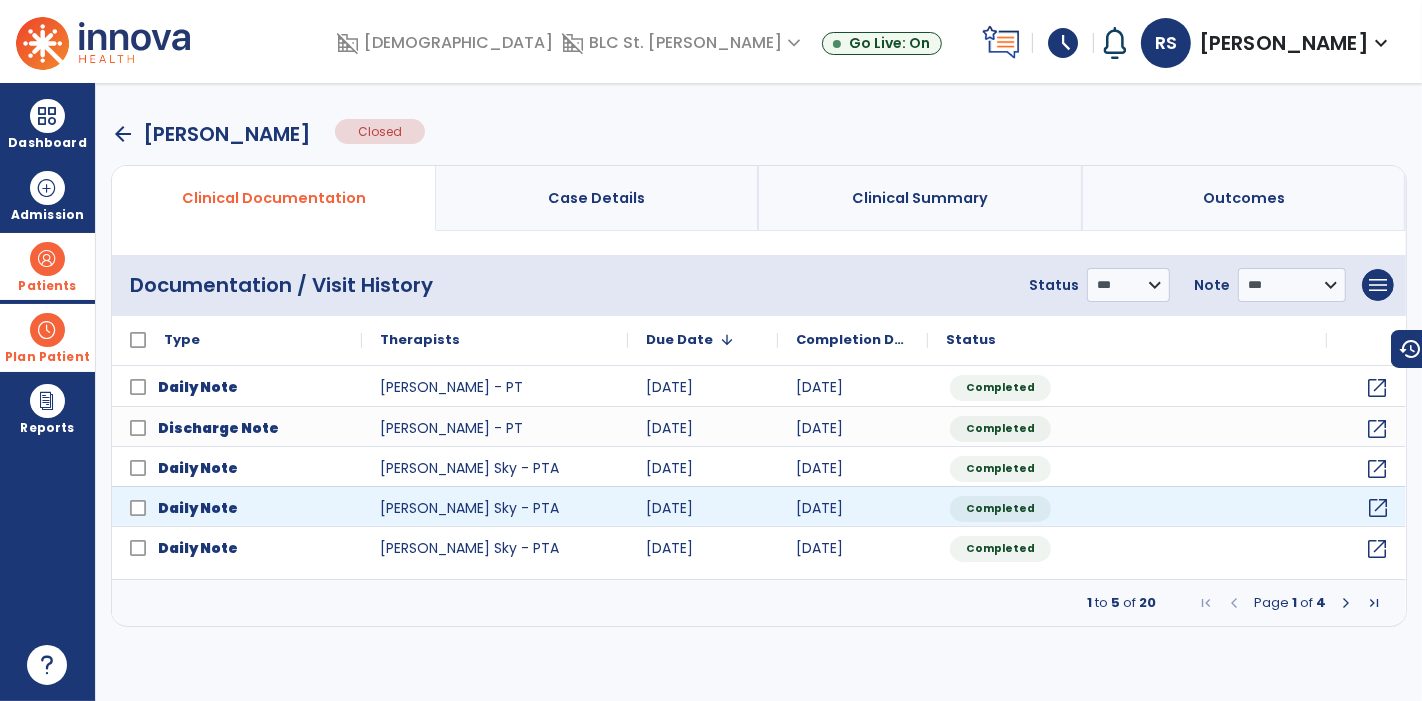 click on "open_in_new" 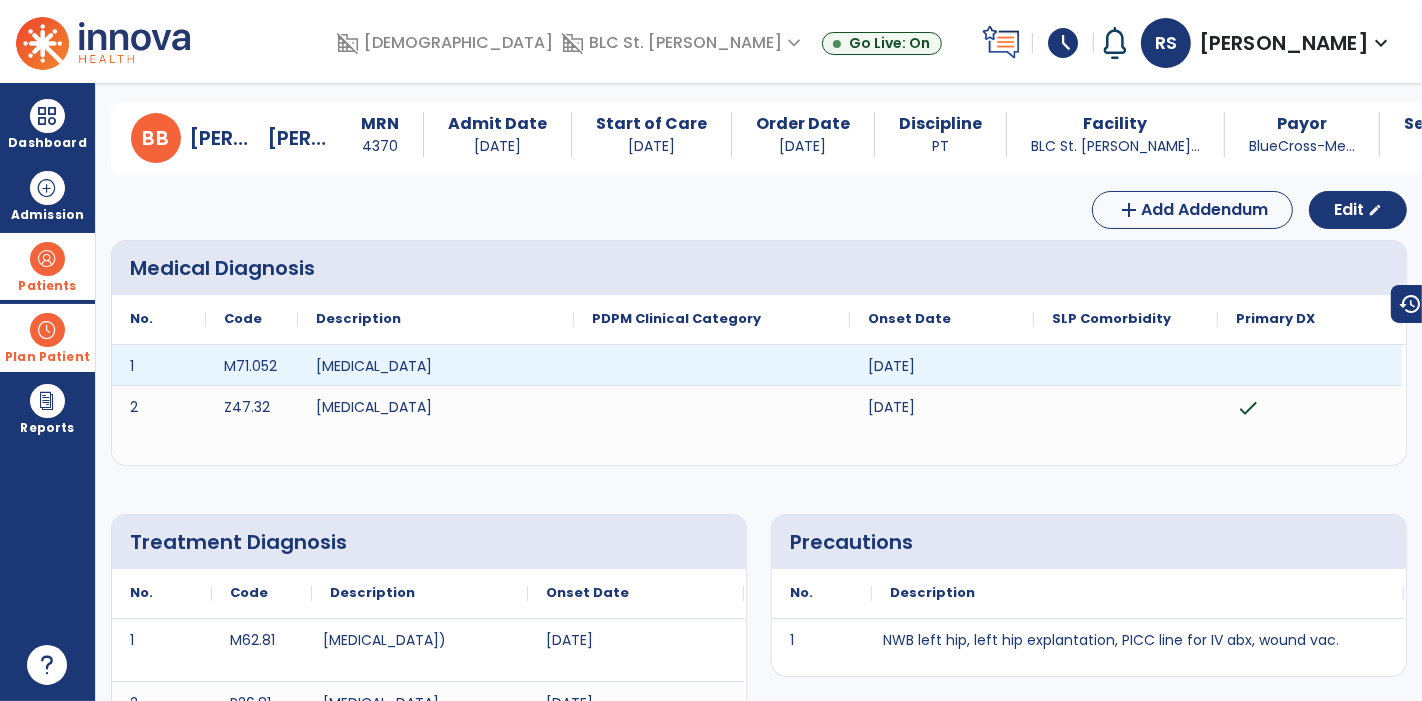 scroll, scrollTop: 0, scrollLeft: 0, axis: both 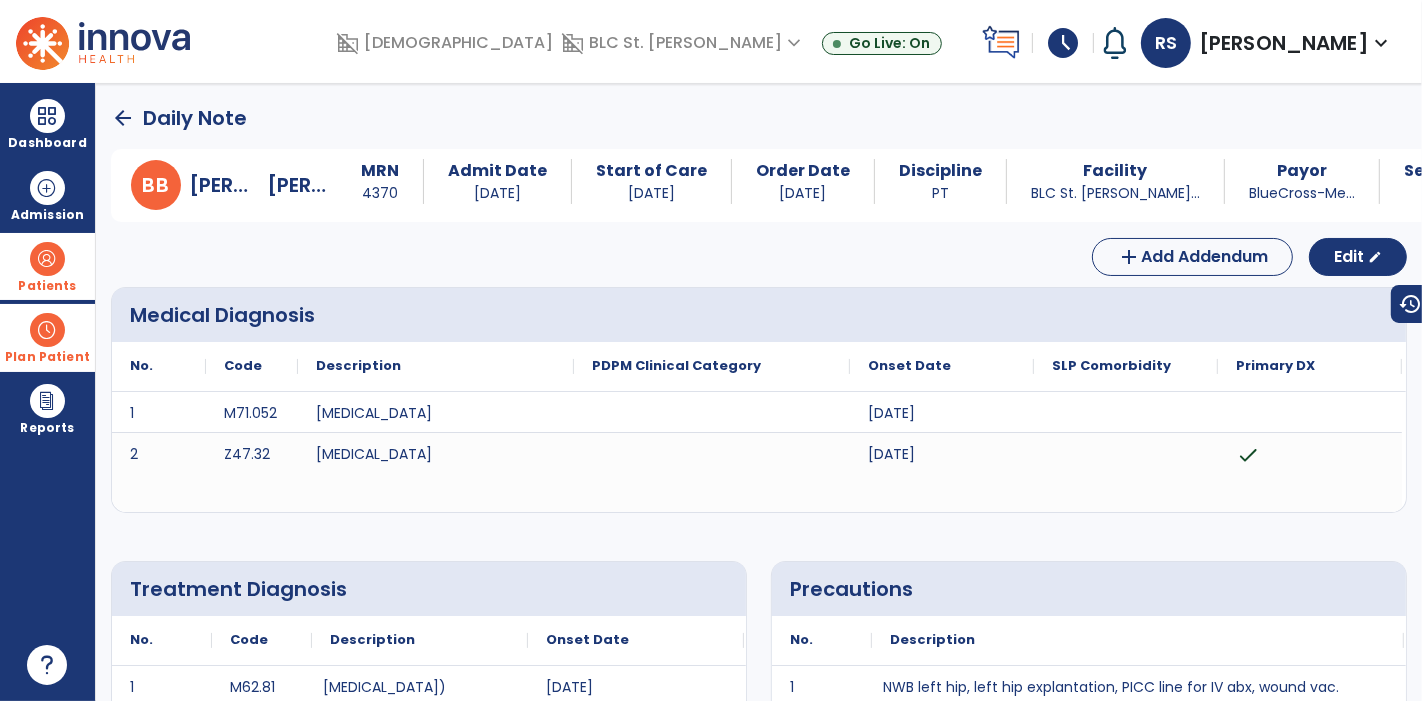 click on "arrow_back" 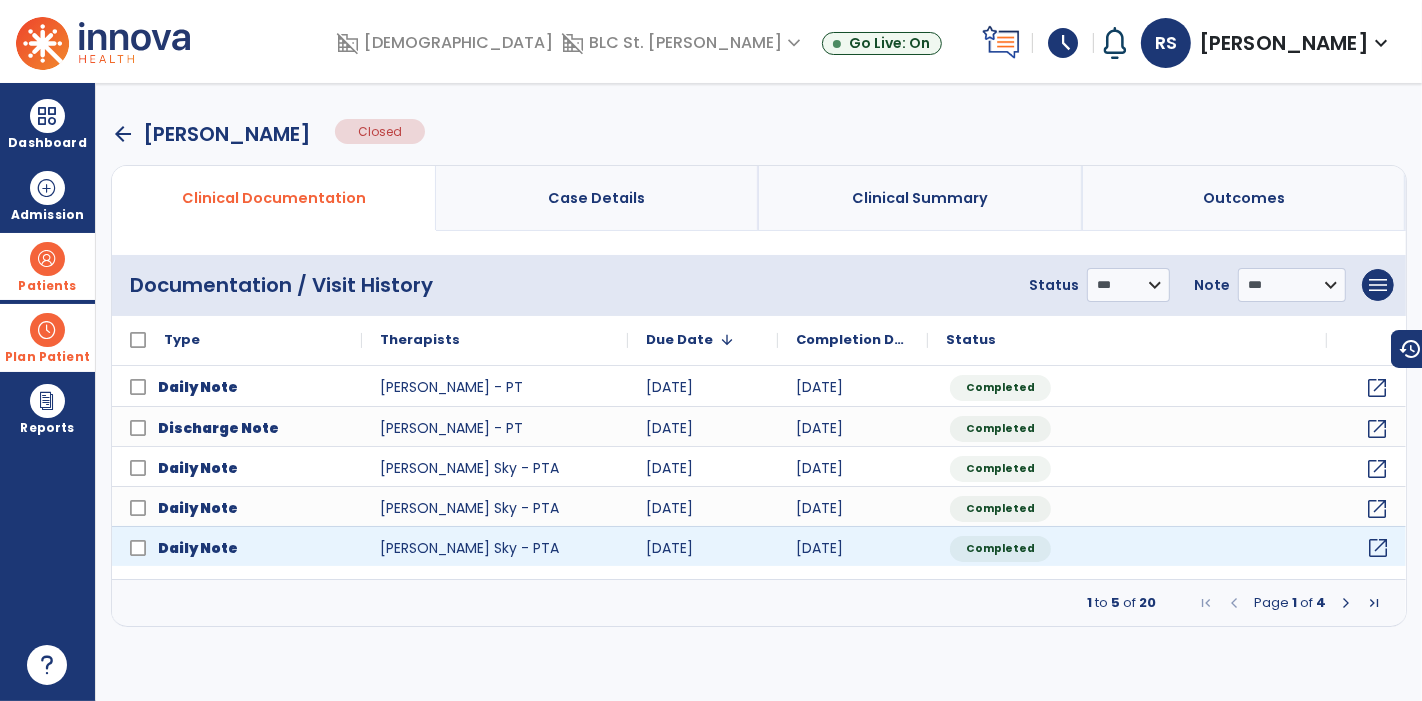 click on "open_in_new" 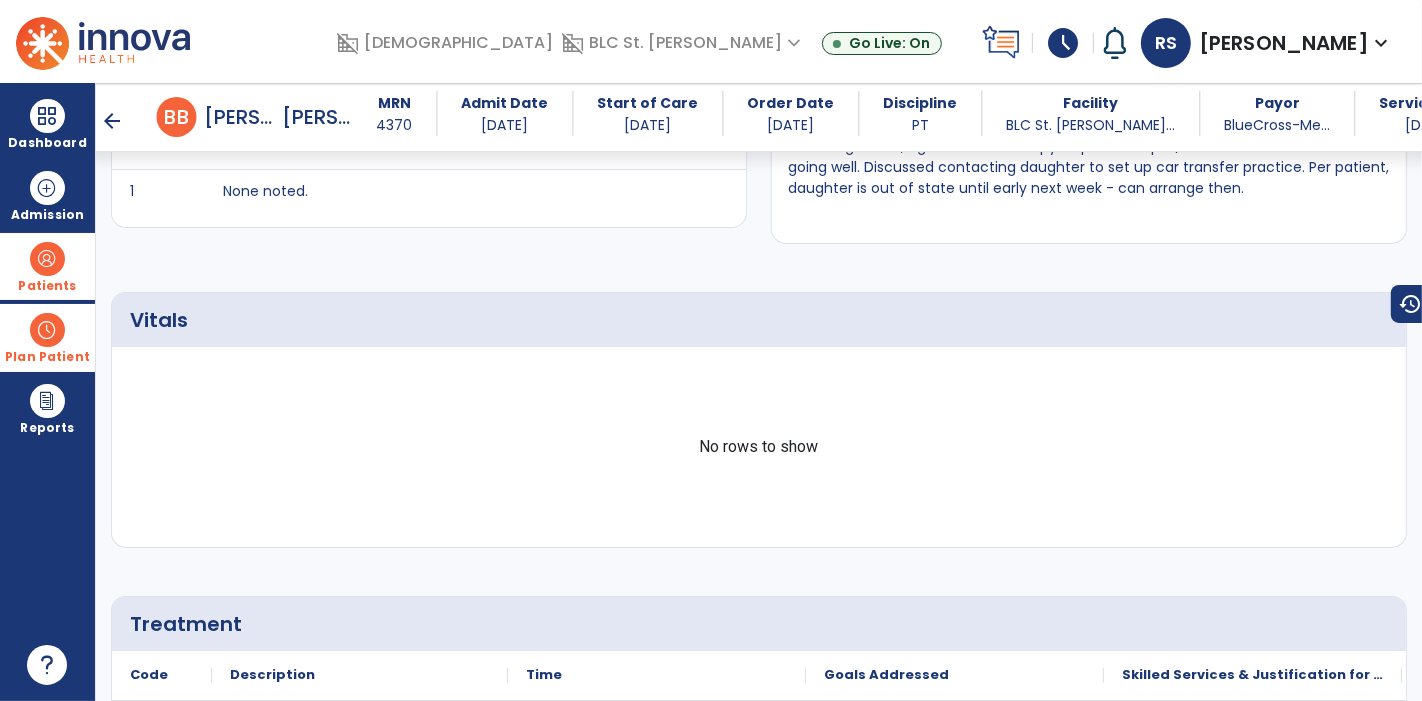 scroll, scrollTop: 740, scrollLeft: 0, axis: vertical 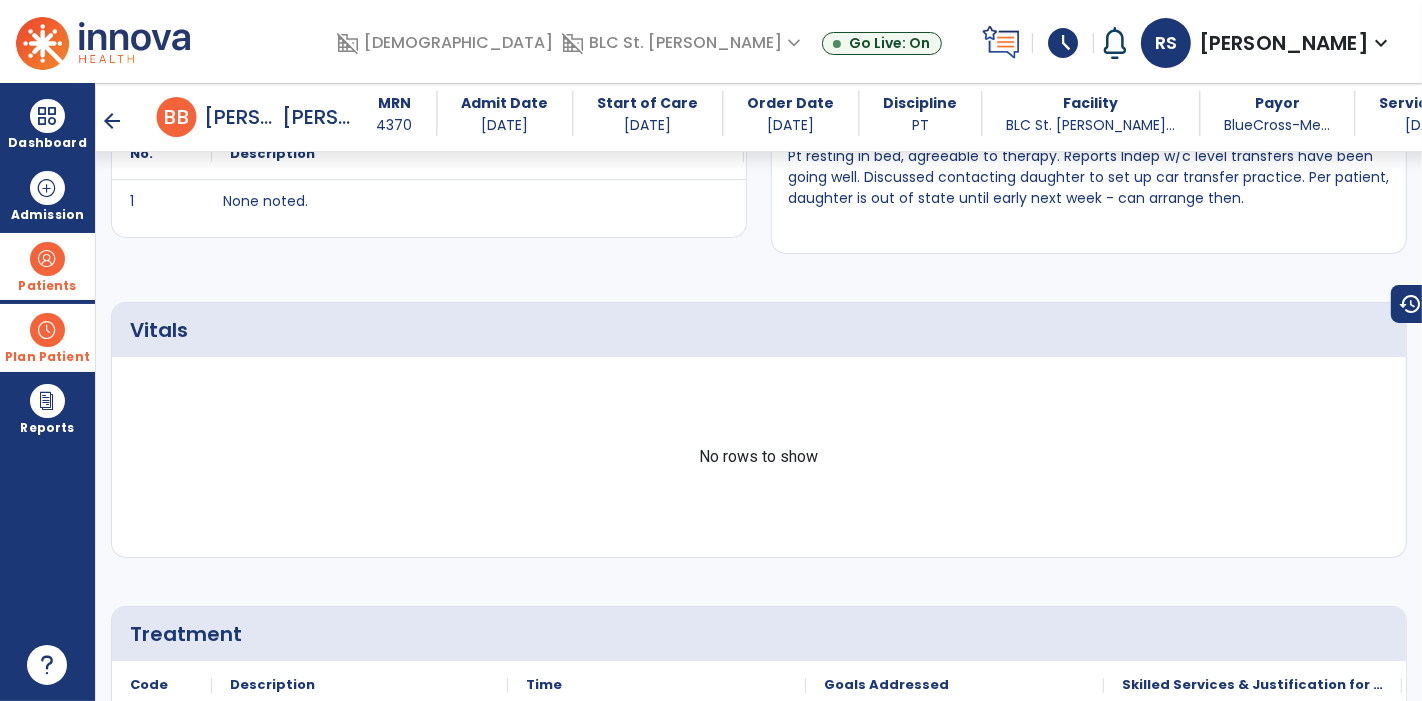 click on "arrow_back" at bounding box center [113, 121] 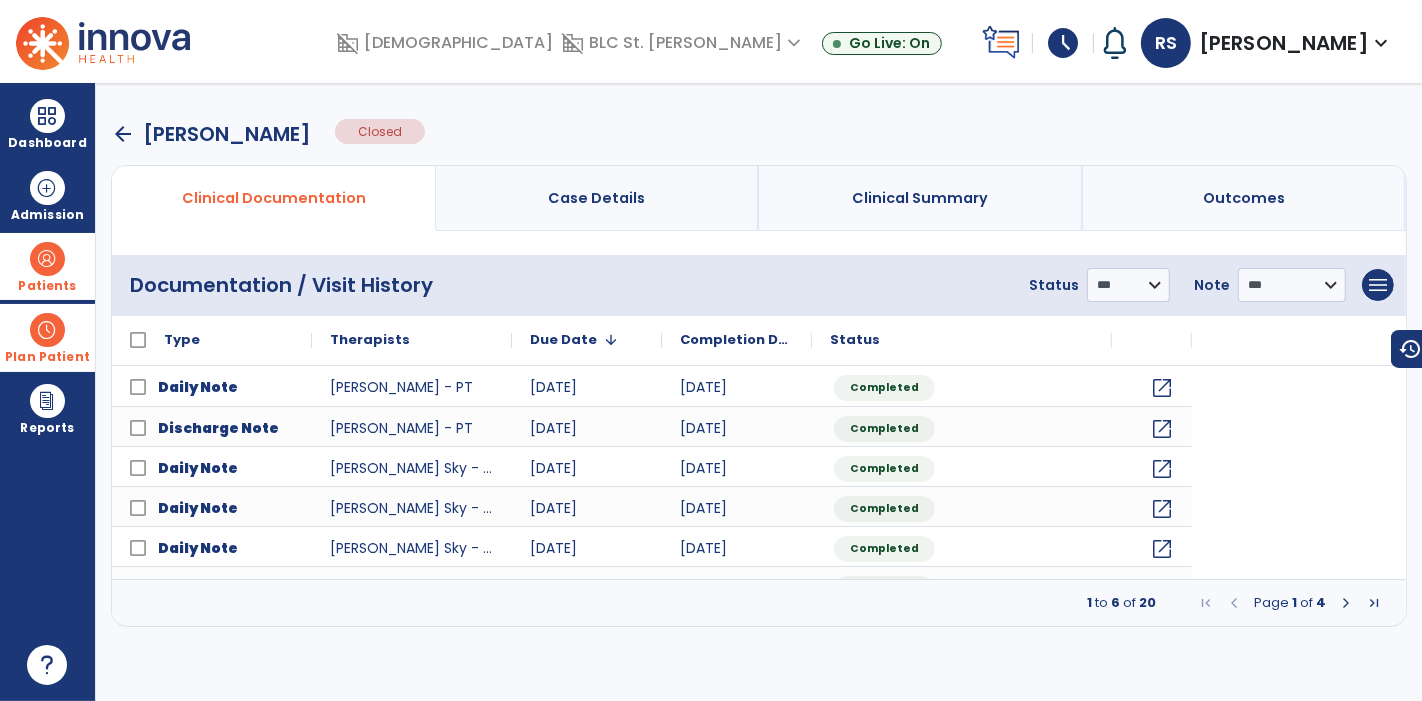 scroll, scrollTop: 0, scrollLeft: 0, axis: both 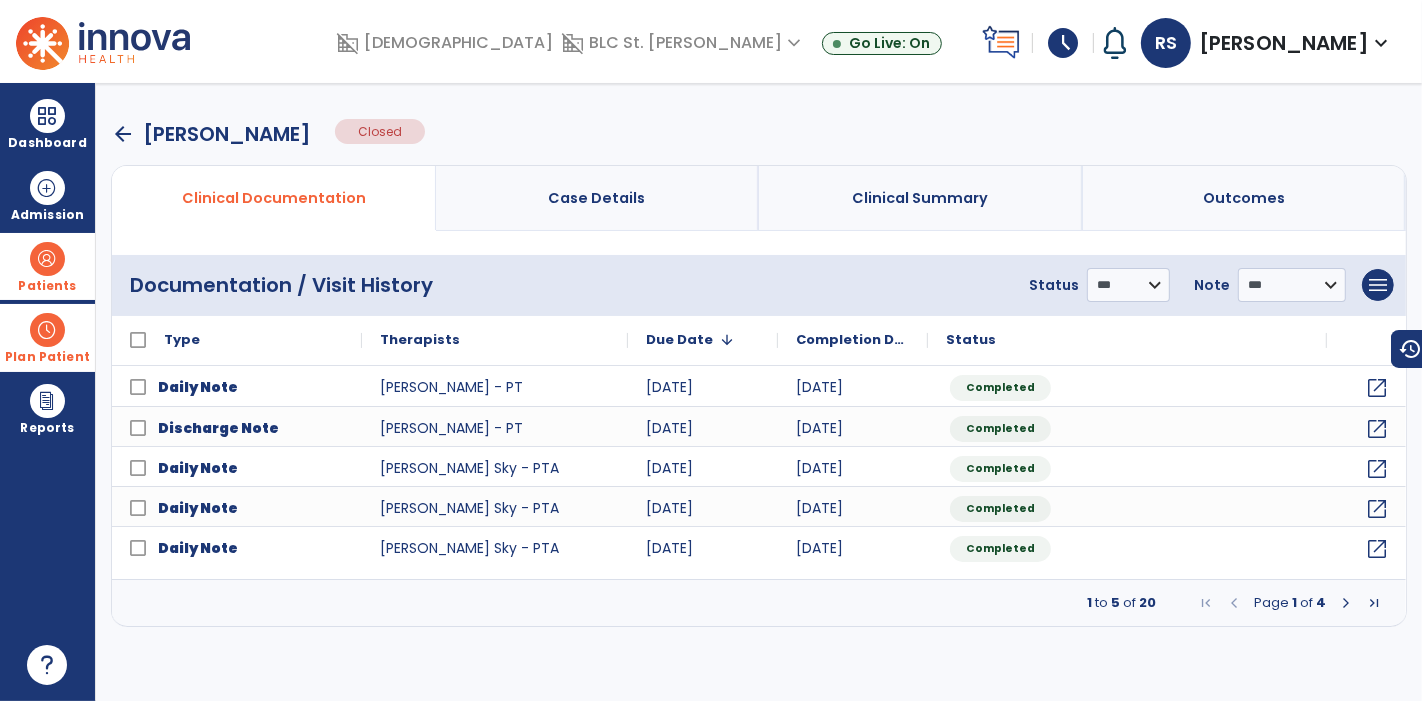 click at bounding box center (1346, 603) 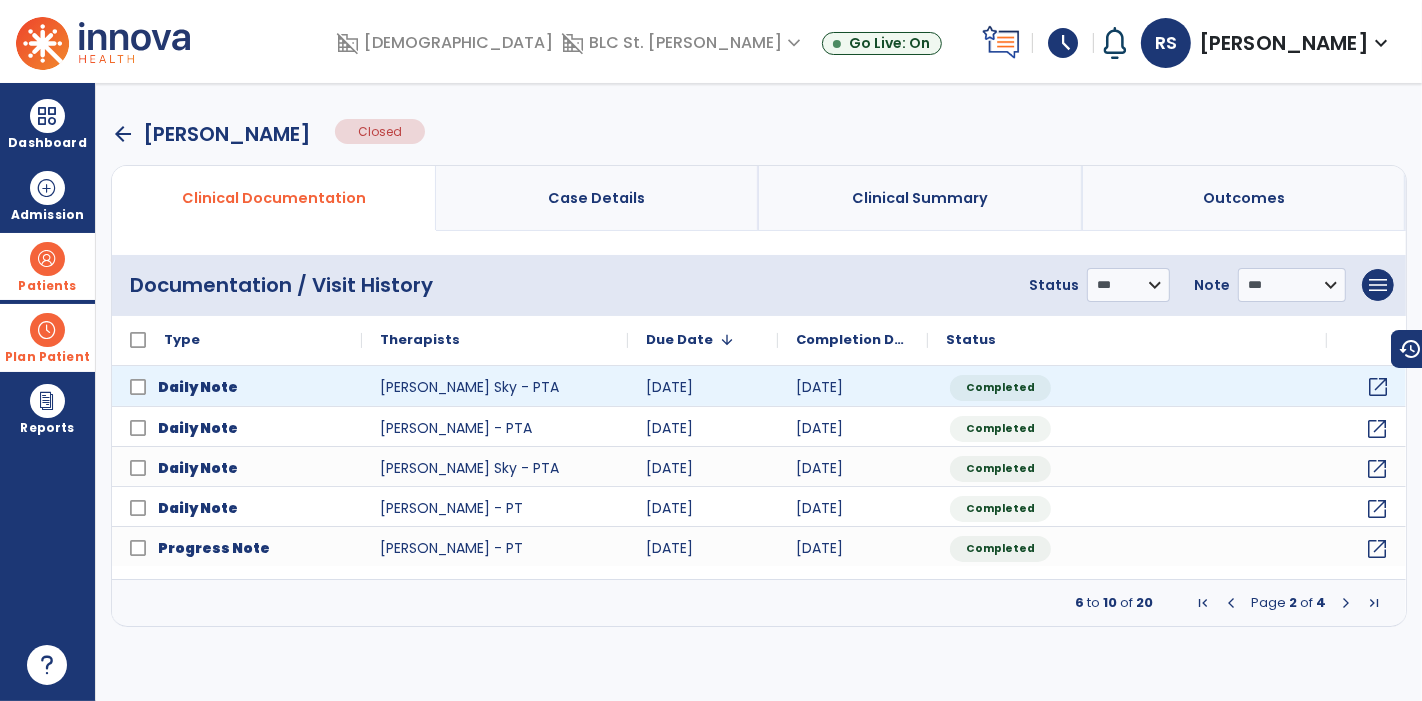 click on "open_in_new" 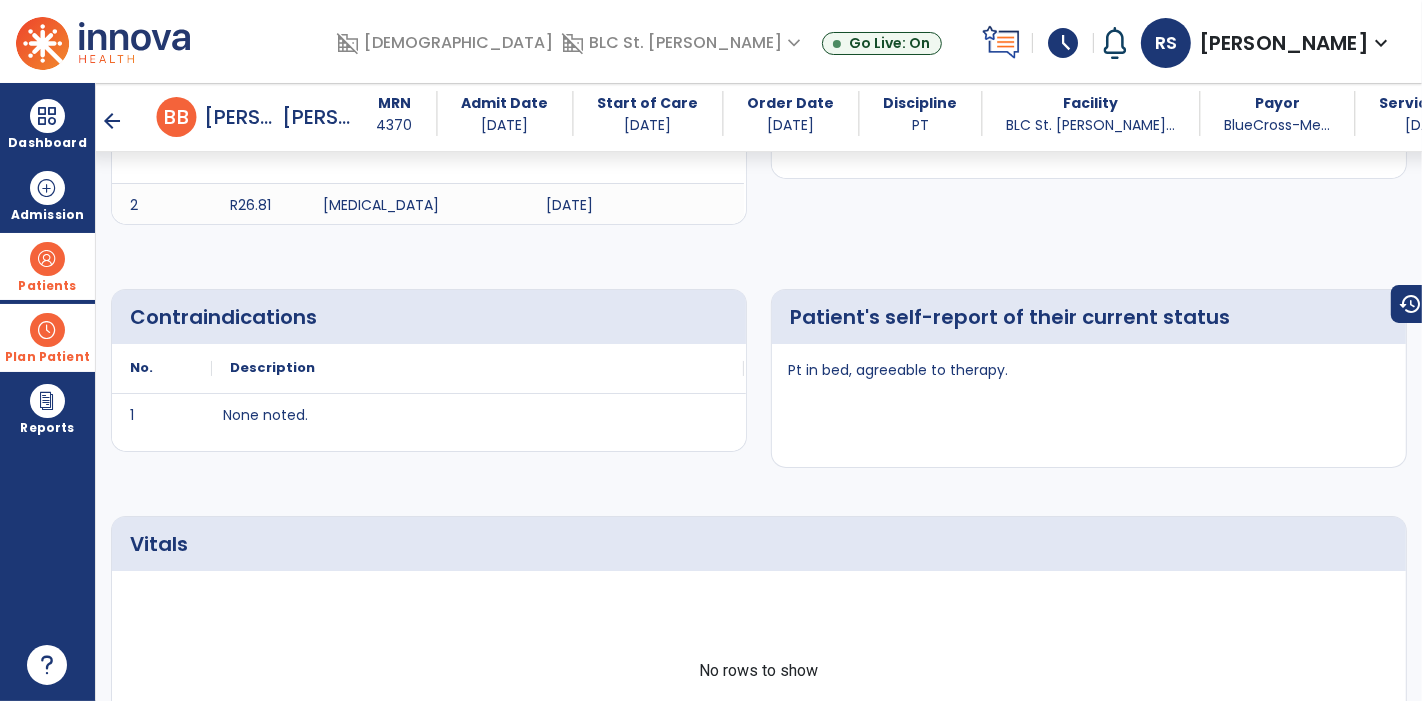 scroll, scrollTop: 484, scrollLeft: 0, axis: vertical 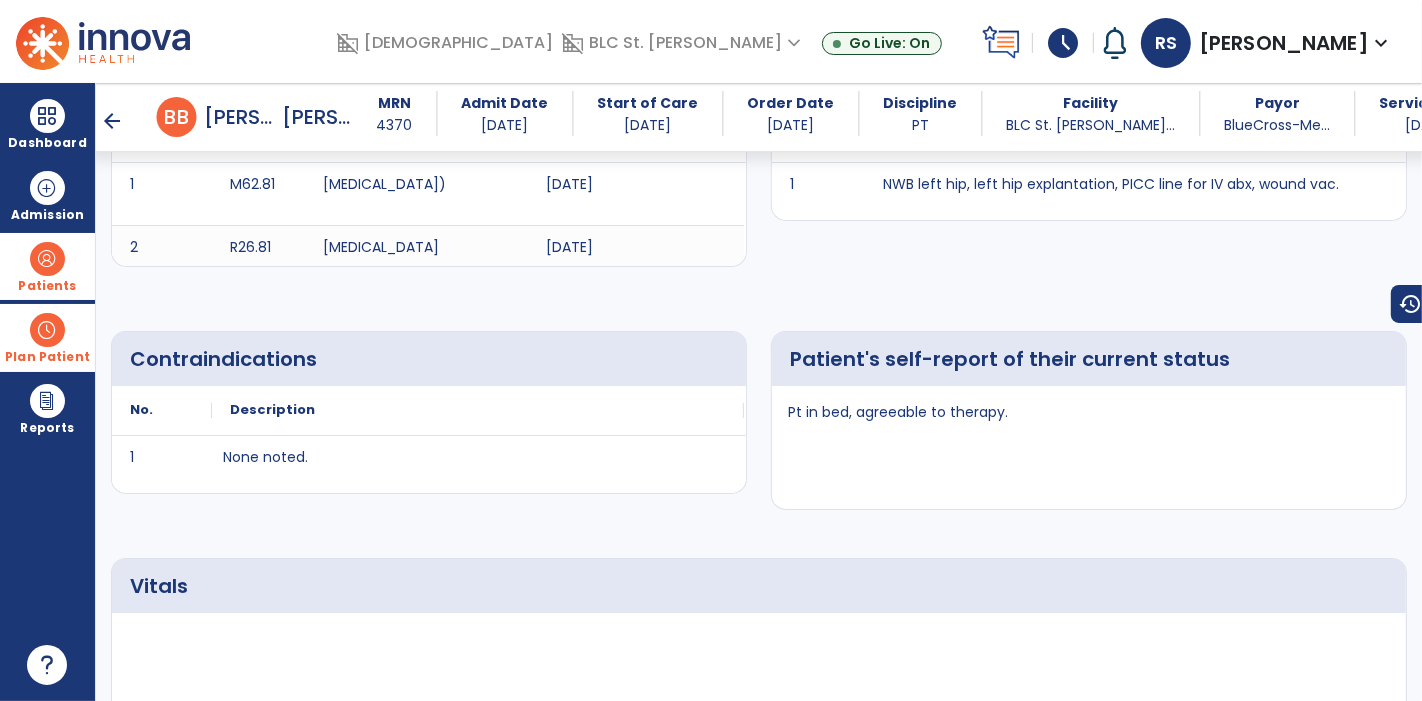 click on "arrow_back" at bounding box center (113, 121) 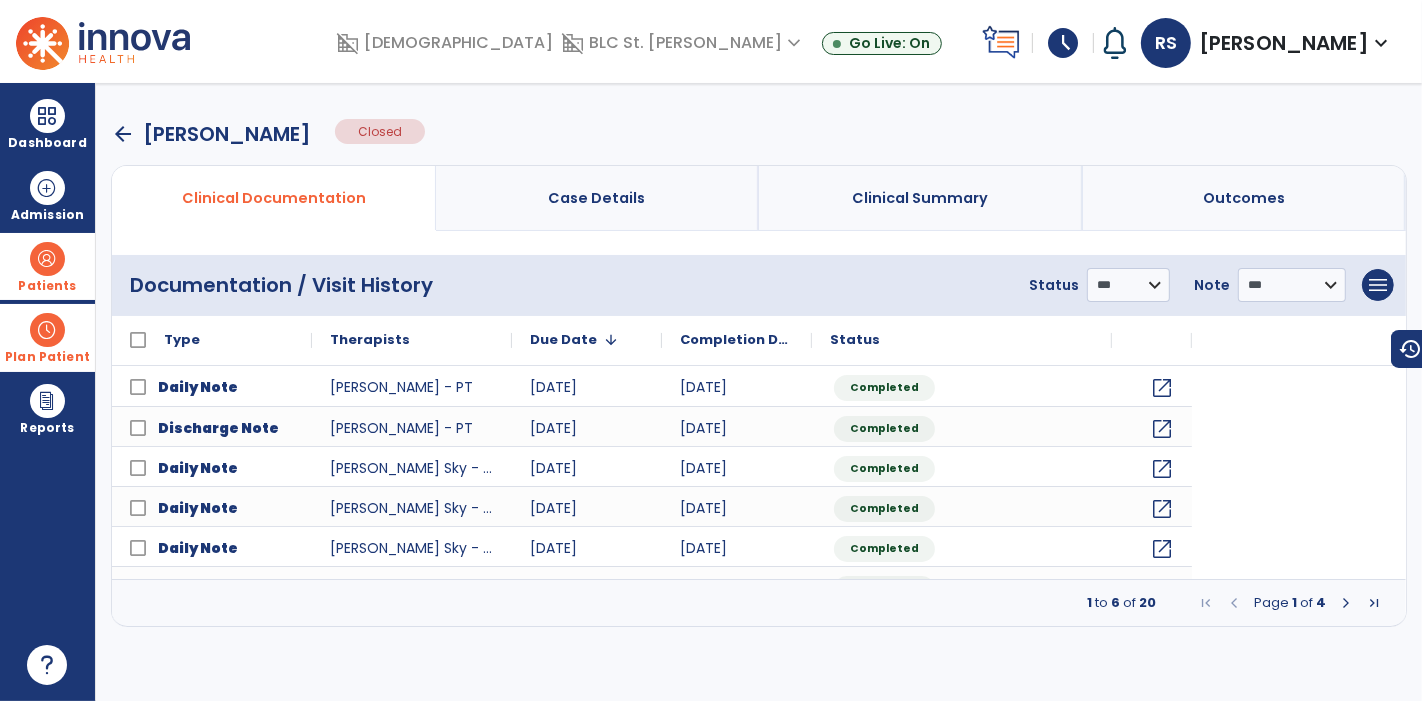 scroll, scrollTop: 0, scrollLeft: 0, axis: both 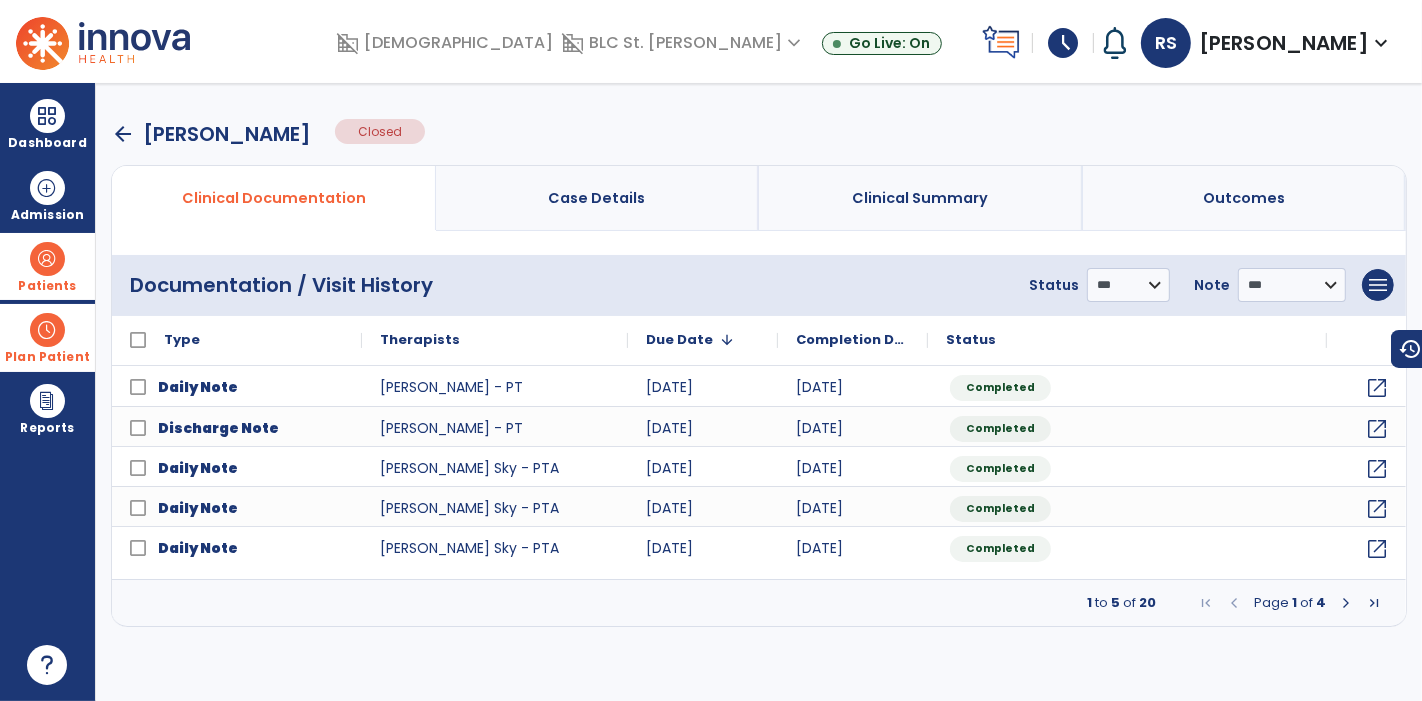 click at bounding box center [1346, 603] 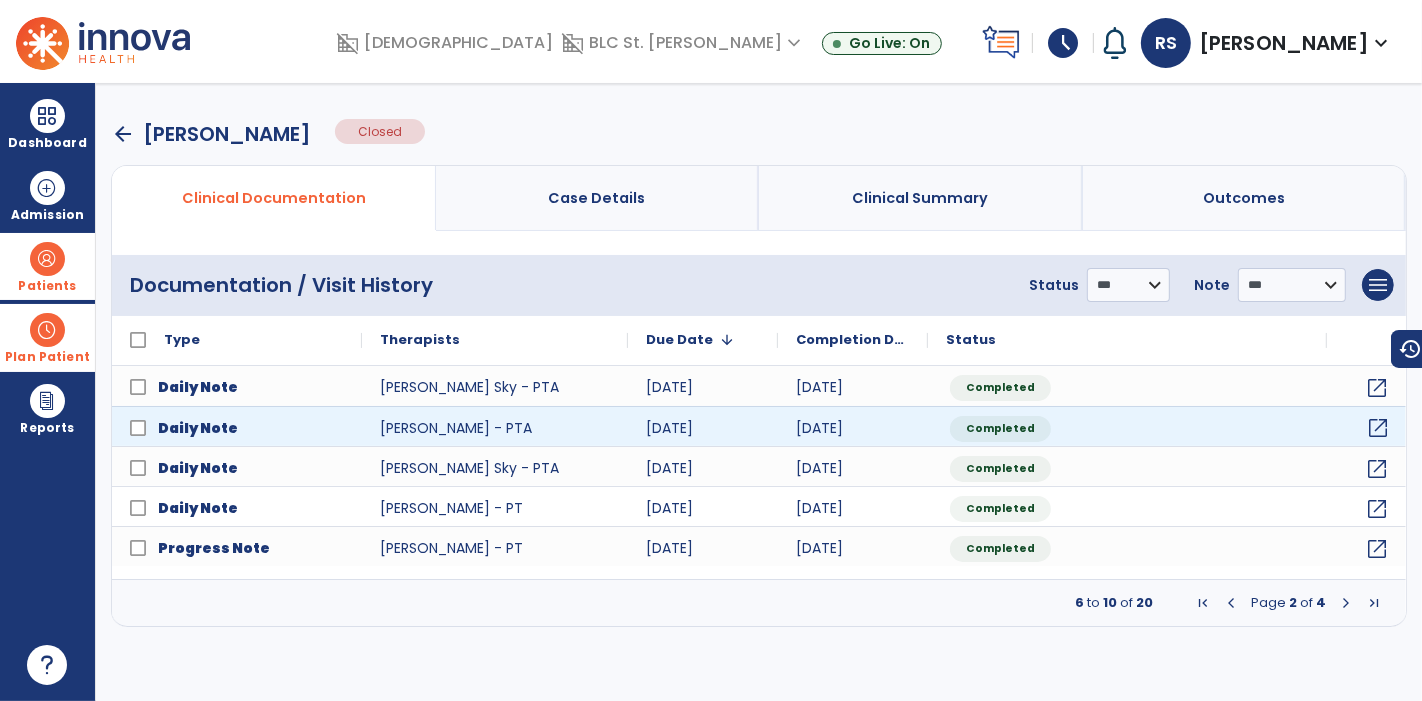click on "open_in_new" 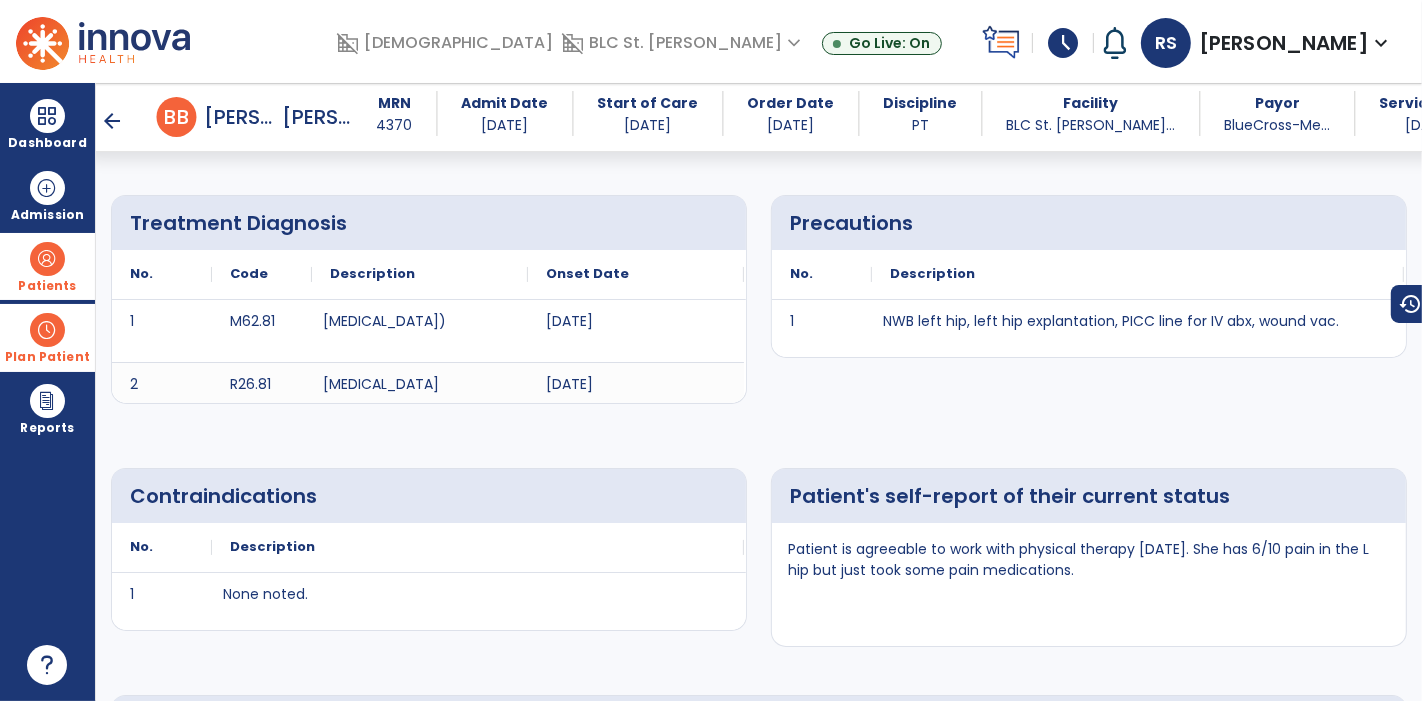 scroll, scrollTop: 0, scrollLeft: 0, axis: both 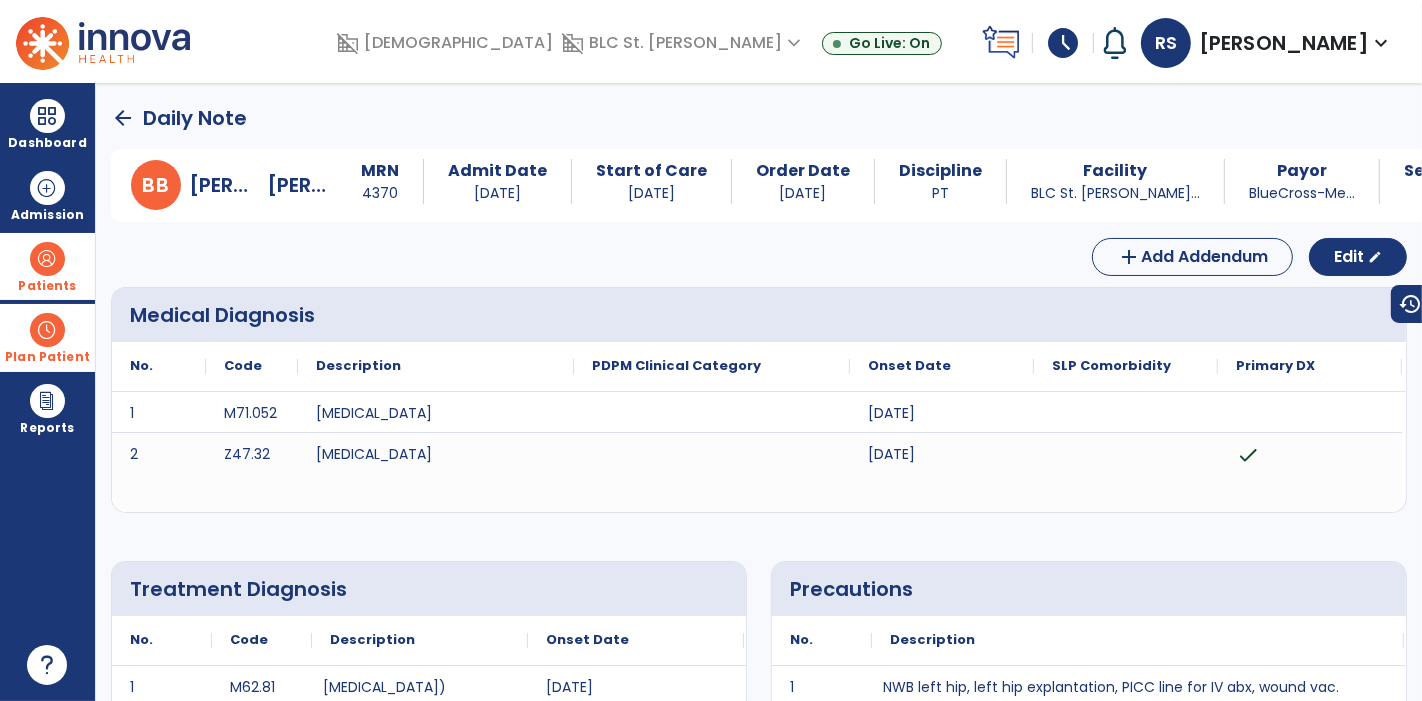 click on "arrow_back   Daily Note" 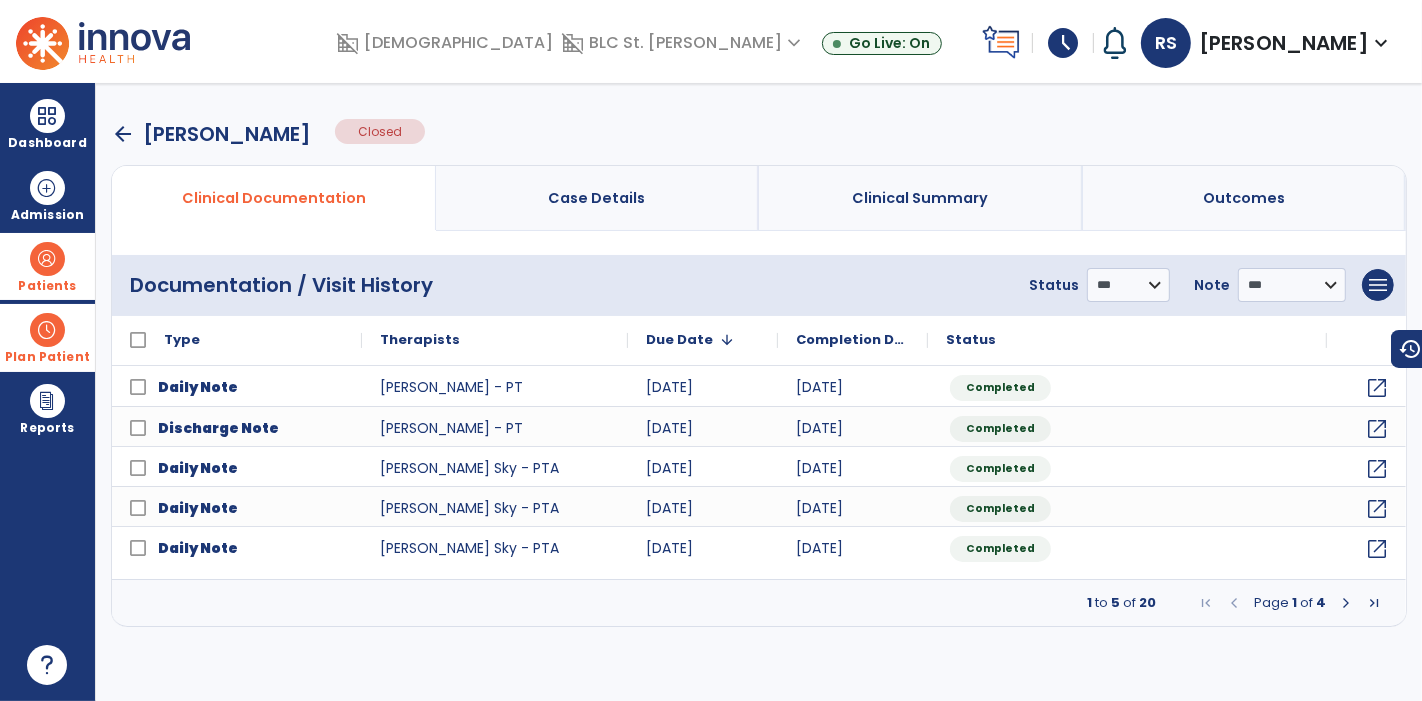 click on "arrow_back" at bounding box center (123, 134) 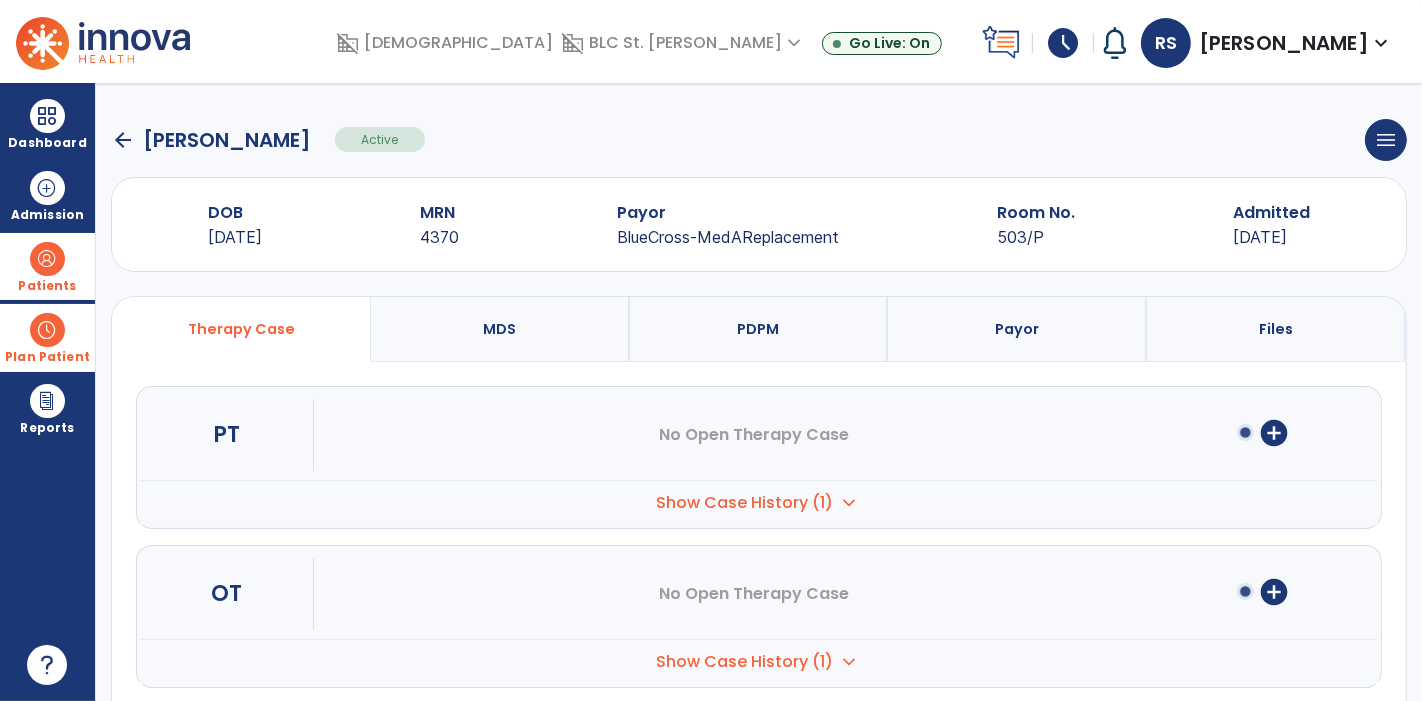 click on "expand_more" at bounding box center (850, 503) 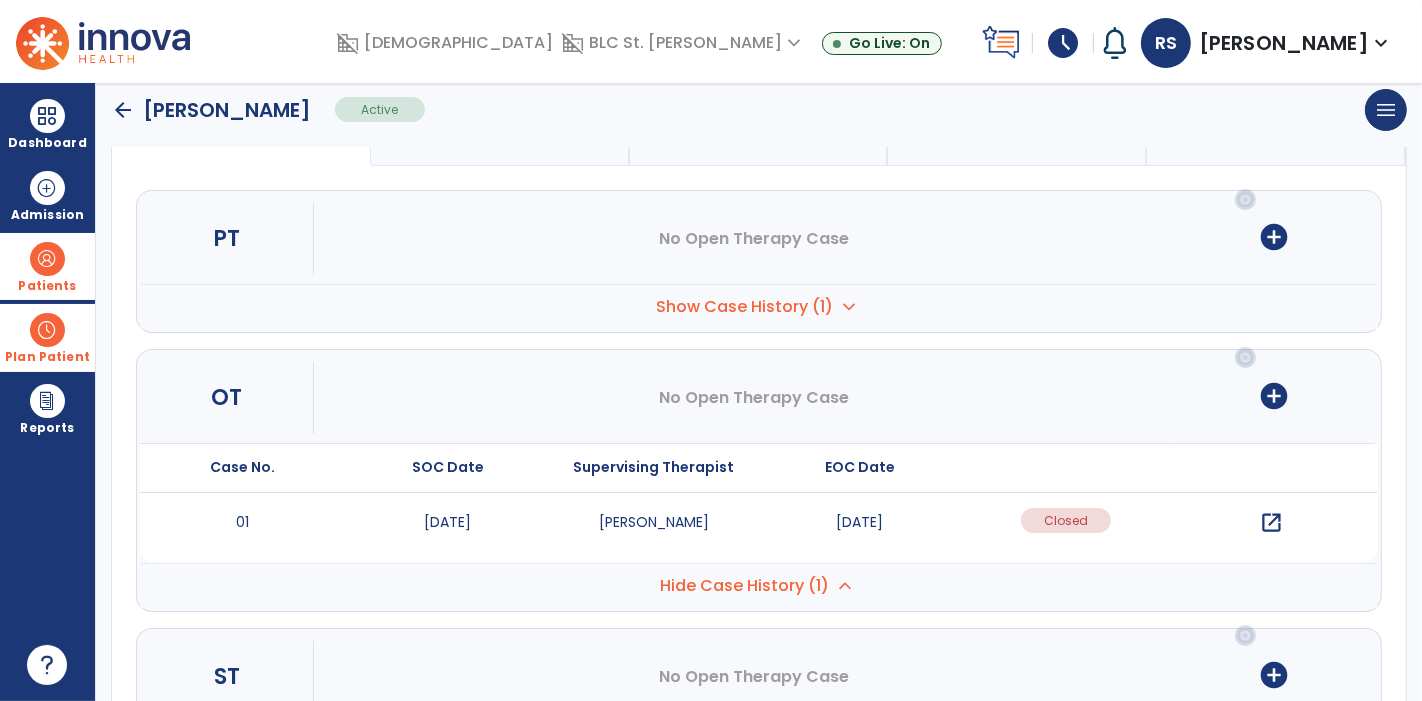 scroll, scrollTop: 265, scrollLeft: 0, axis: vertical 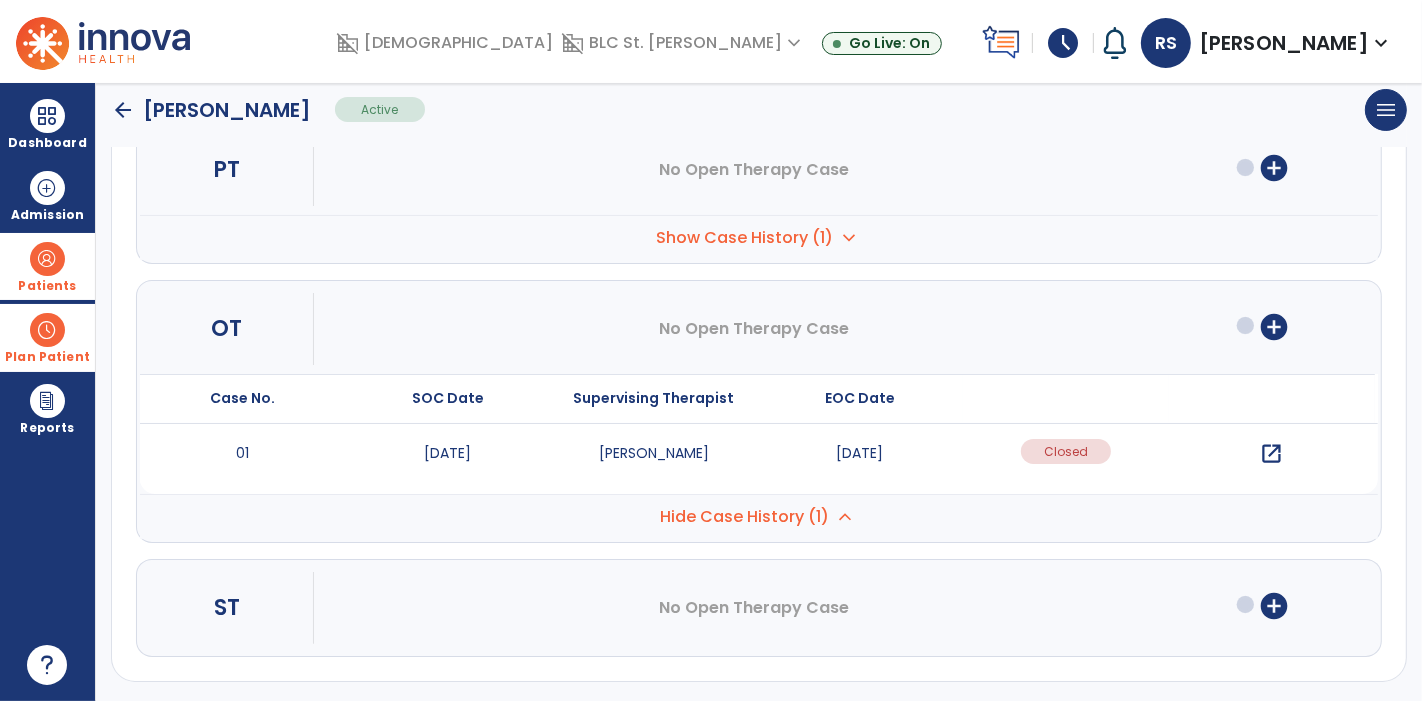click on "open_in_new" at bounding box center (1271, 454) 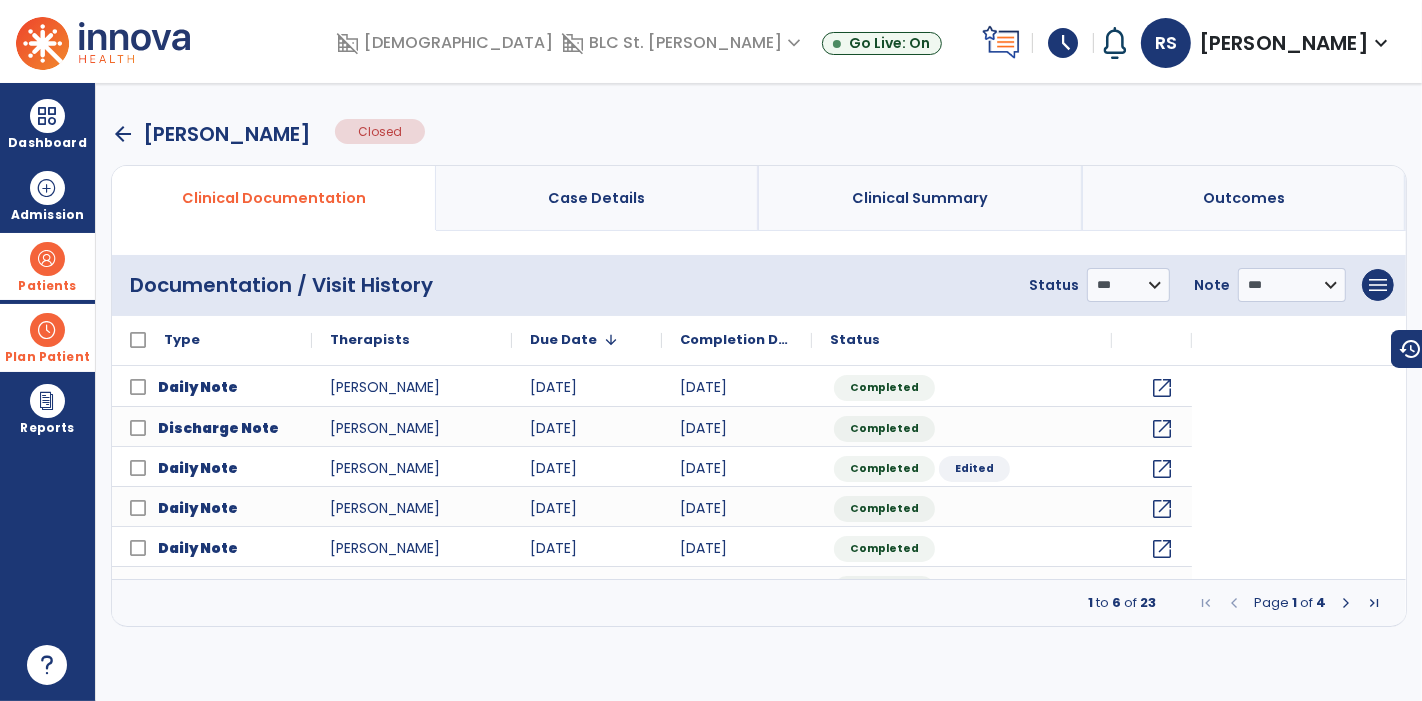 scroll, scrollTop: 0, scrollLeft: 0, axis: both 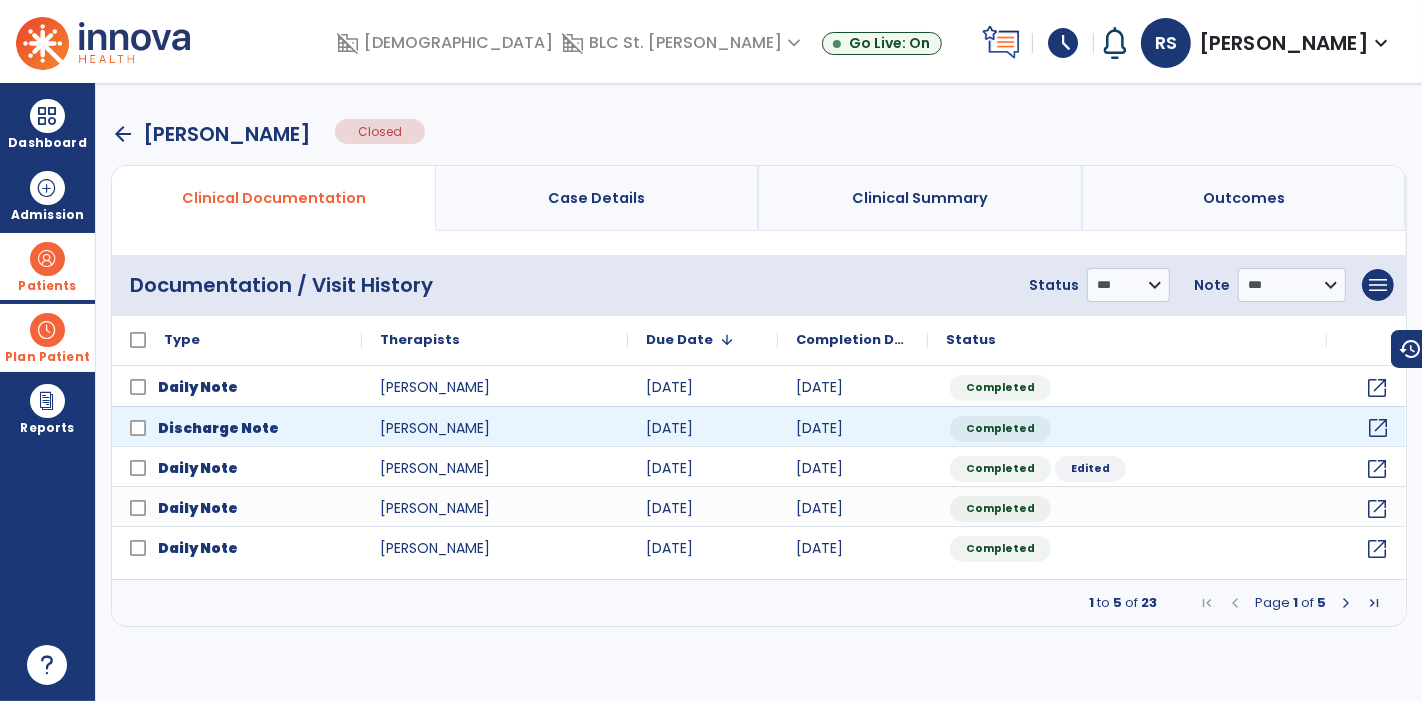 click on "open_in_new" 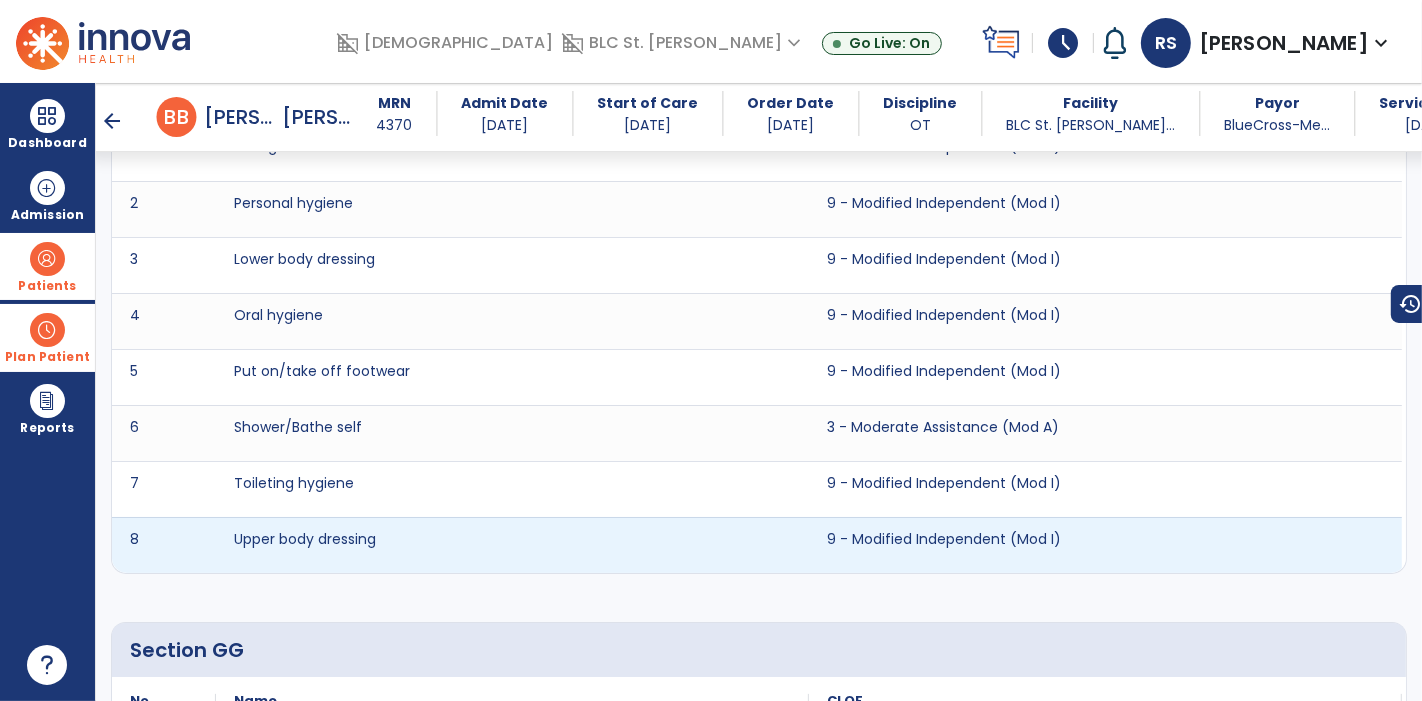 scroll, scrollTop: 1777, scrollLeft: 0, axis: vertical 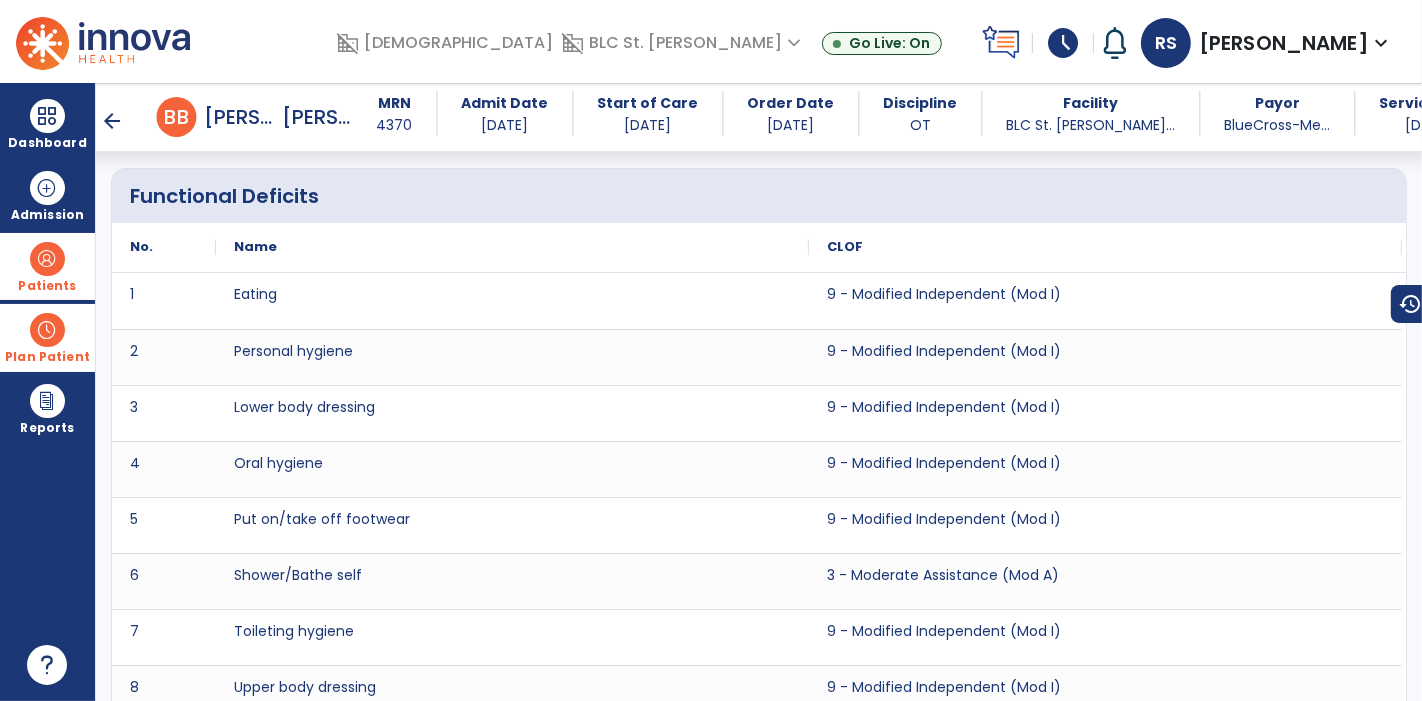 click on "arrow_back" at bounding box center [113, 121] 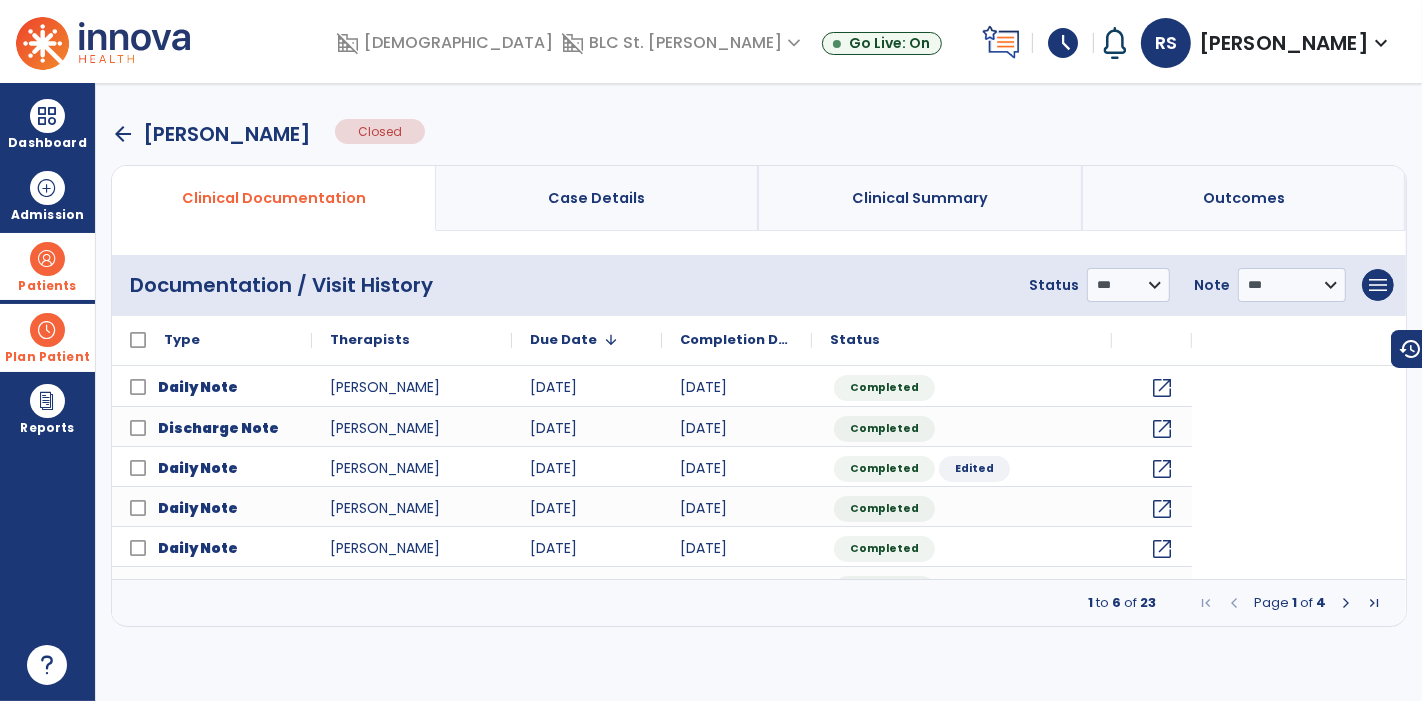 scroll, scrollTop: 0, scrollLeft: 0, axis: both 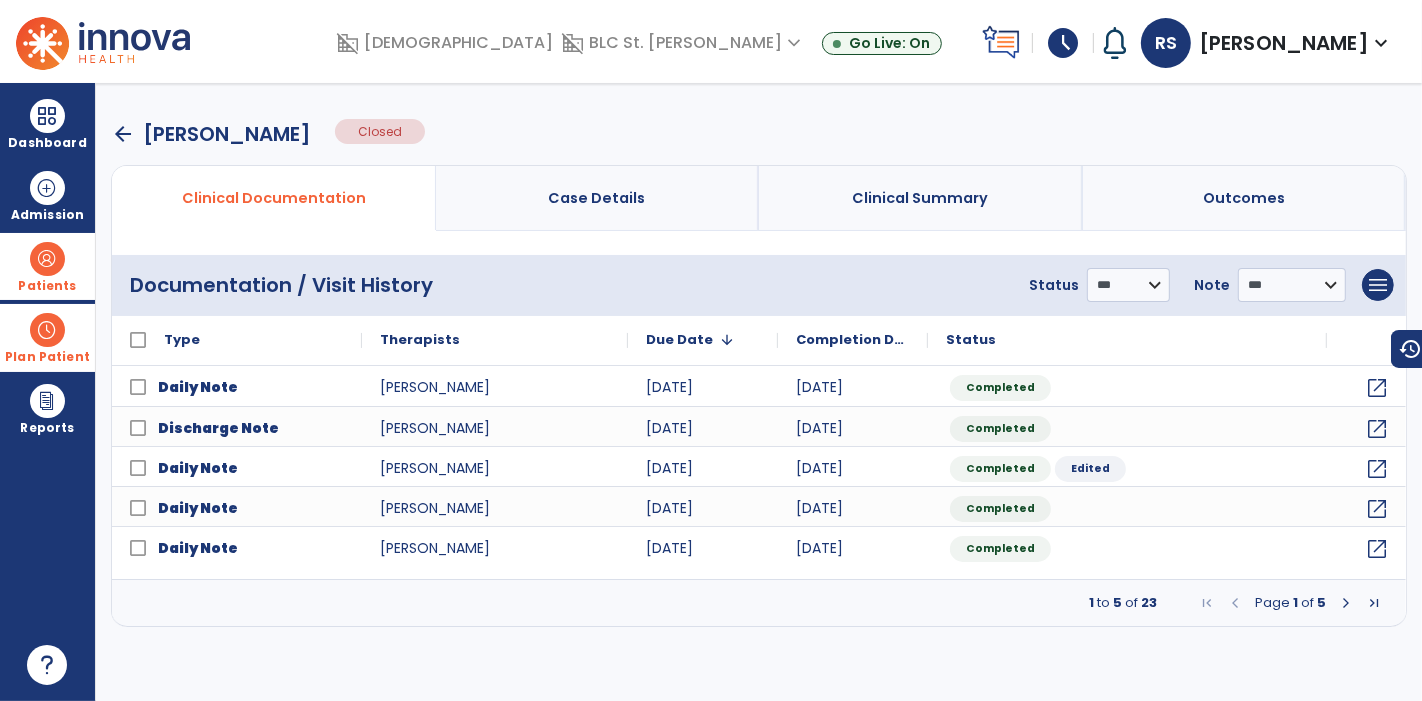 click on "arrow_back" at bounding box center [123, 134] 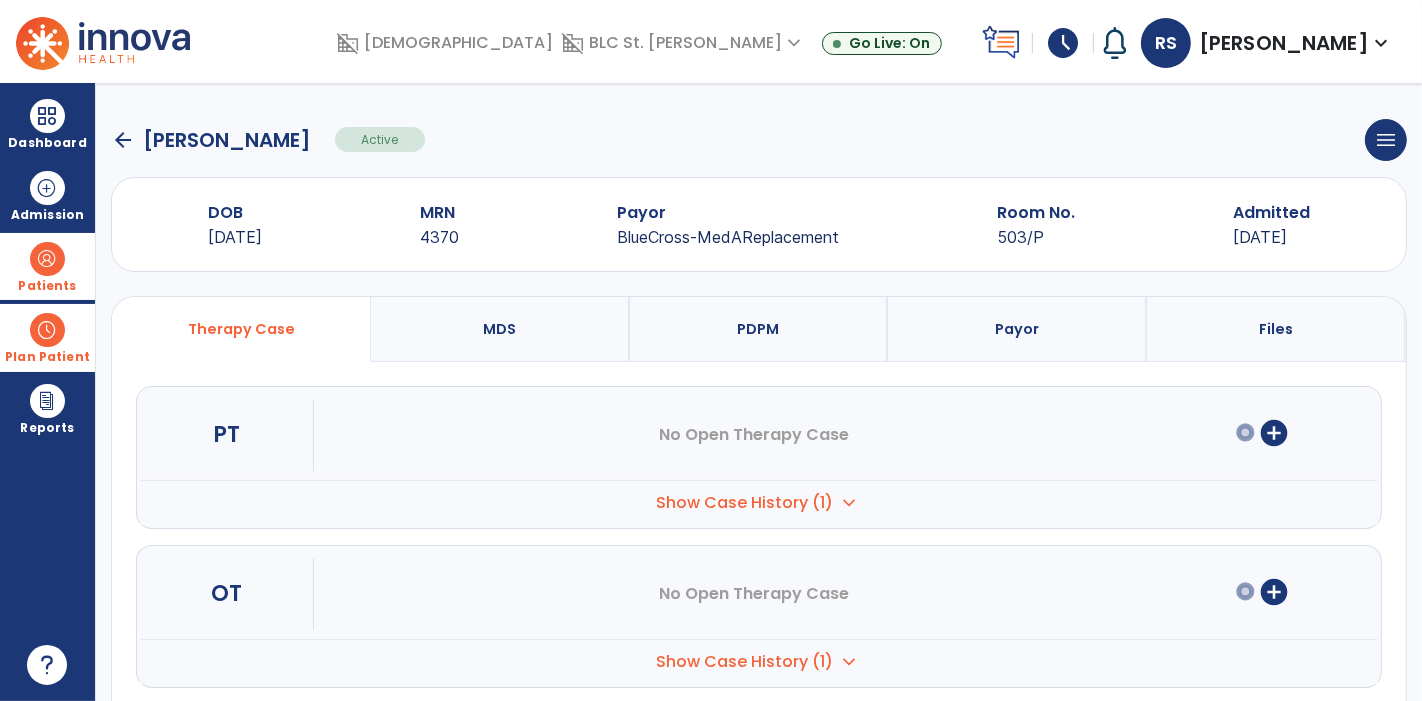 click on "Show Case History (1)" at bounding box center [745, 503] 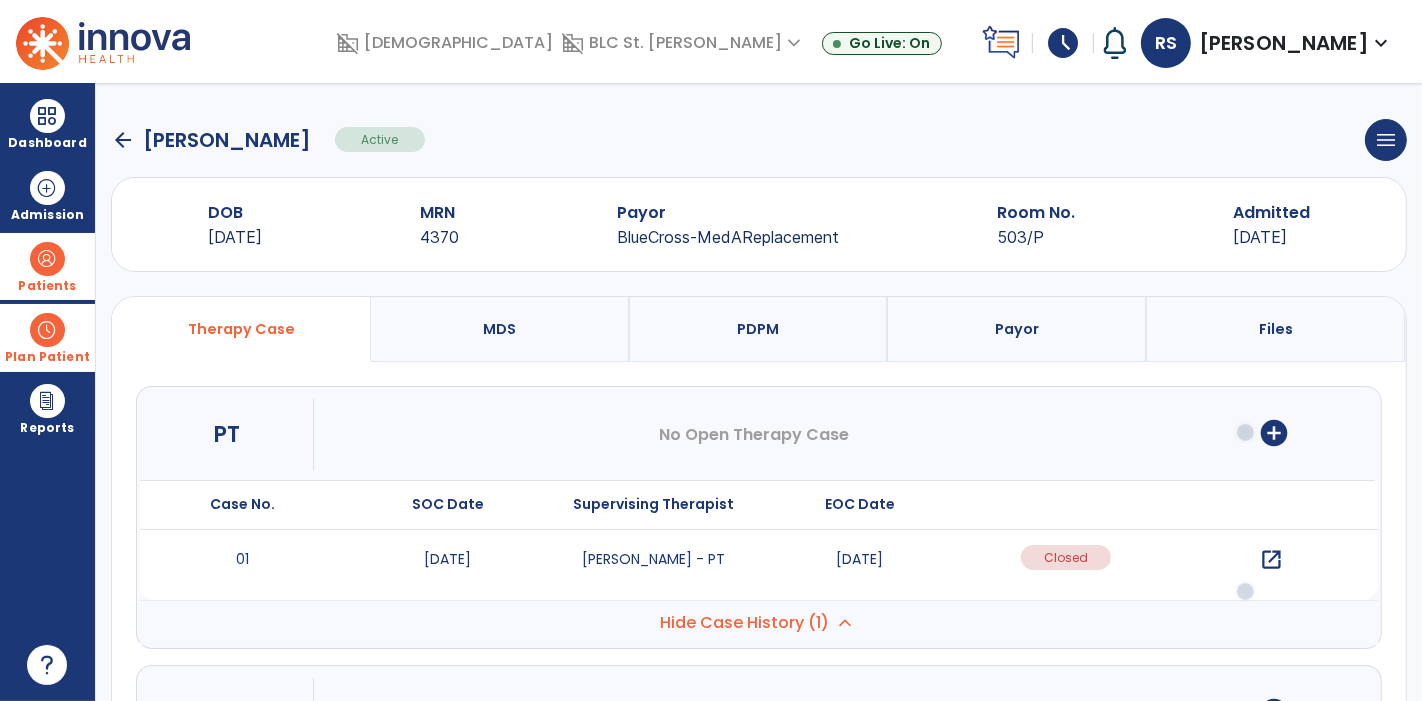 click on "open_in_new" at bounding box center [1271, 560] 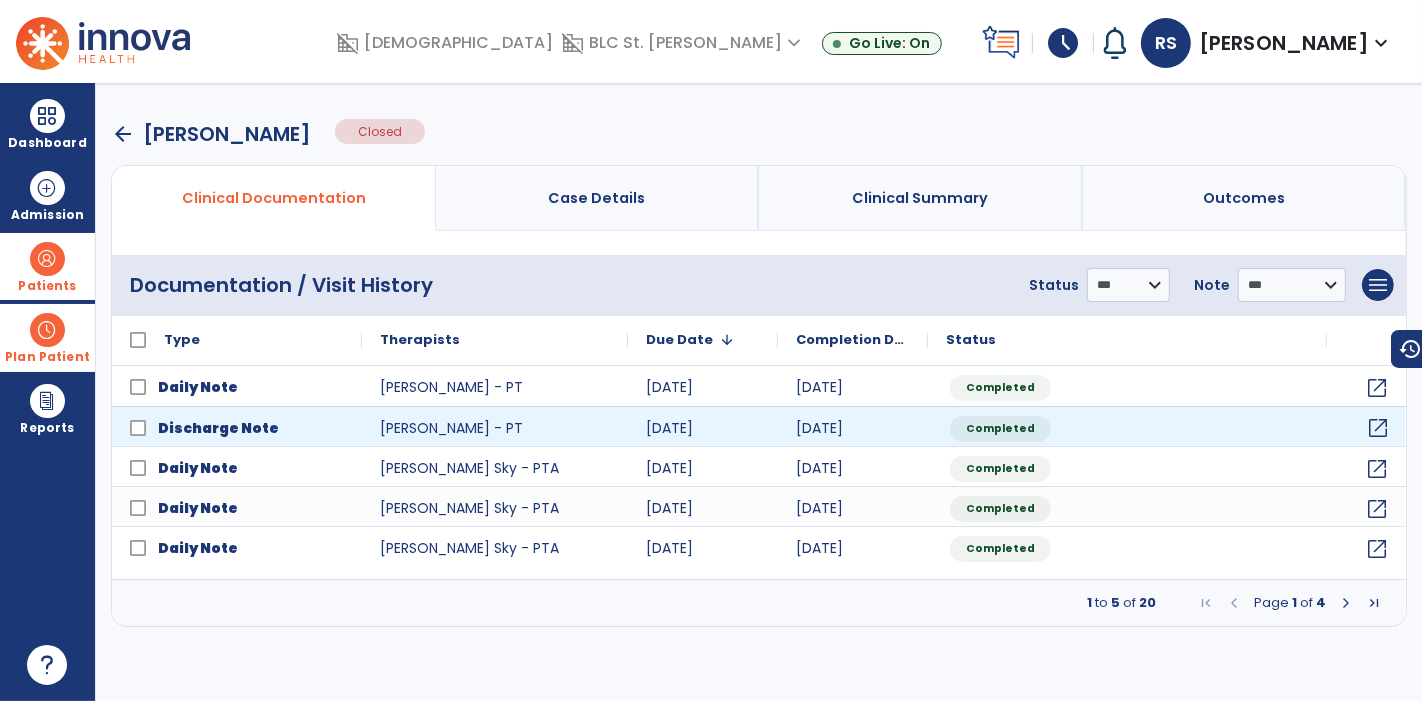 click on "open_in_new" 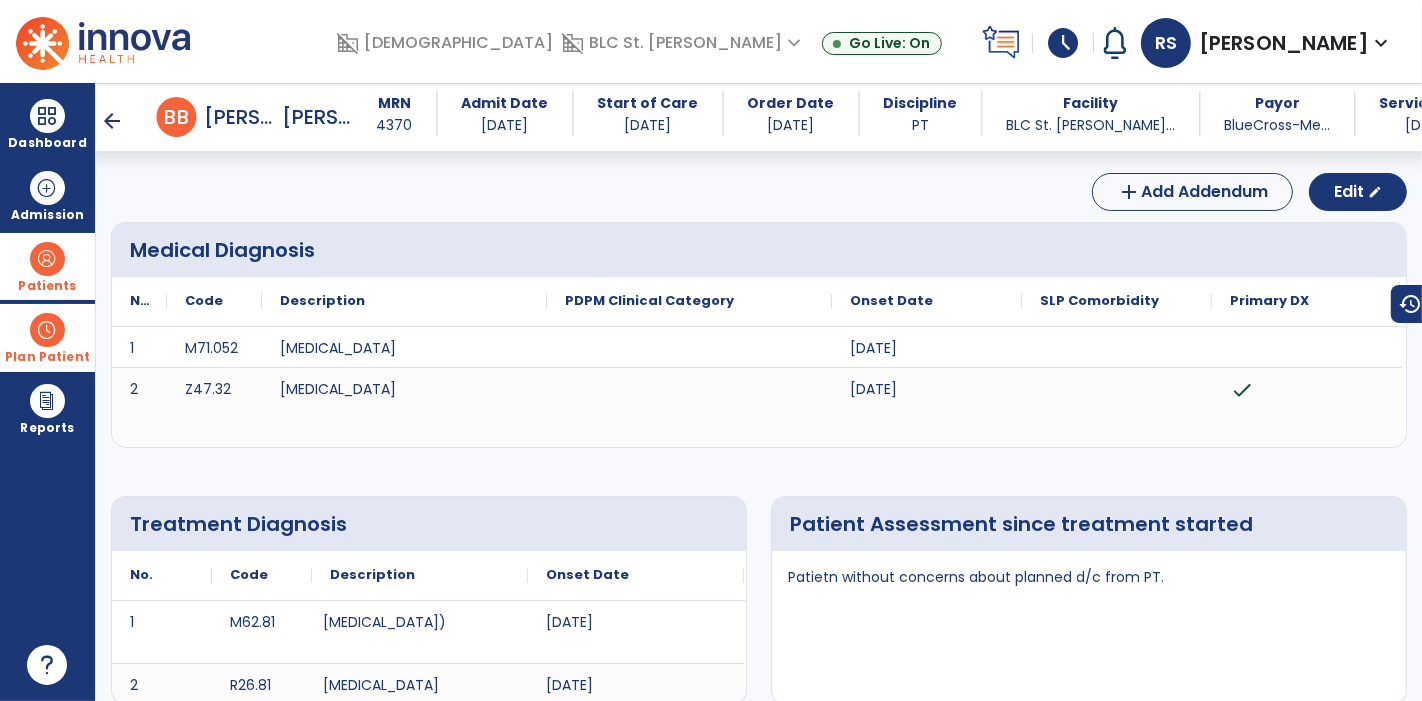 scroll, scrollTop: 0, scrollLeft: 0, axis: both 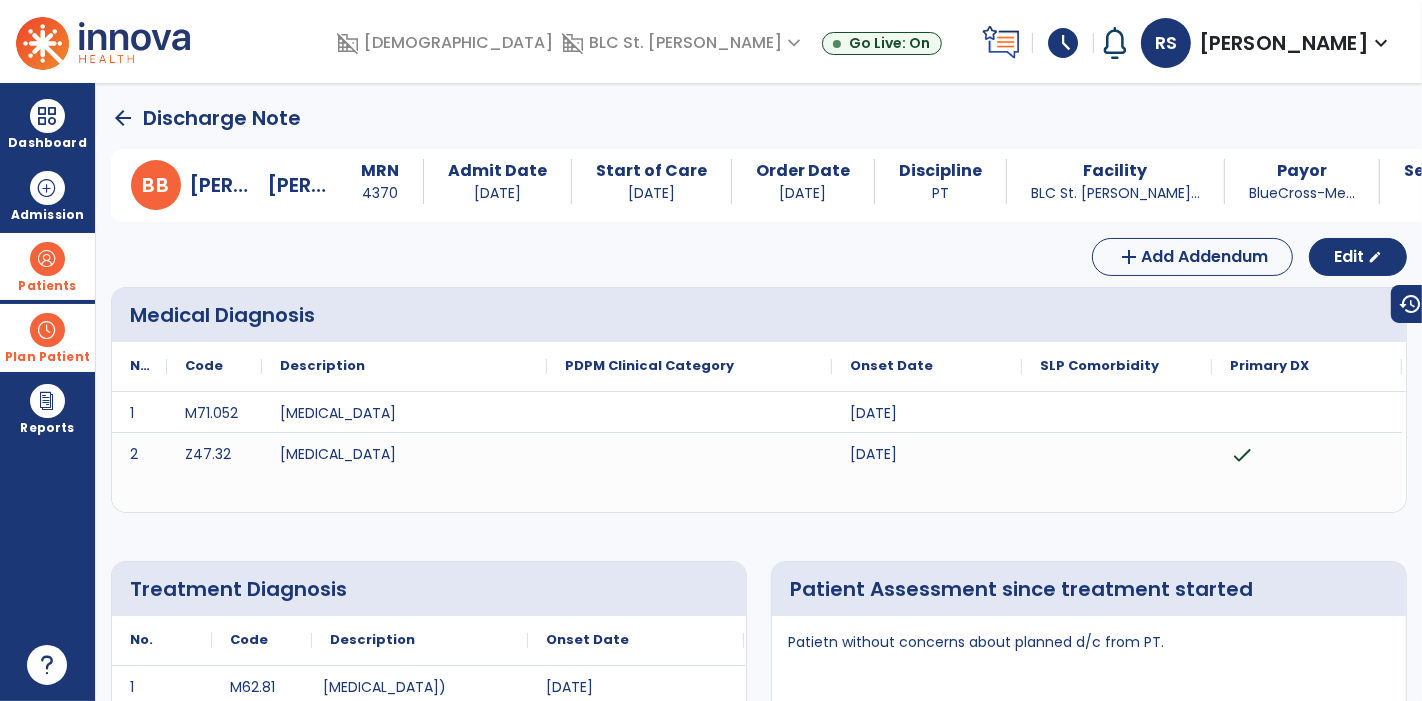 click on "arrow_back" 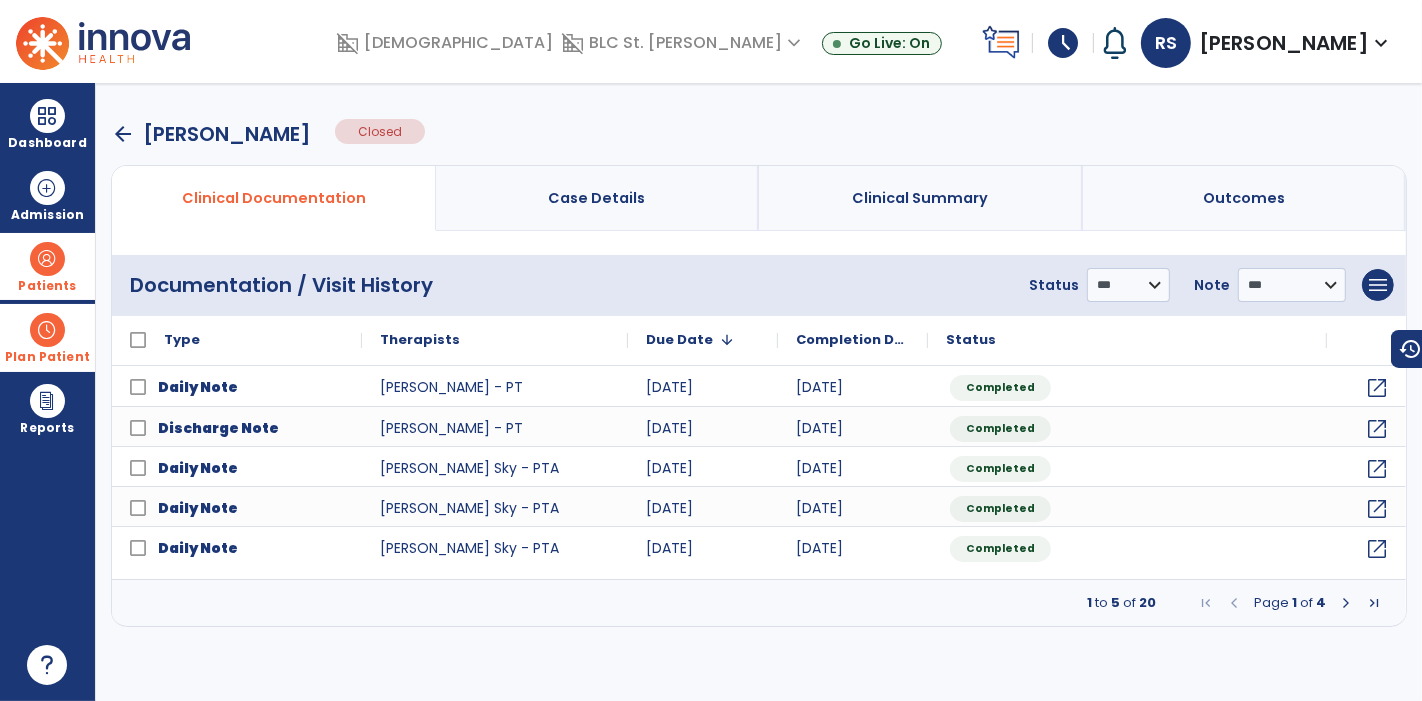 click on "arrow_back   [PERSON_NAME]" at bounding box center (211, 134) 